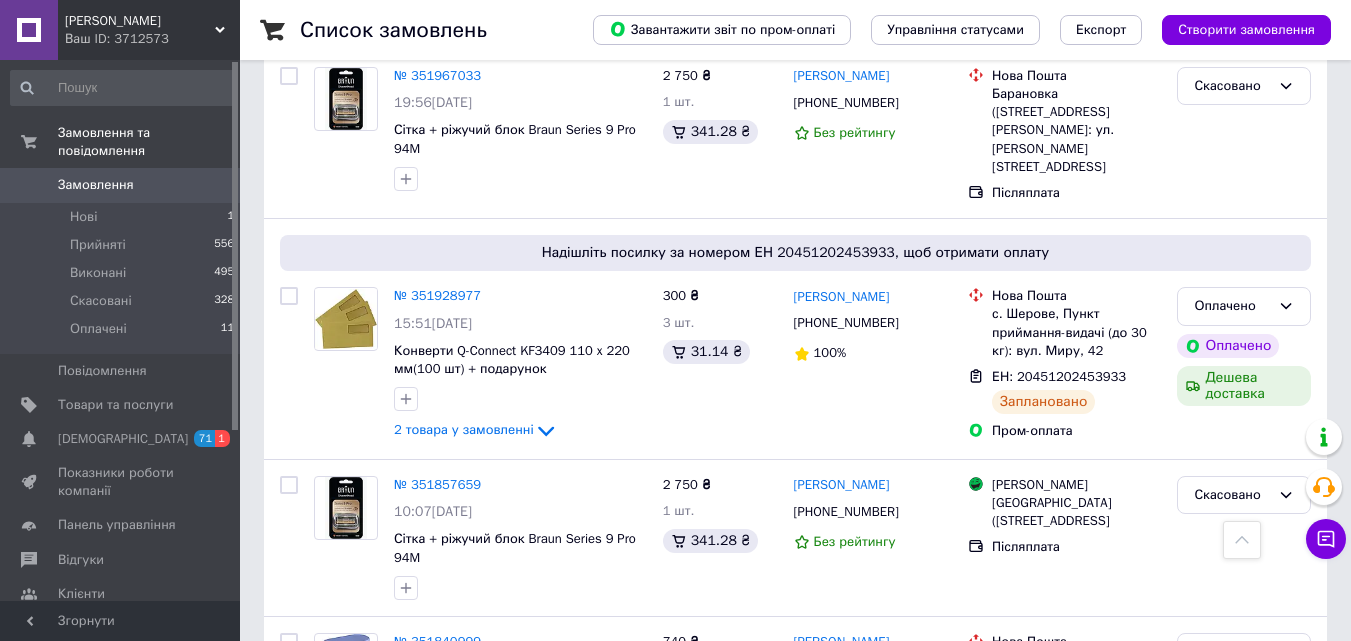 scroll, scrollTop: 600, scrollLeft: 0, axis: vertical 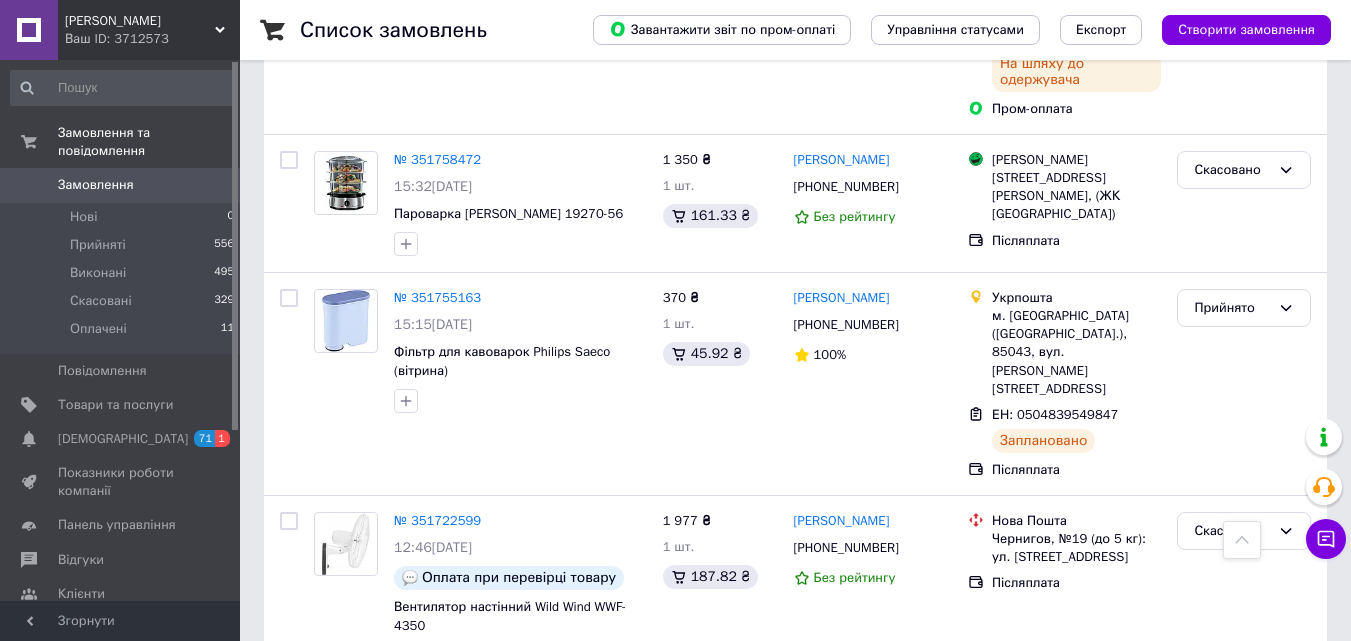 click on "Замовлення" at bounding box center (96, 185) 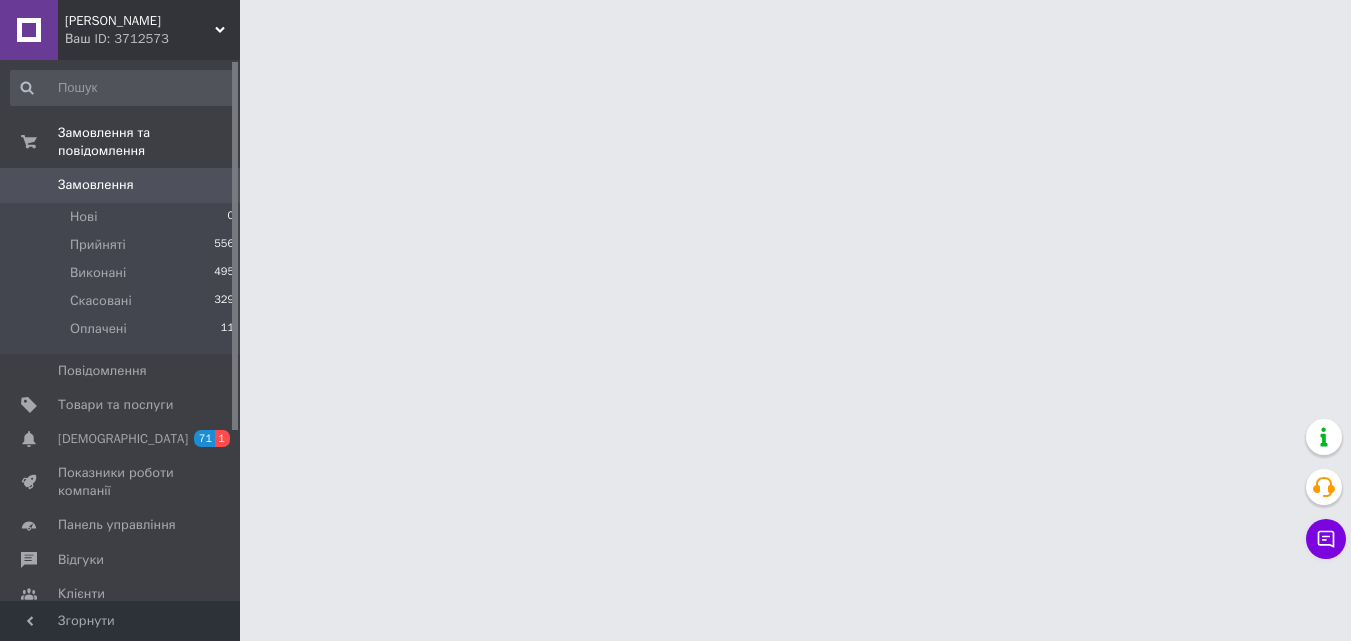 scroll, scrollTop: 0, scrollLeft: 0, axis: both 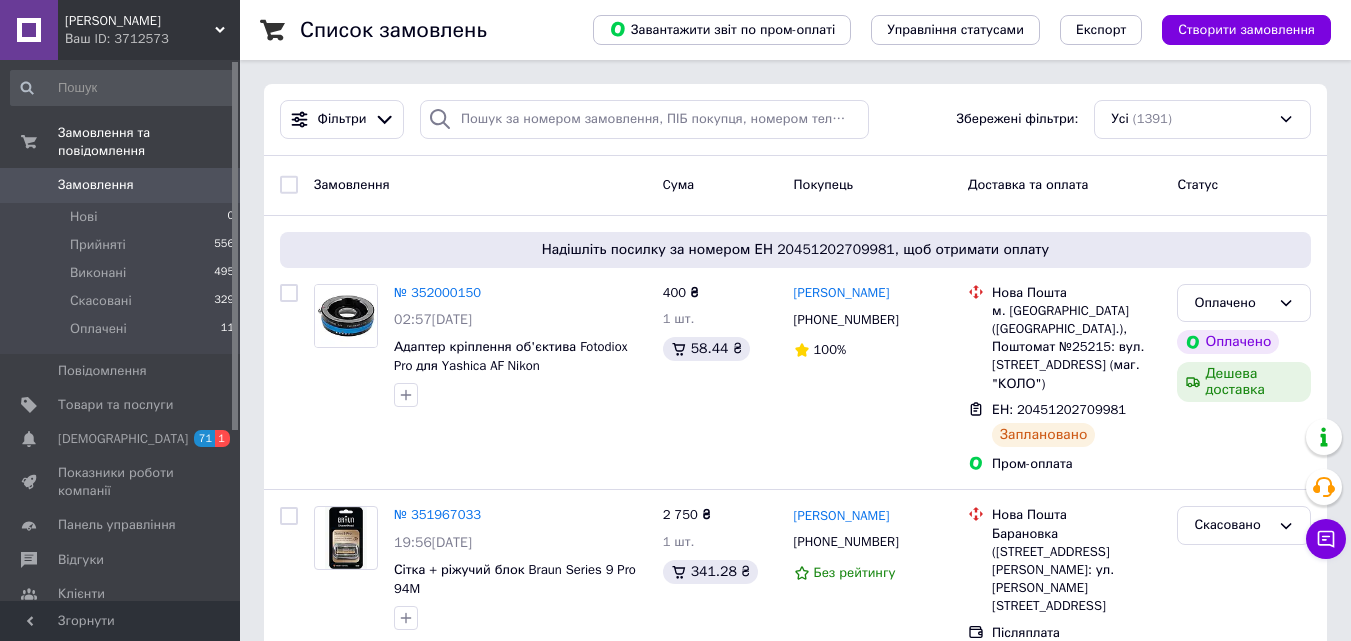 click on "Замовлення" at bounding box center [96, 185] 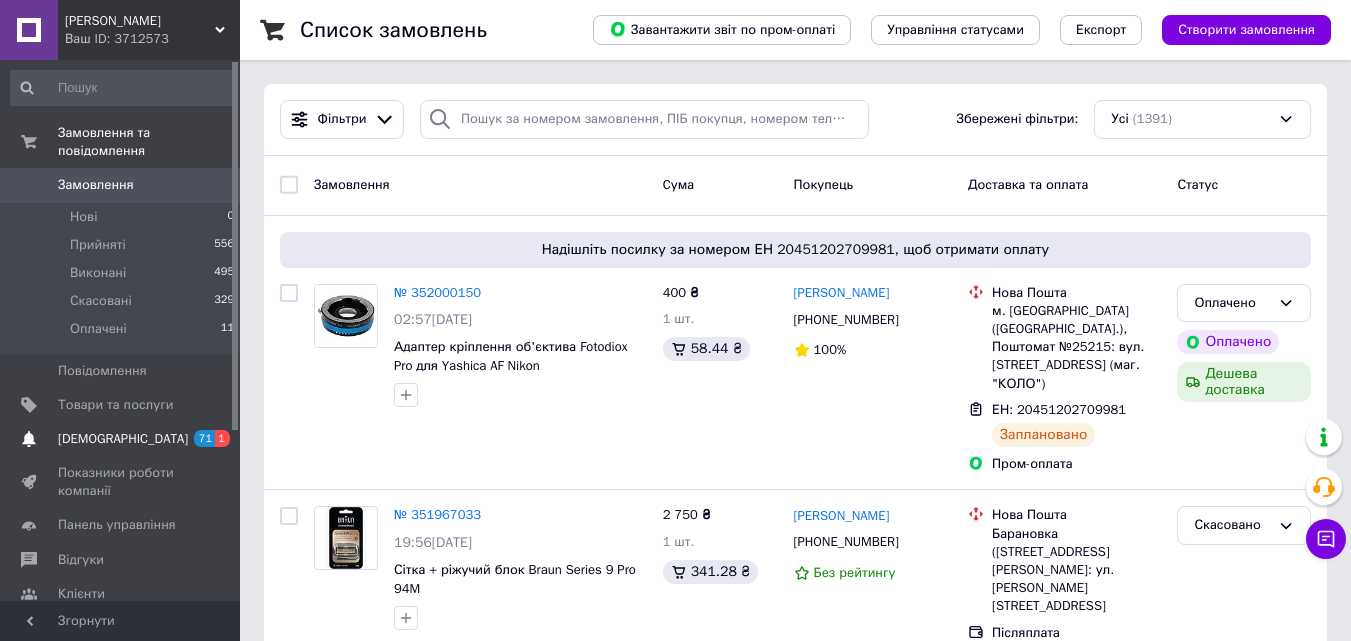 click on "[DEMOGRAPHIC_DATA]" at bounding box center (123, 439) 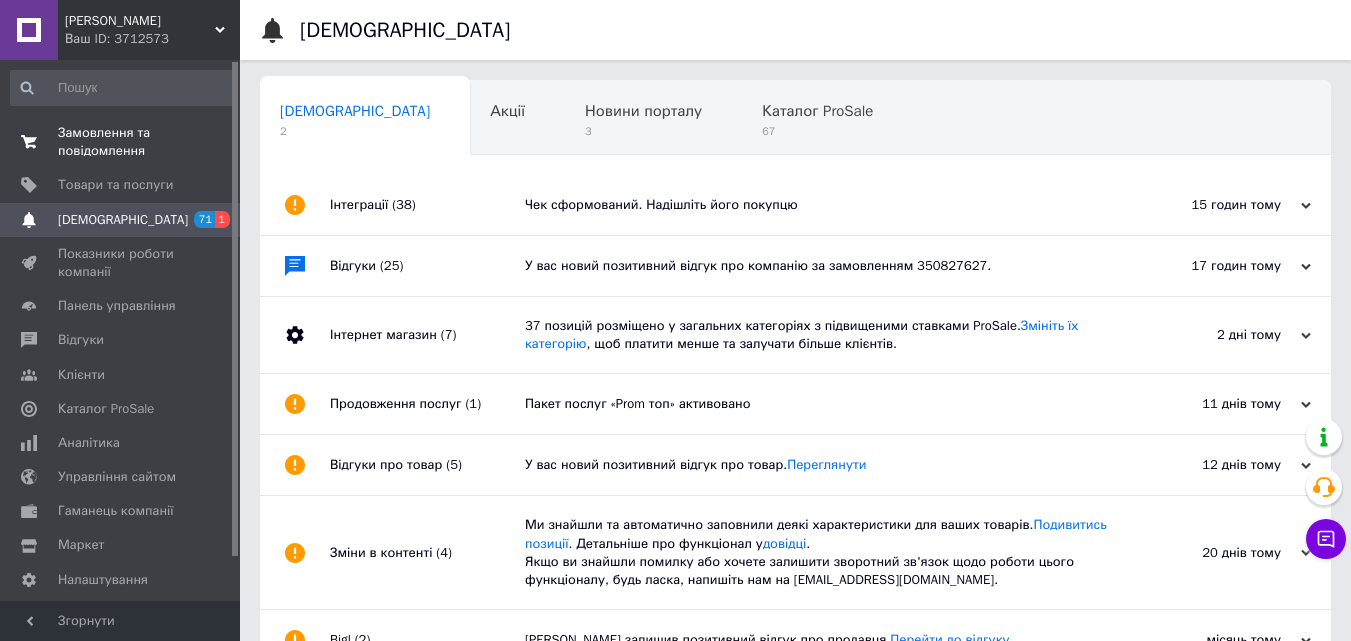 click on "Замовлення та повідомлення" at bounding box center (121, 142) 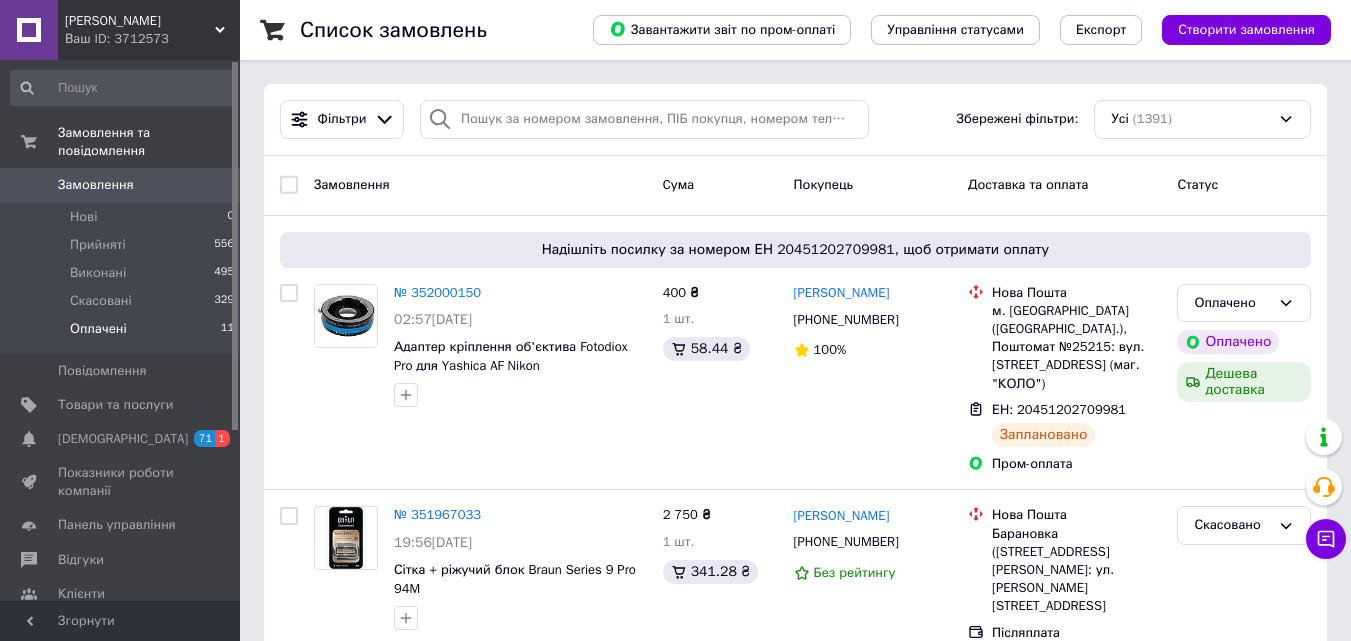 click on "Оплачені" at bounding box center (98, 329) 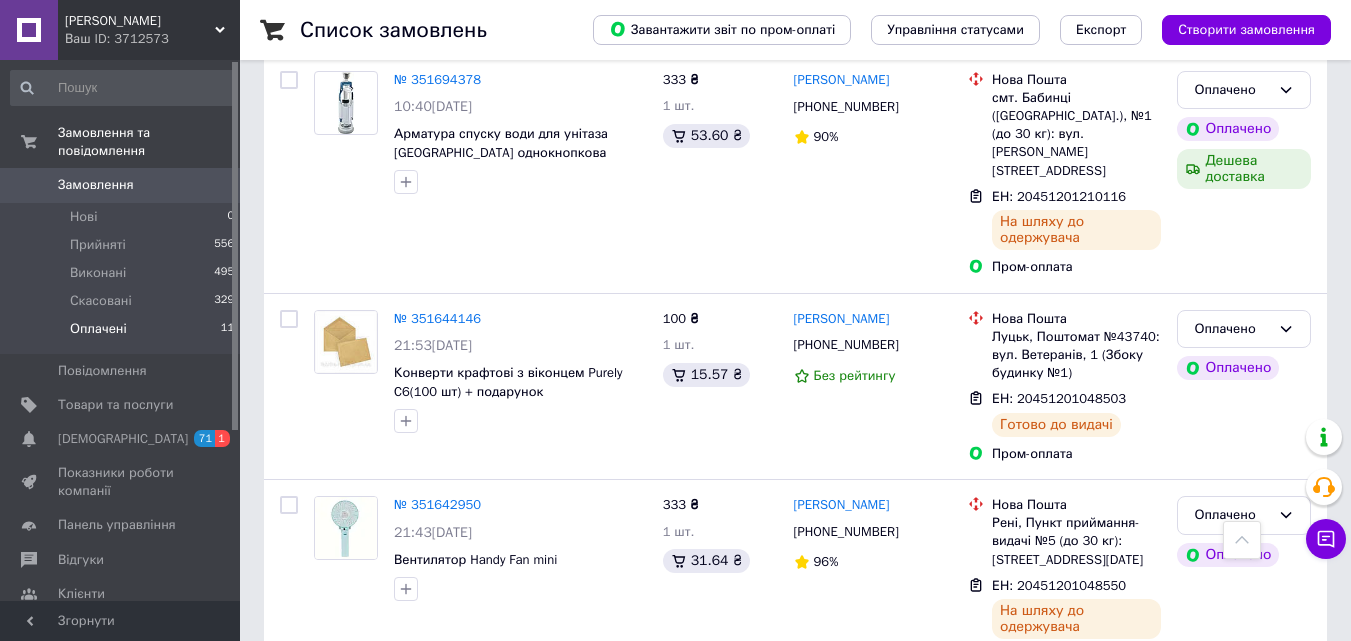 scroll, scrollTop: 1353, scrollLeft: 0, axis: vertical 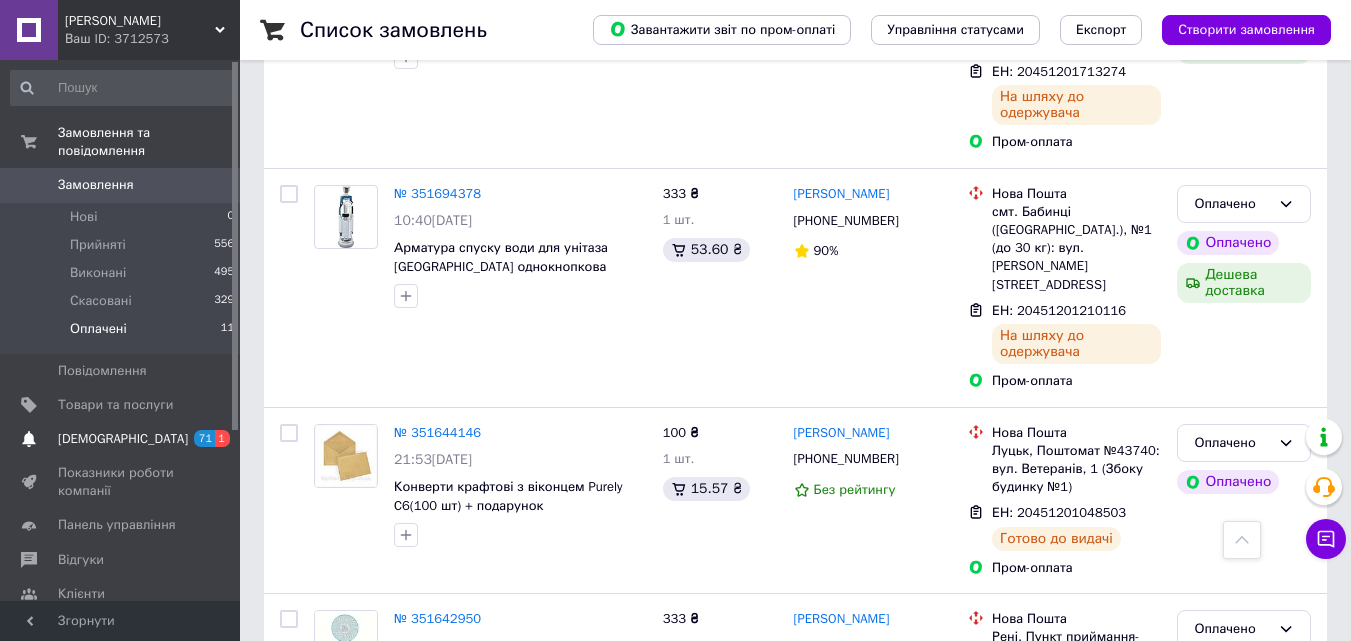 click on "[DEMOGRAPHIC_DATA]" at bounding box center (123, 439) 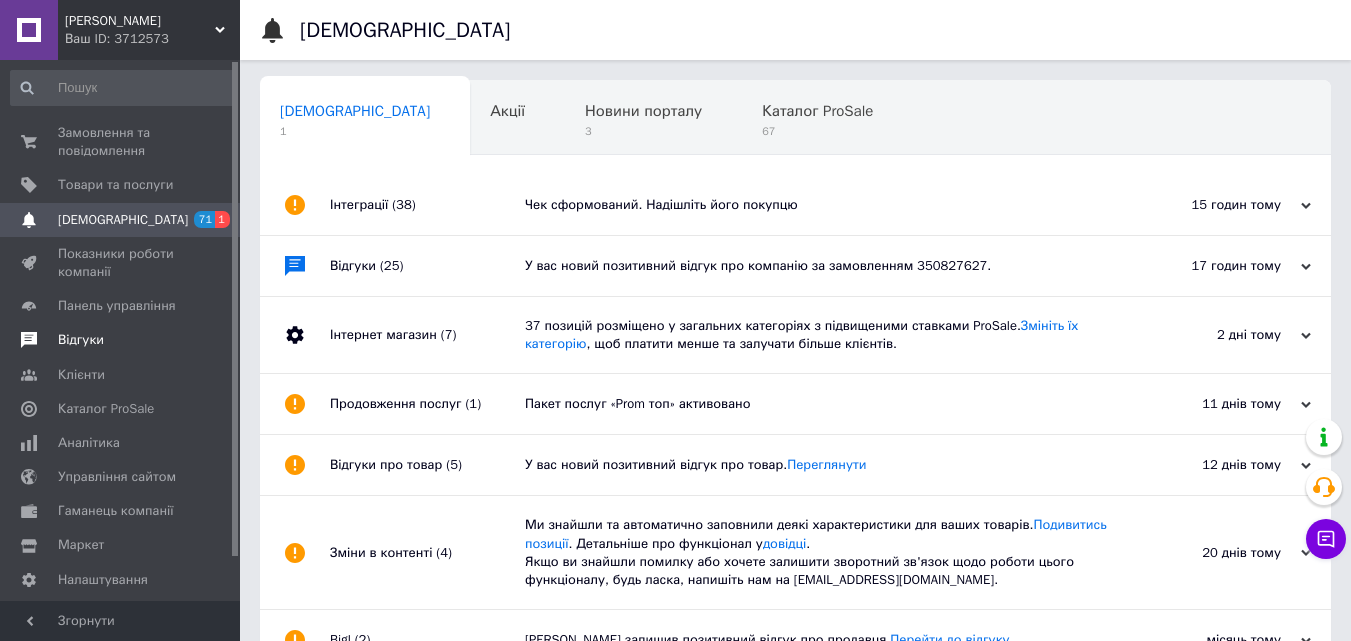 click on "Відгуки" at bounding box center (81, 340) 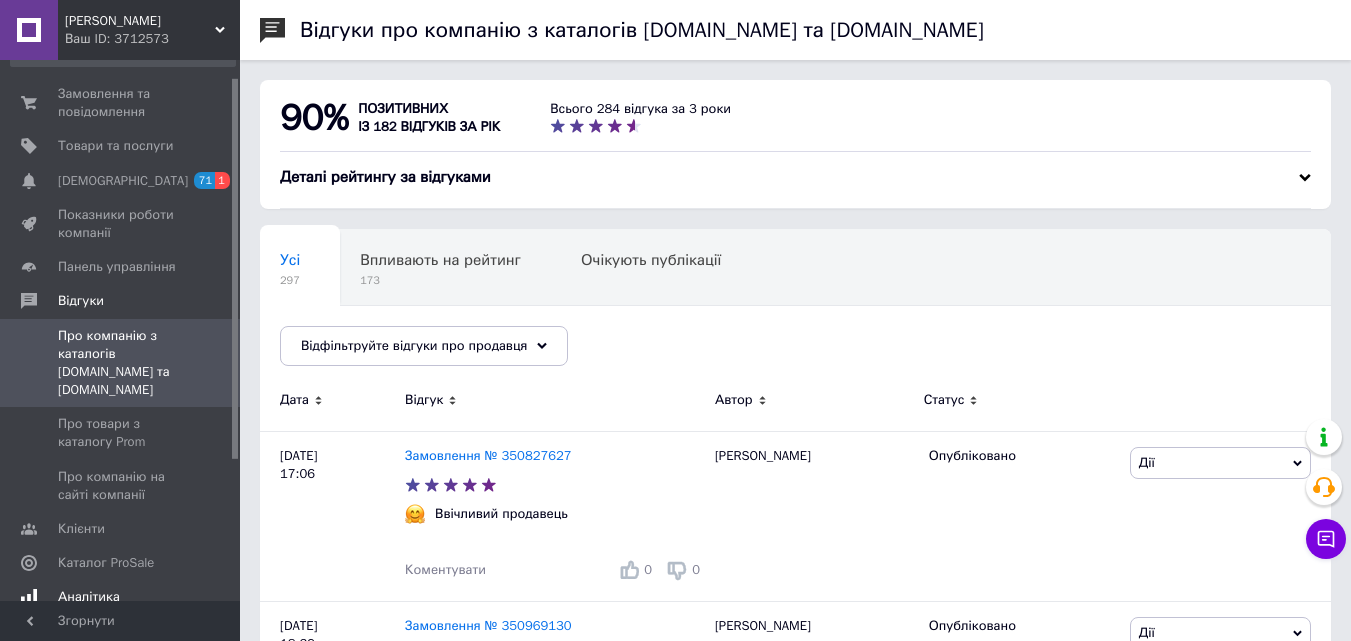 scroll, scrollTop: 24, scrollLeft: 0, axis: vertical 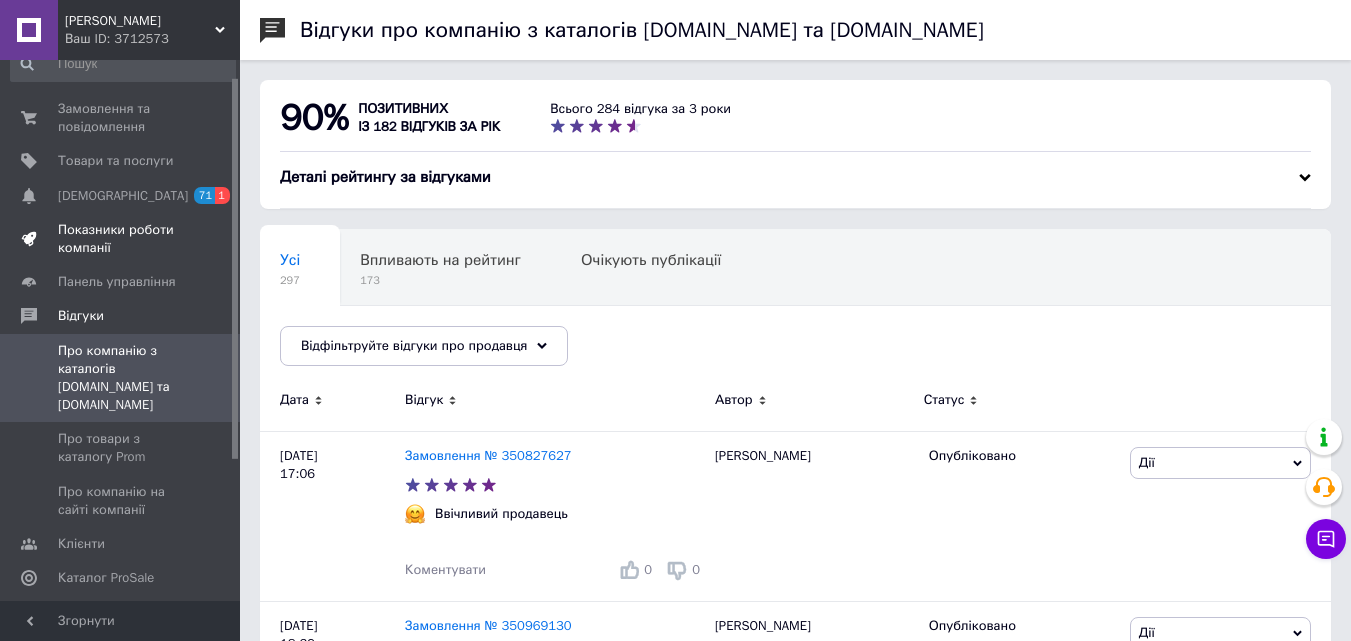 click on "Показники роботи компанії" at bounding box center (121, 239) 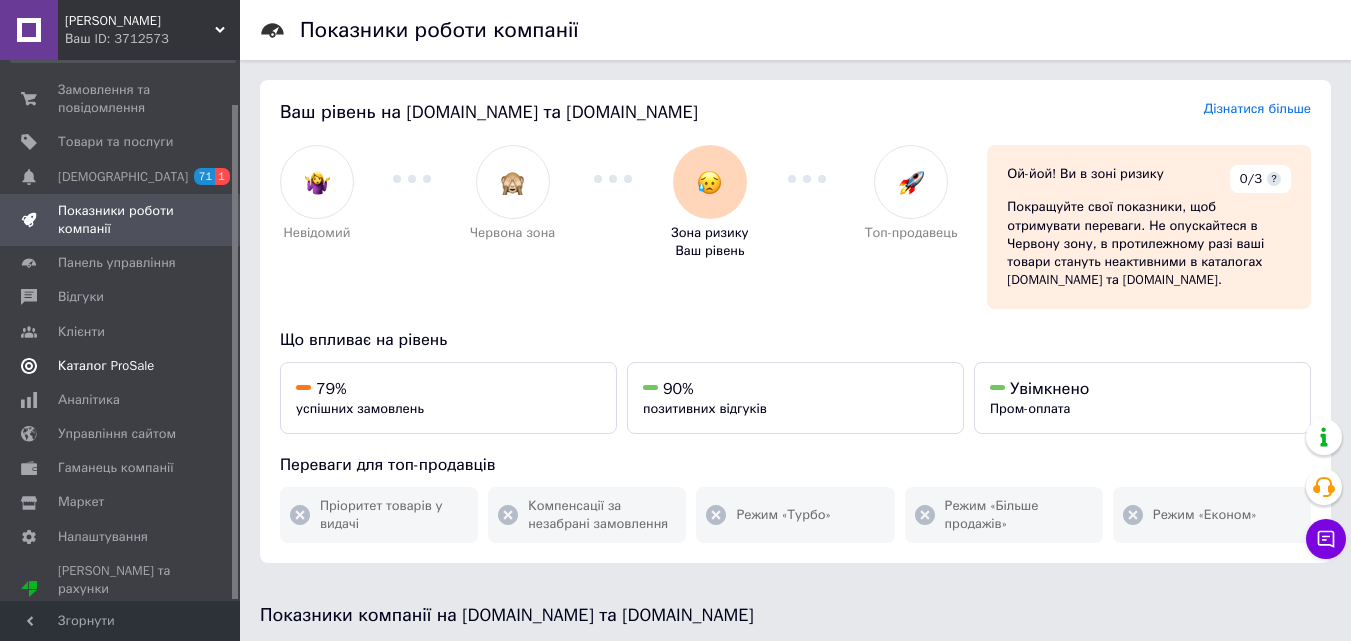 scroll, scrollTop: 48, scrollLeft: 0, axis: vertical 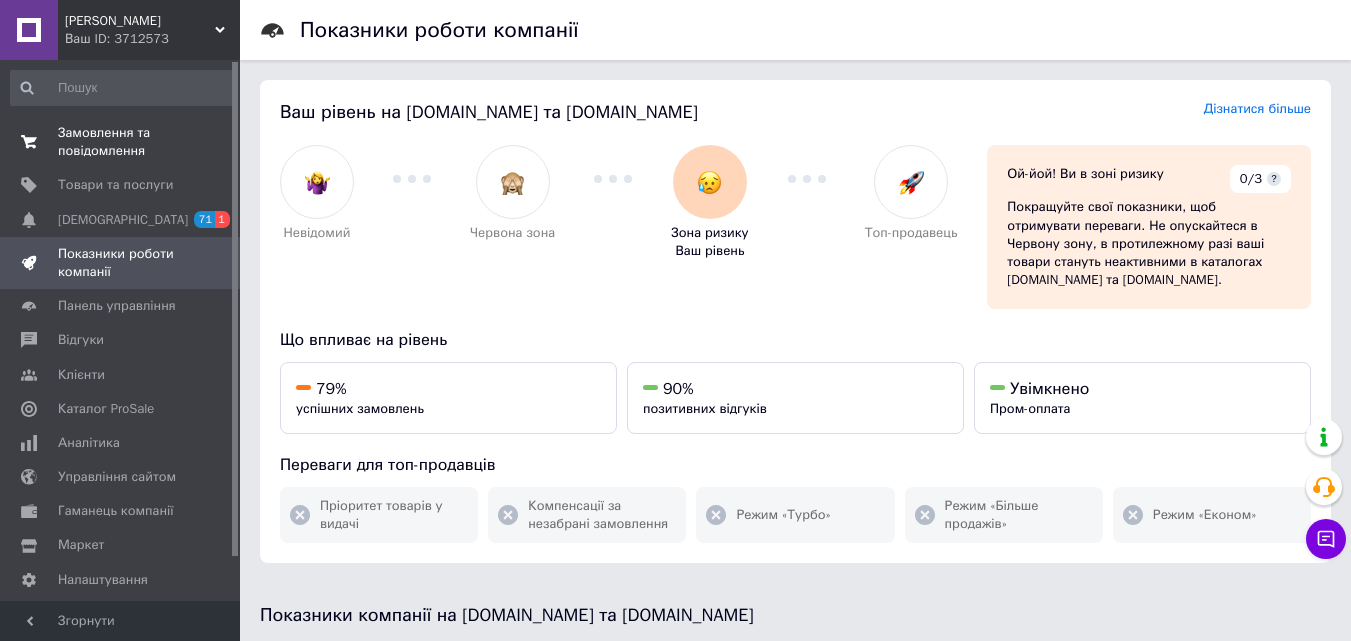 click on "Замовлення та повідомлення" at bounding box center (121, 142) 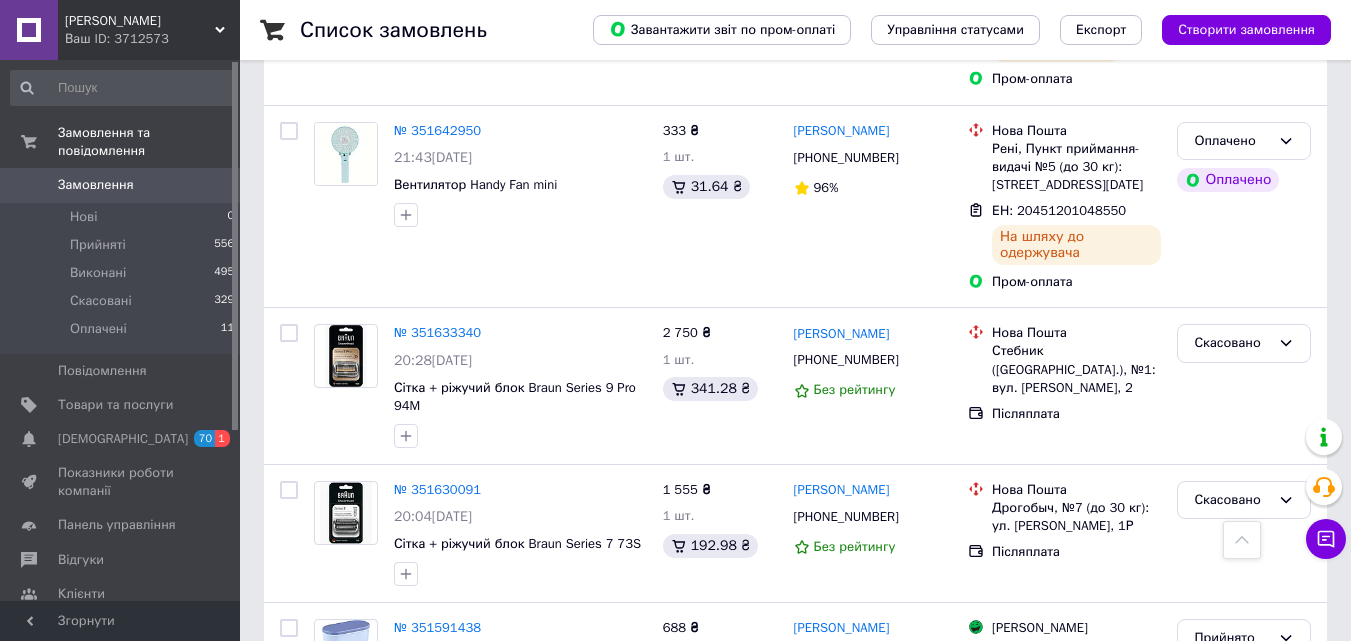scroll, scrollTop: 3500, scrollLeft: 0, axis: vertical 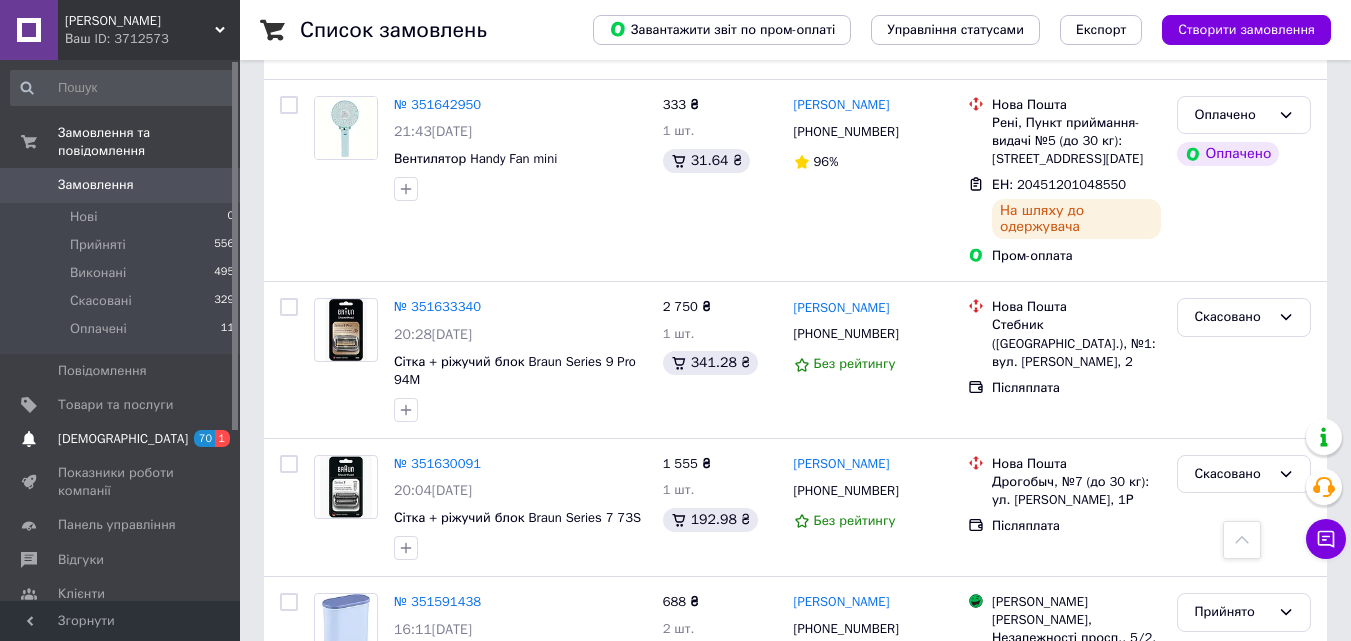 click on "[DEMOGRAPHIC_DATA]" at bounding box center [123, 439] 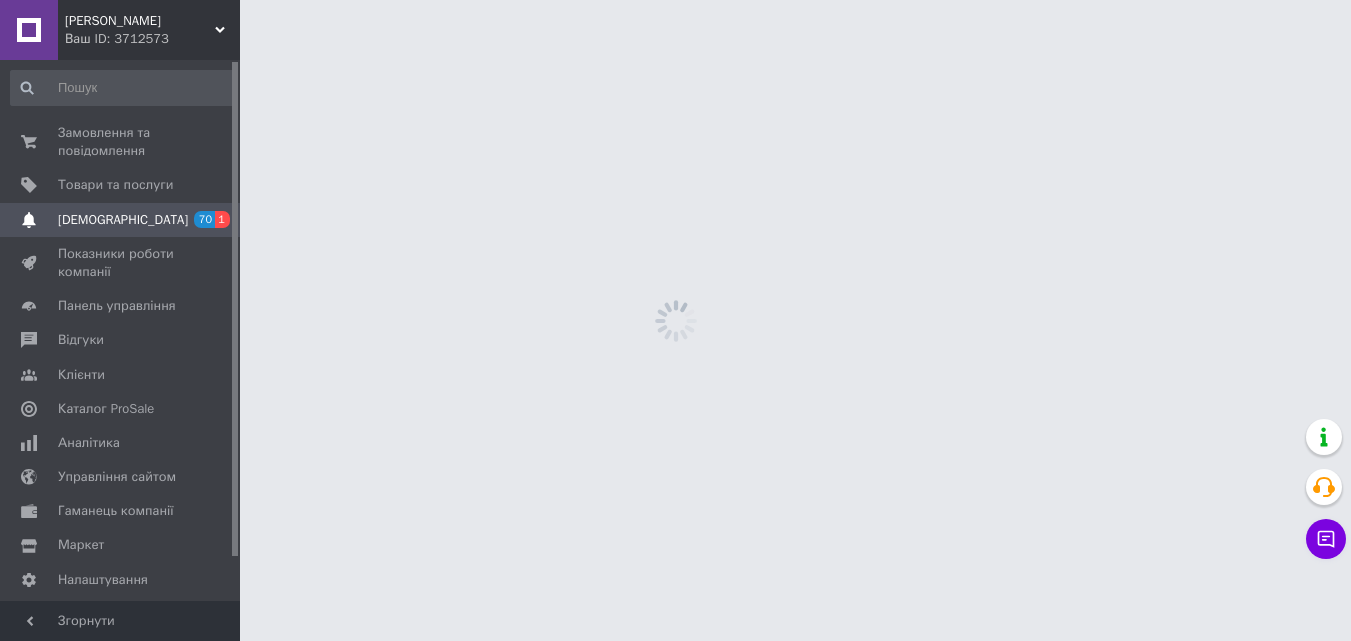 scroll, scrollTop: 0, scrollLeft: 0, axis: both 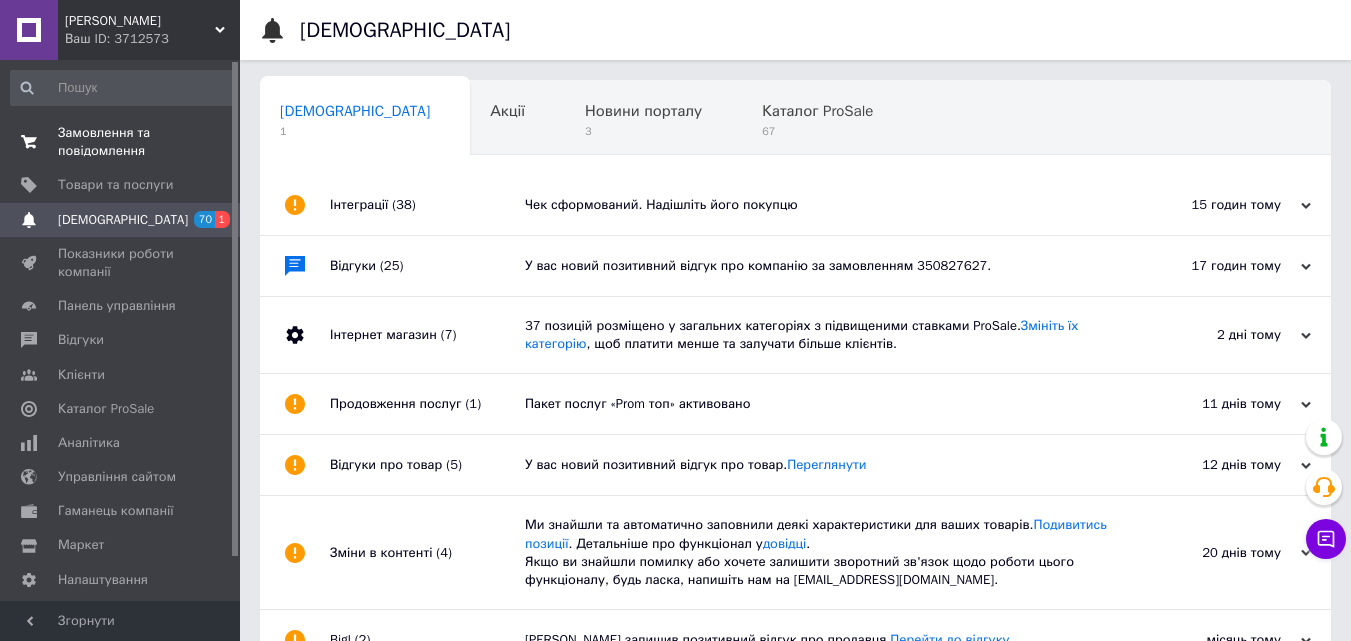 click on "Замовлення та повідомлення" at bounding box center [121, 142] 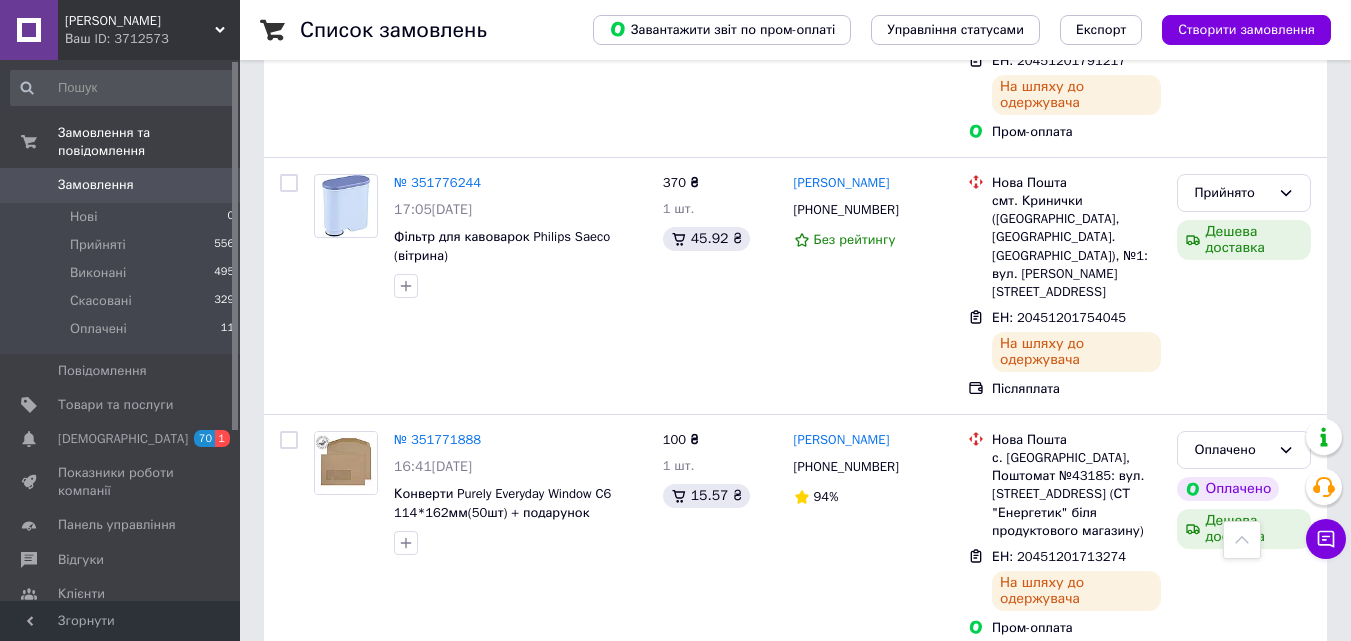 scroll, scrollTop: 1900, scrollLeft: 0, axis: vertical 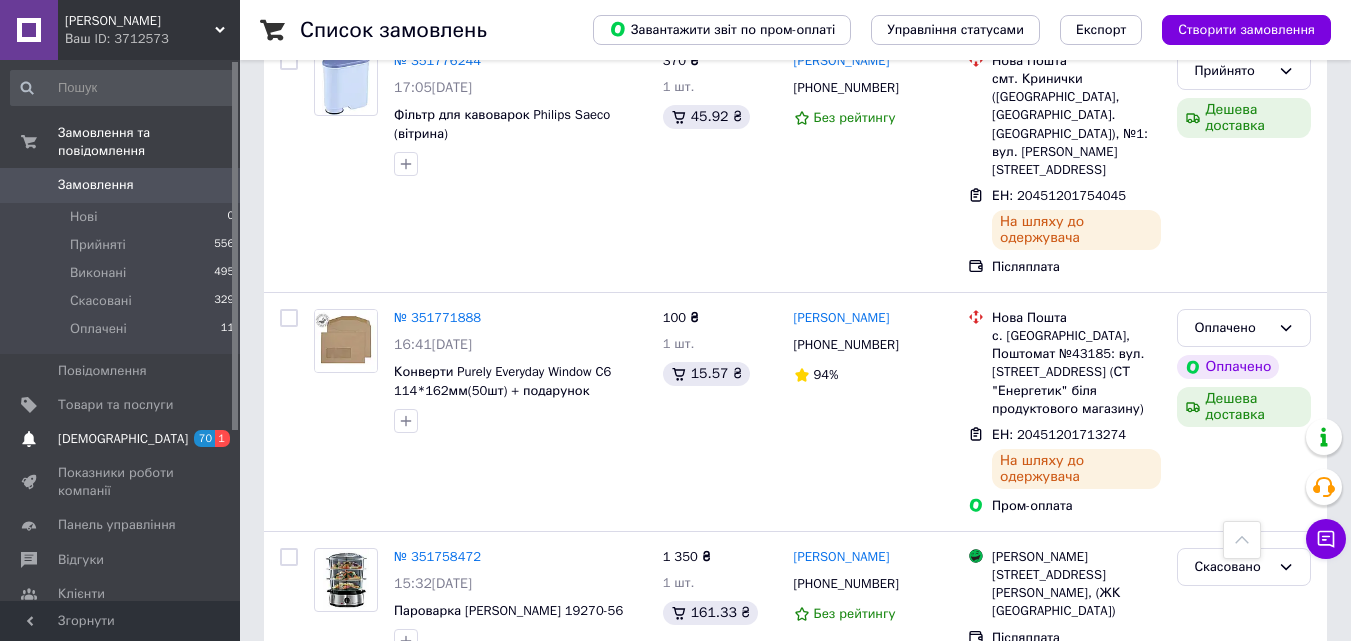 click on "[DEMOGRAPHIC_DATA]" at bounding box center [123, 439] 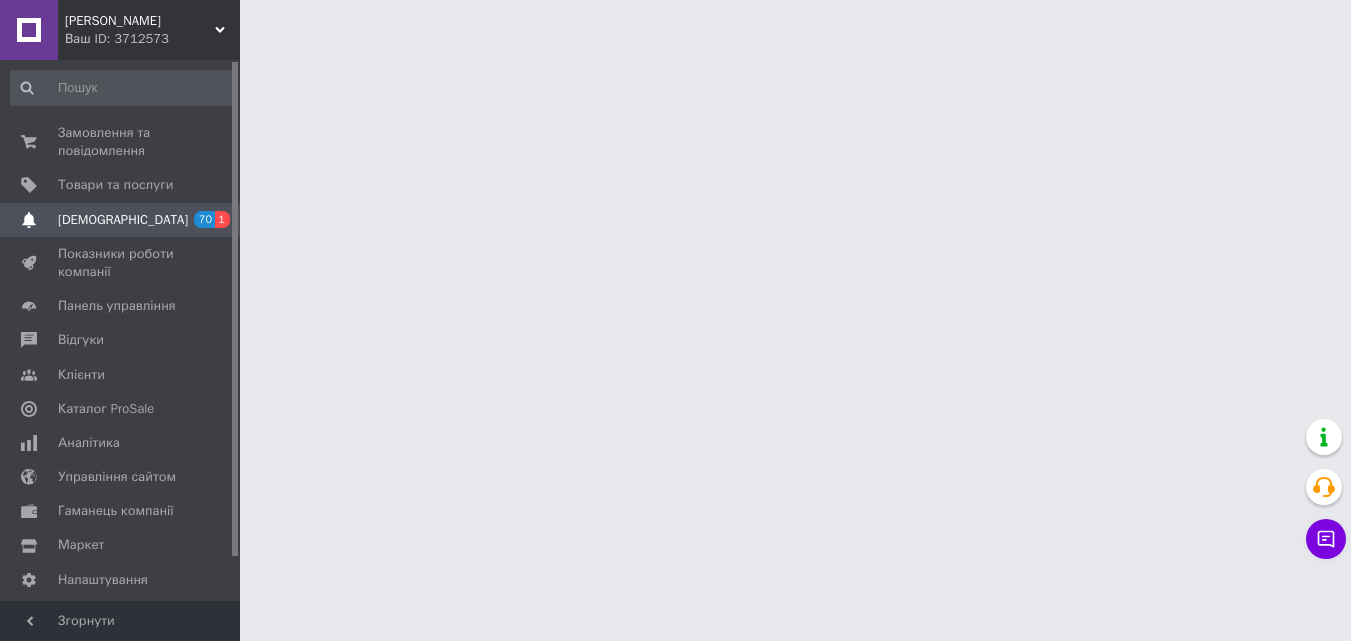 scroll, scrollTop: 0, scrollLeft: 0, axis: both 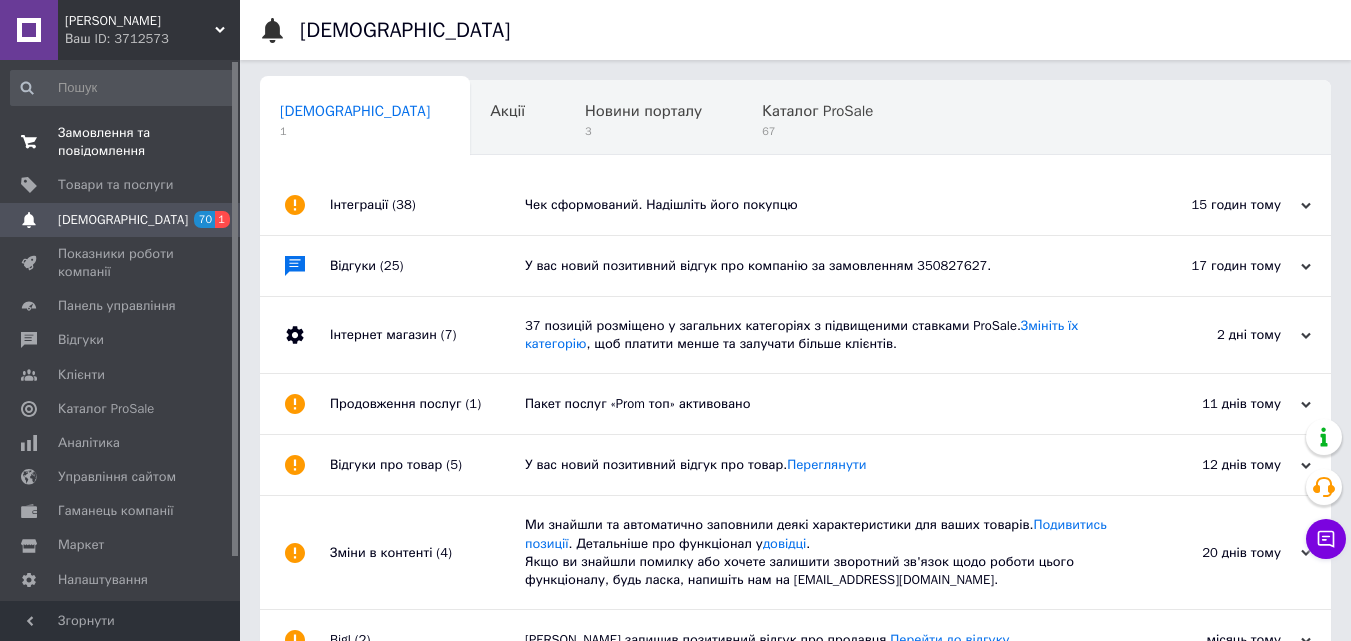click on "Замовлення та повідомлення" at bounding box center [121, 142] 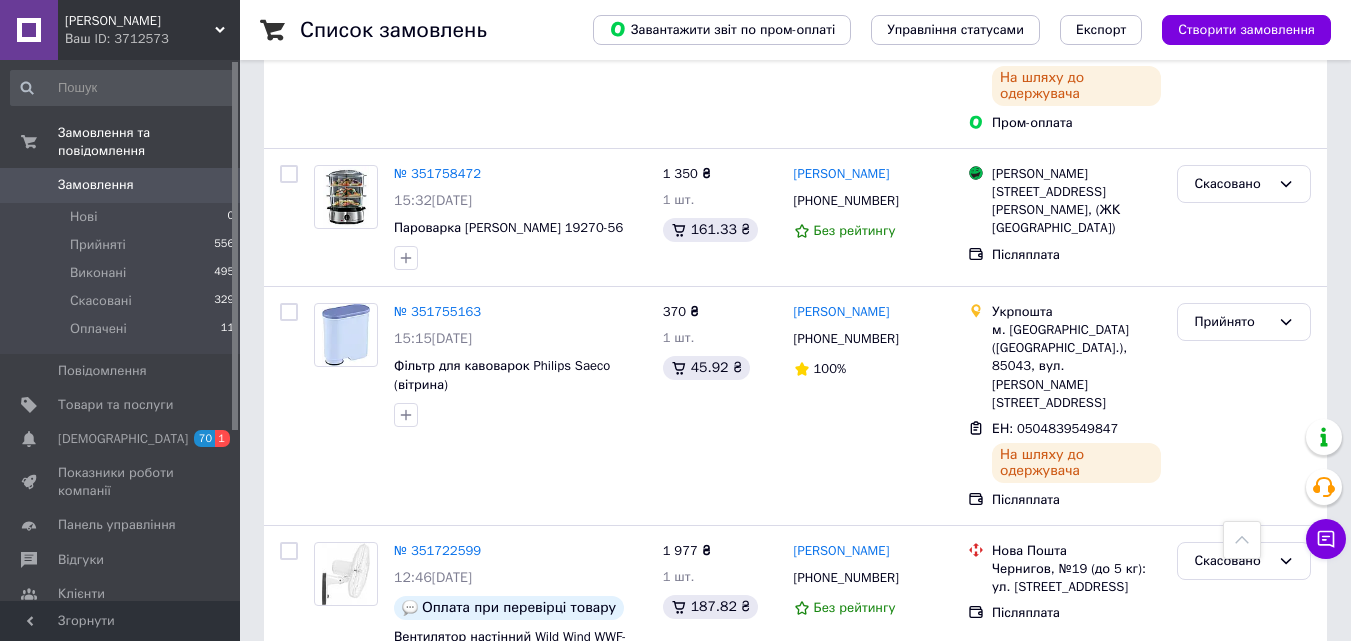 scroll, scrollTop: 2300, scrollLeft: 0, axis: vertical 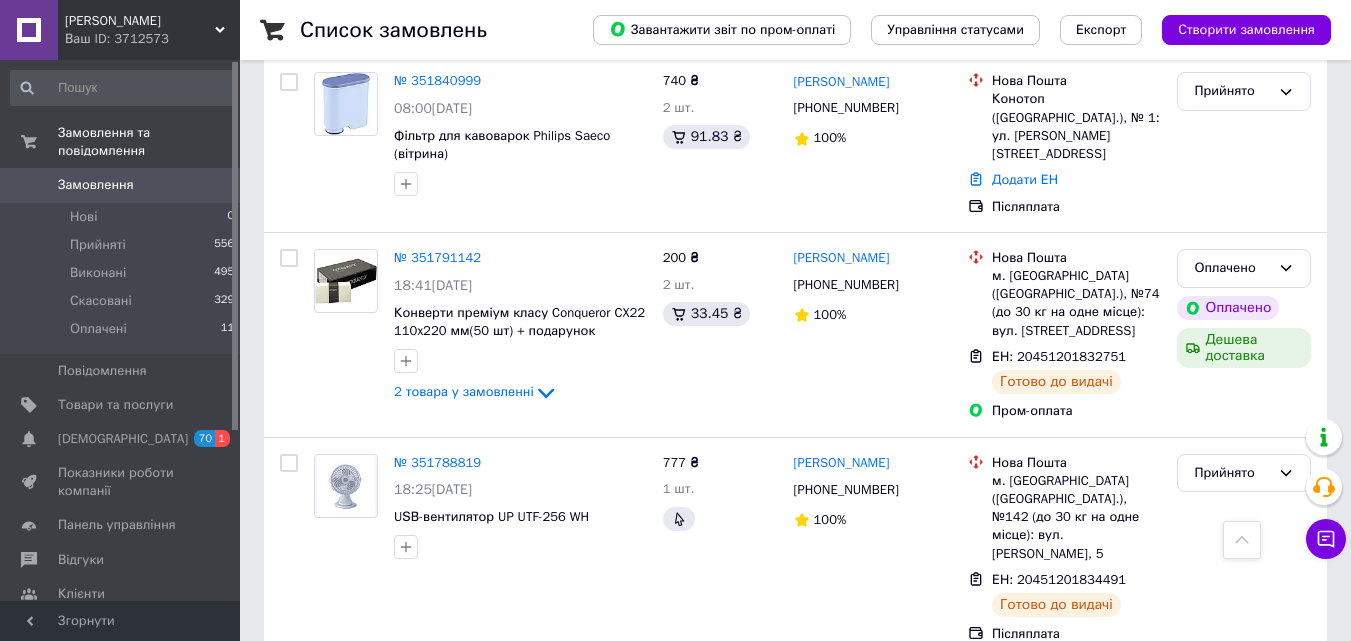 click on "Замовлення" at bounding box center [96, 185] 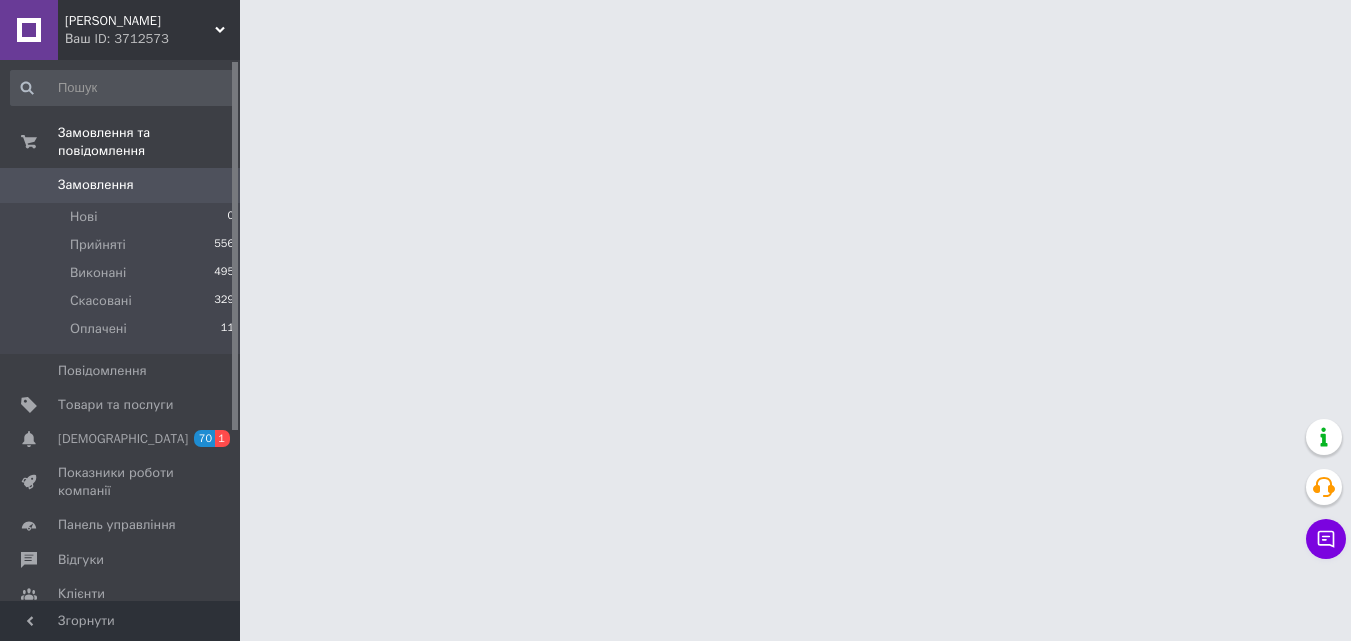 scroll, scrollTop: 0, scrollLeft: 0, axis: both 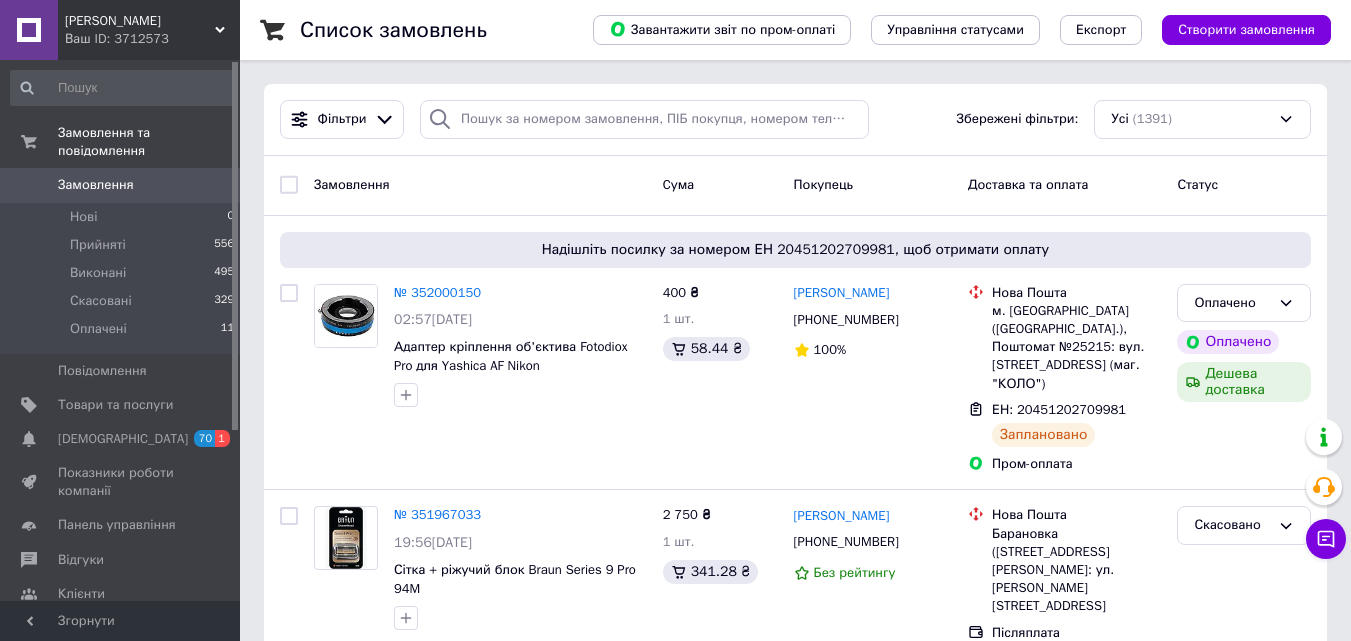 click on "Замовлення" at bounding box center [96, 185] 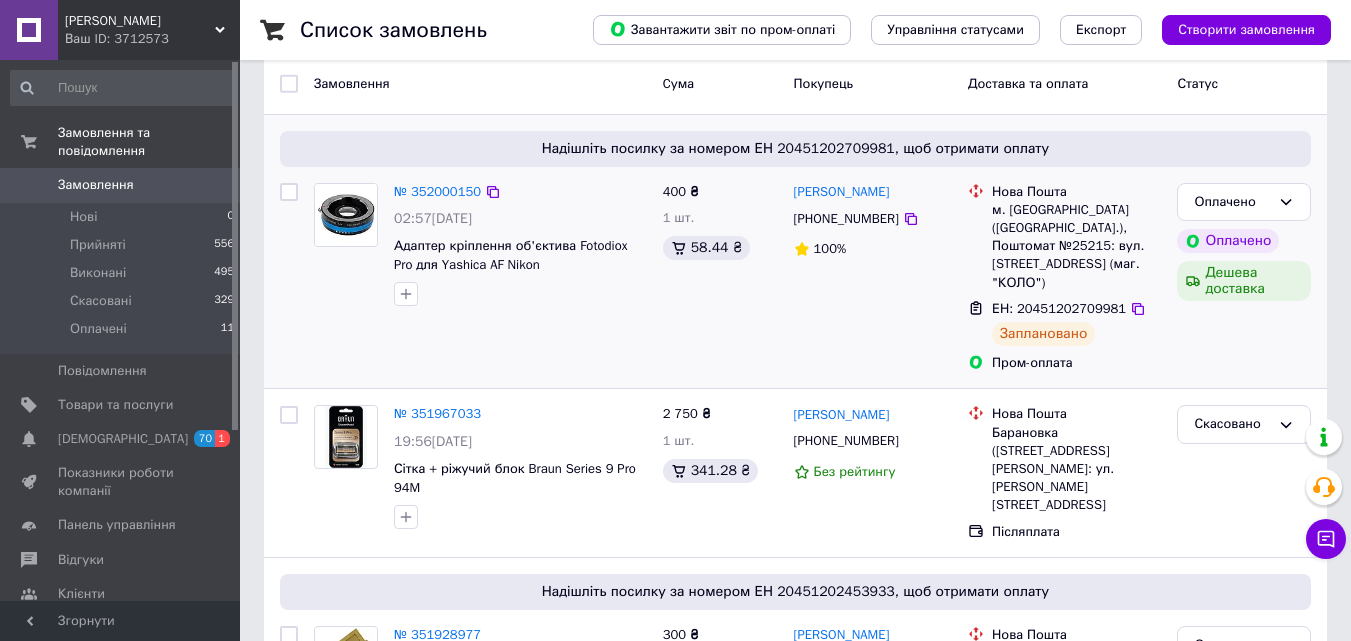 scroll, scrollTop: 100, scrollLeft: 0, axis: vertical 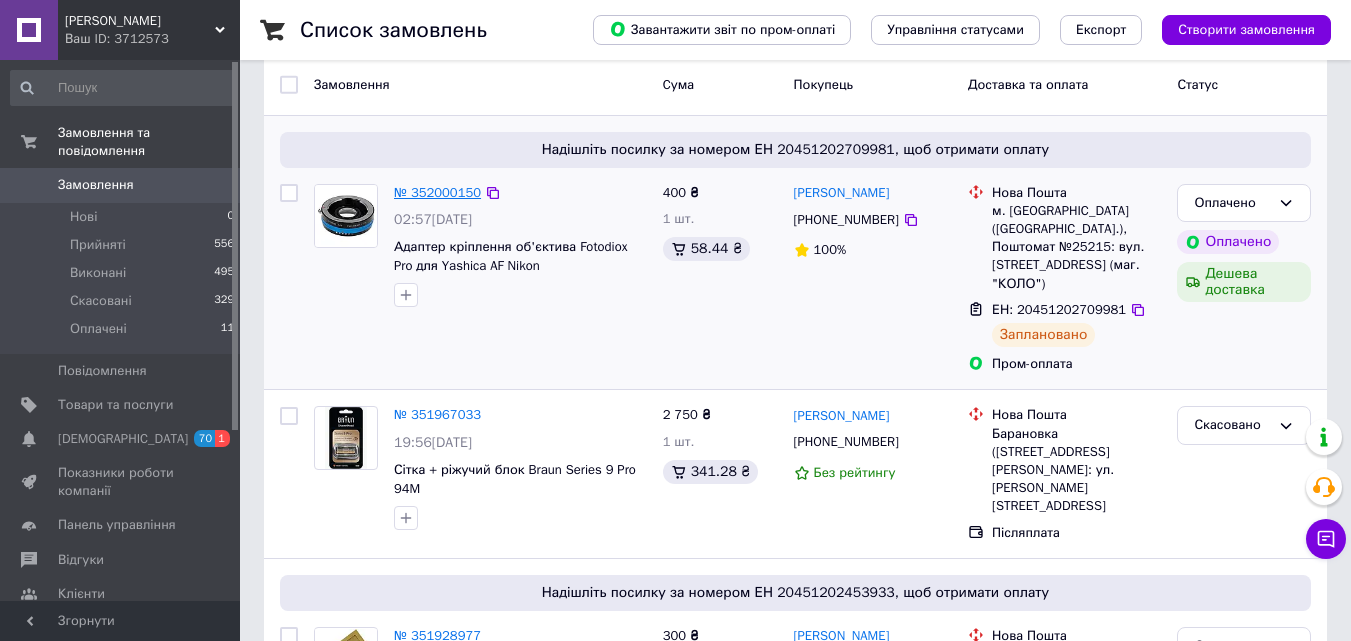 click on "№ 352000150" at bounding box center [437, 192] 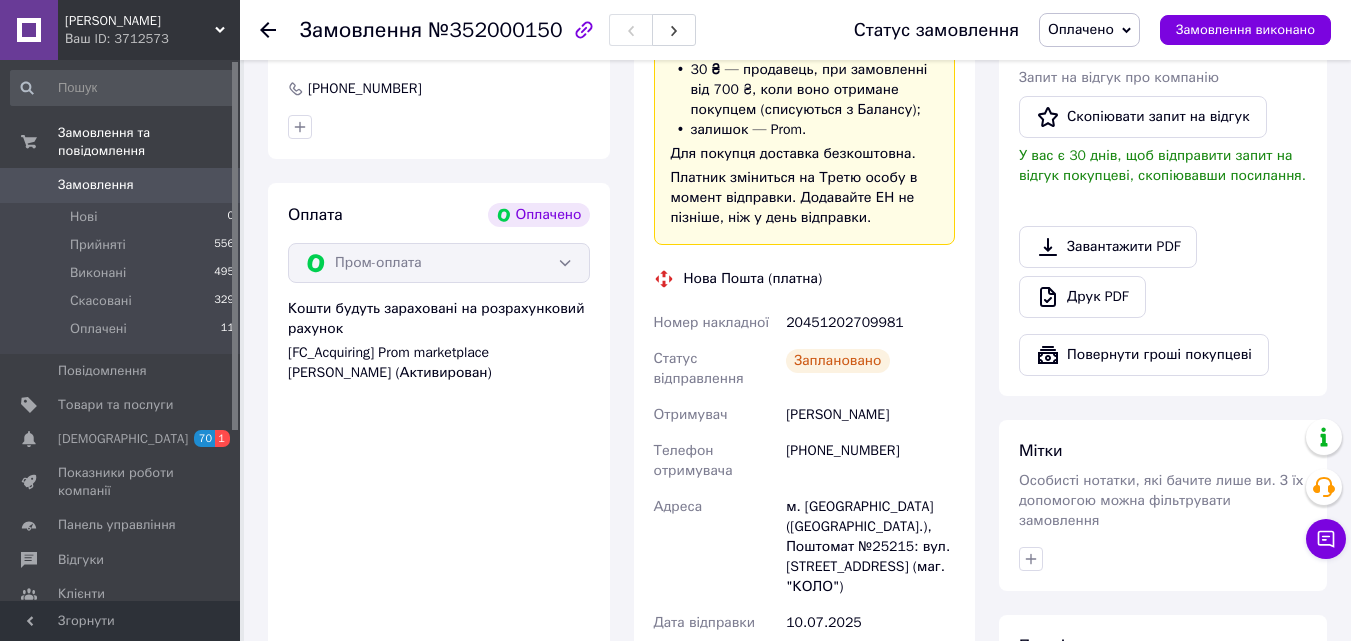 scroll, scrollTop: 1300, scrollLeft: 0, axis: vertical 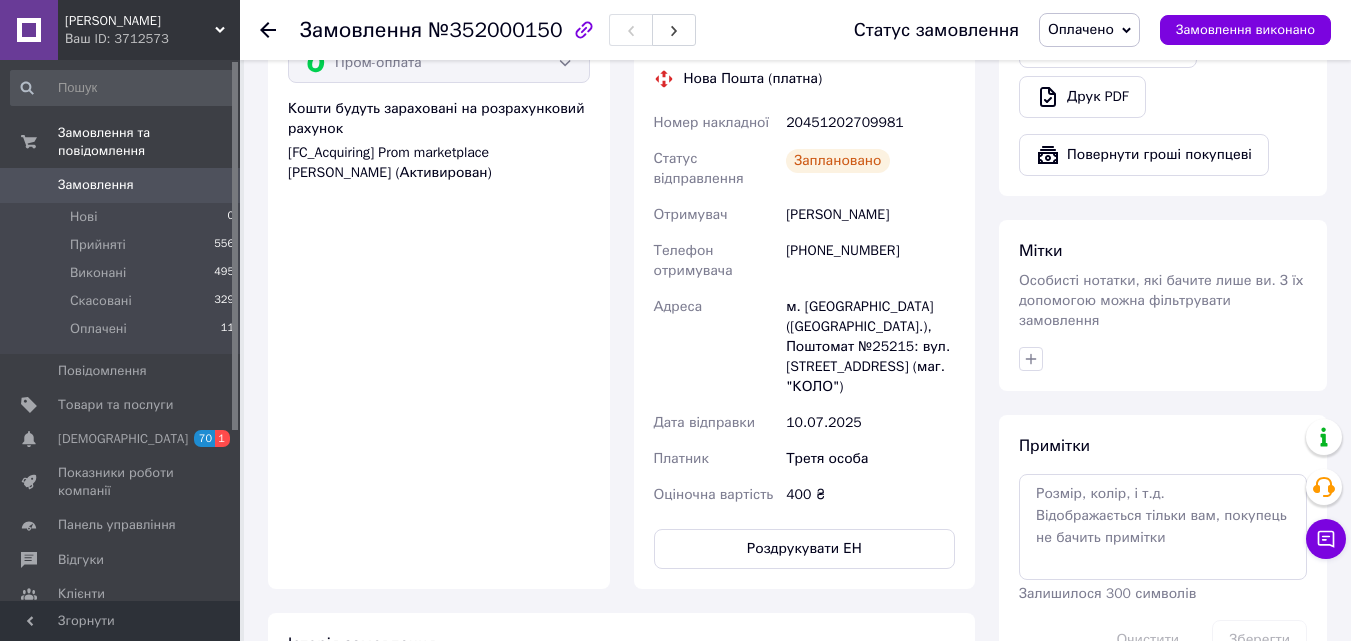 click on "Замовлення" at bounding box center (96, 185) 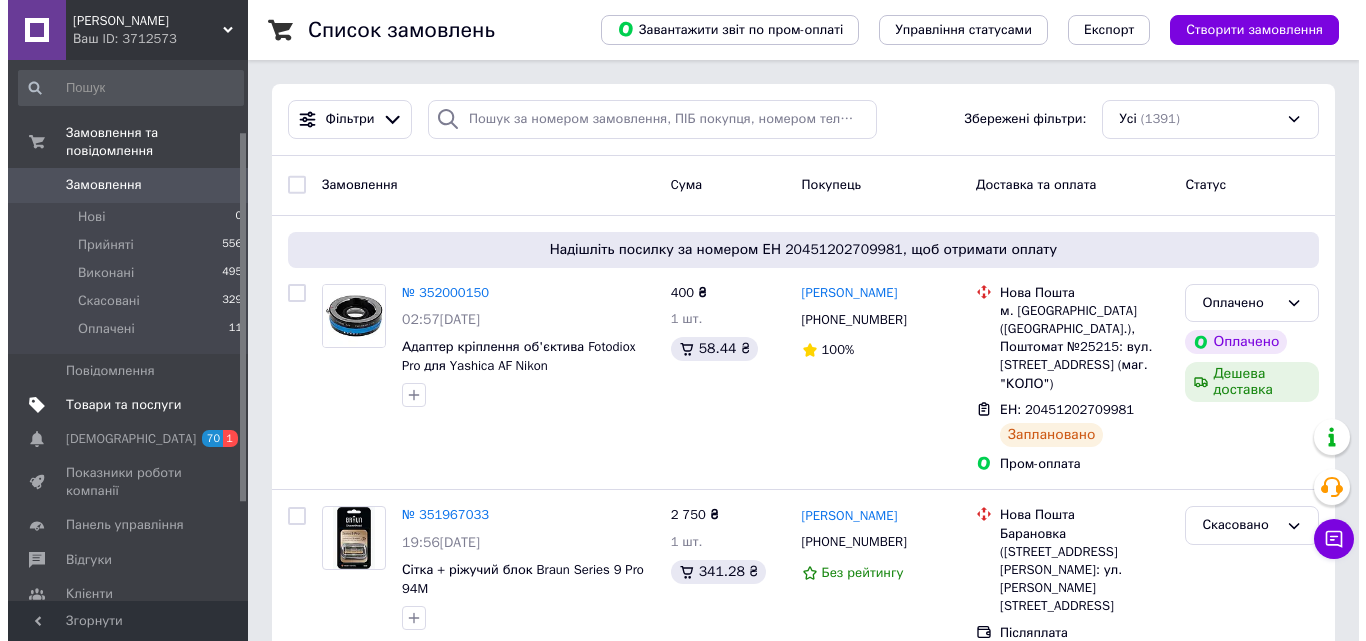 scroll, scrollTop: 249, scrollLeft: 0, axis: vertical 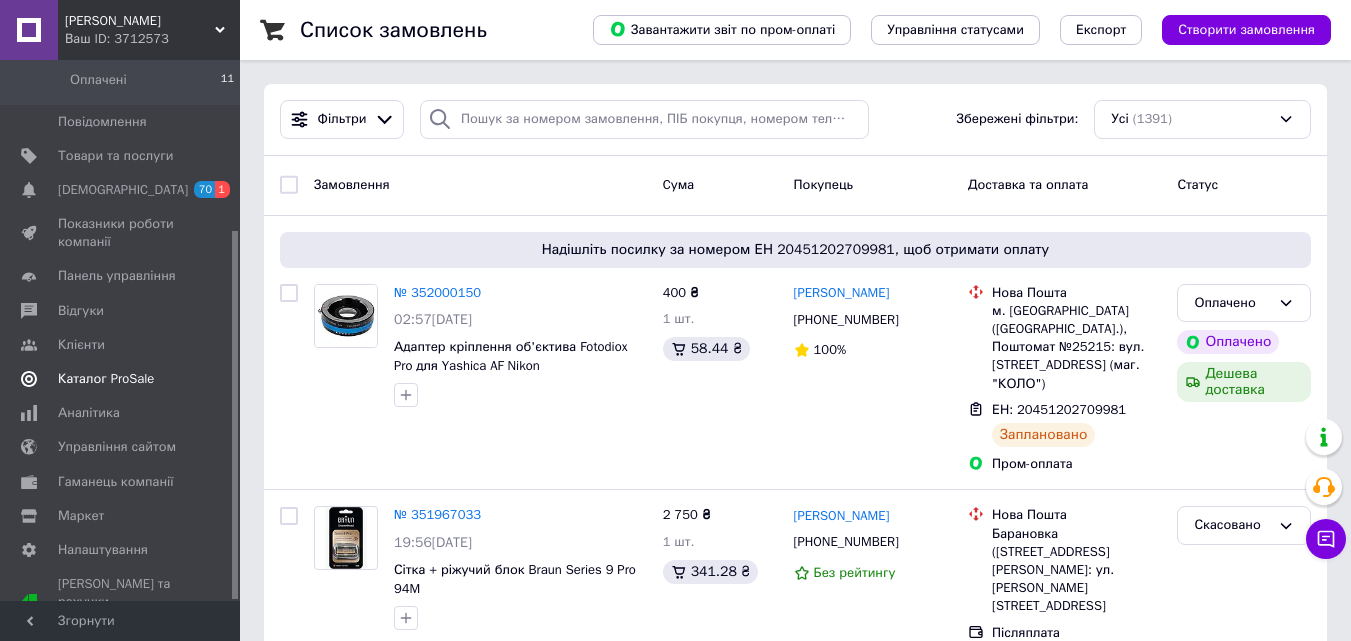 click on "Каталог ProSale" at bounding box center (106, 379) 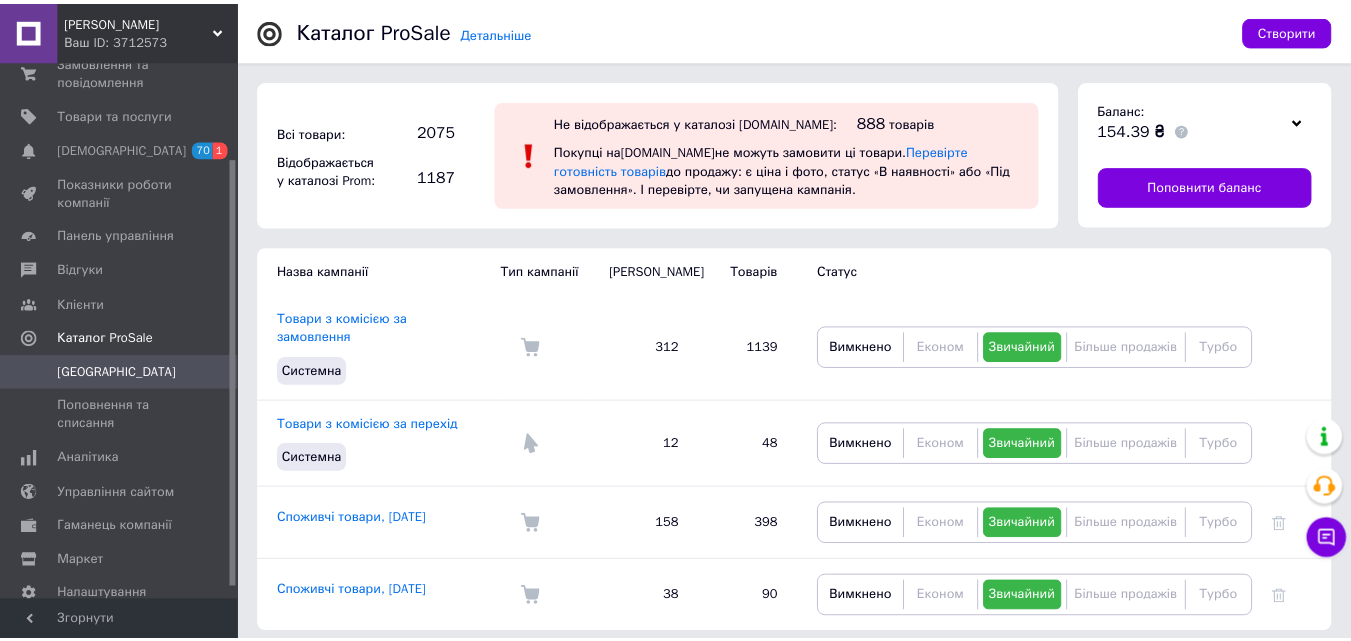 scroll, scrollTop: 0, scrollLeft: 0, axis: both 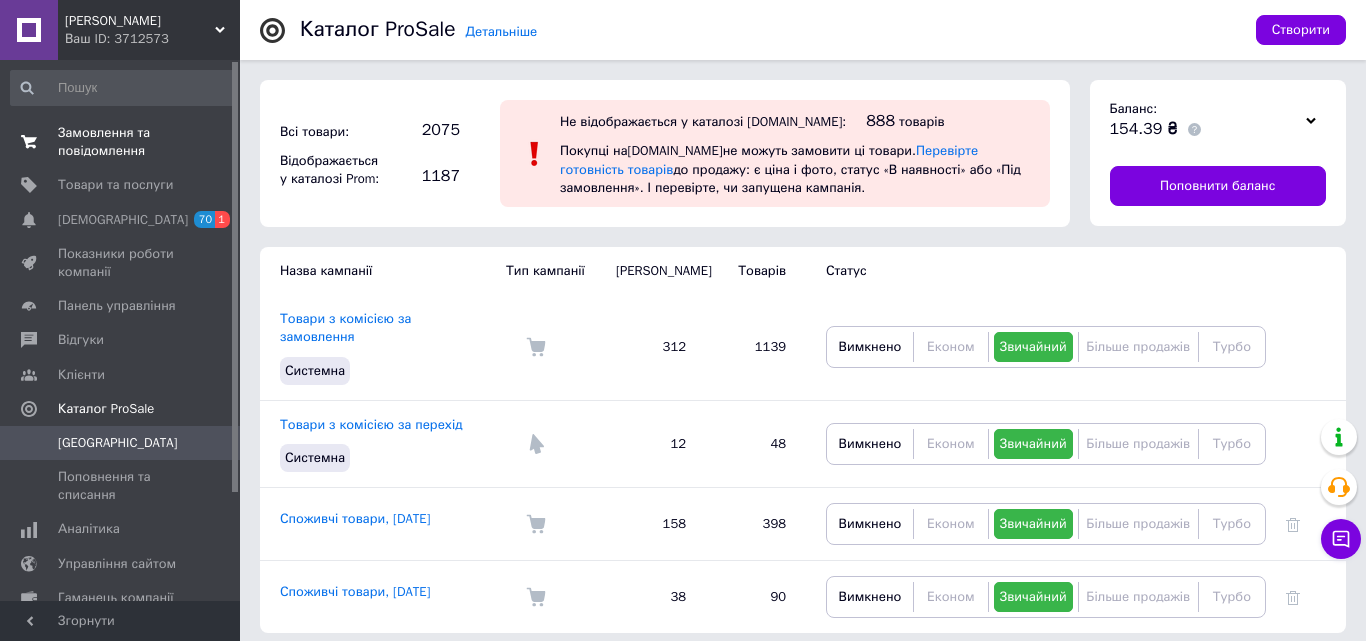 click on "Замовлення та повідомлення" at bounding box center [121, 142] 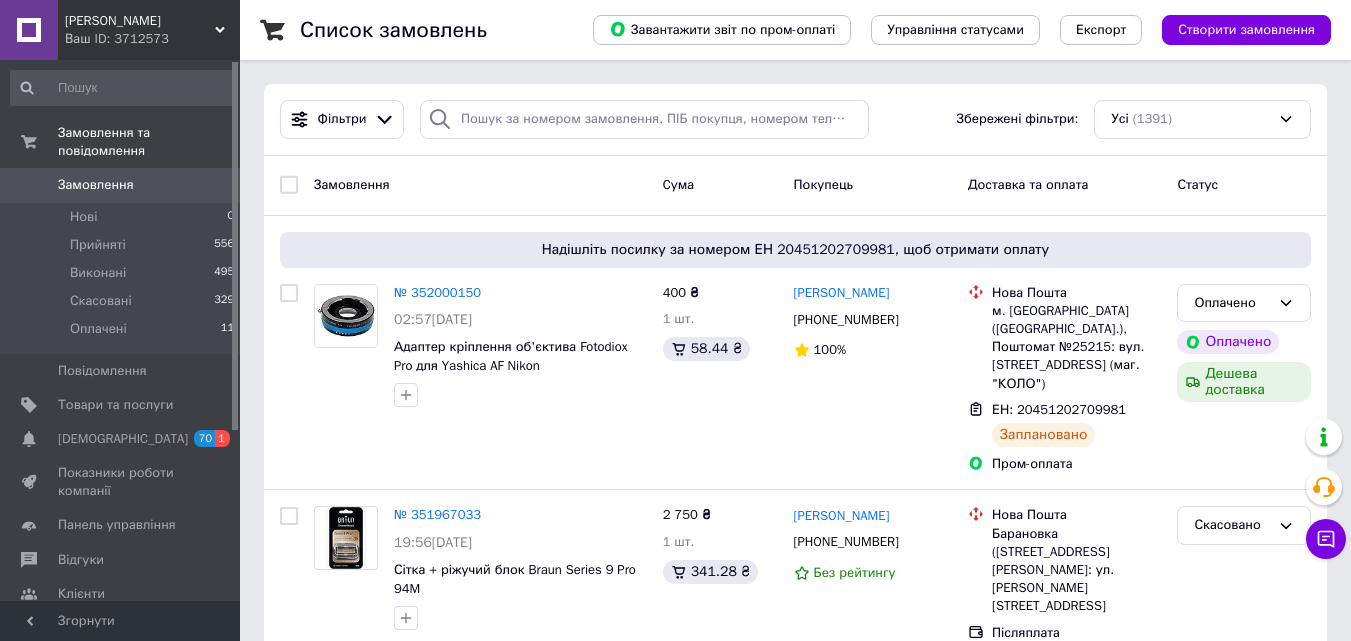 click on "Замовлення" at bounding box center (96, 185) 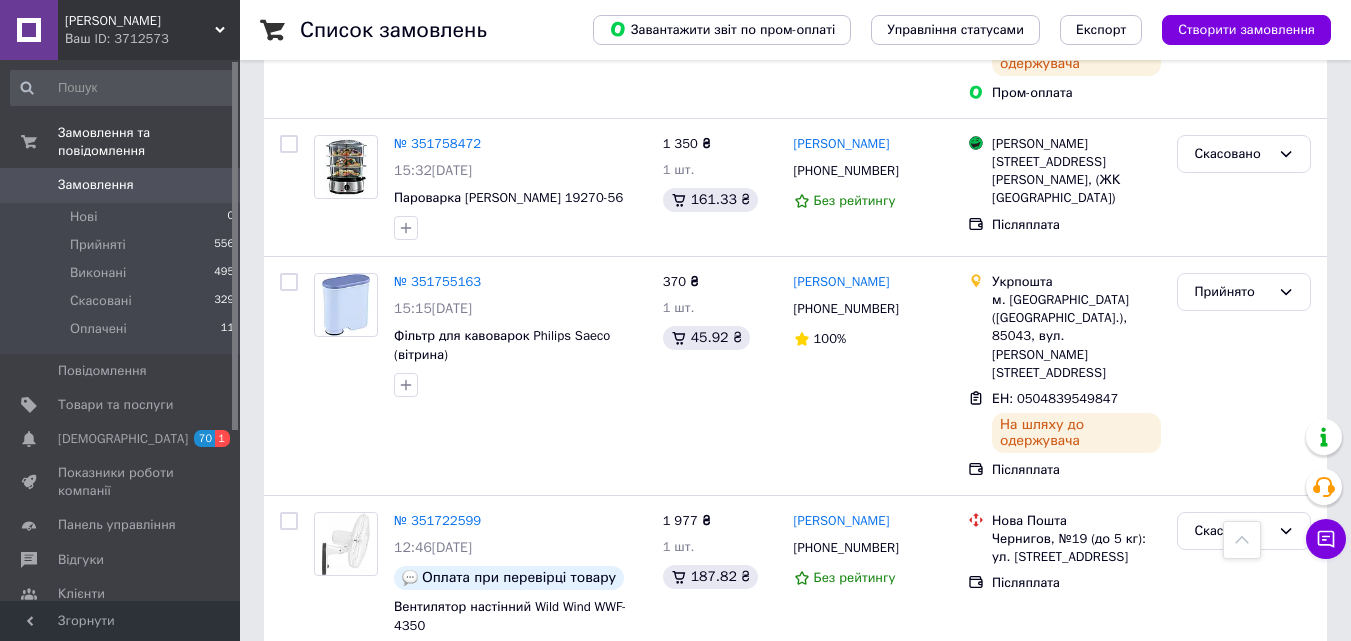 scroll, scrollTop: 2200, scrollLeft: 0, axis: vertical 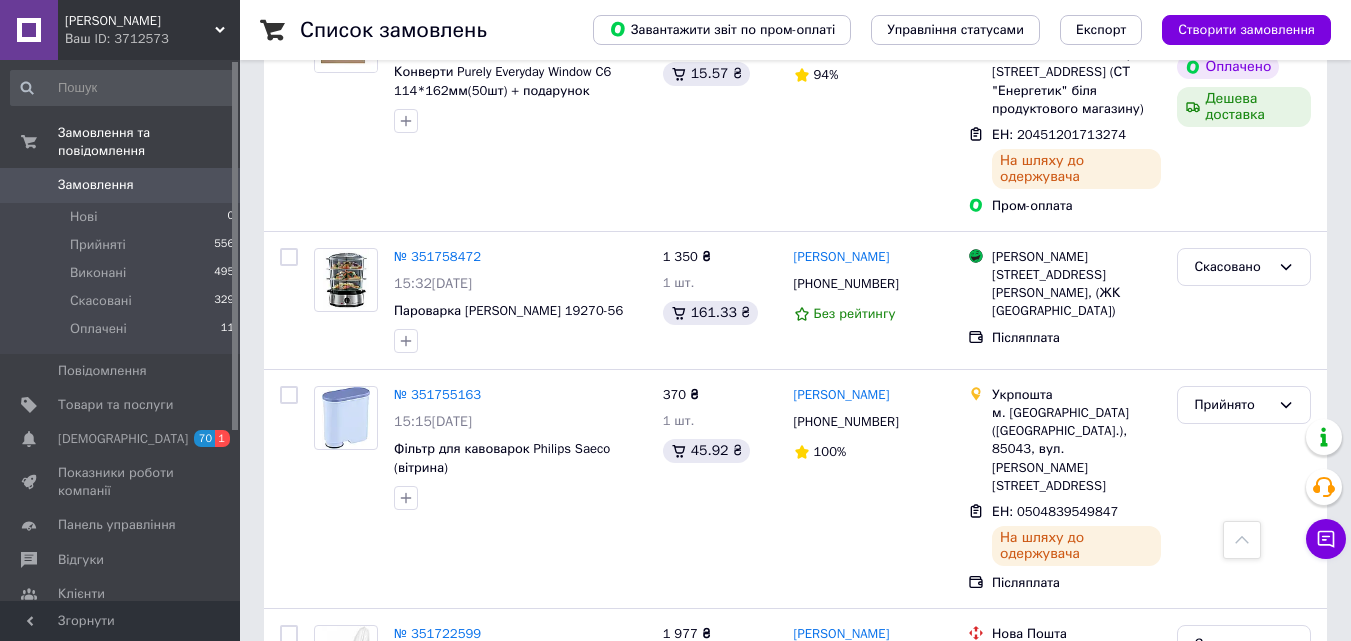 click on "Замовлення" at bounding box center (96, 185) 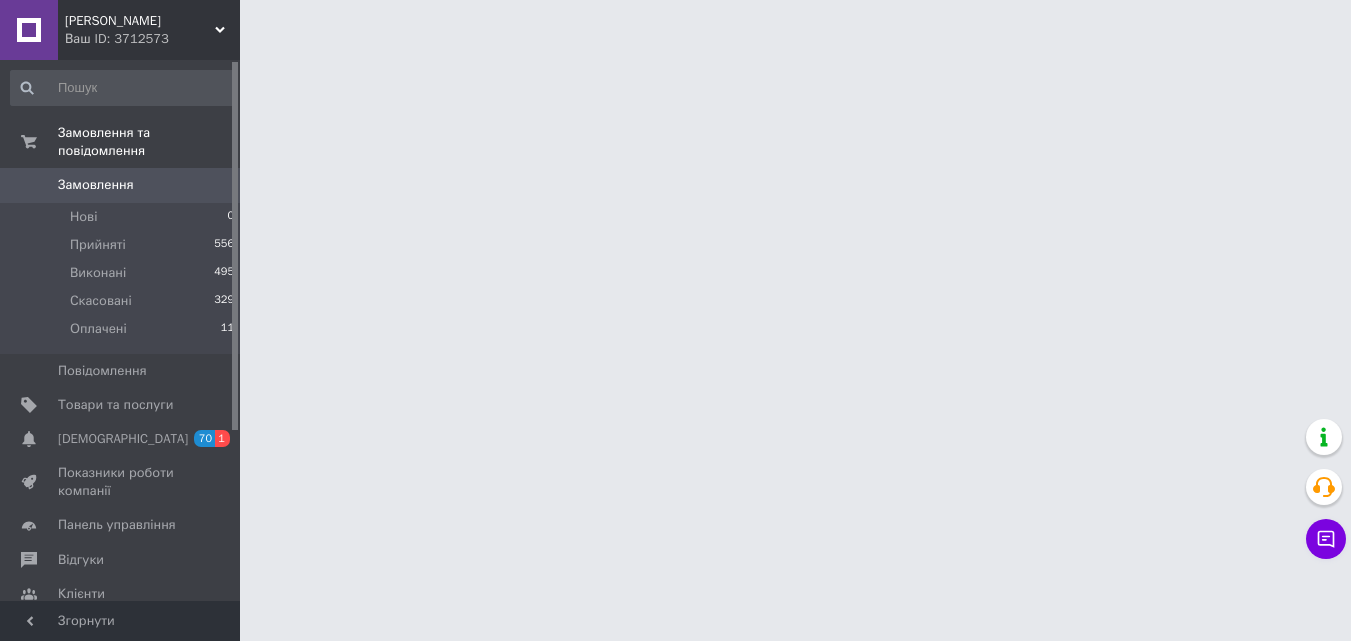 scroll, scrollTop: 0, scrollLeft: 0, axis: both 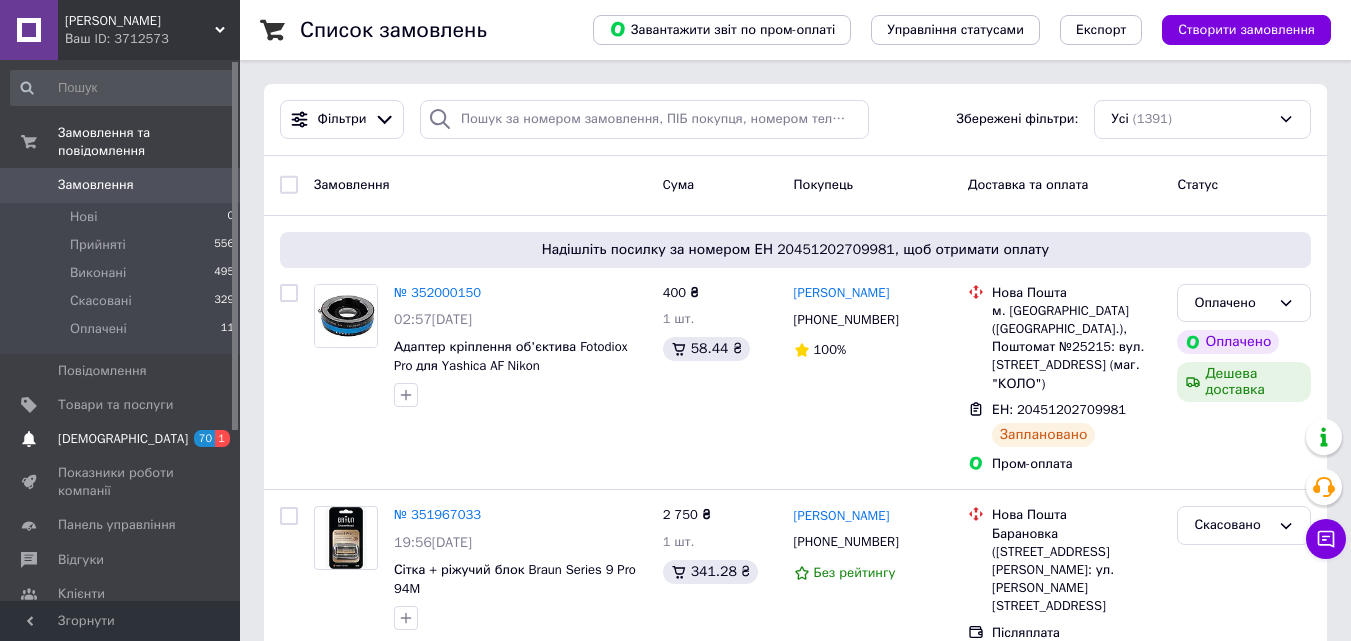 click on "[DEMOGRAPHIC_DATA]" at bounding box center (123, 439) 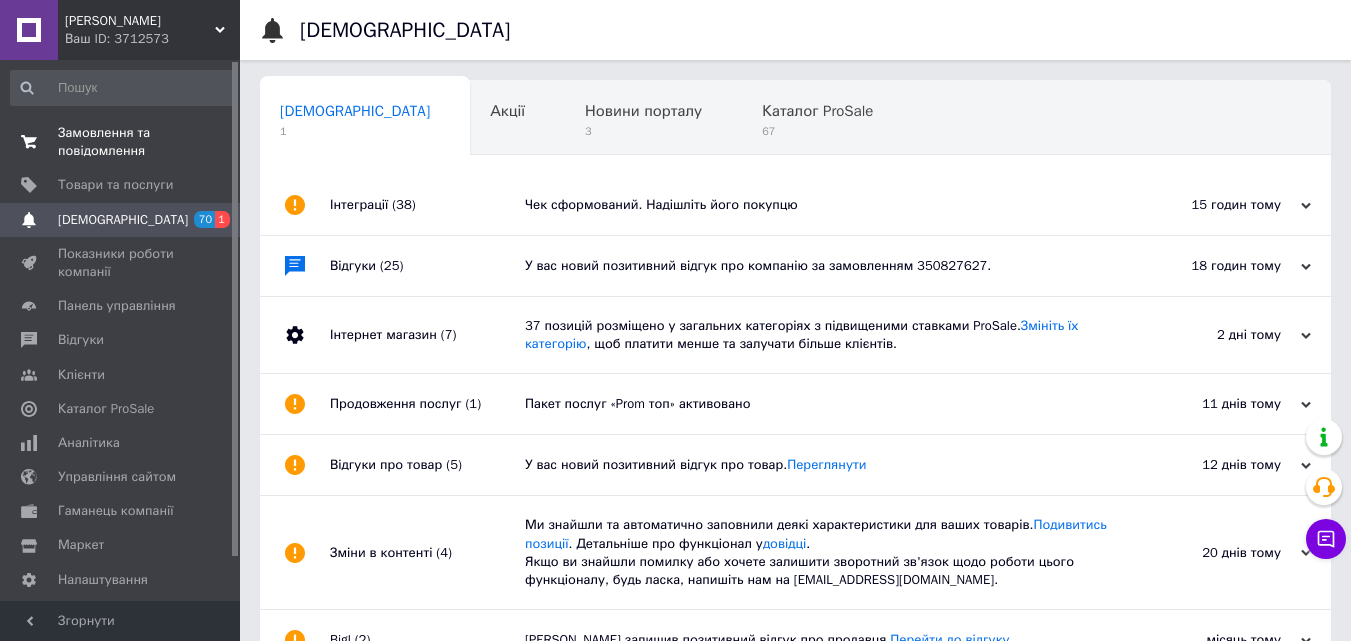 click on "Замовлення та повідомлення" at bounding box center (121, 142) 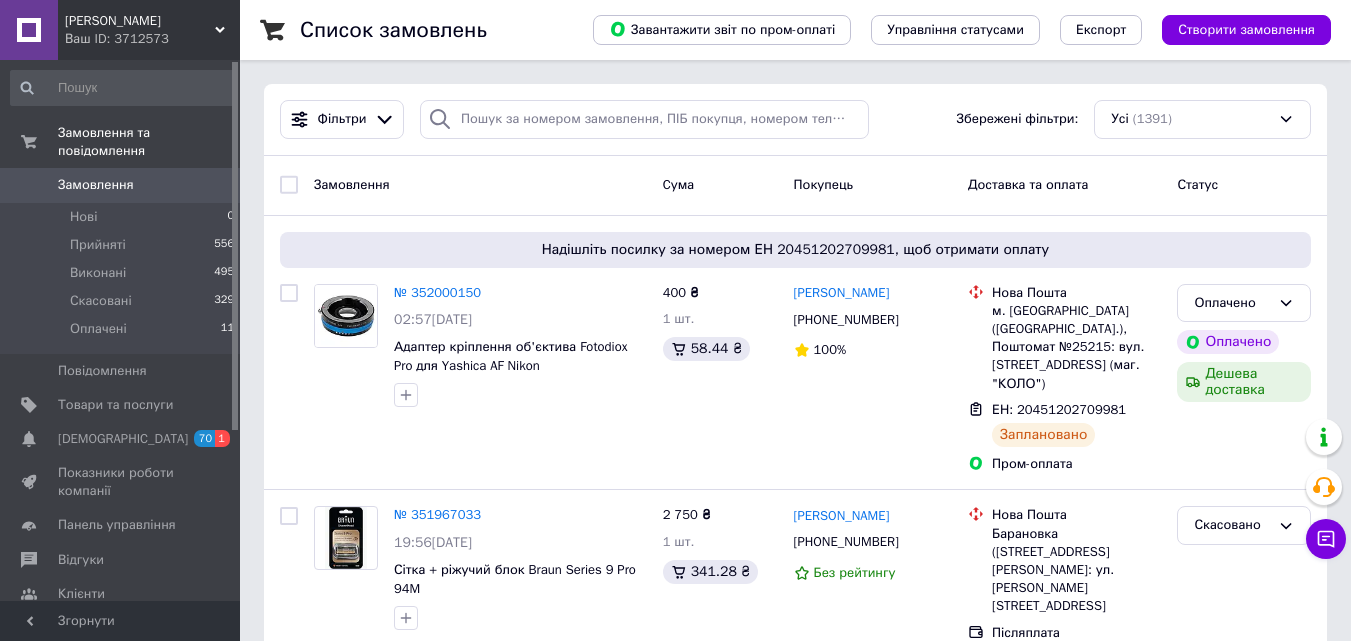 click on "Замовлення" at bounding box center (96, 185) 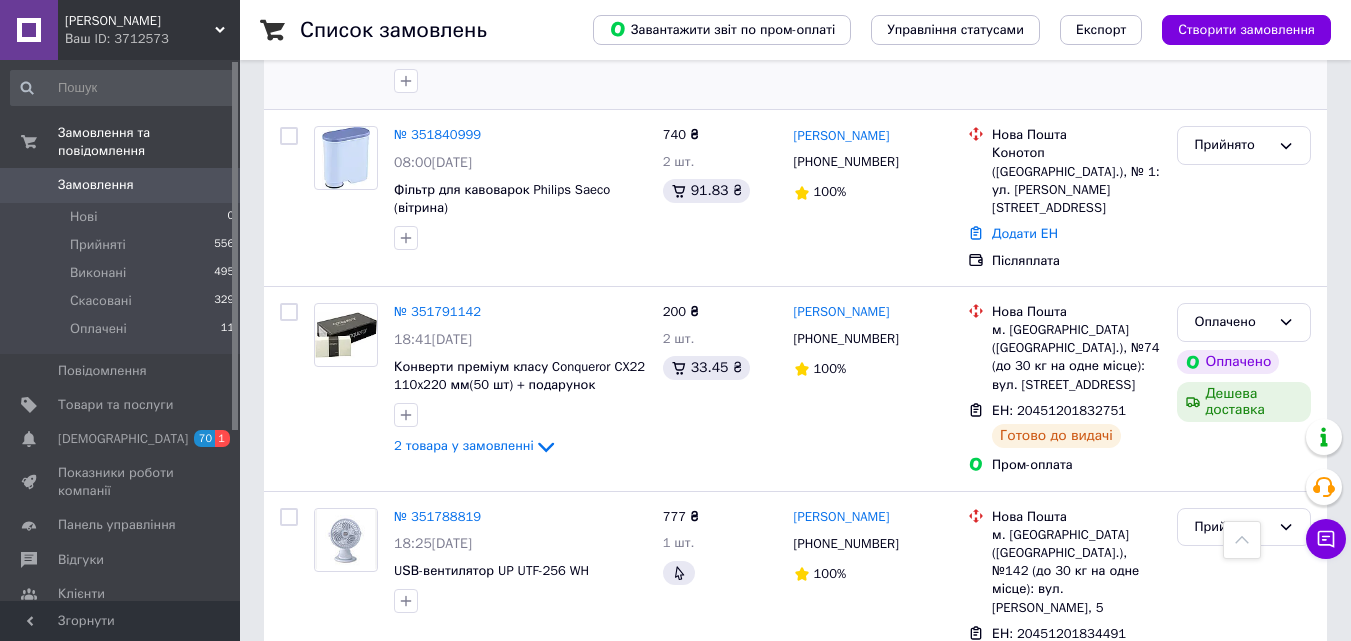 scroll, scrollTop: 900, scrollLeft: 0, axis: vertical 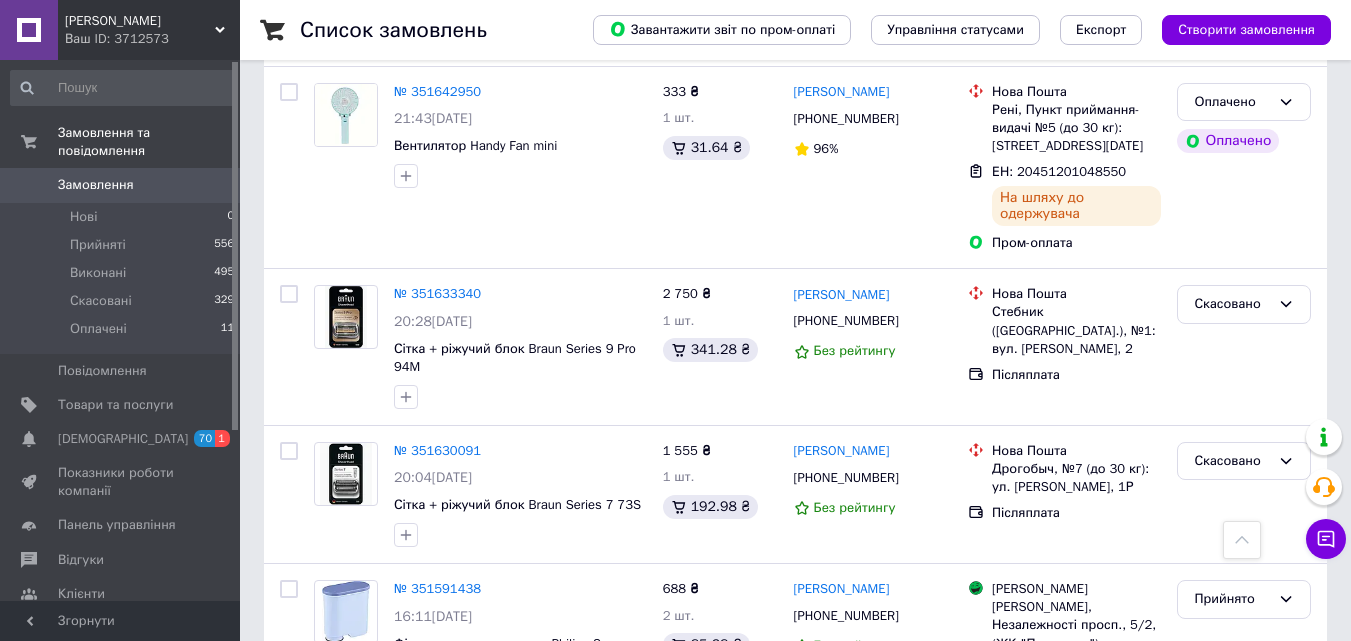 click on "2" at bounding box center [327, 811] 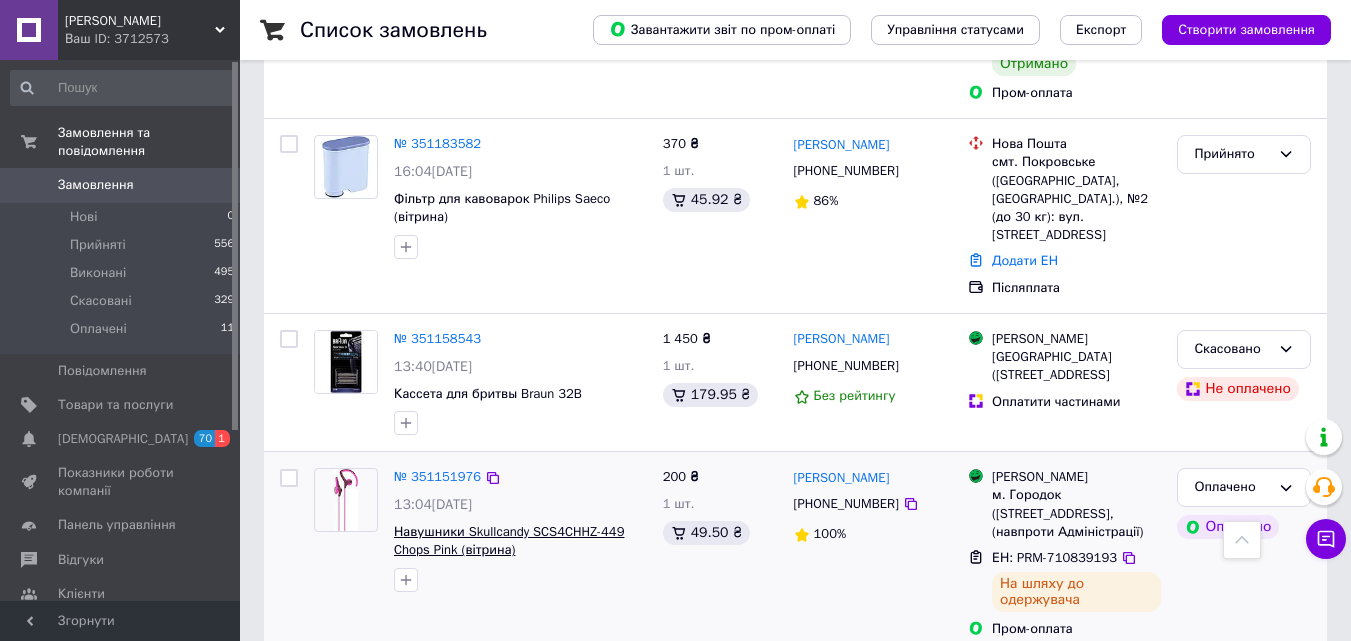 scroll, scrollTop: 2700, scrollLeft: 0, axis: vertical 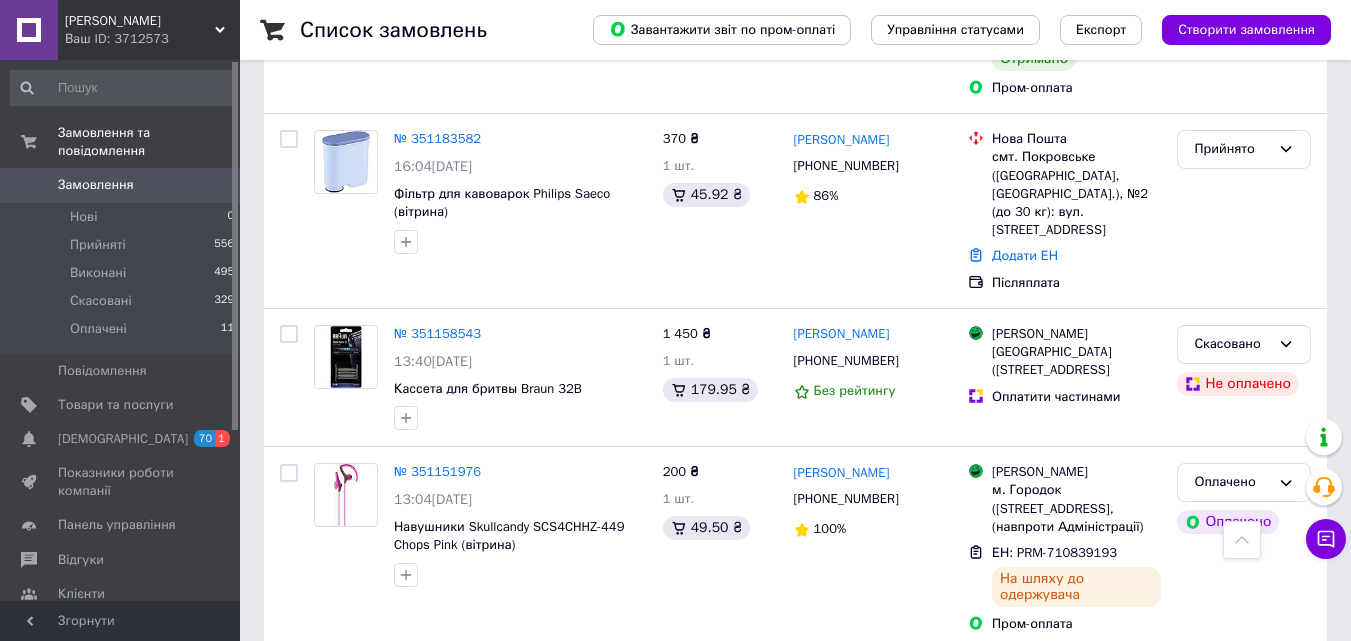 click on "Замовлення" at bounding box center [96, 185] 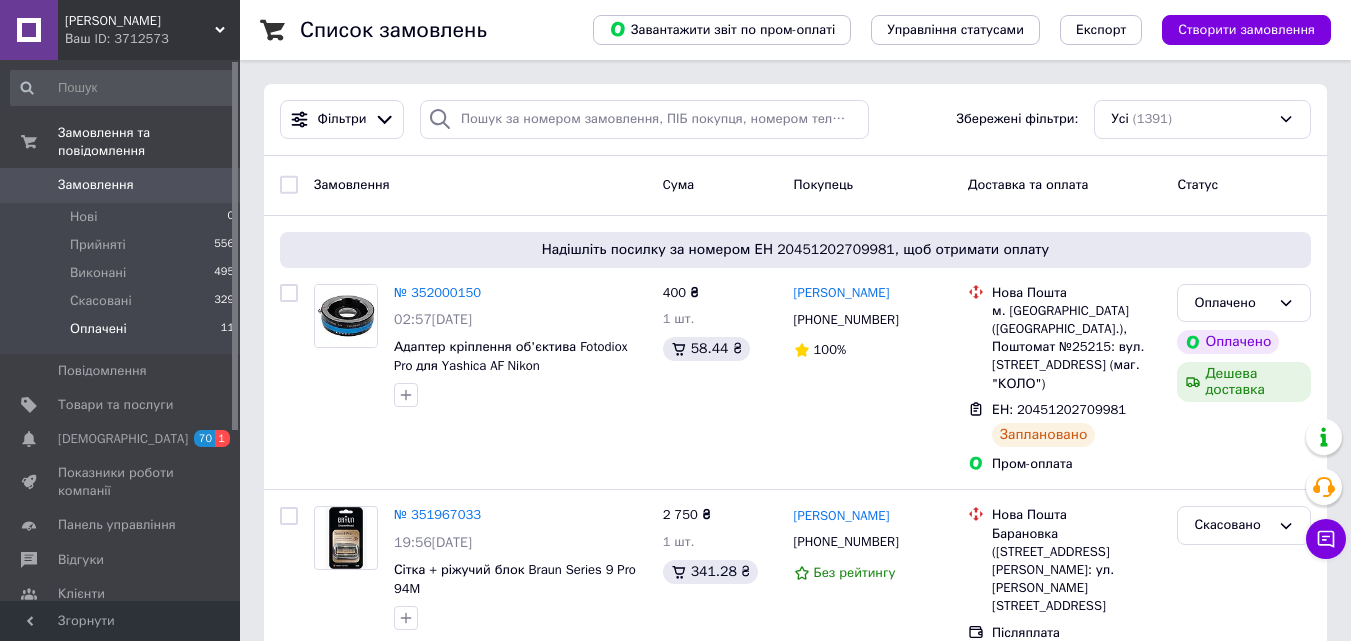 click on "Оплачені" at bounding box center (98, 329) 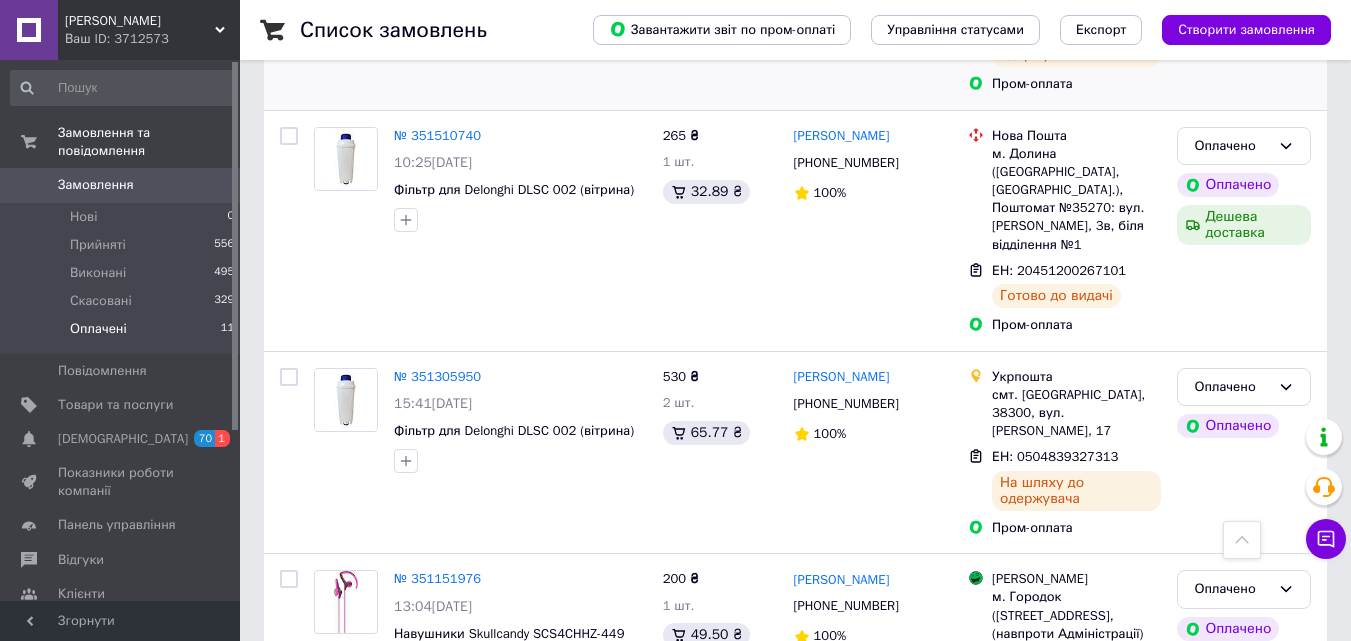 scroll, scrollTop: 2053, scrollLeft: 0, axis: vertical 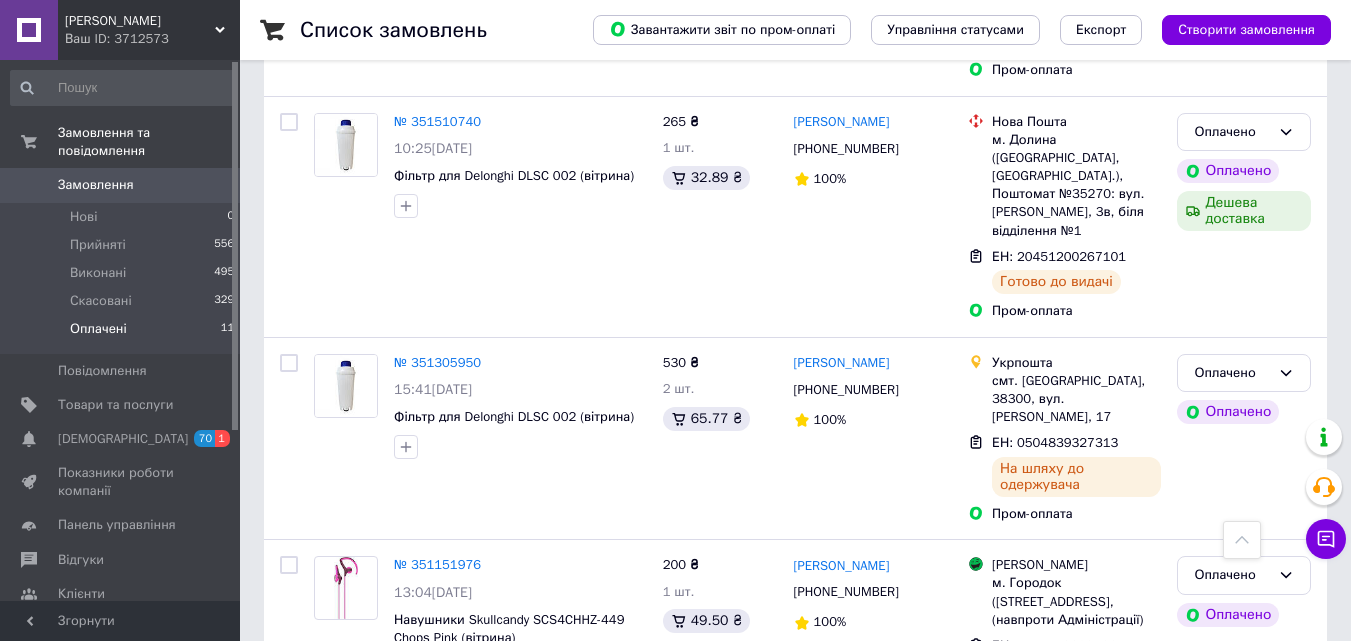click on "Замовлення" at bounding box center (96, 185) 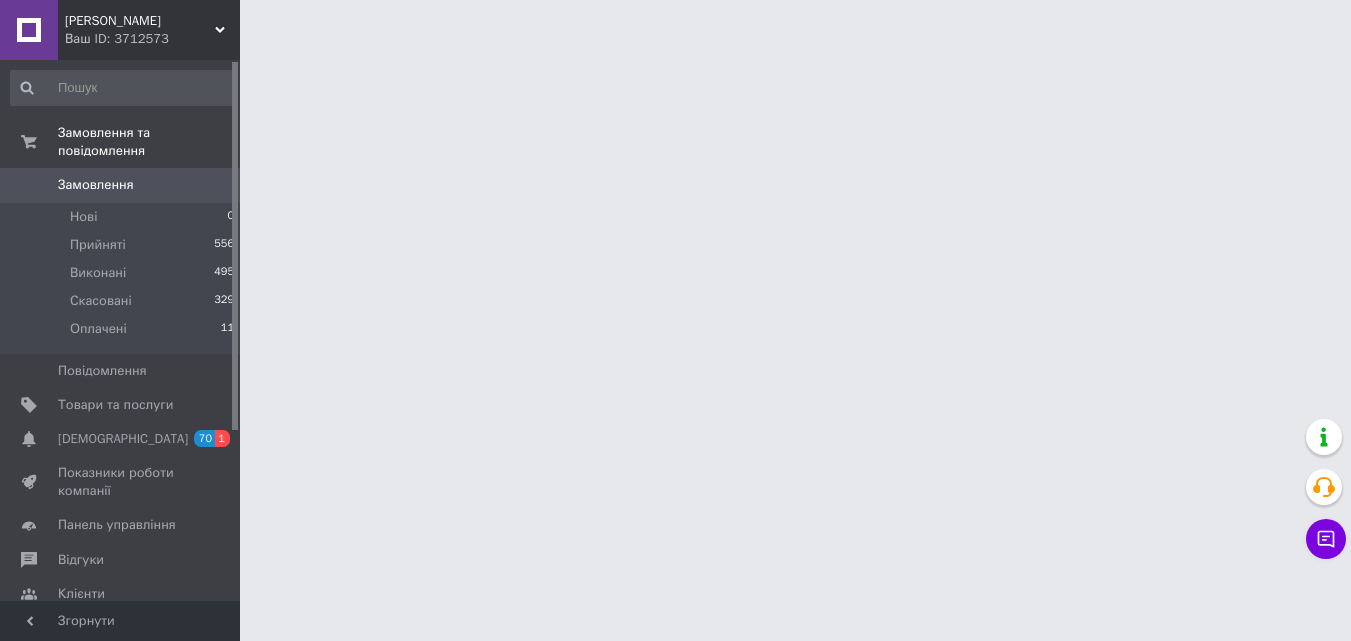 scroll, scrollTop: 0, scrollLeft: 0, axis: both 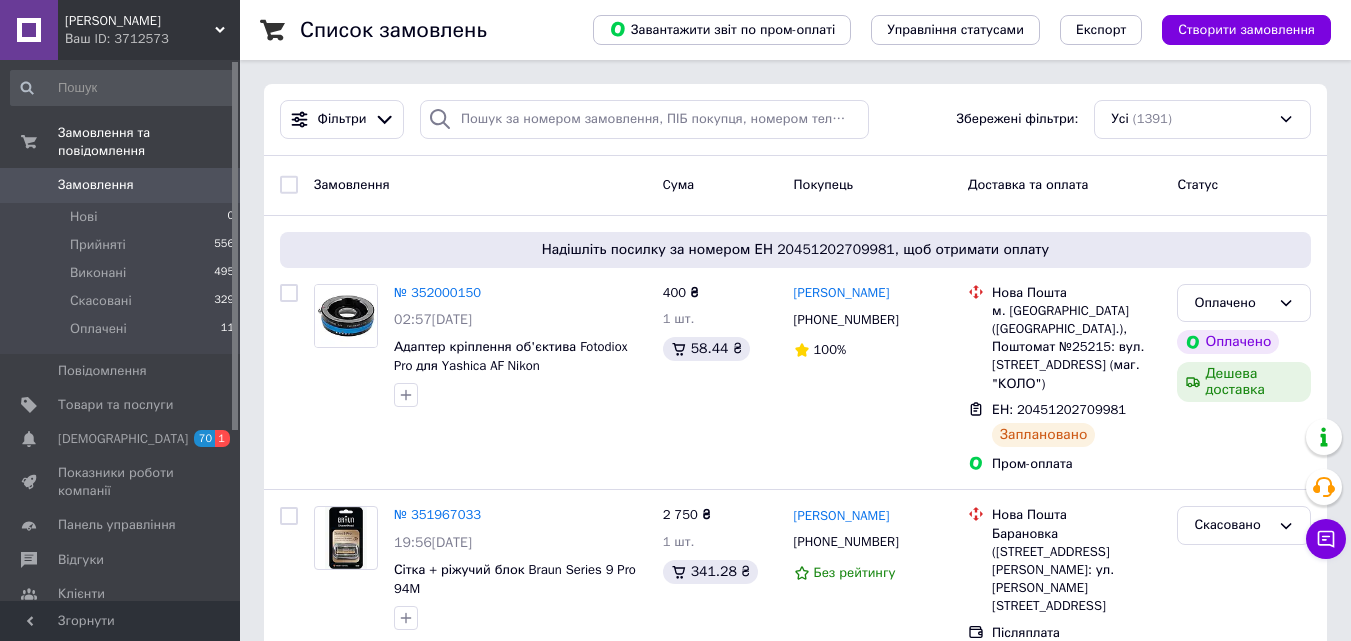 click on "Замовлення" at bounding box center (96, 185) 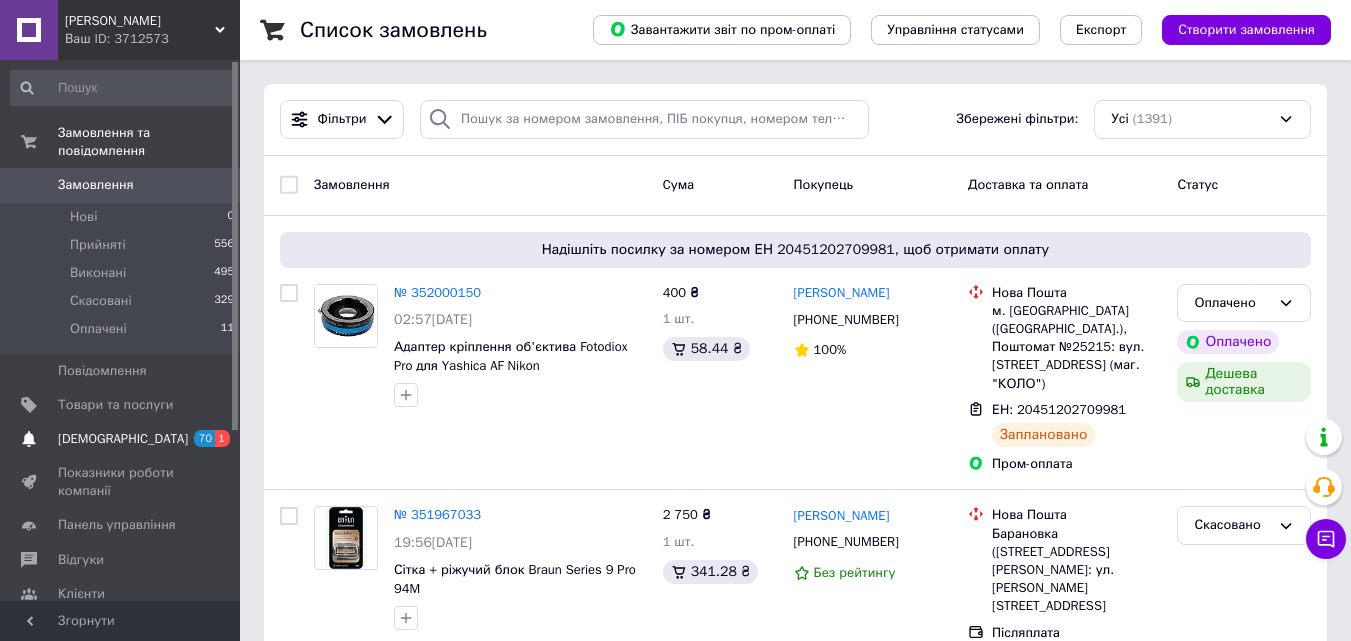 click on "[DEMOGRAPHIC_DATA]" at bounding box center [123, 439] 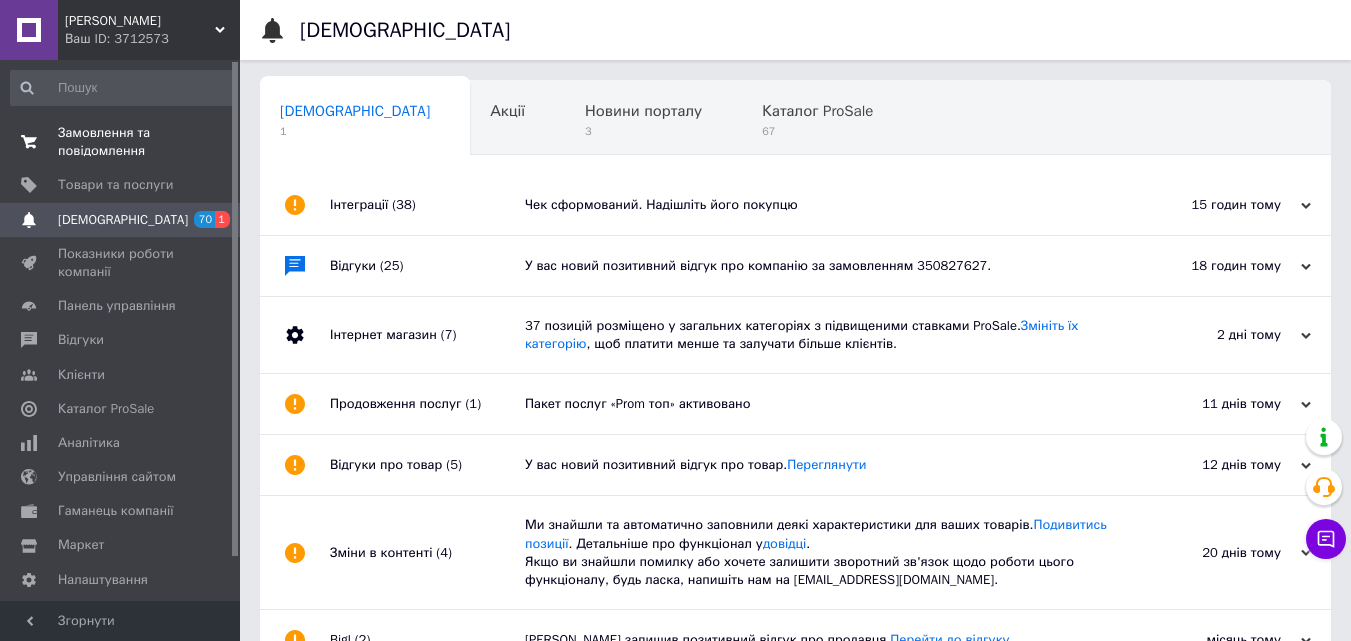click on "Замовлення та повідомлення" at bounding box center (121, 142) 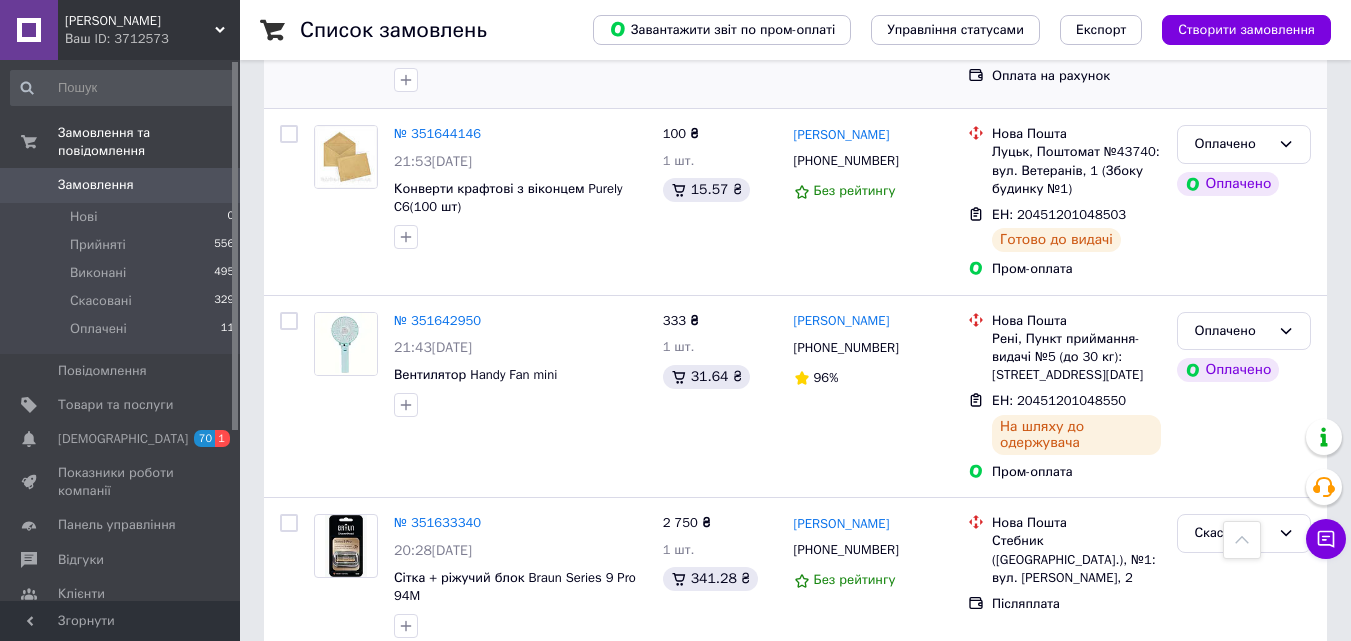 scroll, scrollTop: 3513, scrollLeft: 0, axis: vertical 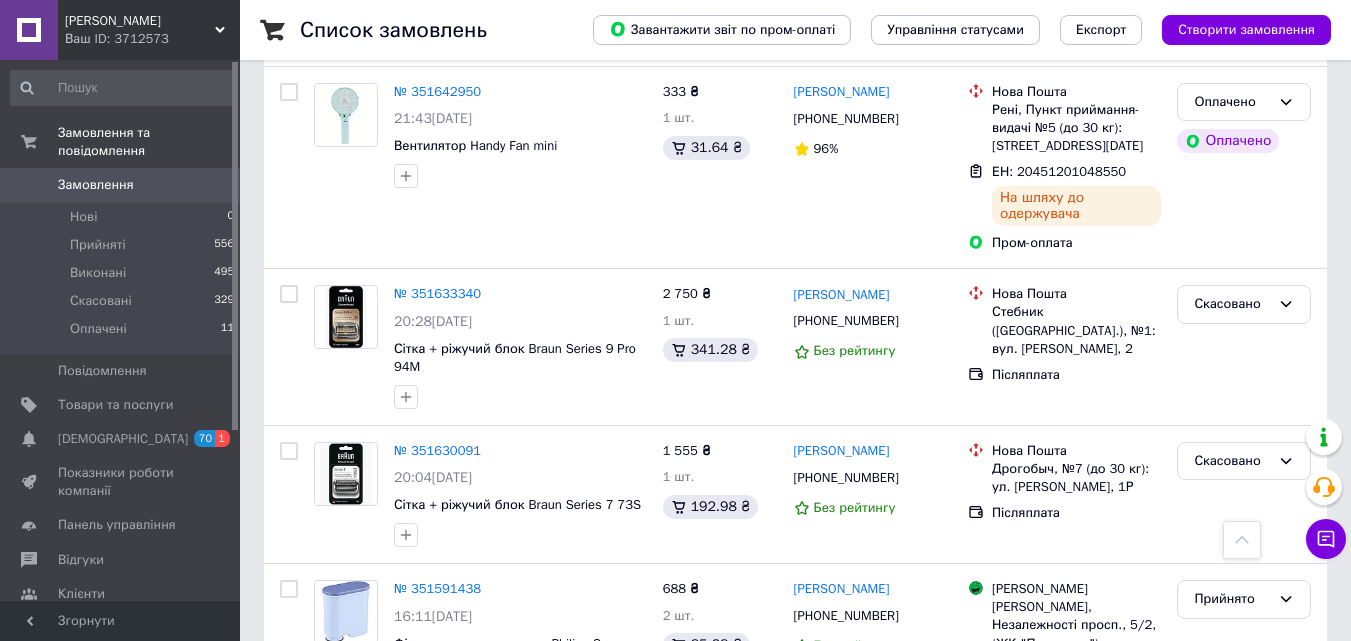 click on "2" at bounding box center (327, 811) 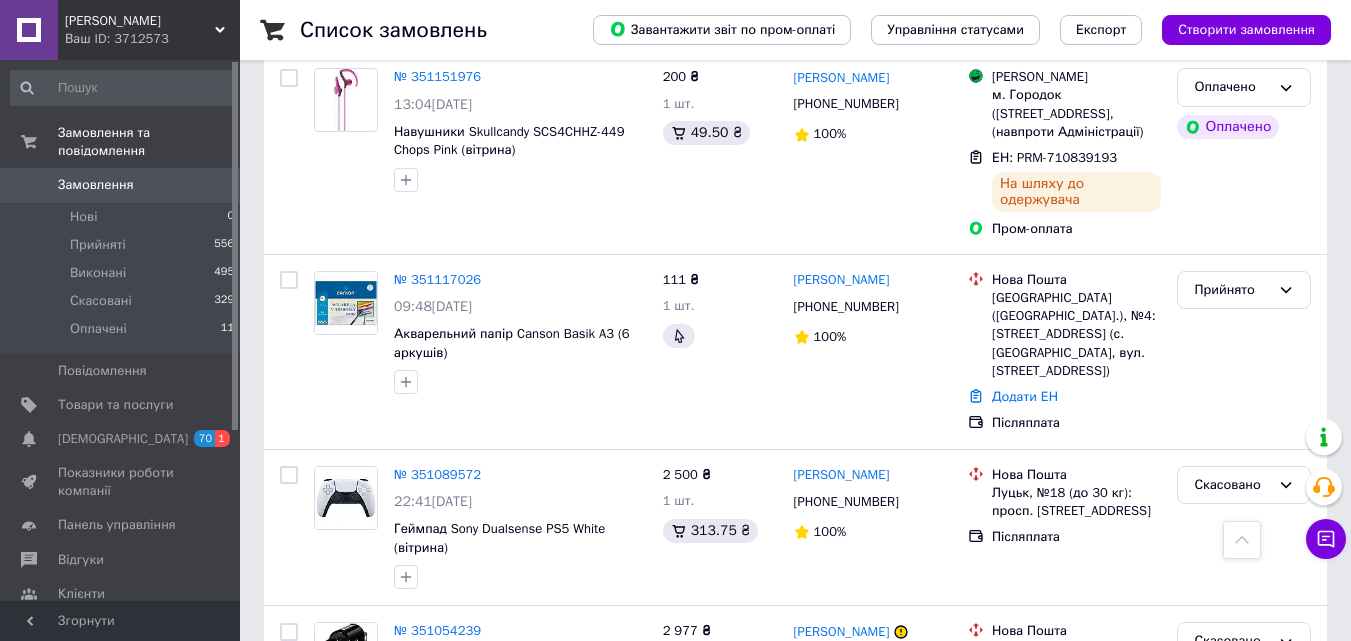 scroll, scrollTop: 3271, scrollLeft: 0, axis: vertical 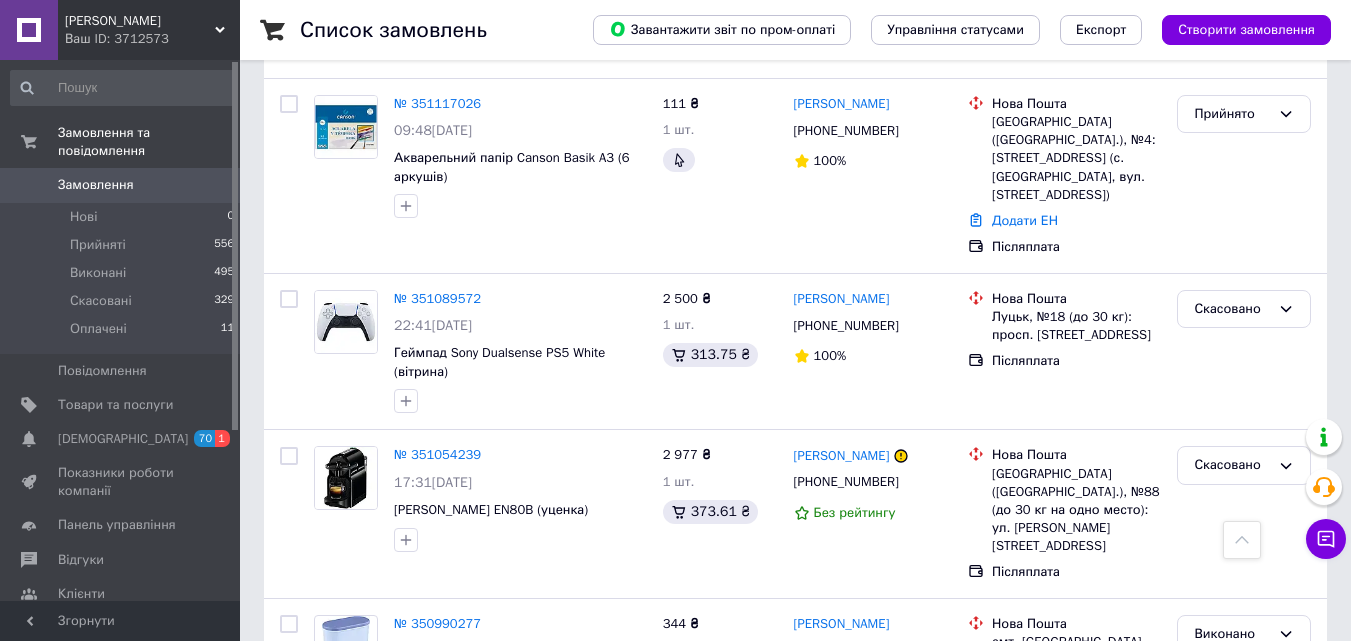 click on "3" at bounding box center [494, 866] 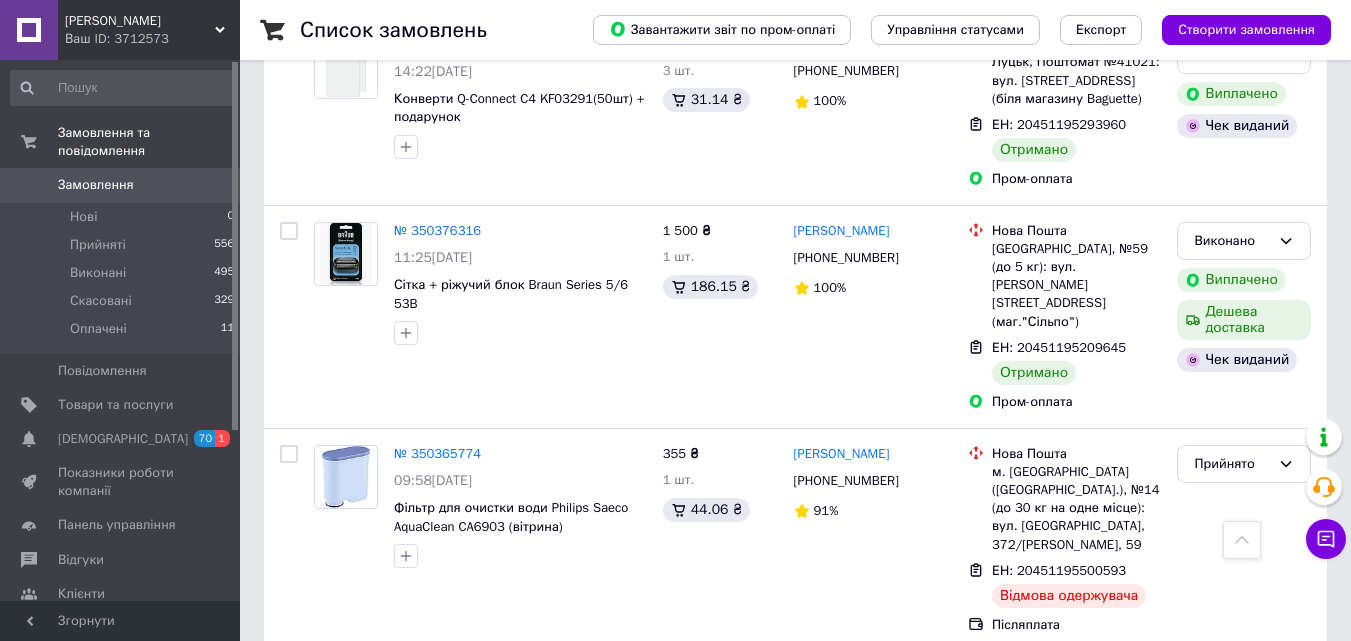 scroll, scrollTop: 3200, scrollLeft: 0, axis: vertical 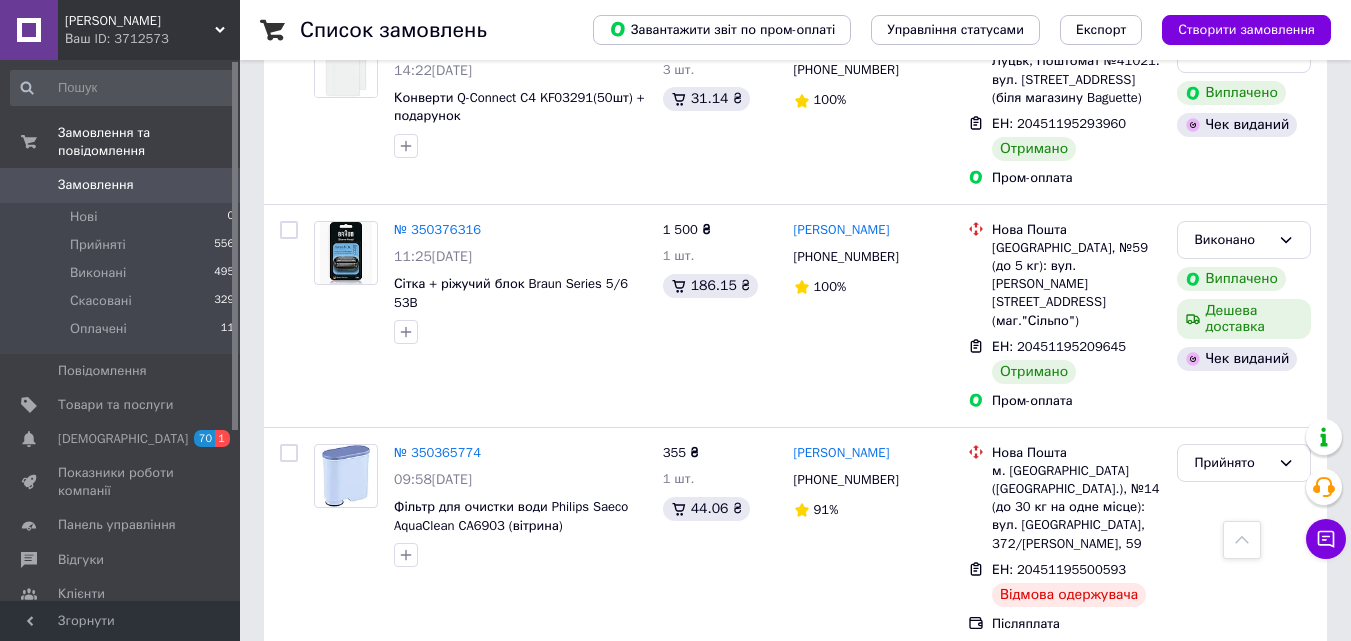 click on "Замовлення" at bounding box center (96, 185) 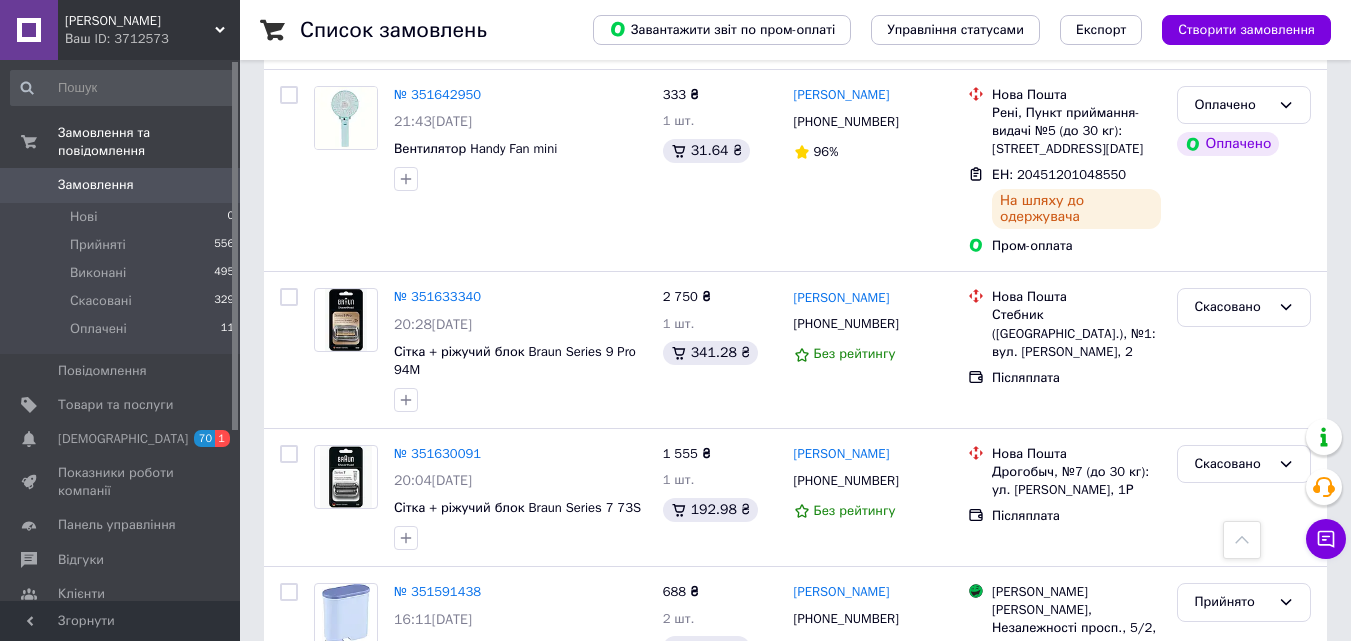 scroll, scrollTop: 3513, scrollLeft: 0, axis: vertical 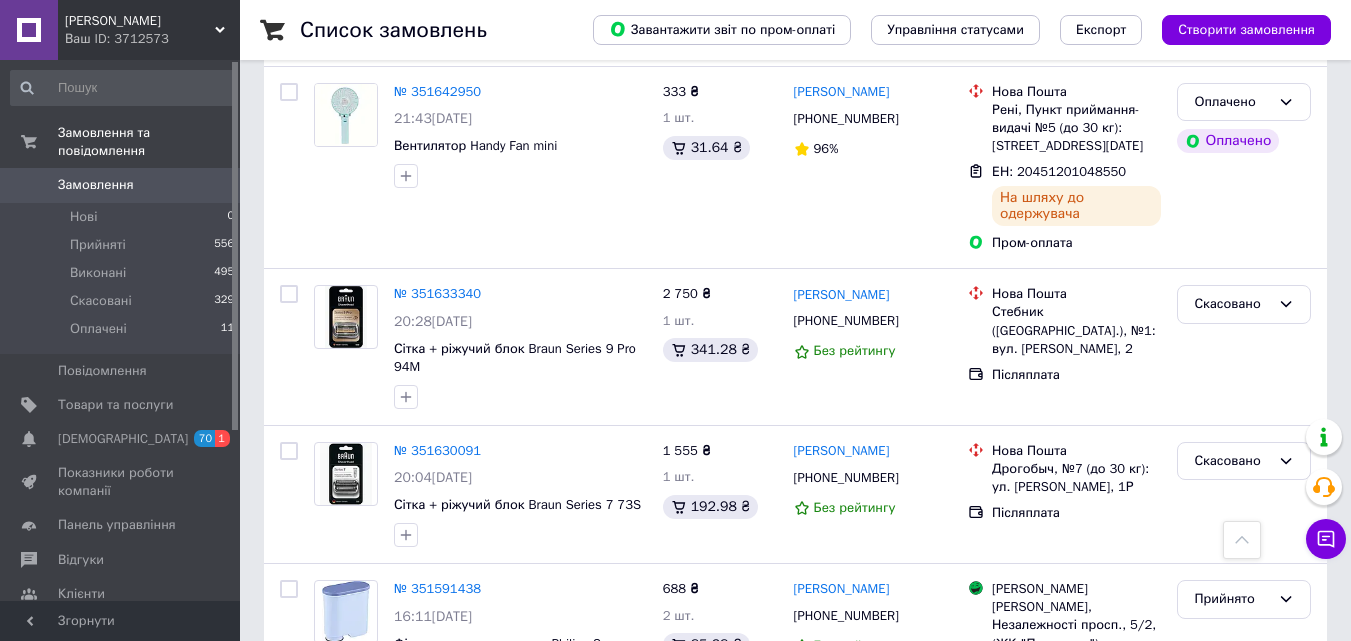click on "Замовлення" at bounding box center (96, 185) 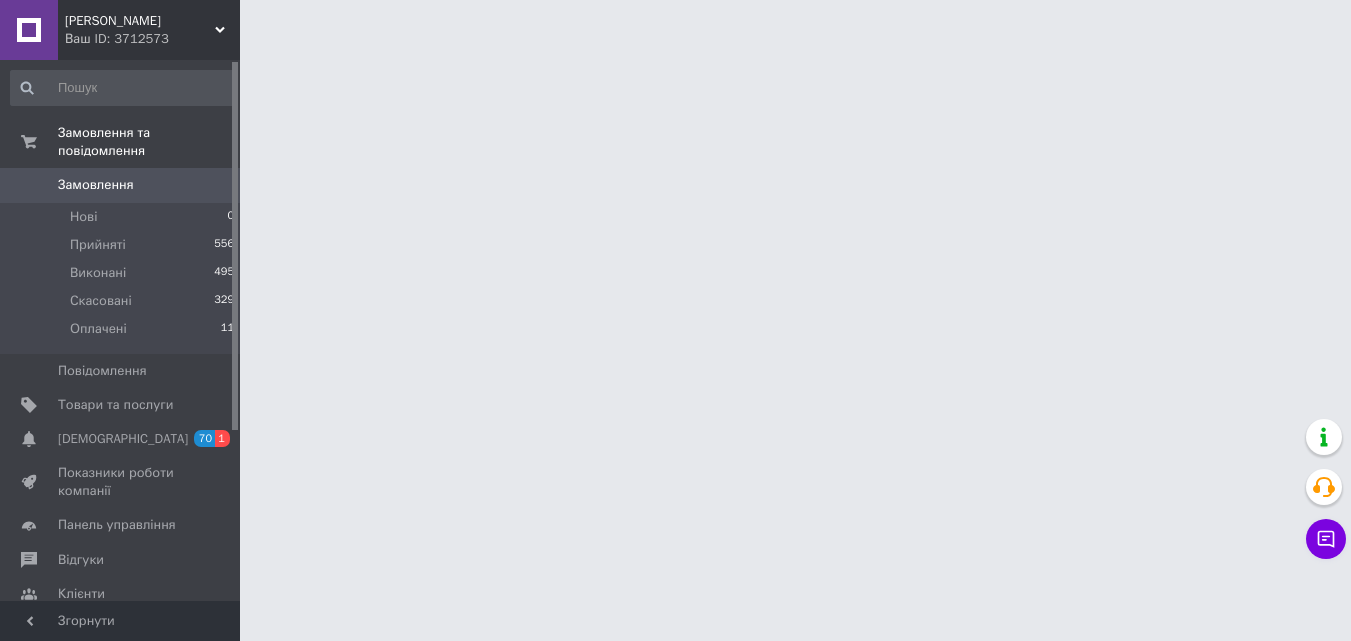 scroll, scrollTop: 0, scrollLeft: 0, axis: both 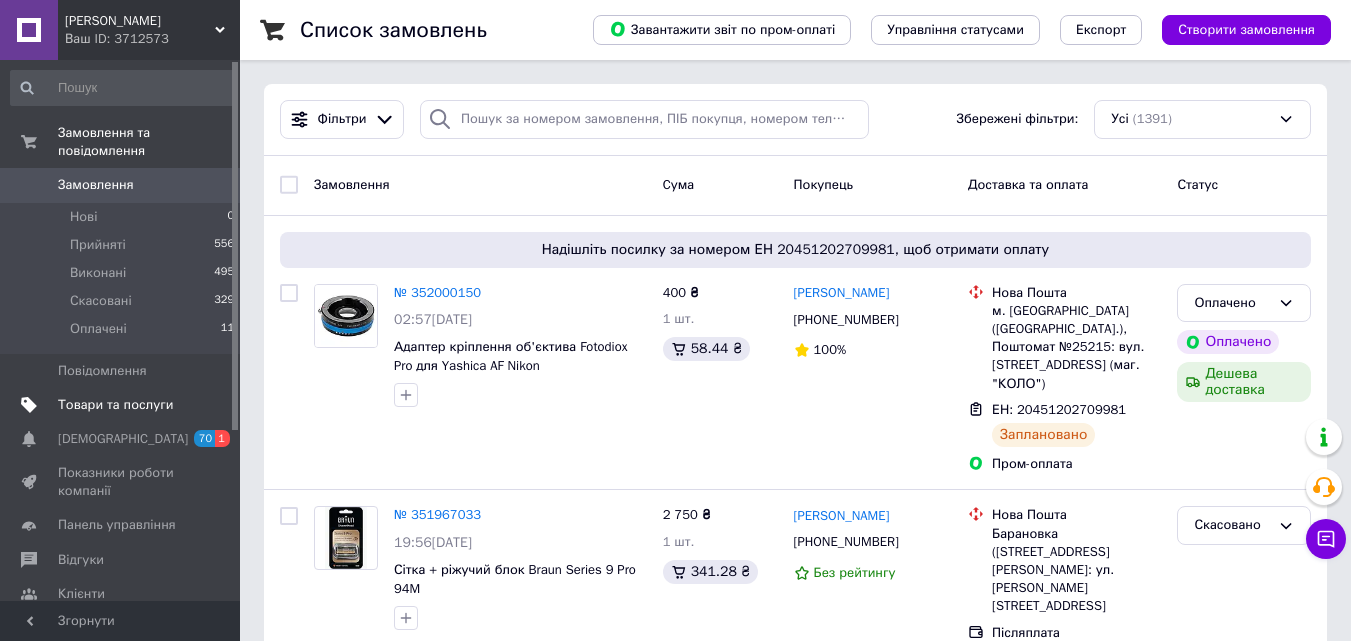 click on "Товари та послуги" at bounding box center [115, 405] 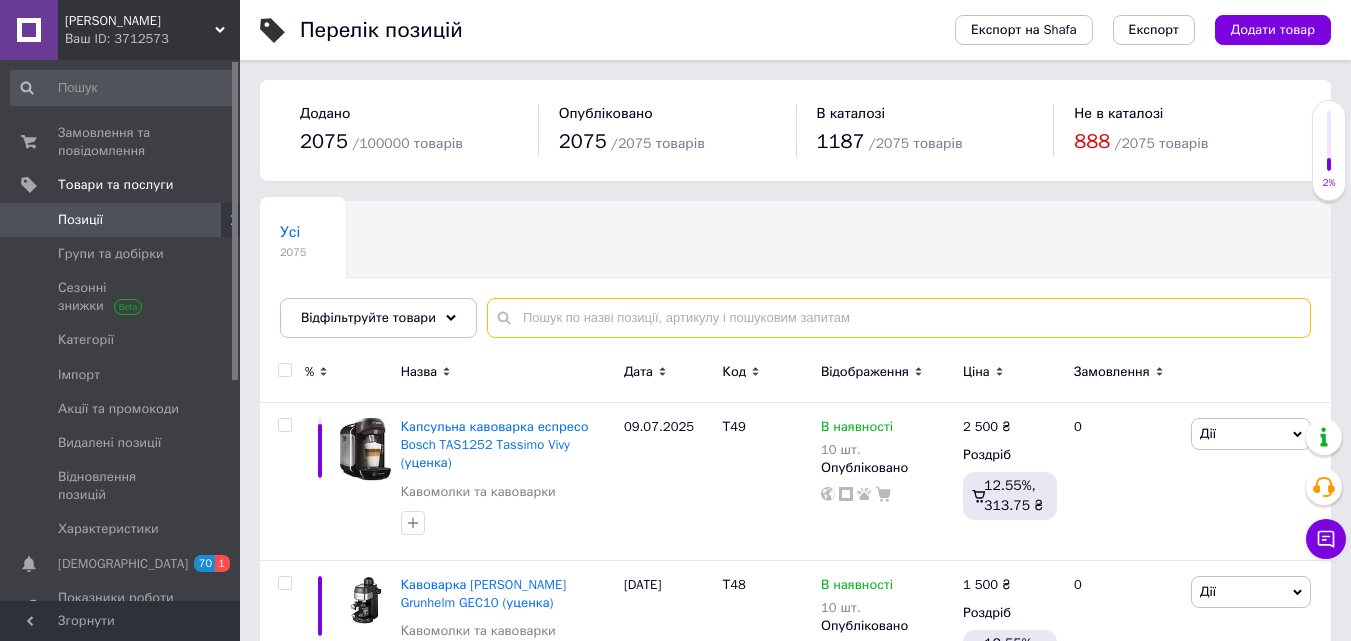 click at bounding box center (899, 318) 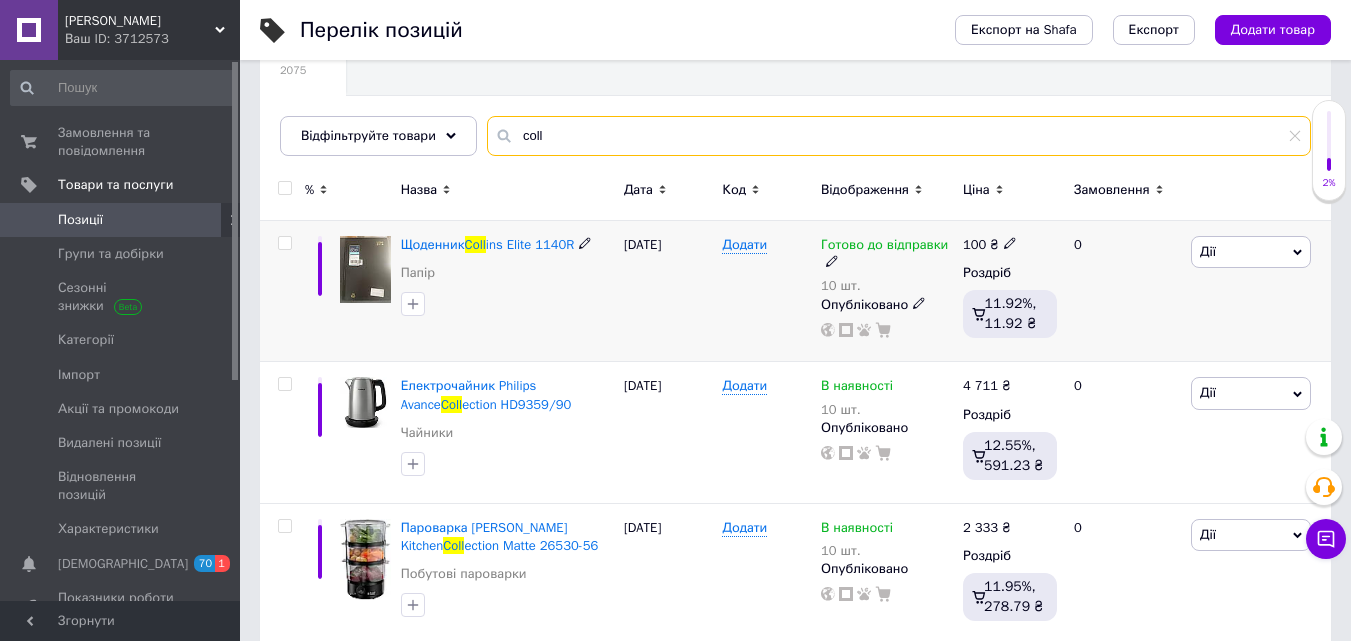 scroll, scrollTop: 200, scrollLeft: 0, axis: vertical 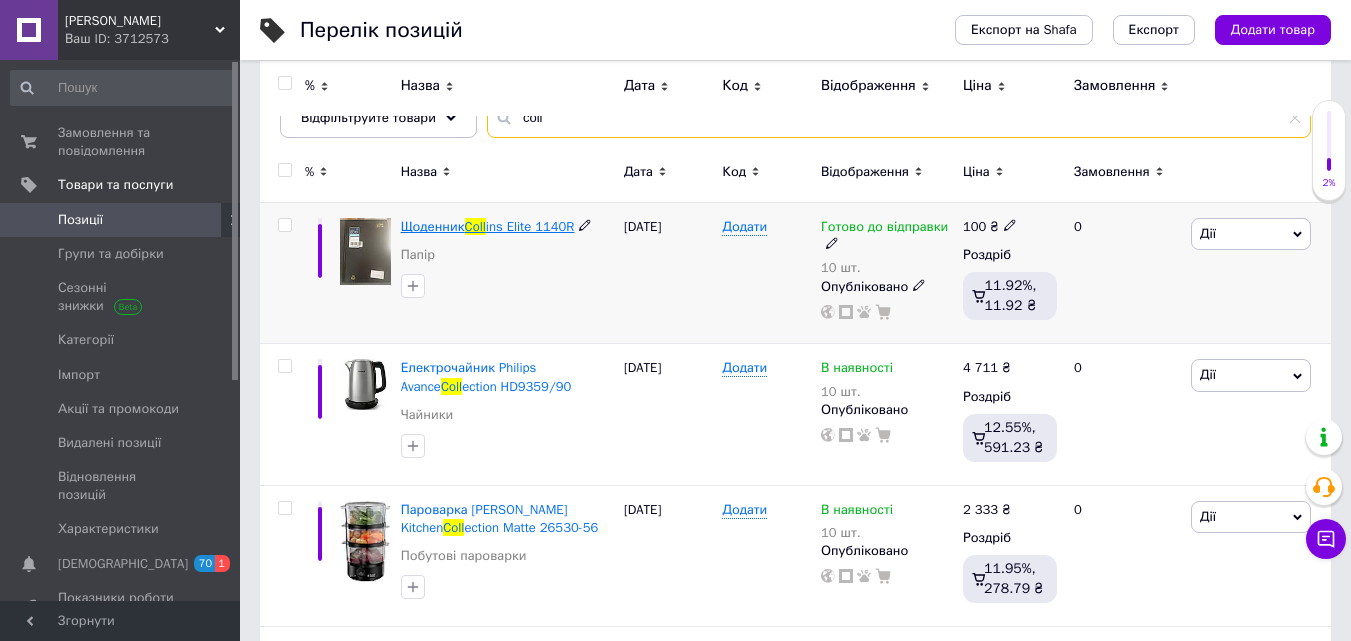 type on "coll" 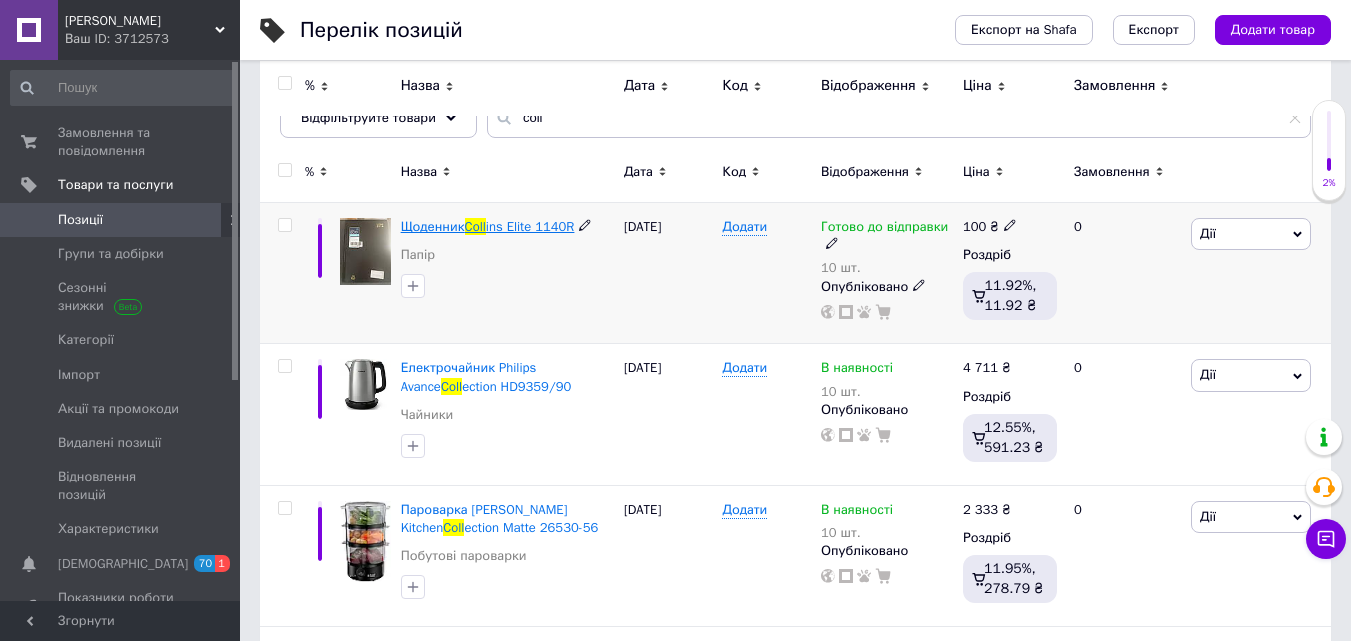 click on "ins Elite 1140R" at bounding box center [530, 226] 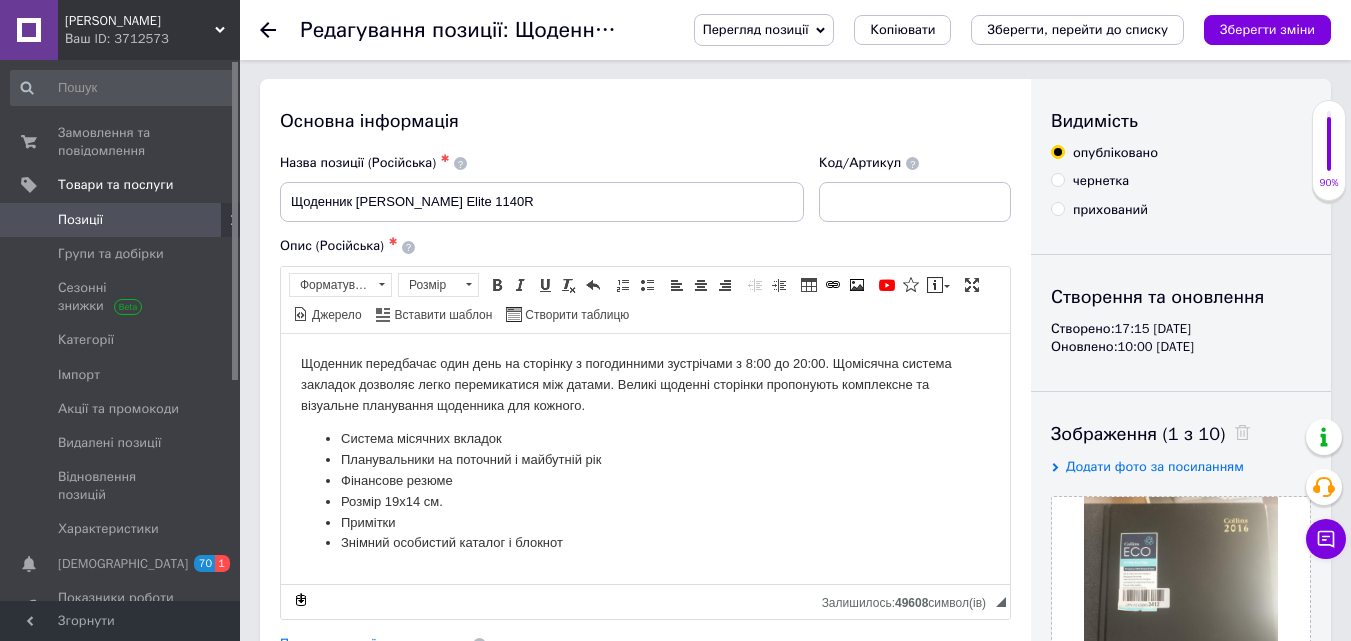 scroll, scrollTop: 0, scrollLeft: 0, axis: both 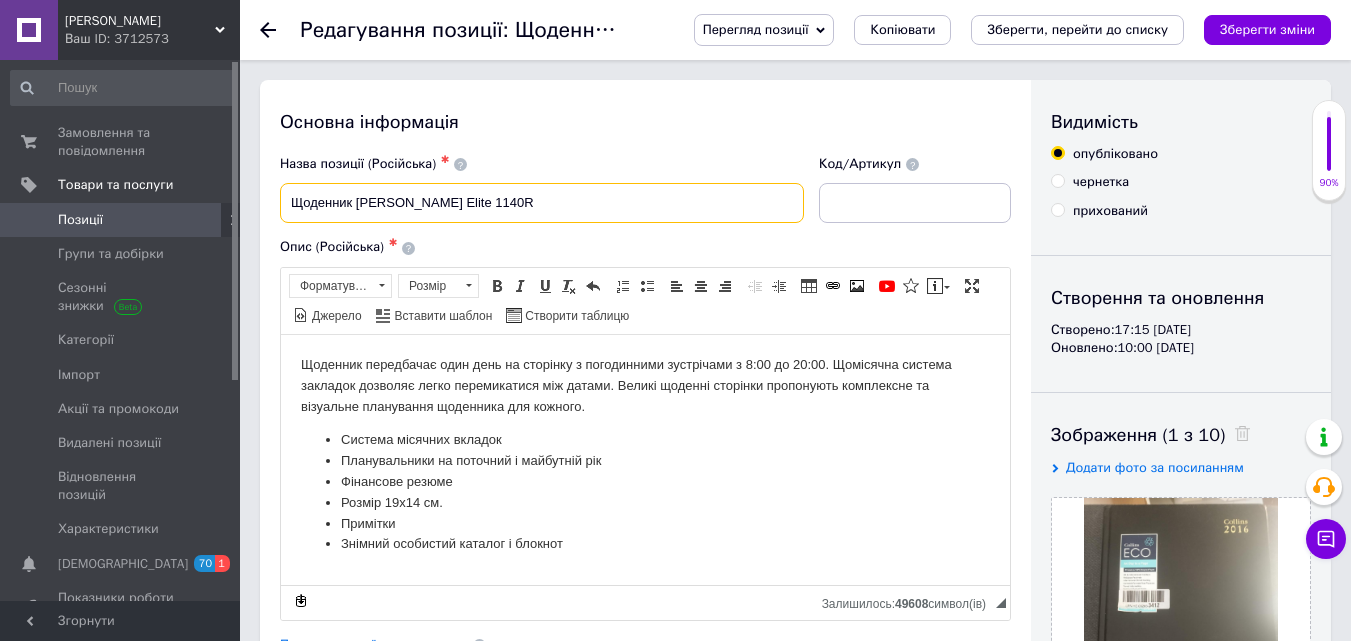 click on "Щоденник [PERSON_NAME] Elite 1140R" at bounding box center (542, 203) 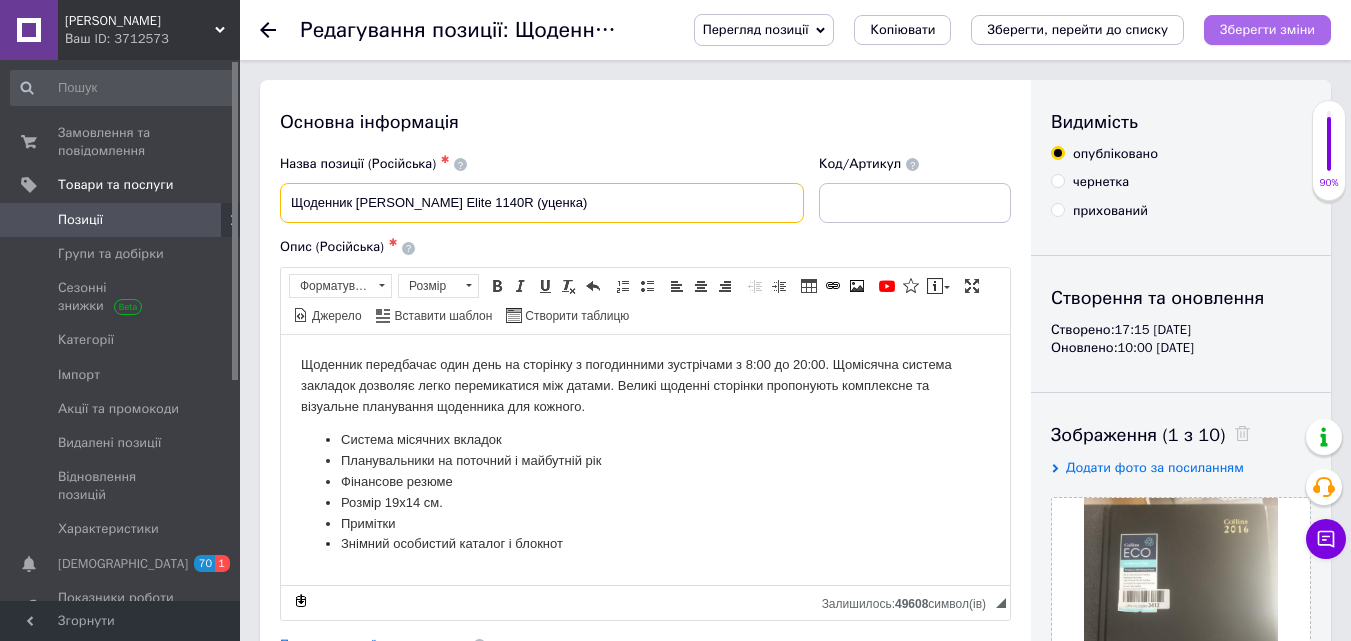 type on "Щоденник [PERSON_NAME] Elite 1140R (уценка)" 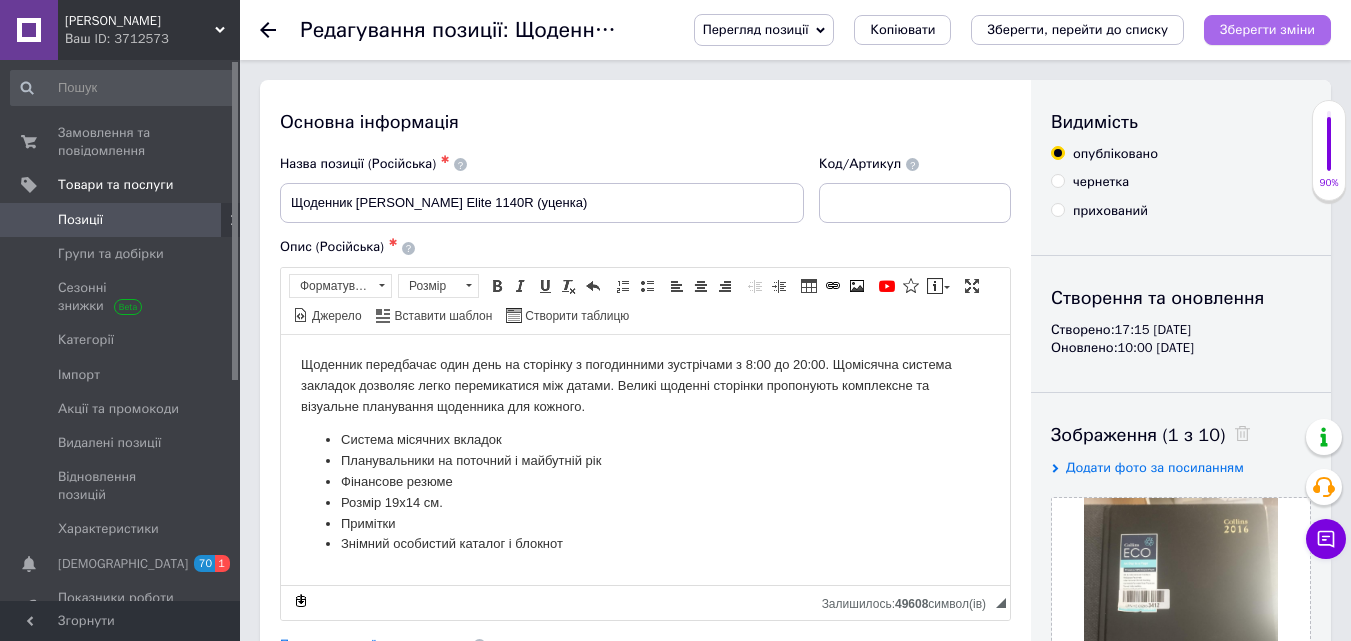 click on "Зберегти зміни" at bounding box center (1267, 29) 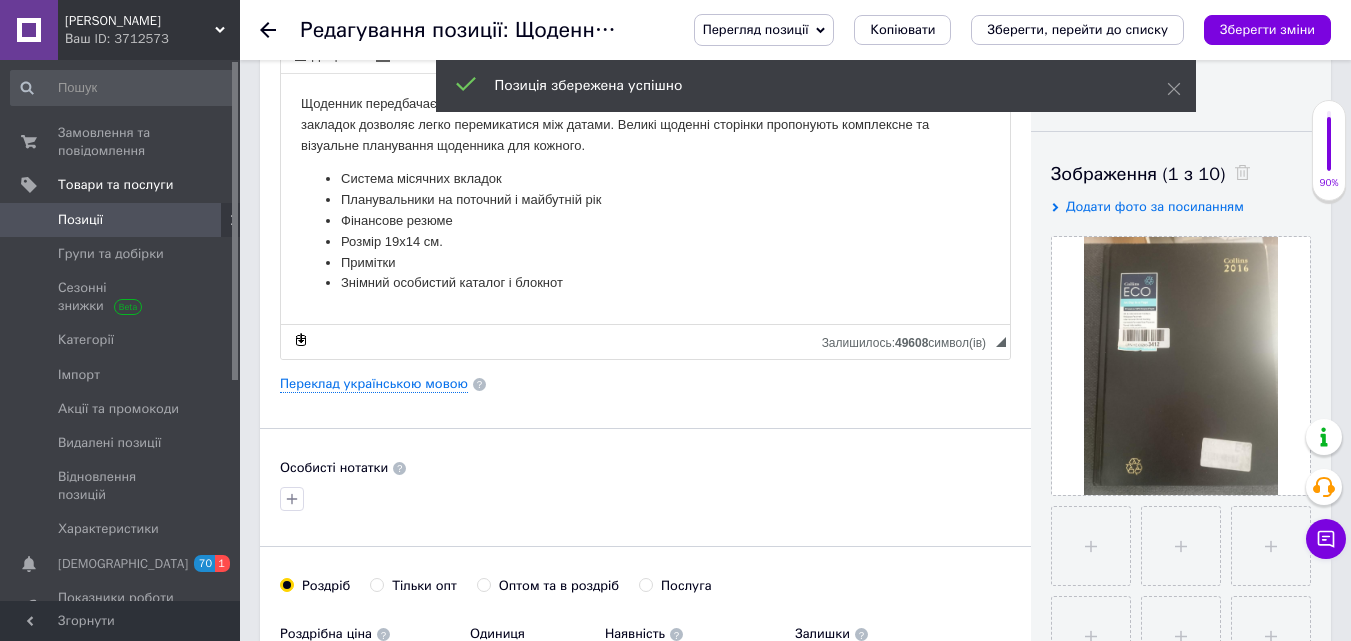 scroll, scrollTop: 300, scrollLeft: 0, axis: vertical 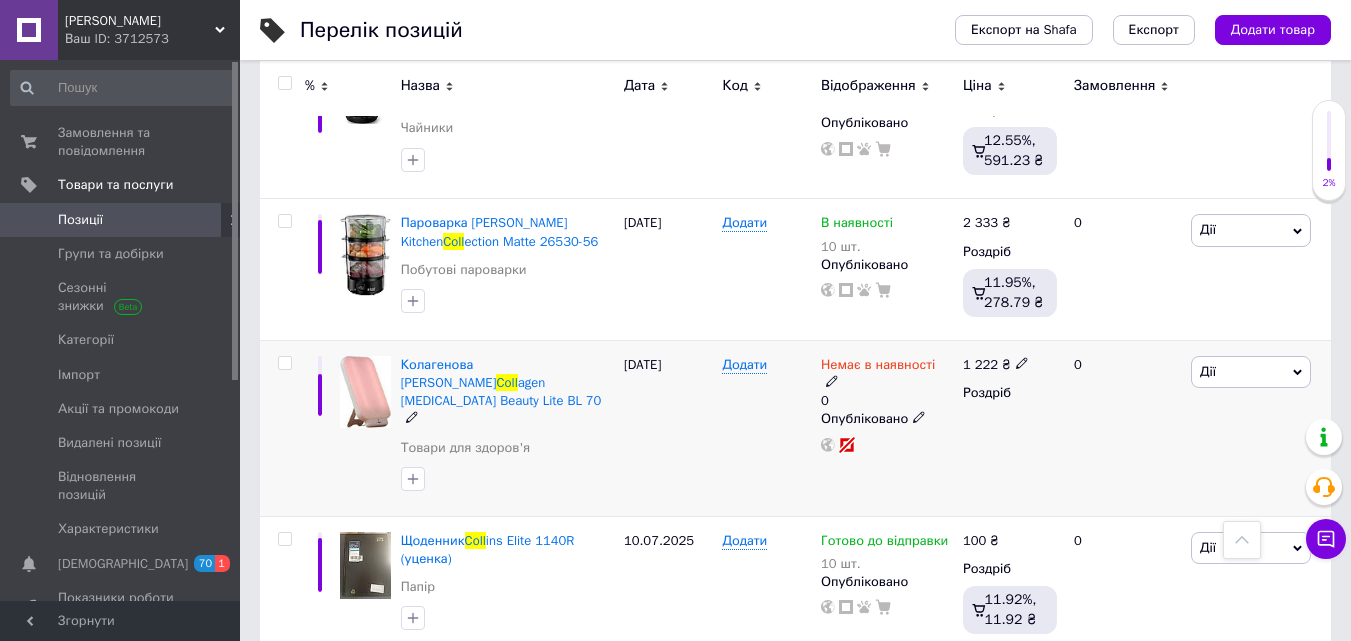 click 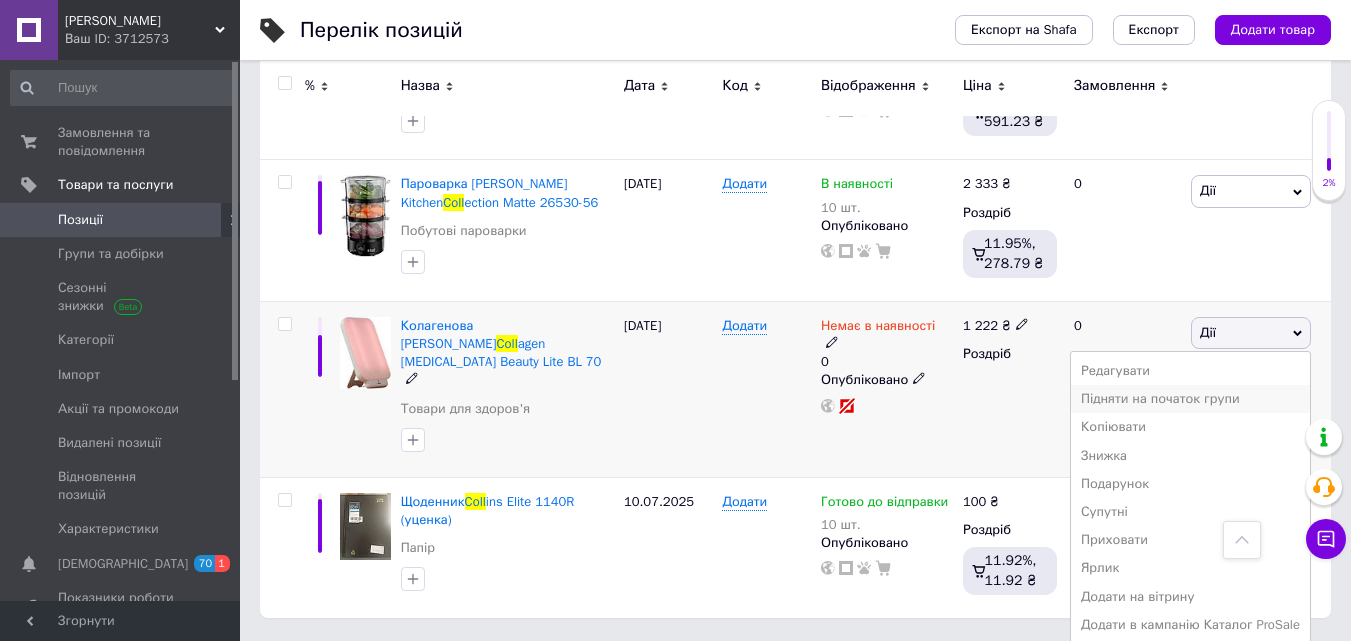 scroll, scrollTop: 416, scrollLeft: 0, axis: vertical 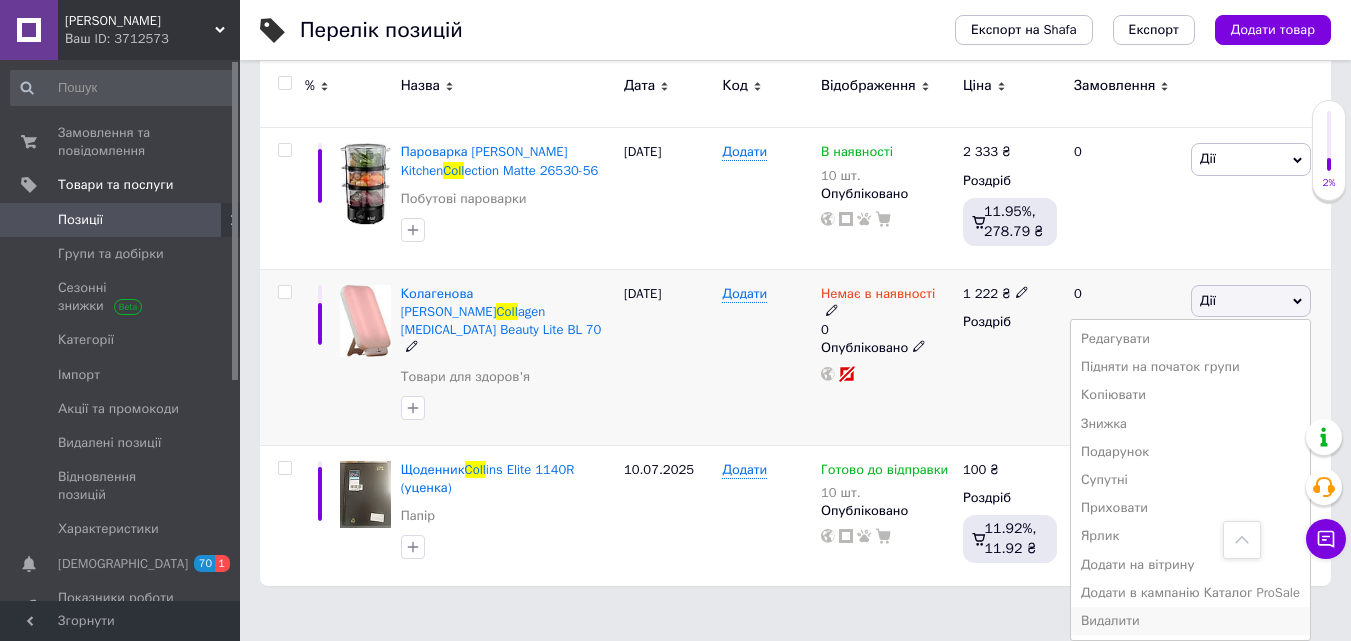 click on "Видалити" at bounding box center (1190, 621) 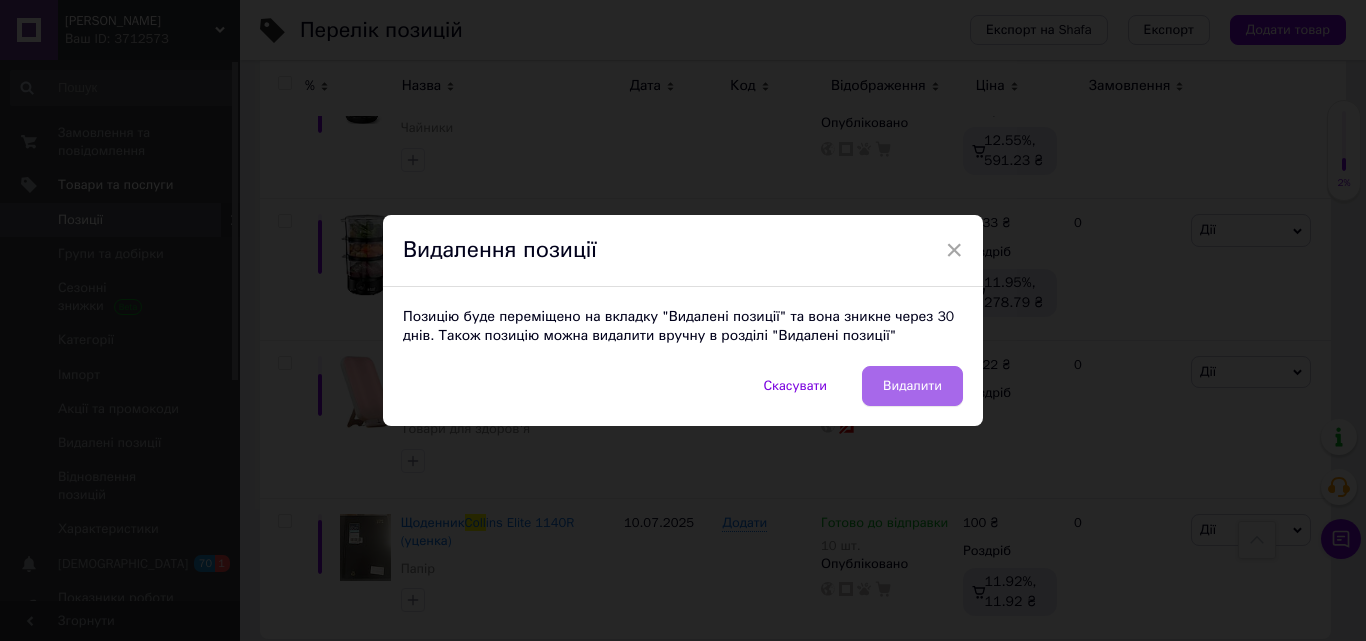 click on "Видалити" at bounding box center [912, 386] 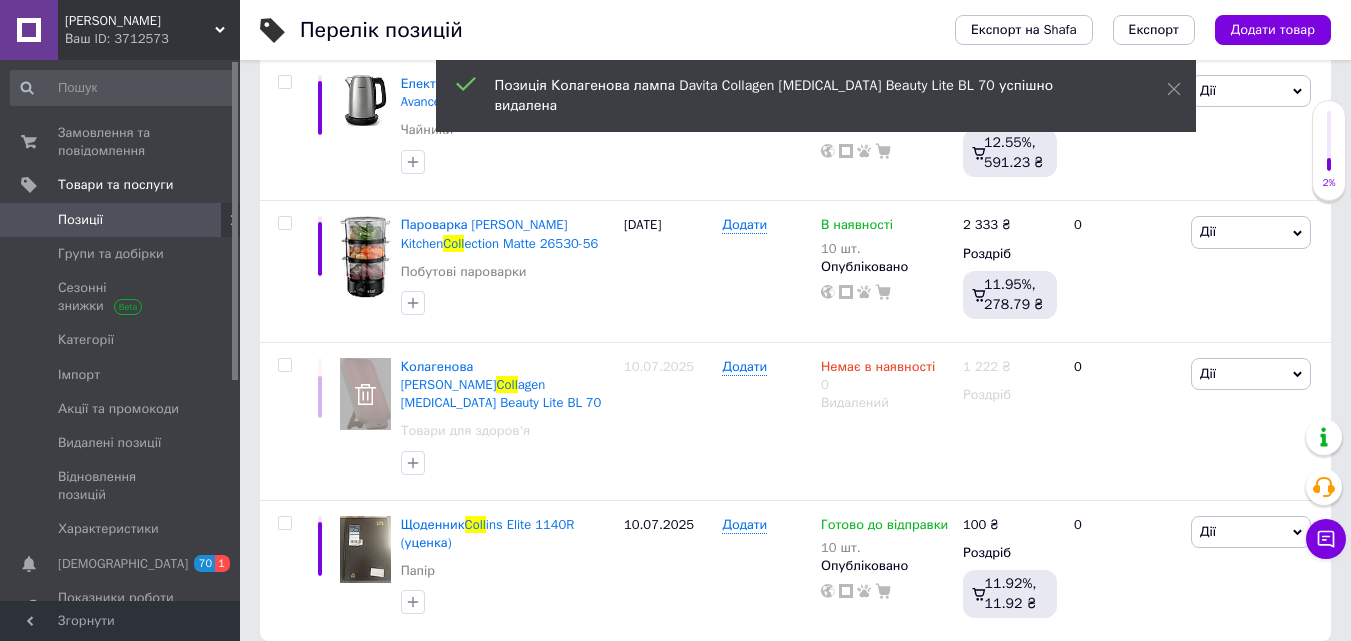 scroll, scrollTop: 345, scrollLeft: 0, axis: vertical 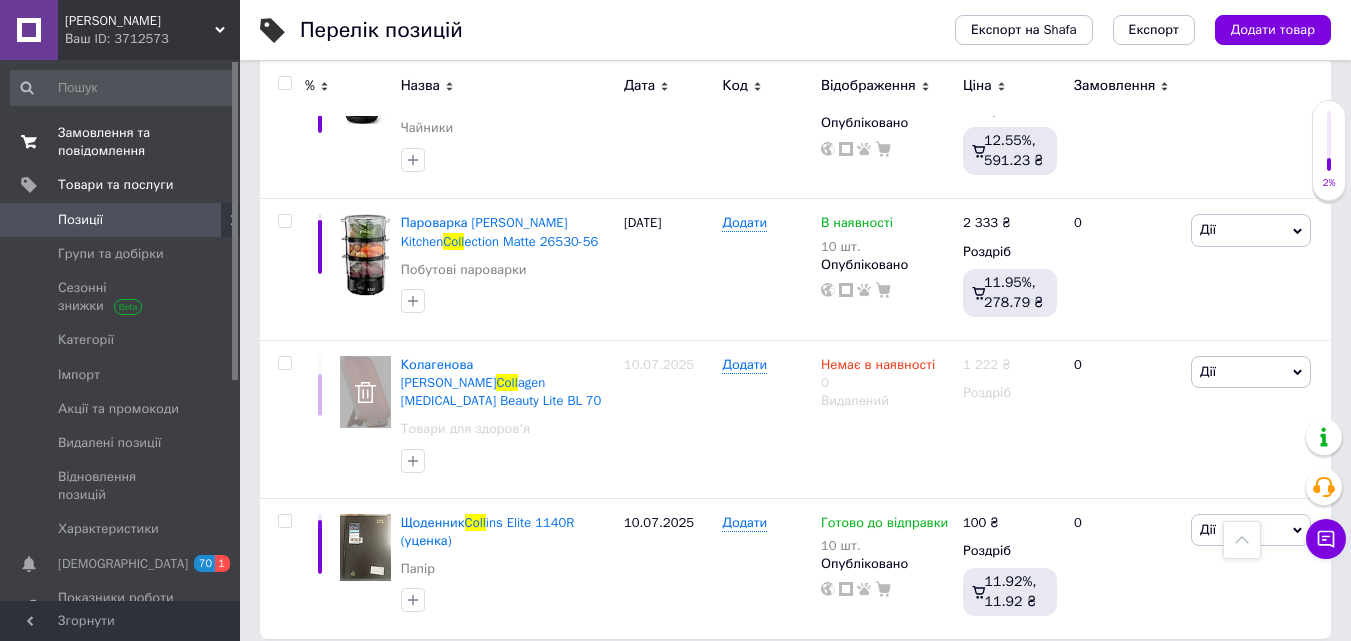 click on "Замовлення та повідомлення" at bounding box center (121, 142) 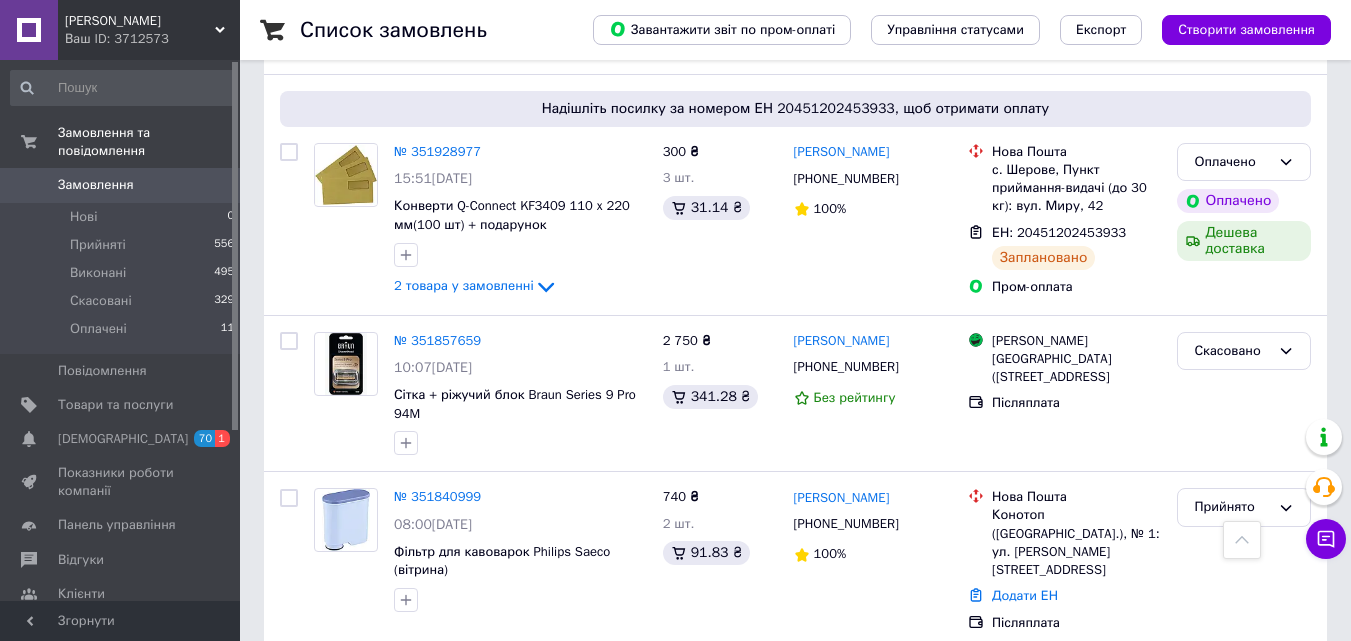 scroll, scrollTop: 600, scrollLeft: 0, axis: vertical 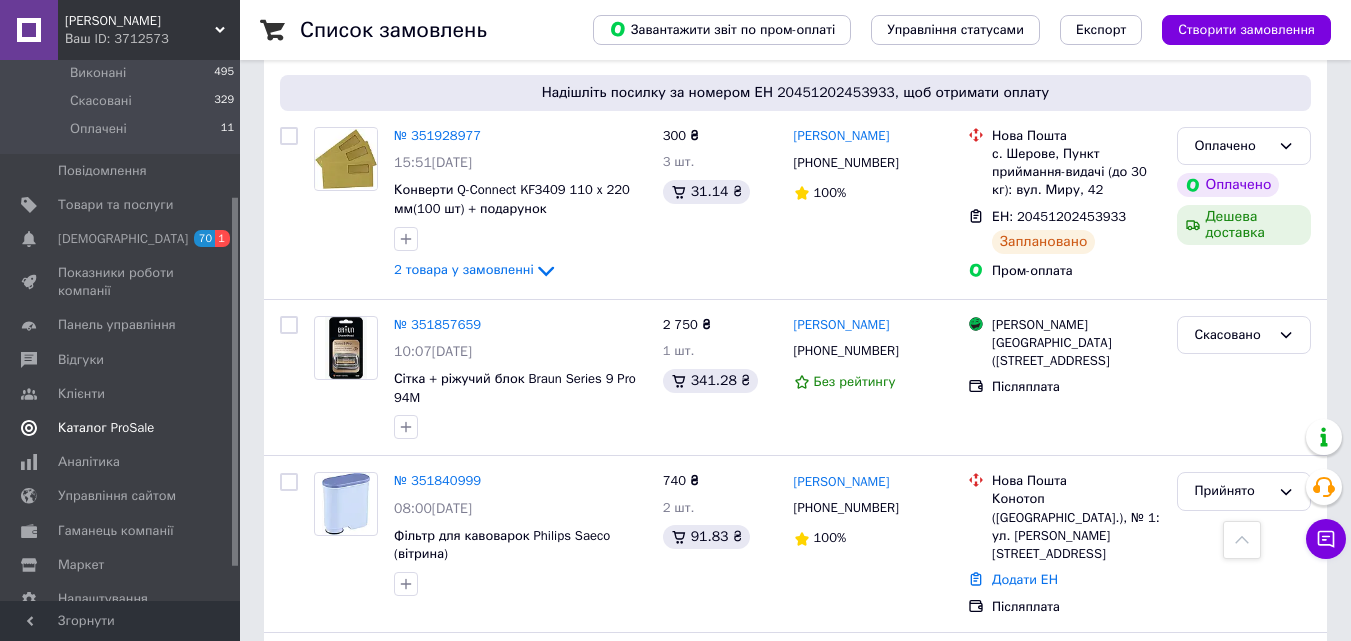 click on "Каталог ProSale" at bounding box center (106, 428) 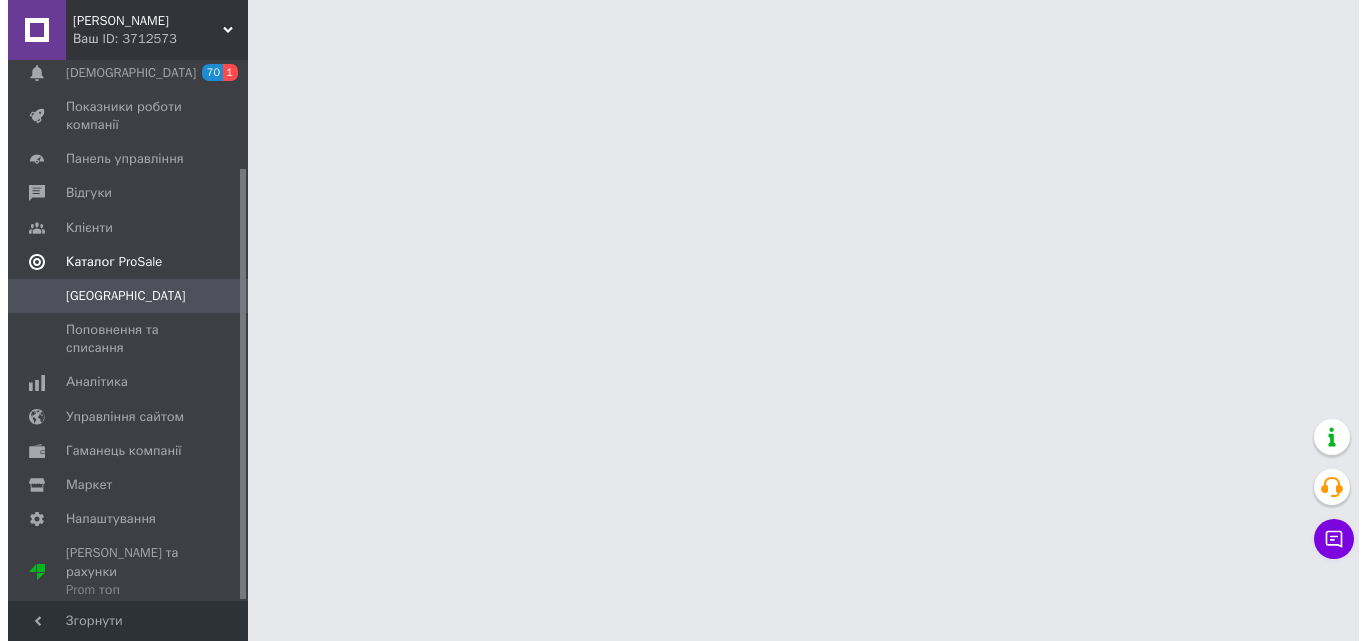 scroll, scrollTop: 0, scrollLeft: 0, axis: both 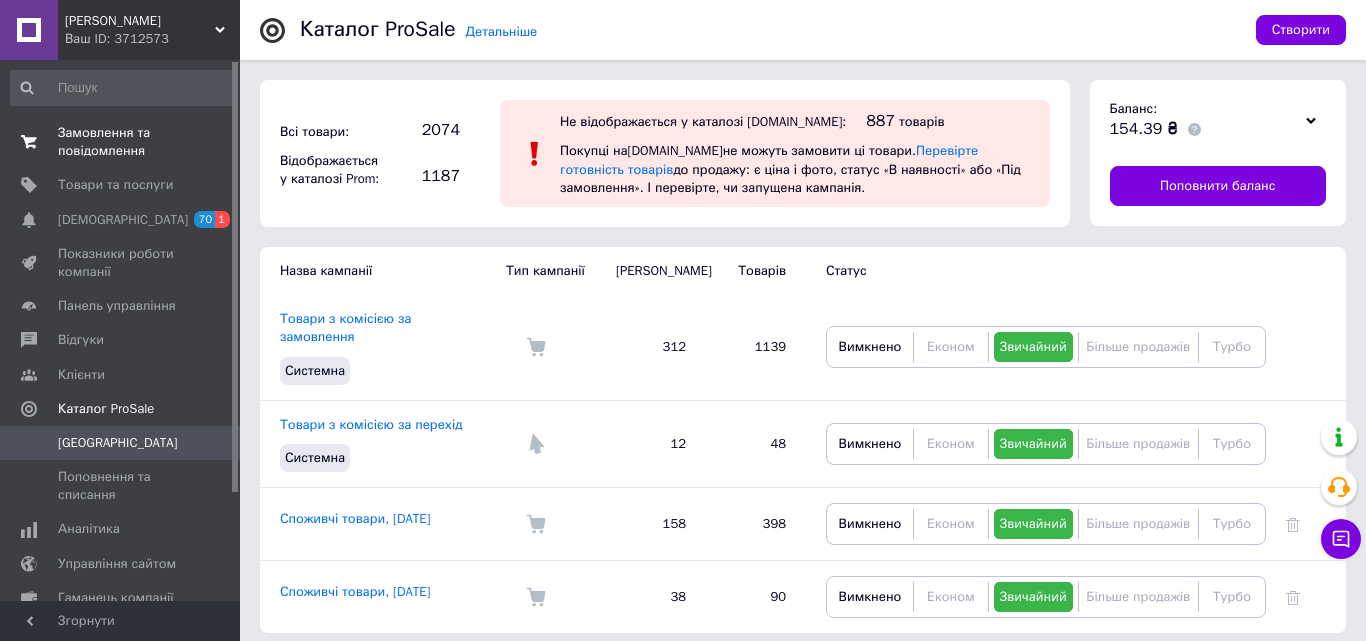 click on "Замовлення та повідомлення" at bounding box center [121, 142] 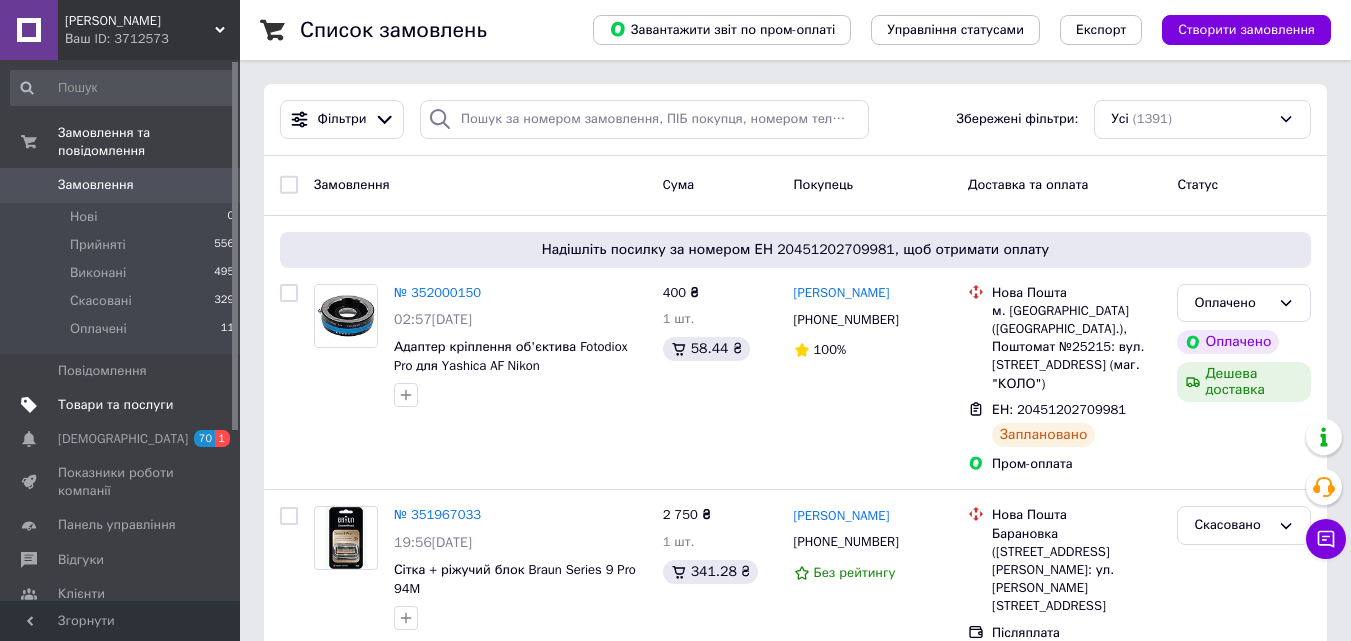 click on "Товари та послуги" at bounding box center [115, 405] 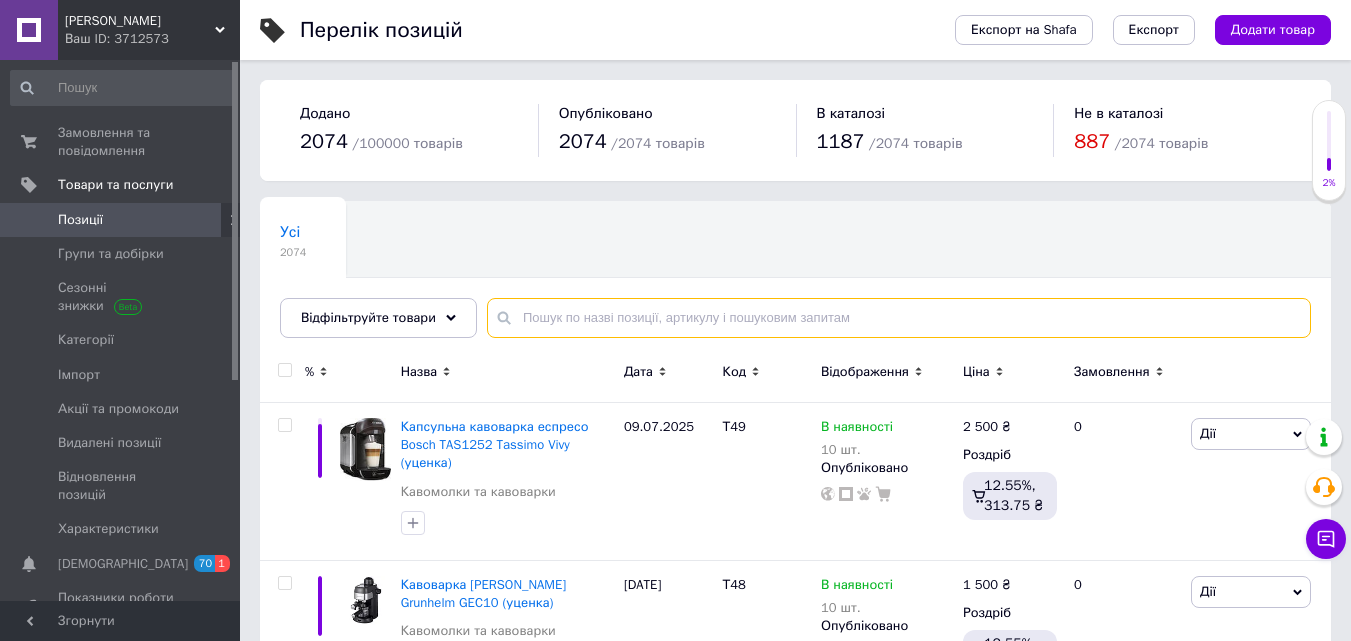 click at bounding box center (899, 318) 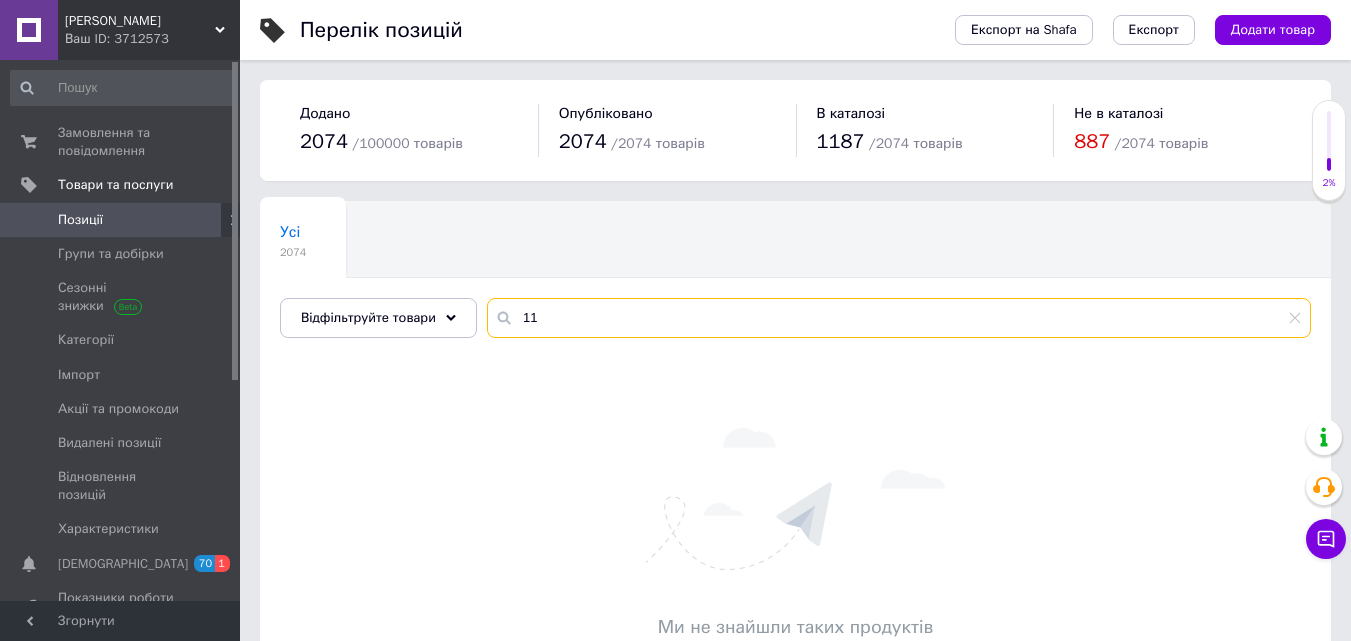 type on "1" 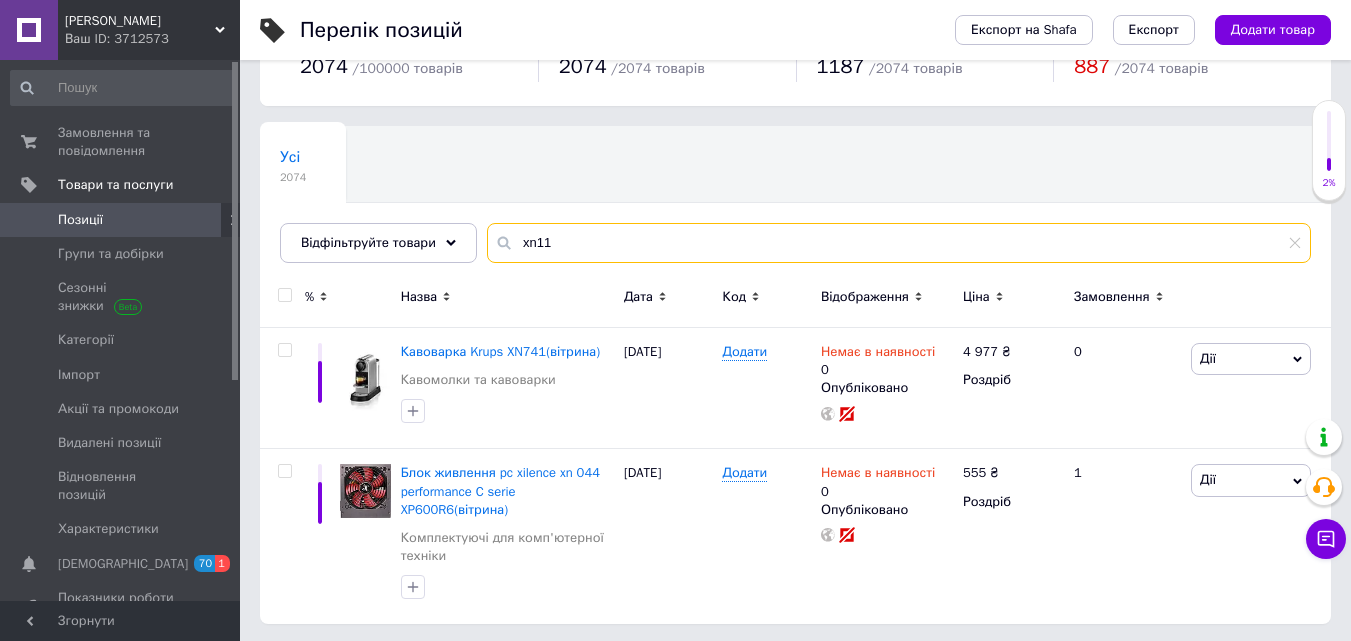 scroll, scrollTop: 78, scrollLeft: 0, axis: vertical 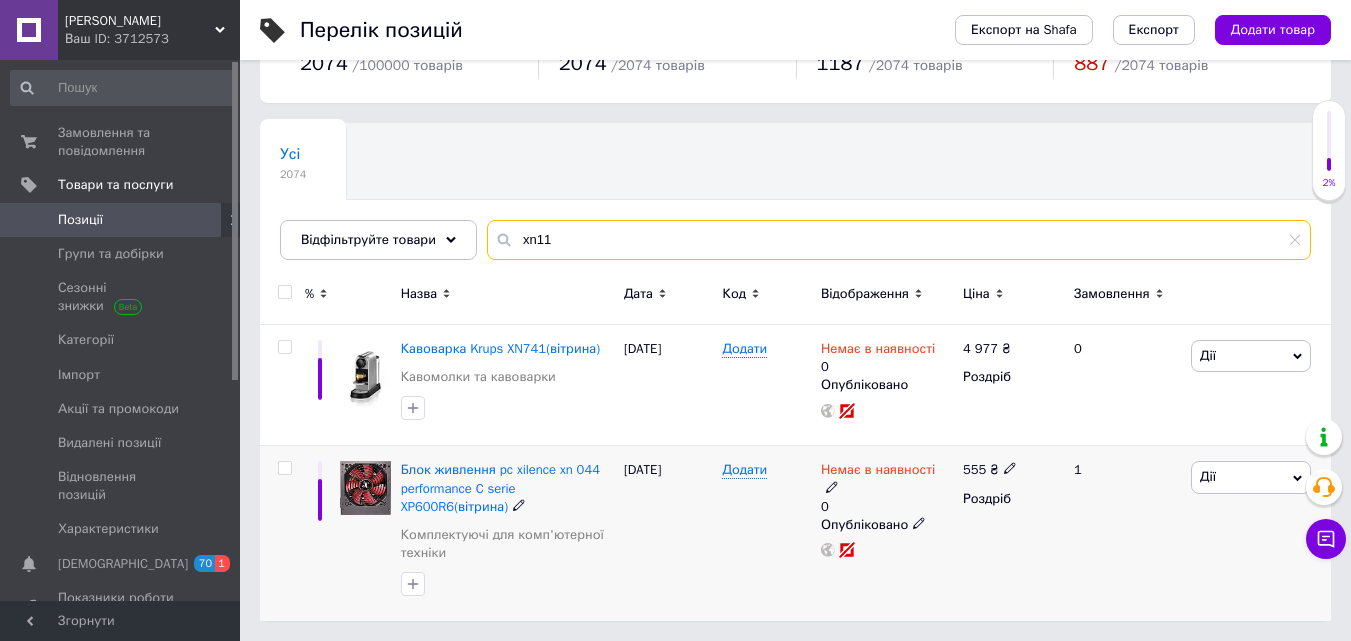type on "xn11" 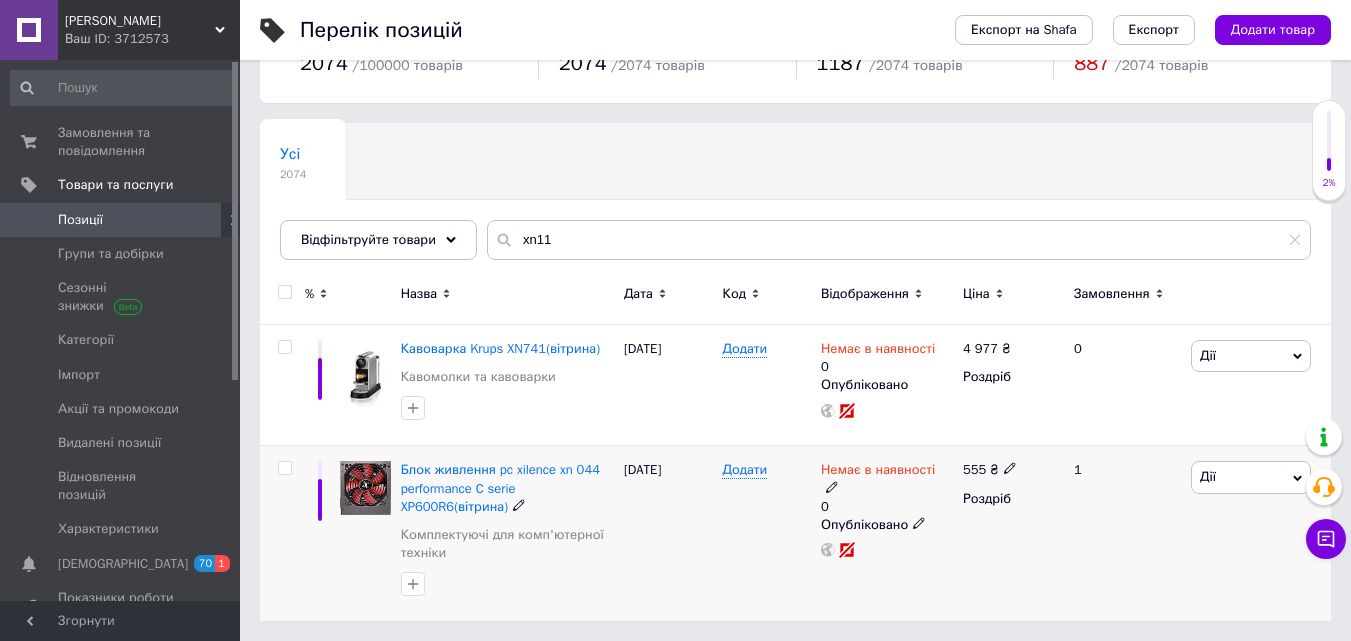 click 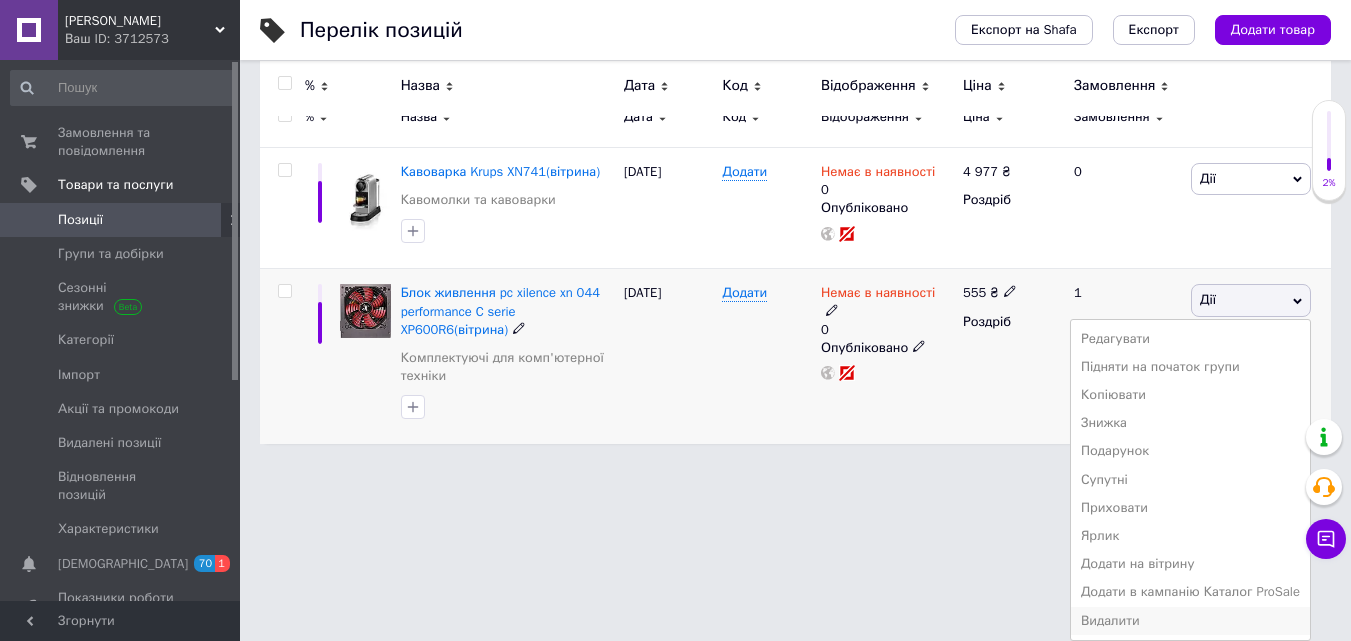 click on "Видалити" at bounding box center (1190, 621) 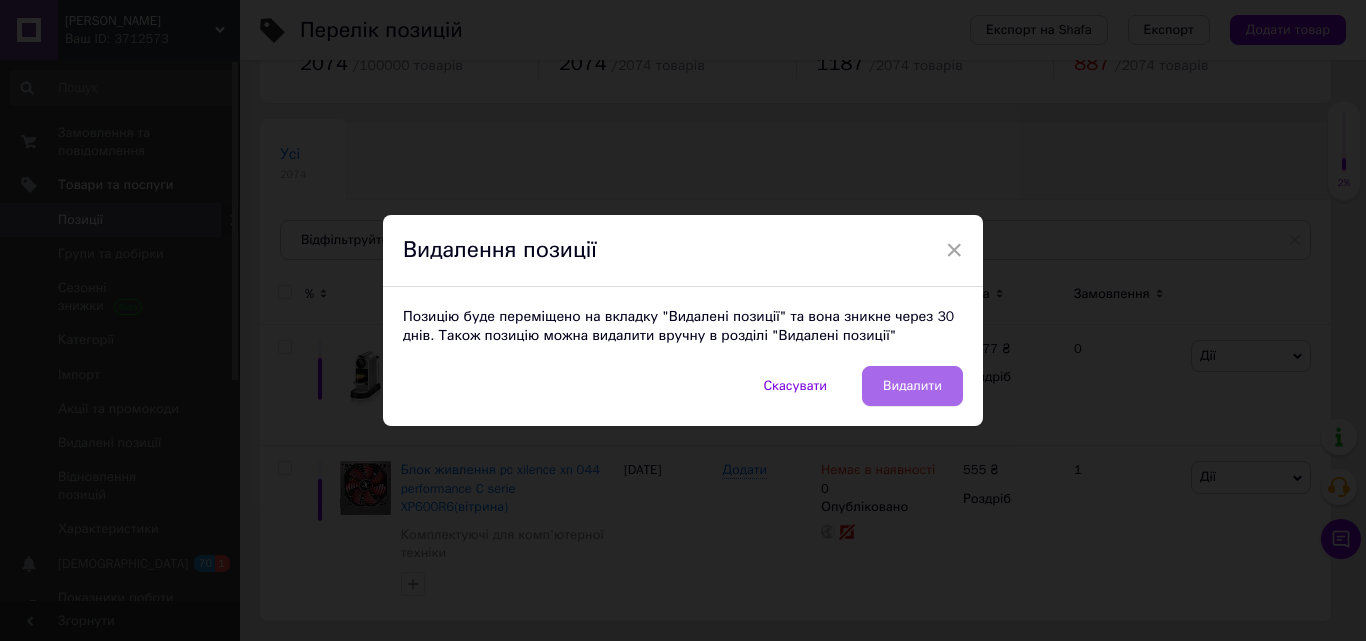 click on "Видалити" at bounding box center [912, 386] 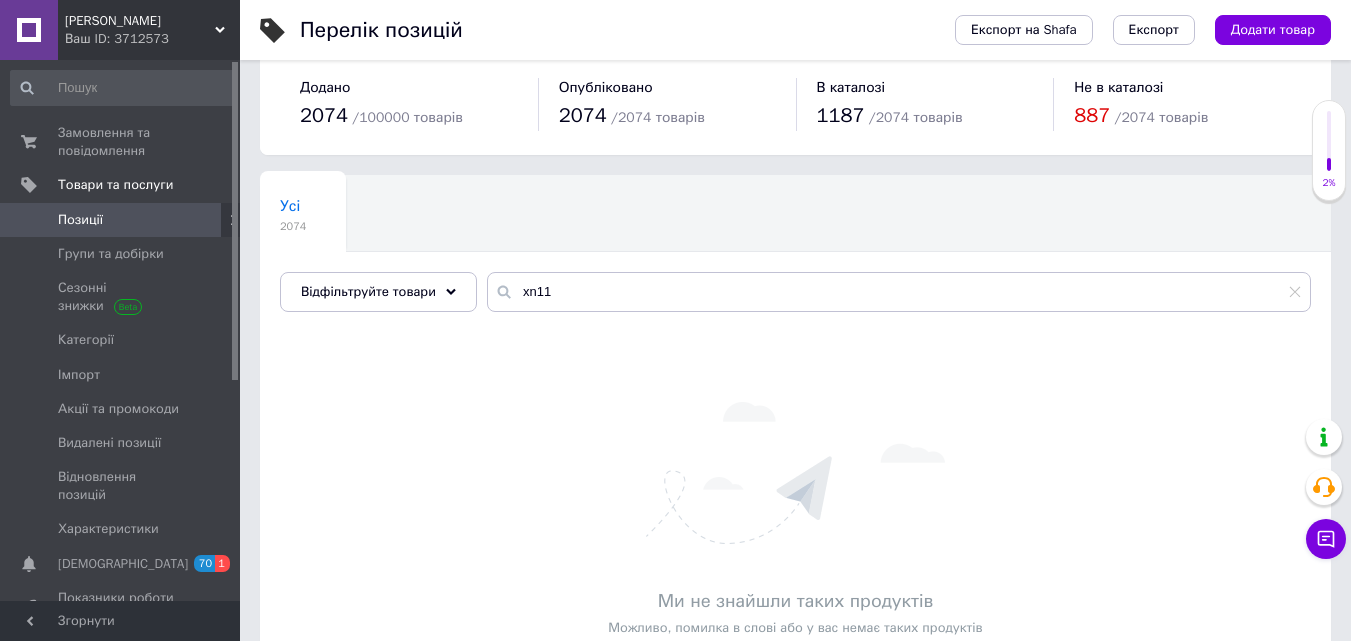 scroll, scrollTop: 0, scrollLeft: 0, axis: both 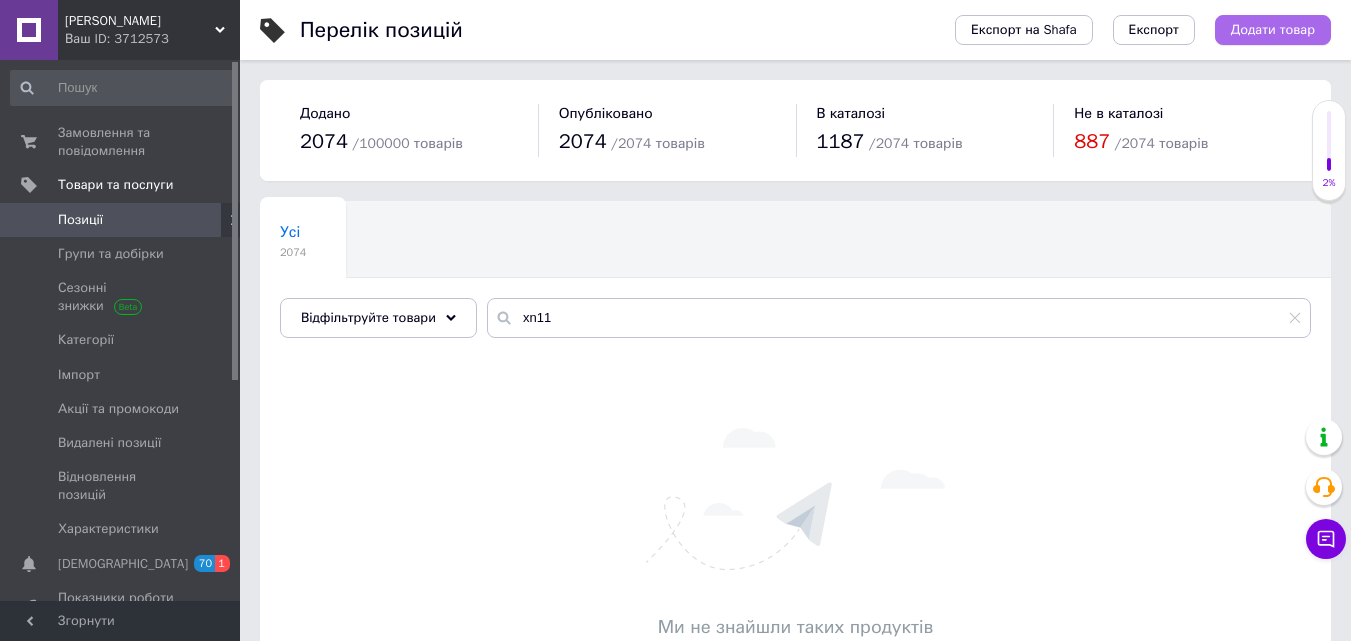 click on "Додати товар" at bounding box center [1273, 30] 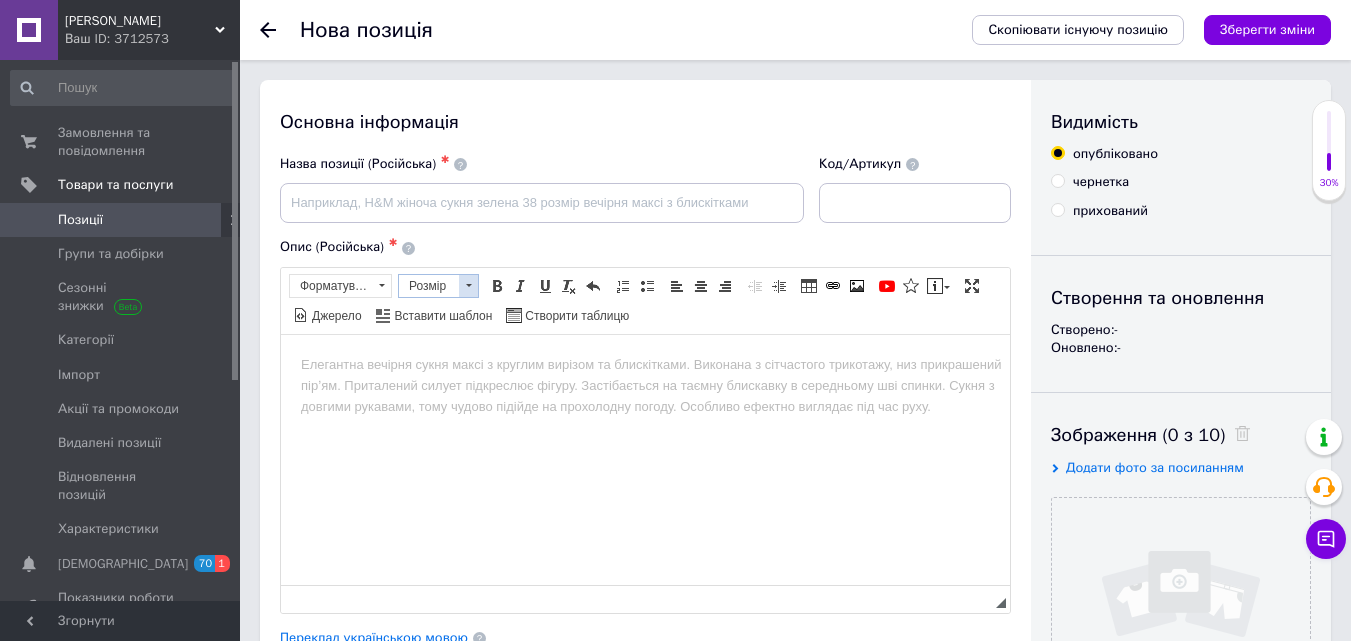scroll, scrollTop: 0, scrollLeft: 0, axis: both 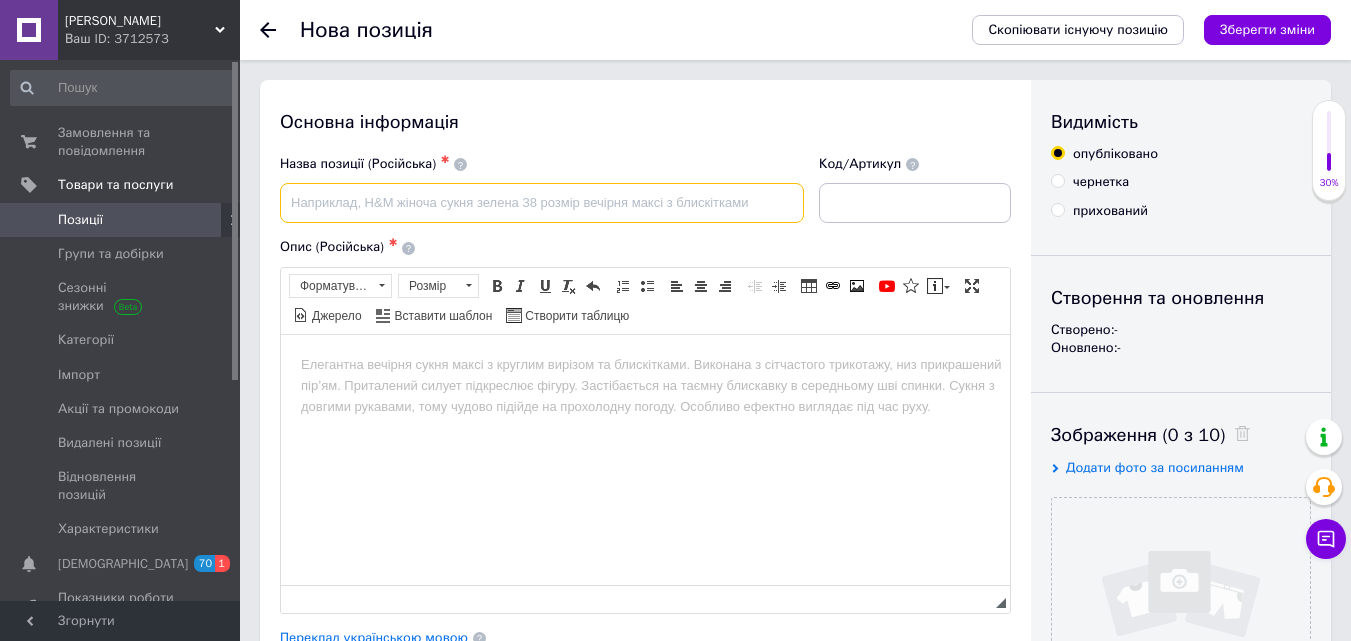 click at bounding box center (542, 203) 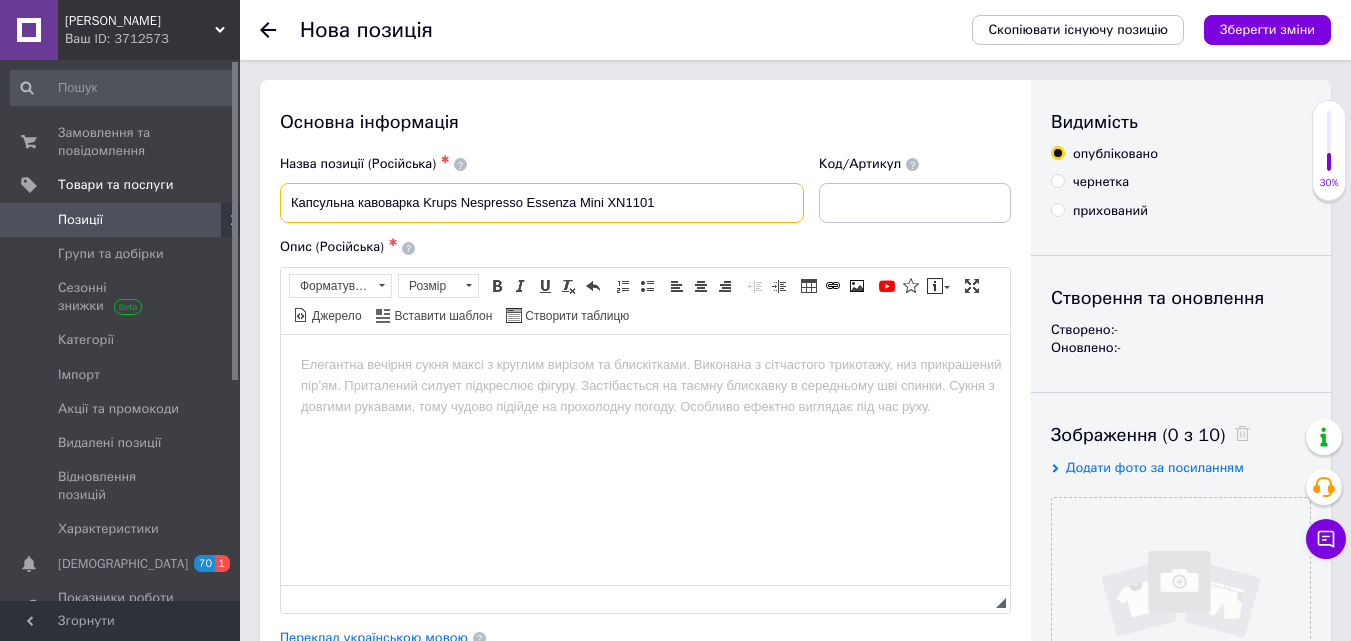 type on "Капсульна кавоварка Krups Nespresso Essenza Mini XN1101" 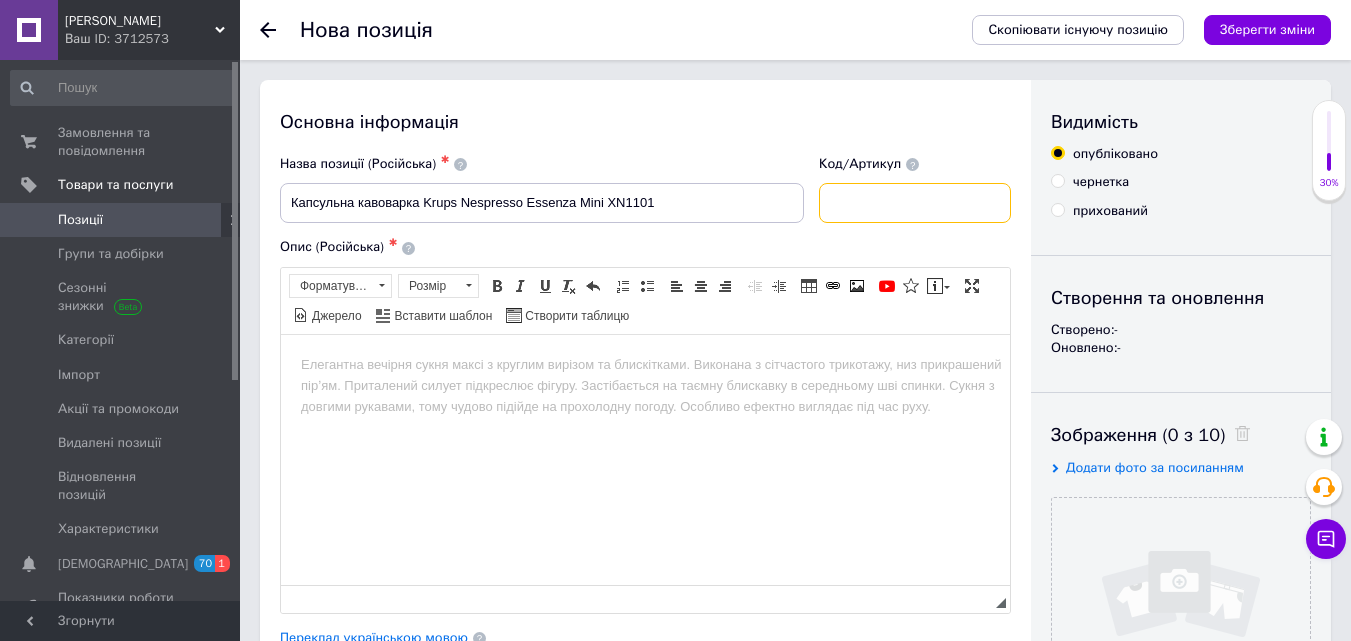 click at bounding box center [915, 203] 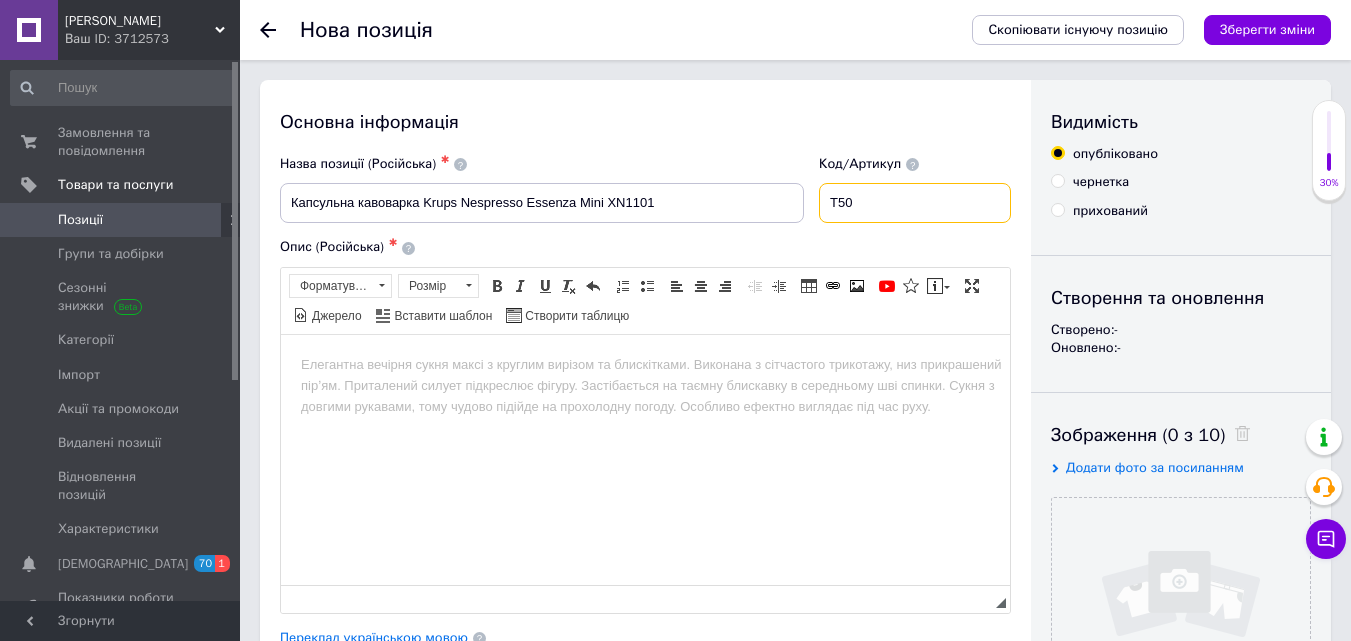 type on "T50" 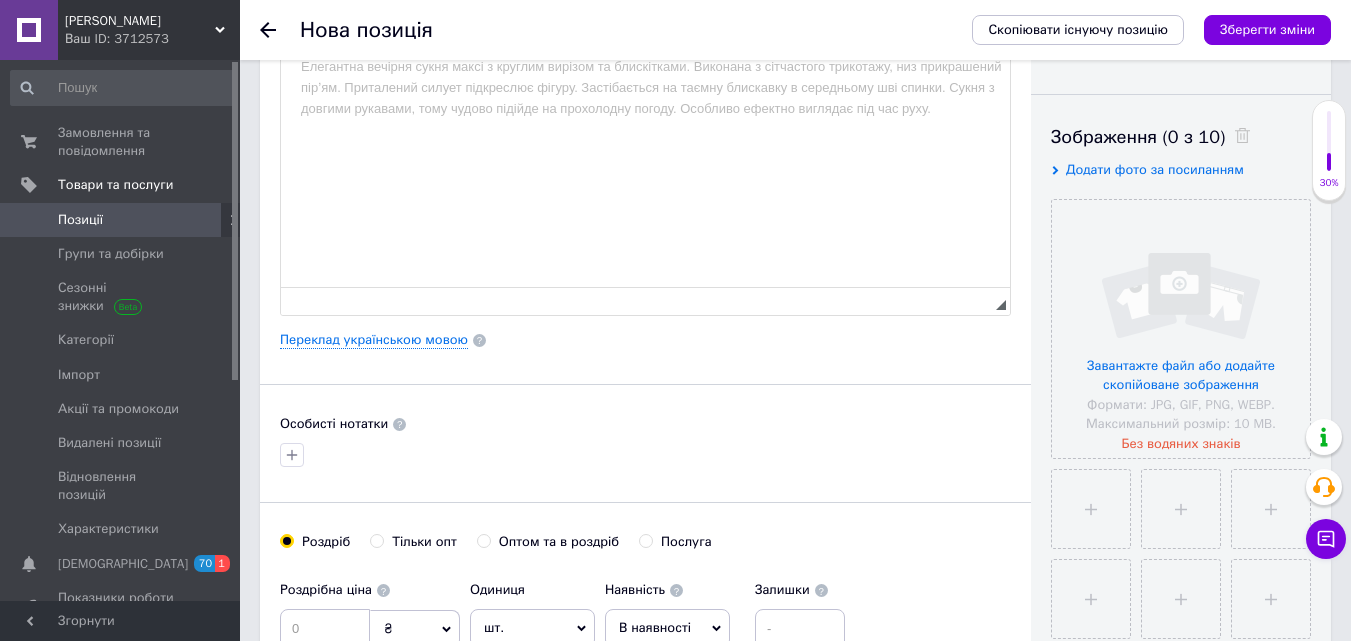 scroll, scrollTop: 300, scrollLeft: 0, axis: vertical 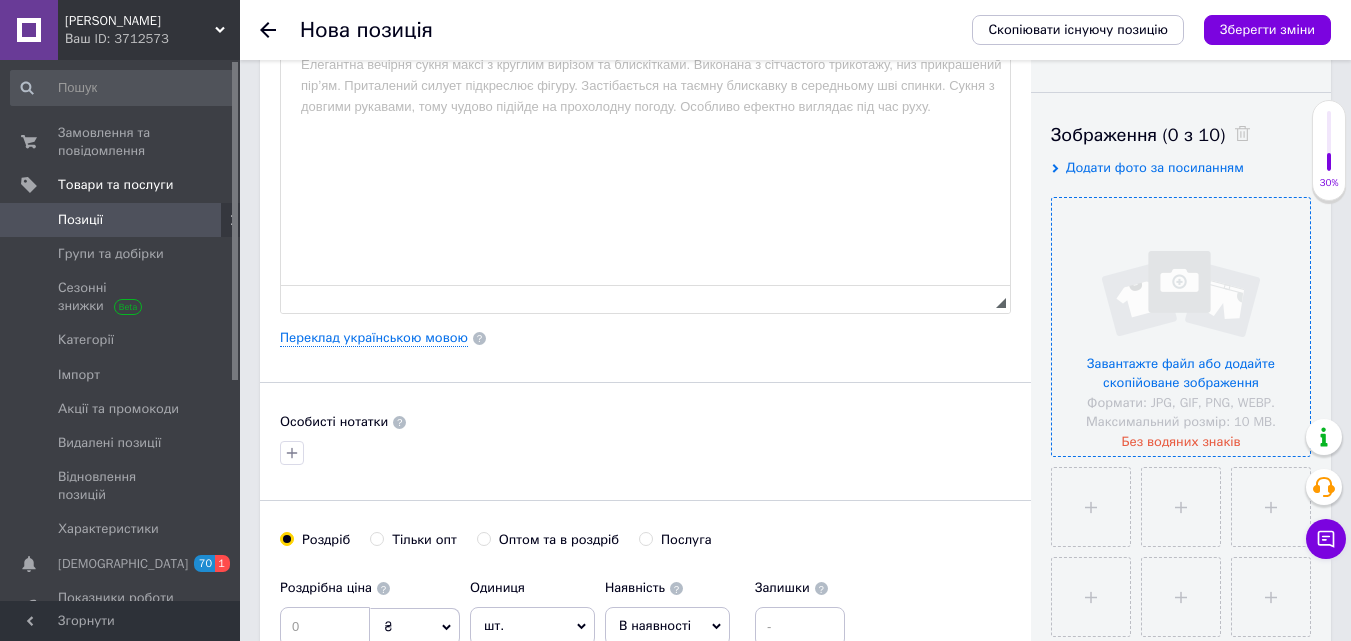 click at bounding box center (1181, 327) 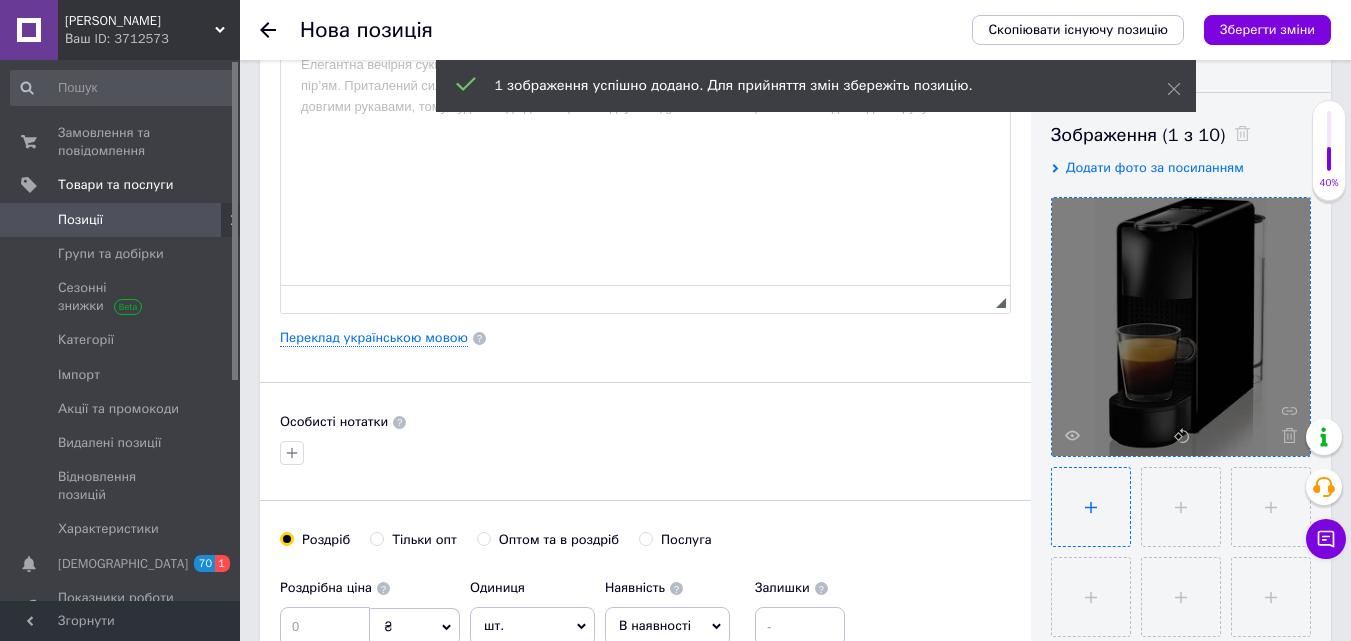 click at bounding box center [1091, 507] 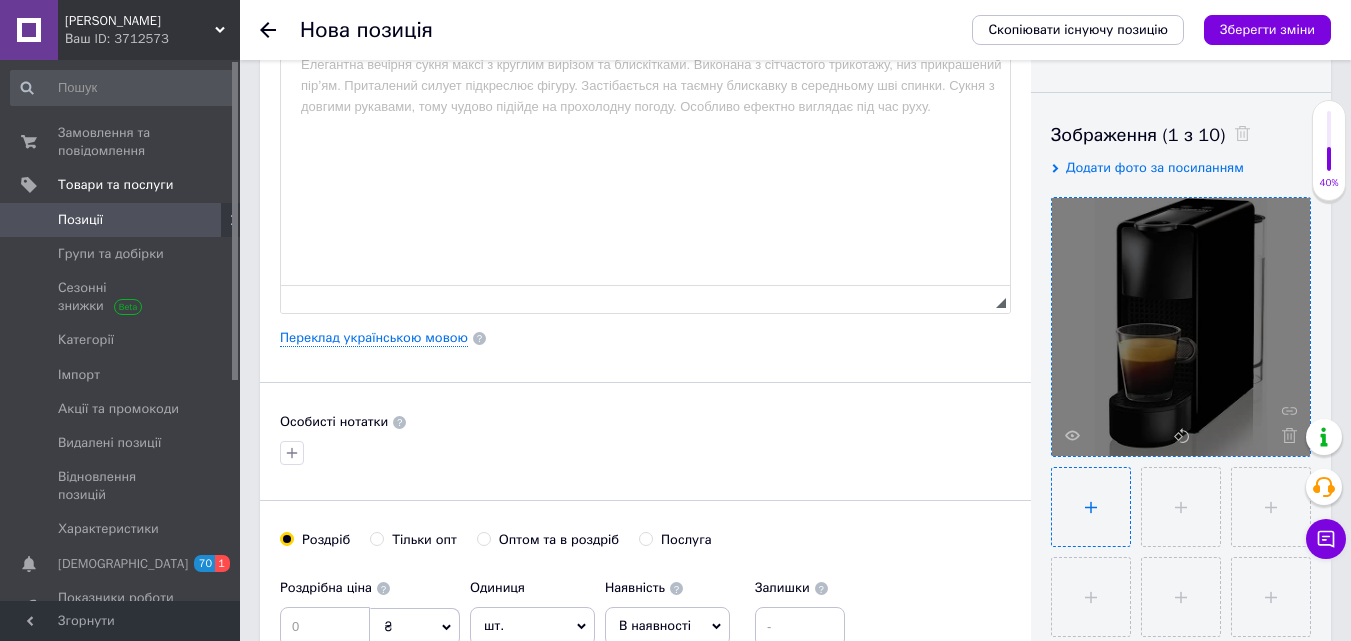 type on "C:\fakepath\shopping (1).webp" 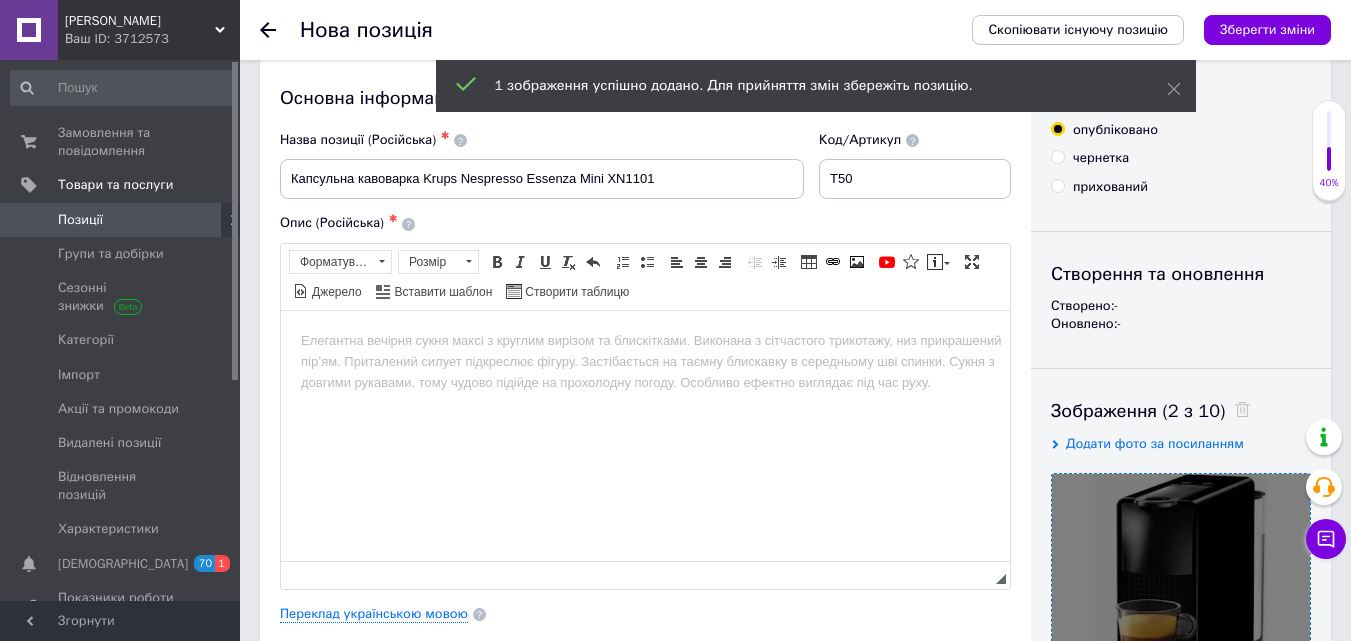 scroll, scrollTop: 0, scrollLeft: 0, axis: both 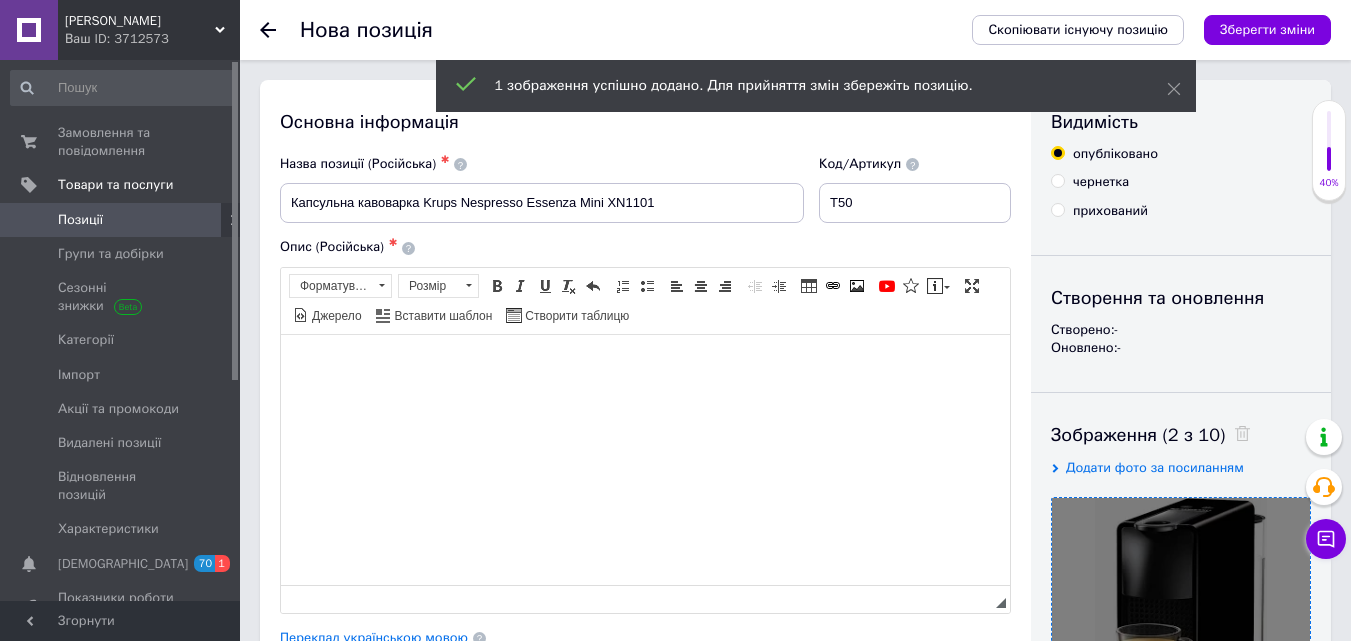 click at bounding box center [645, 364] 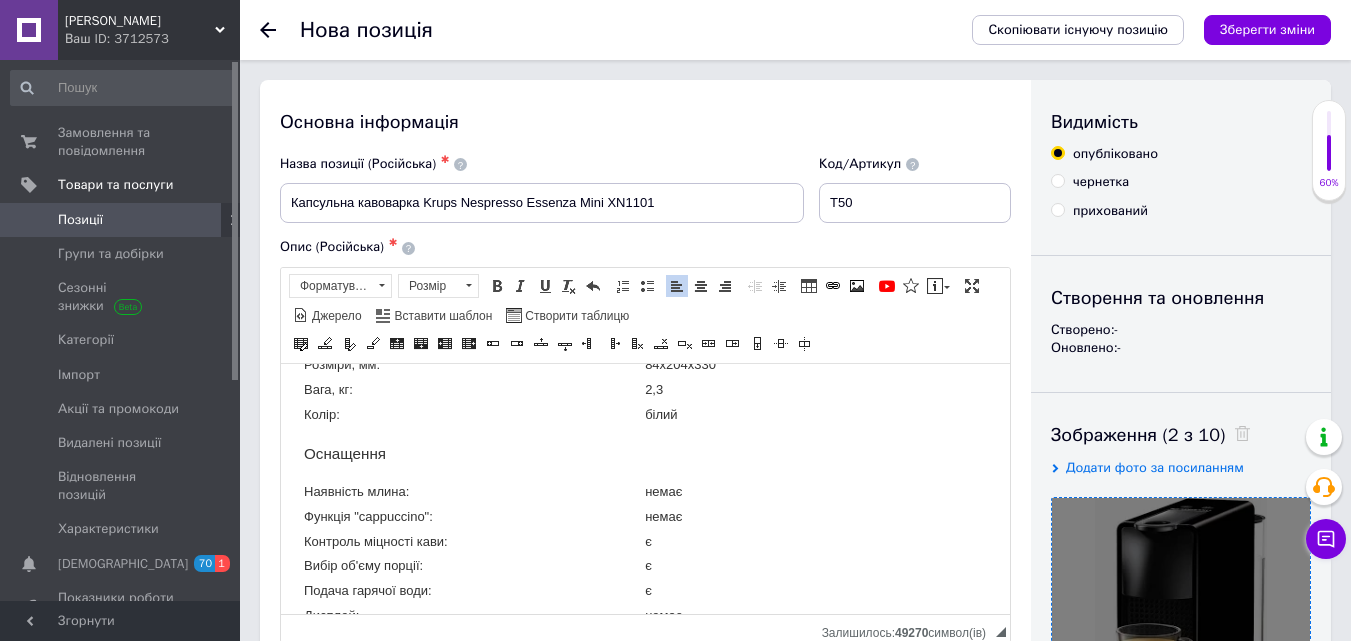 scroll, scrollTop: 267, scrollLeft: 0, axis: vertical 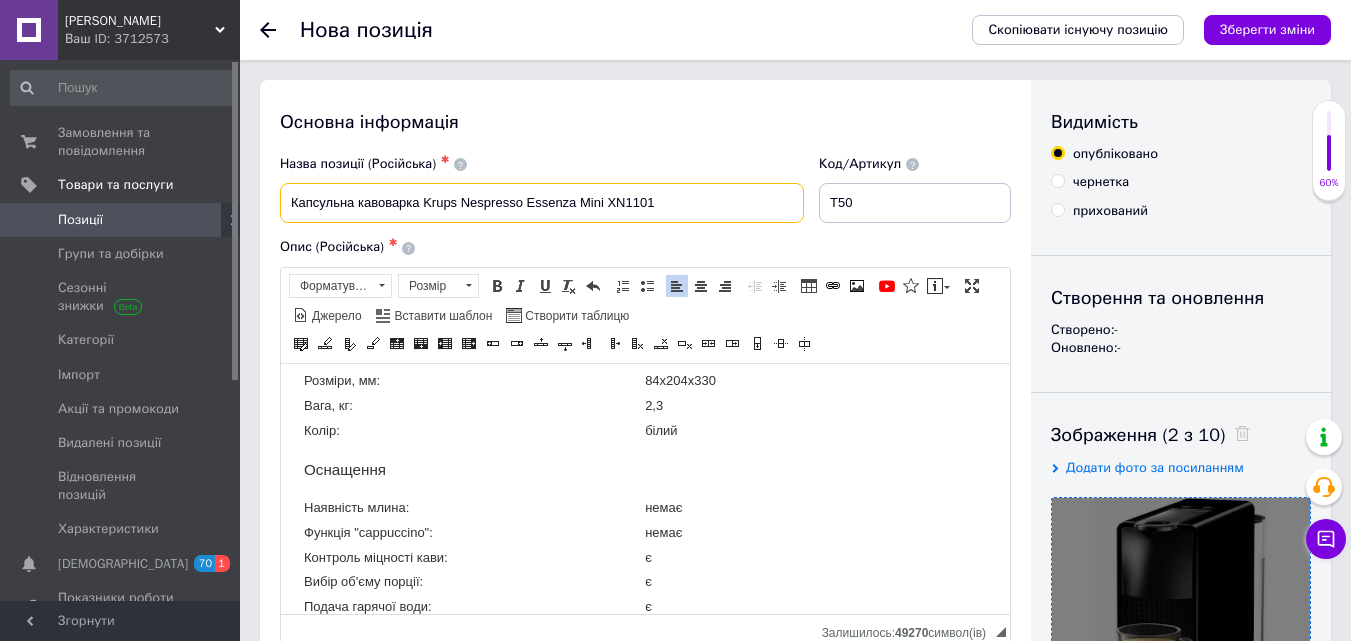 click on "Капсульна кавоварка Krups Nespresso Essenza Mini XN1101" at bounding box center [542, 203] 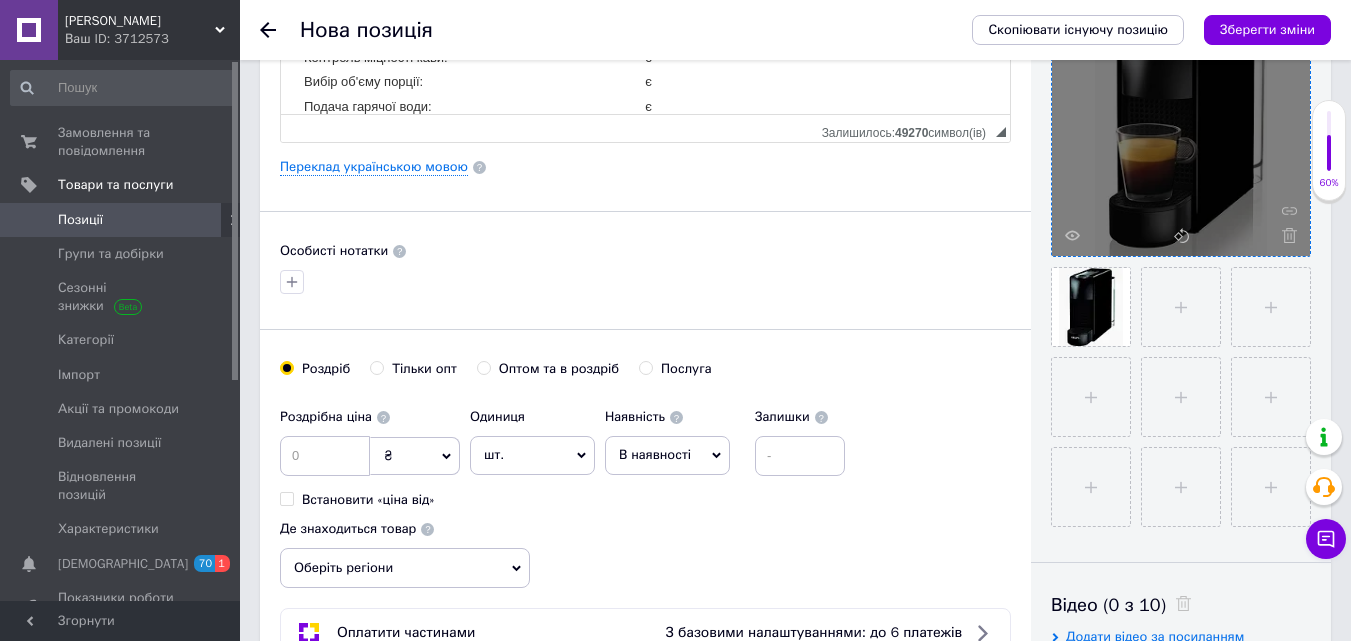 scroll, scrollTop: 700, scrollLeft: 0, axis: vertical 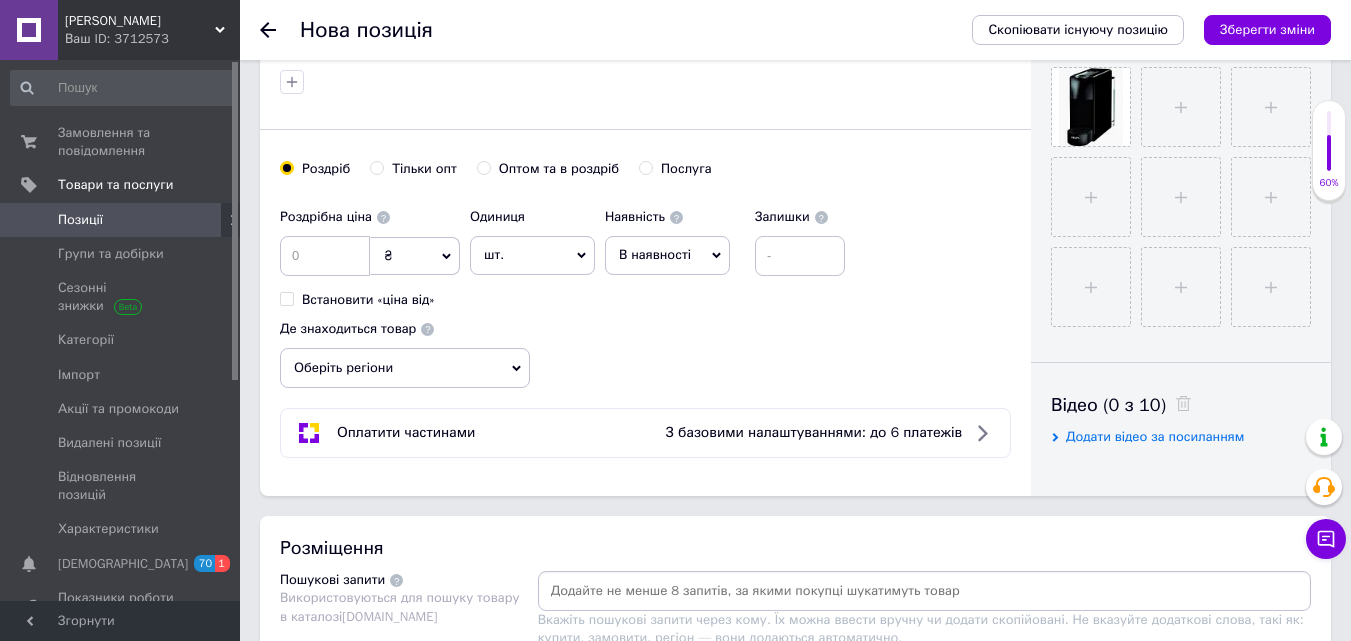 type on "Капсульна кавоварка Krups Nespresso Essenza Mini XN1101 (уценка)" 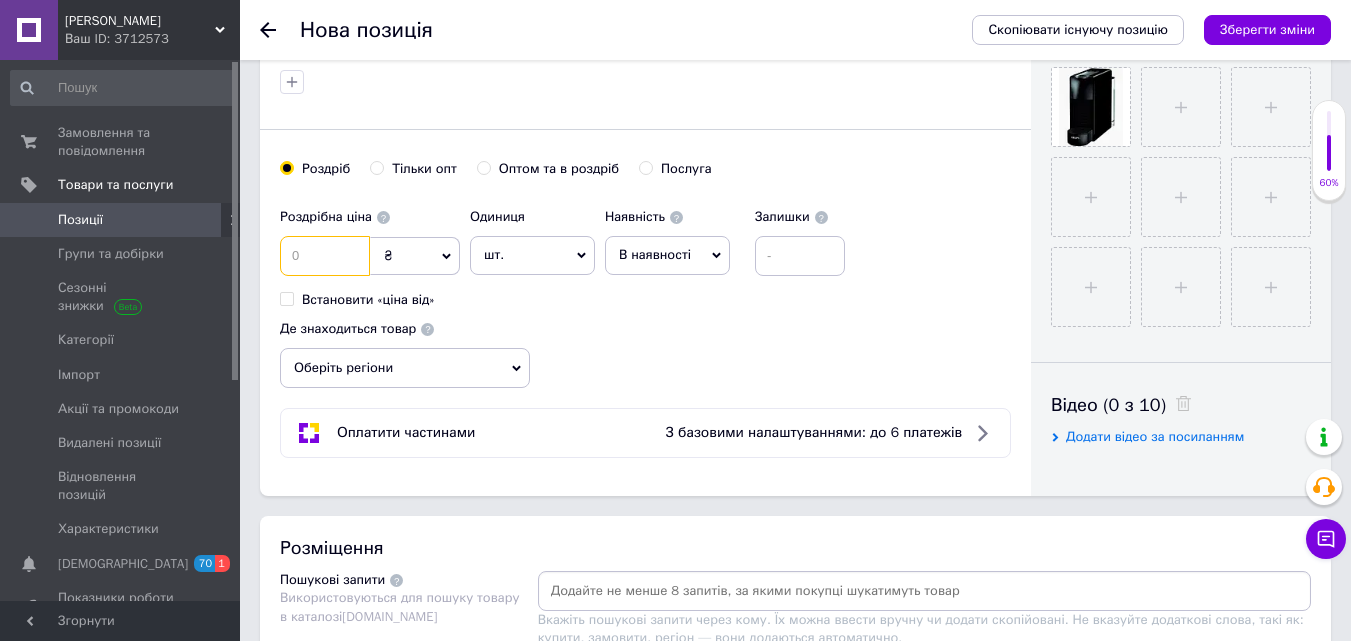 click at bounding box center [325, 256] 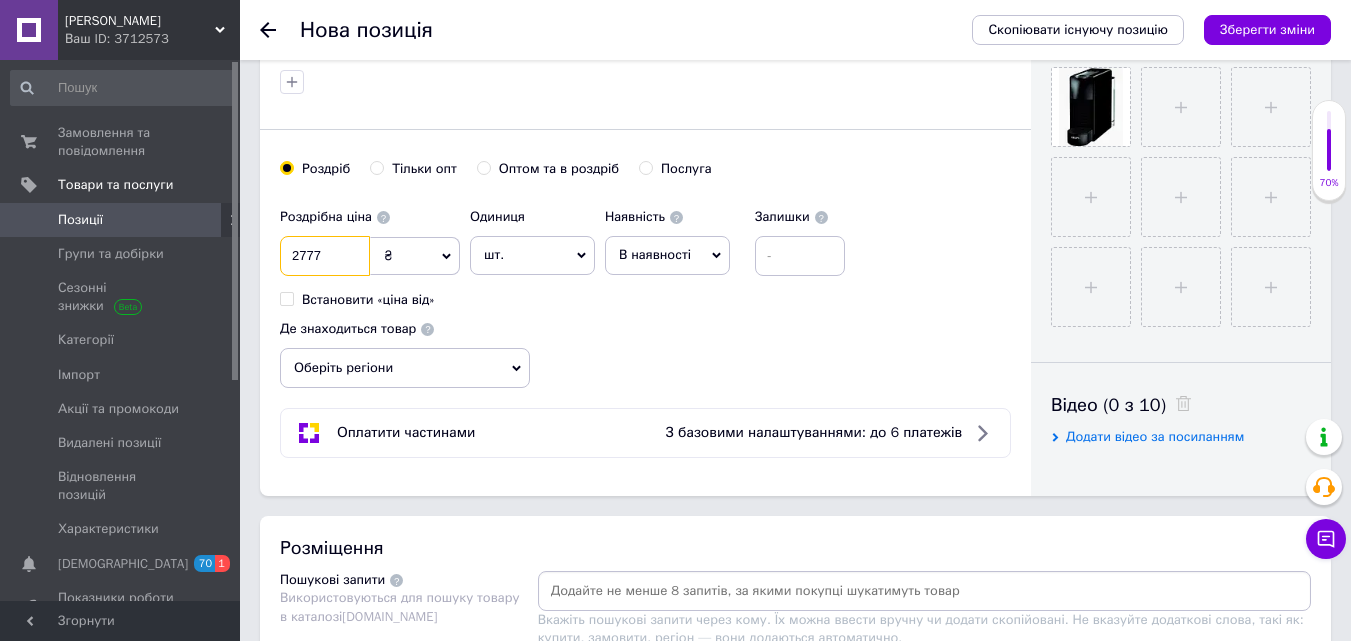 type on "2777" 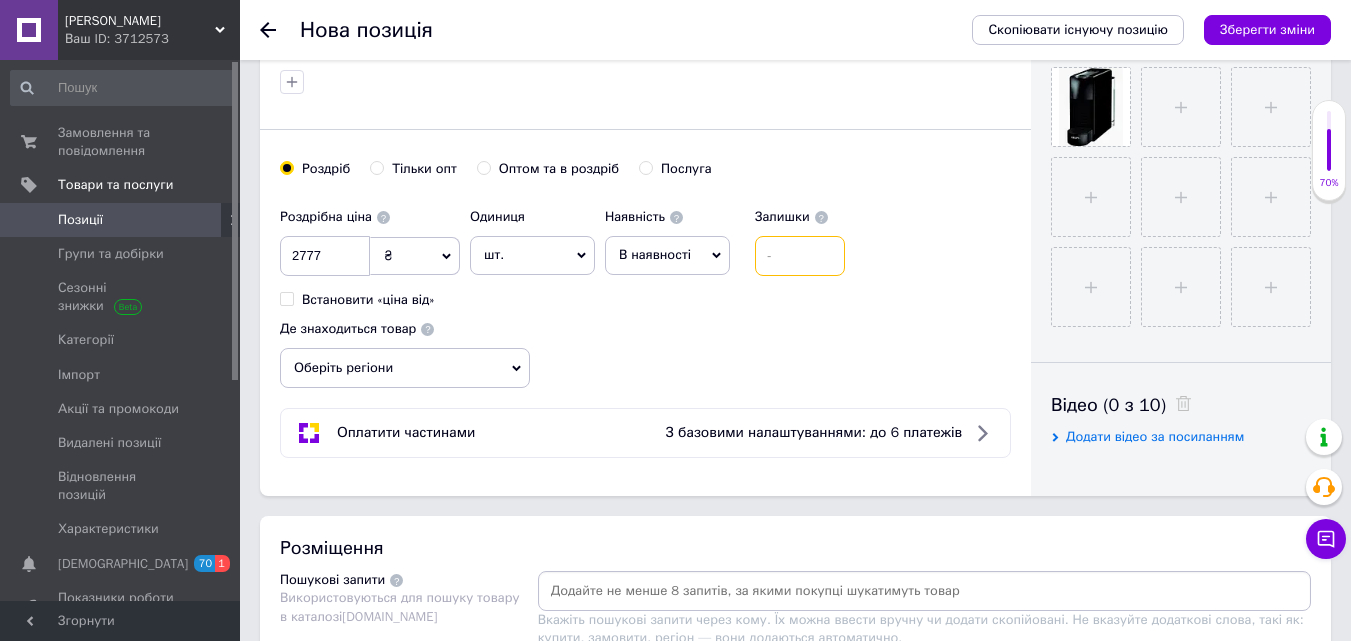 click at bounding box center (800, 256) 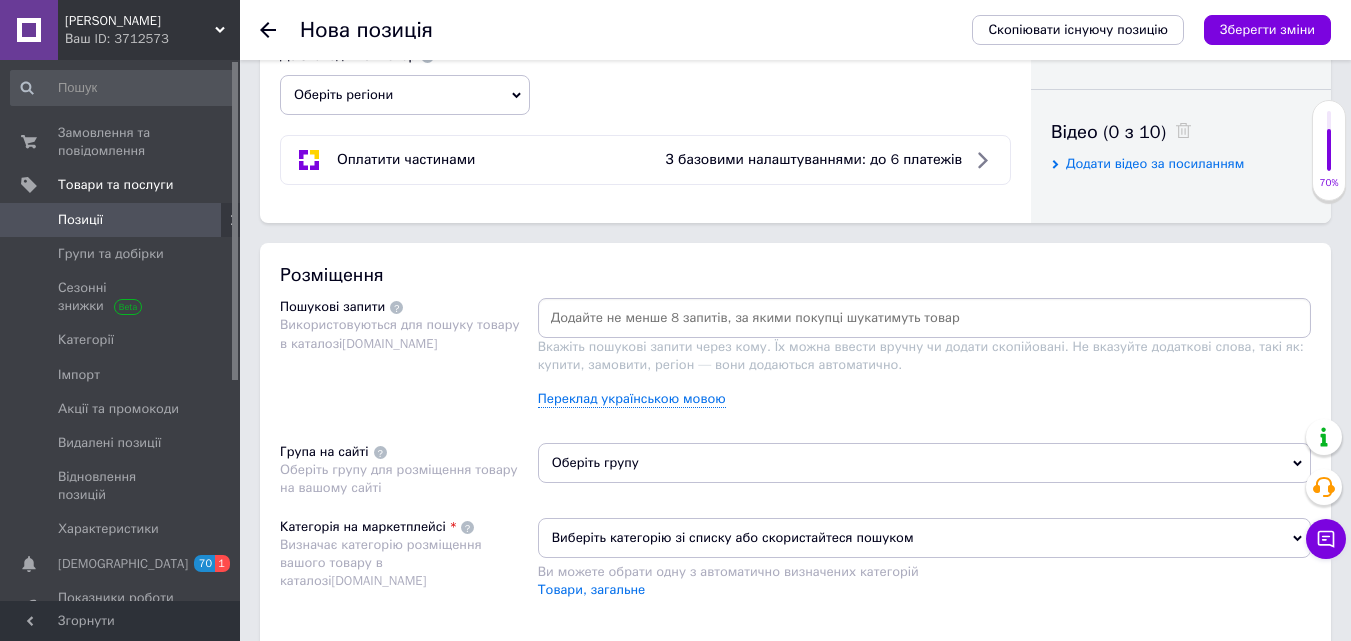 scroll, scrollTop: 1000, scrollLeft: 0, axis: vertical 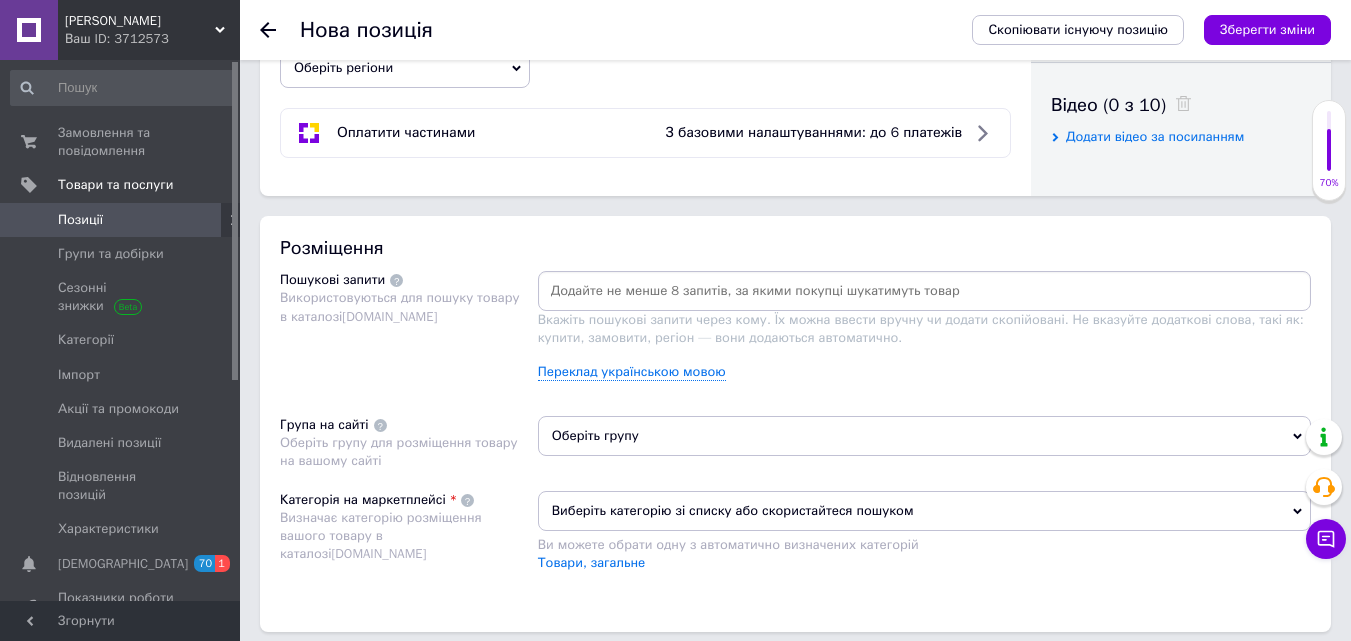 type on "10" 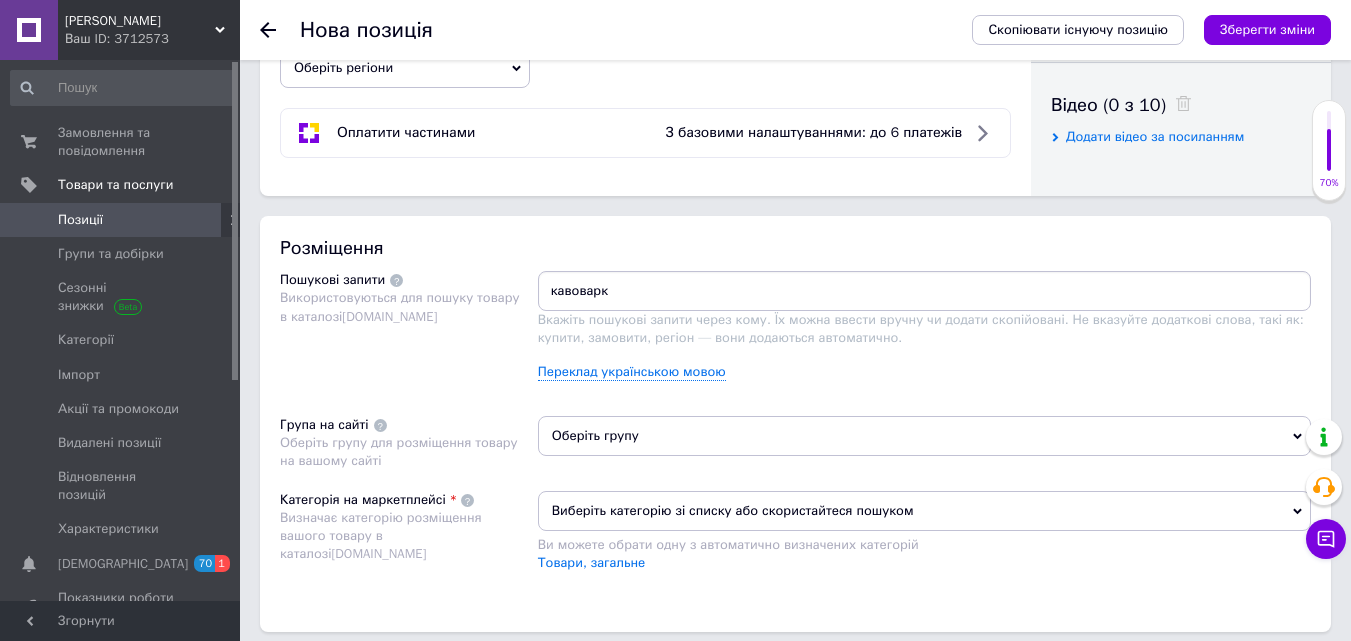 type on "кавоварка" 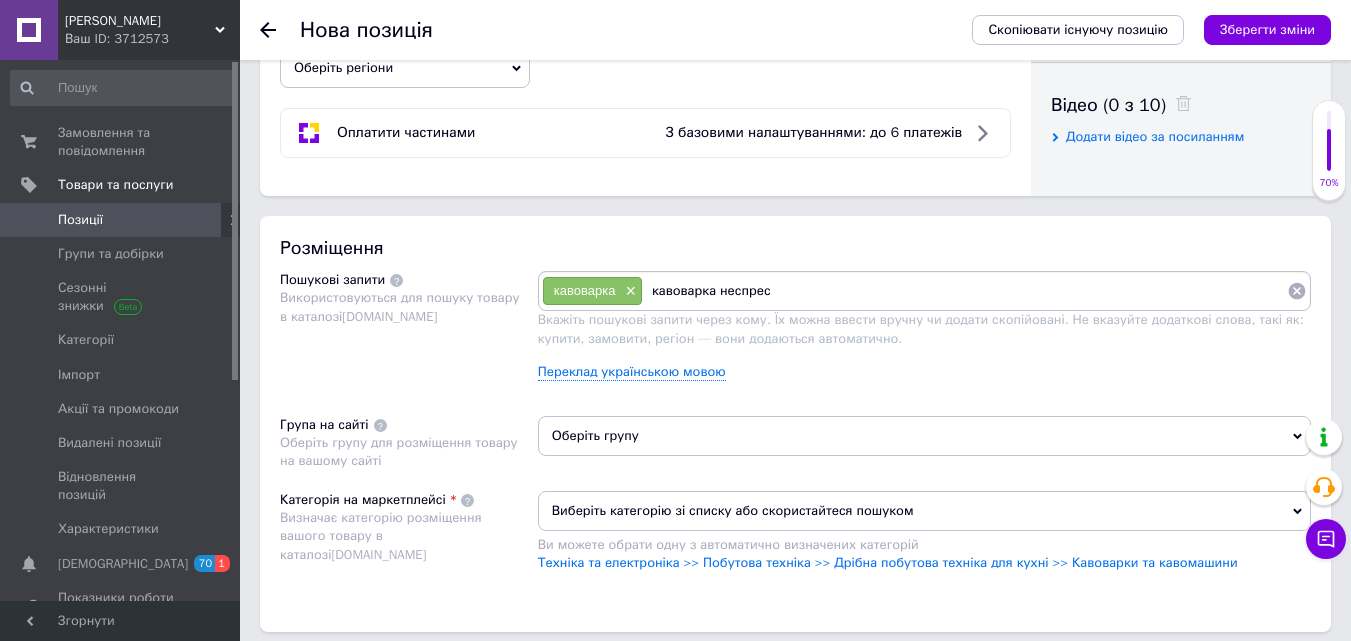 type on "кавоварка неспресо" 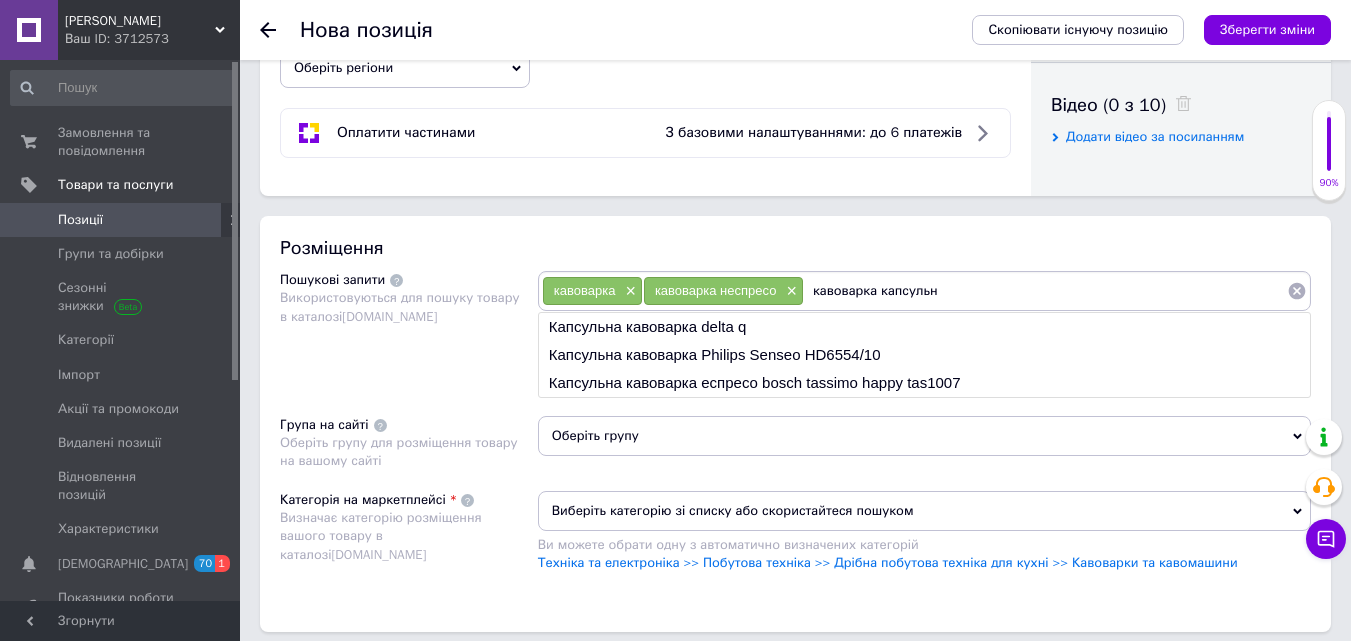 type on "кавоварка капсульна" 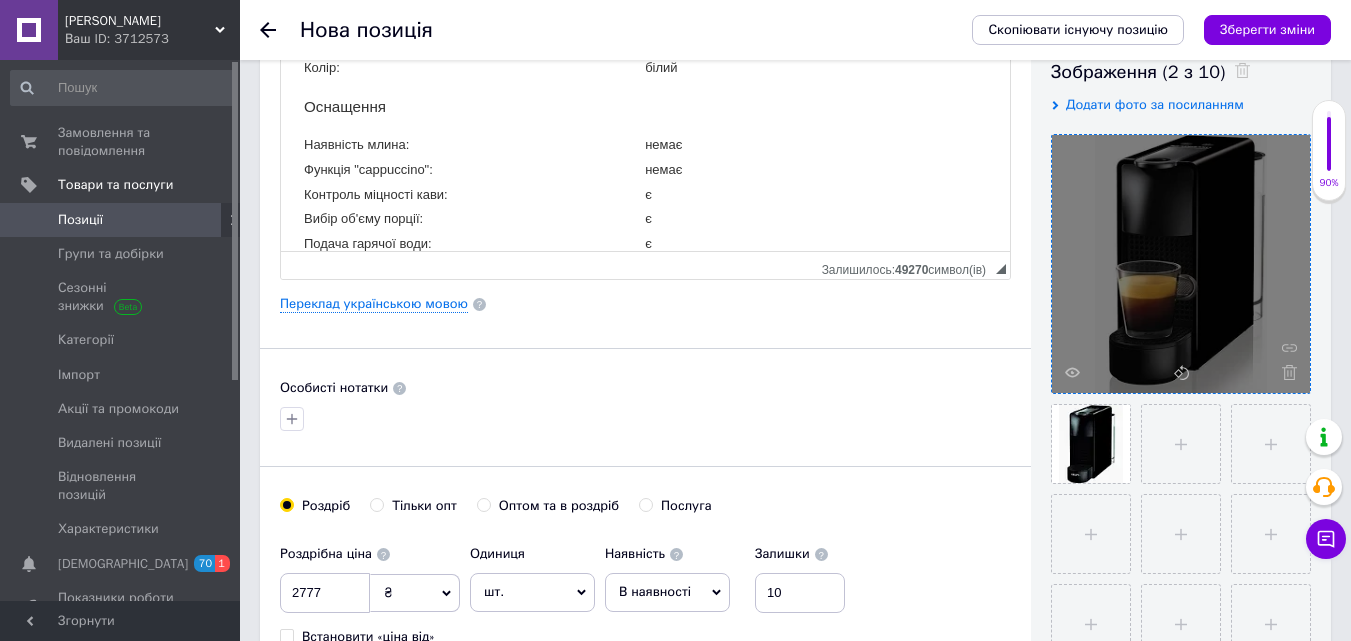 scroll, scrollTop: 0, scrollLeft: 0, axis: both 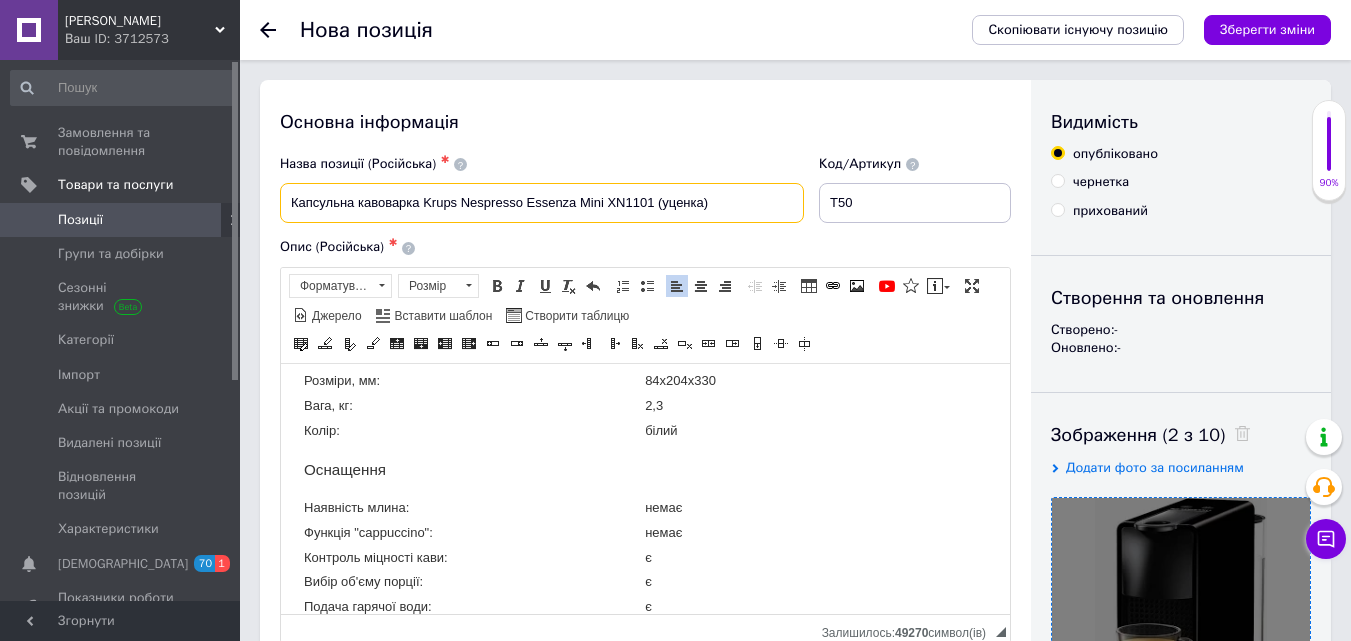 drag, startPoint x: 607, startPoint y: 202, endPoint x: 651, endPoint y: 198, distance: 44.181442 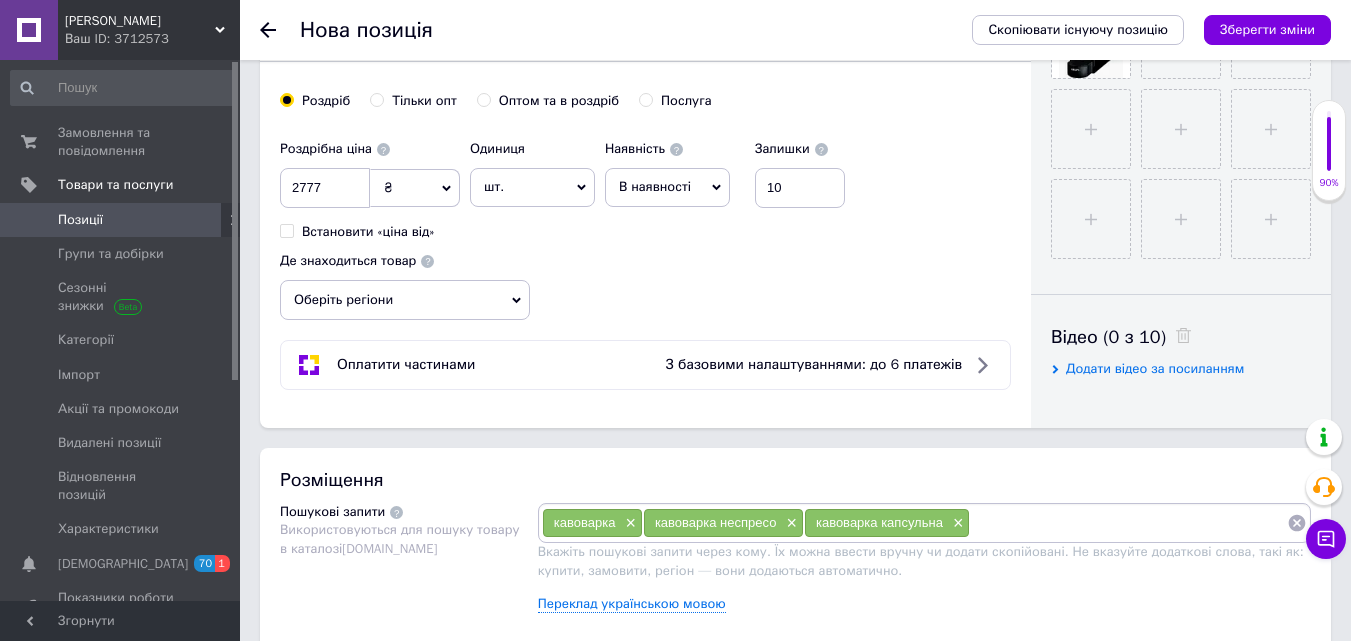 scroll, scrollTop: 1000, scrollLeft: 0, axis: vertical 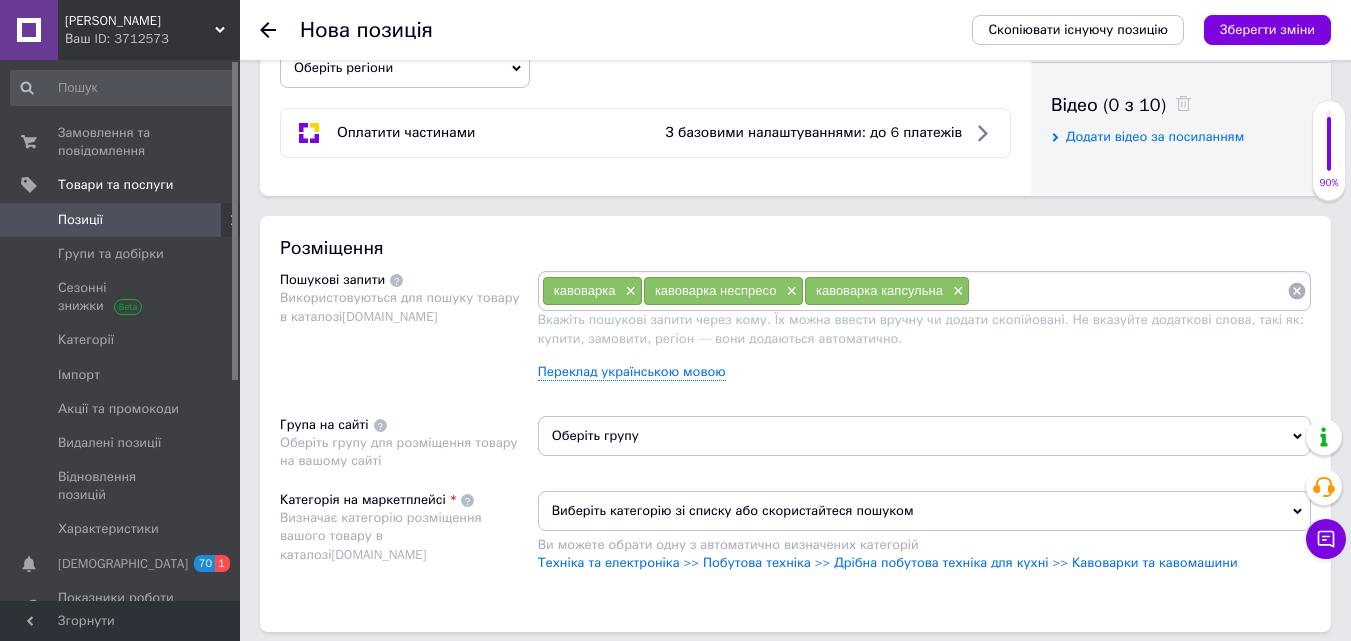 click at bounding box center [1128, 291] 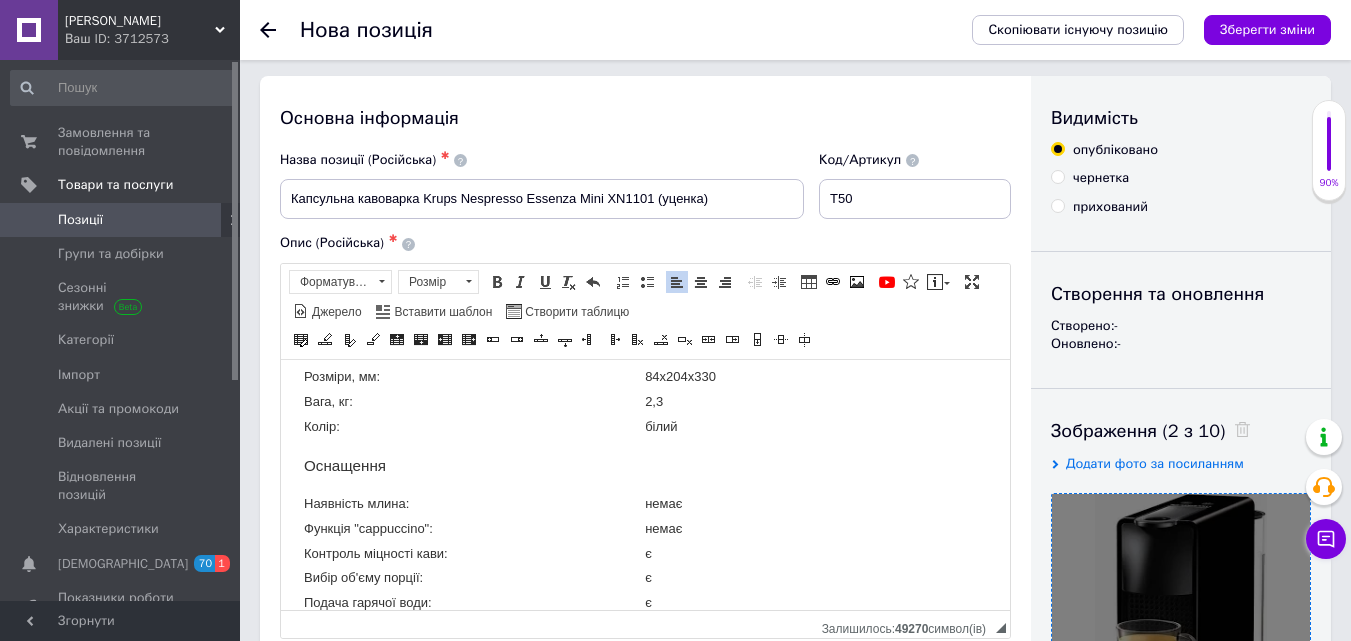 scroll, scrollTop: 0, scrollLeft: 0, axis: both 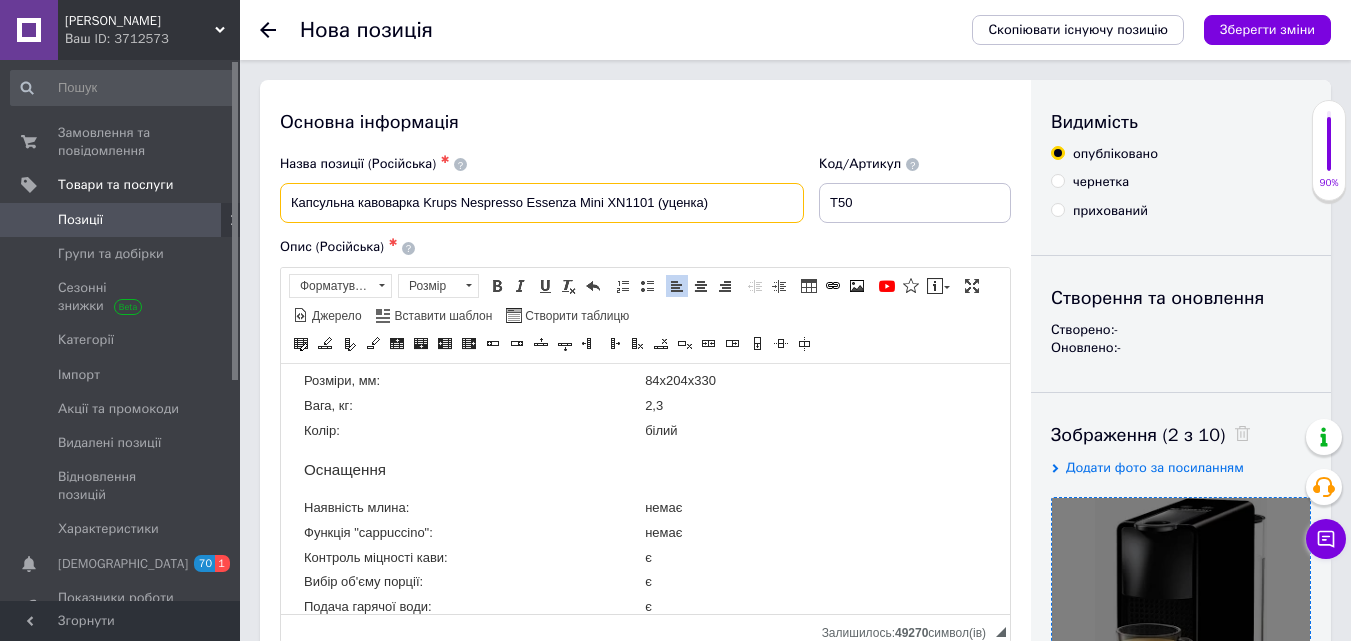 drag, startPoint x: 424, startPoint y: 203, endPoint x: 651, endPoint y: 206, distance: 227.01982 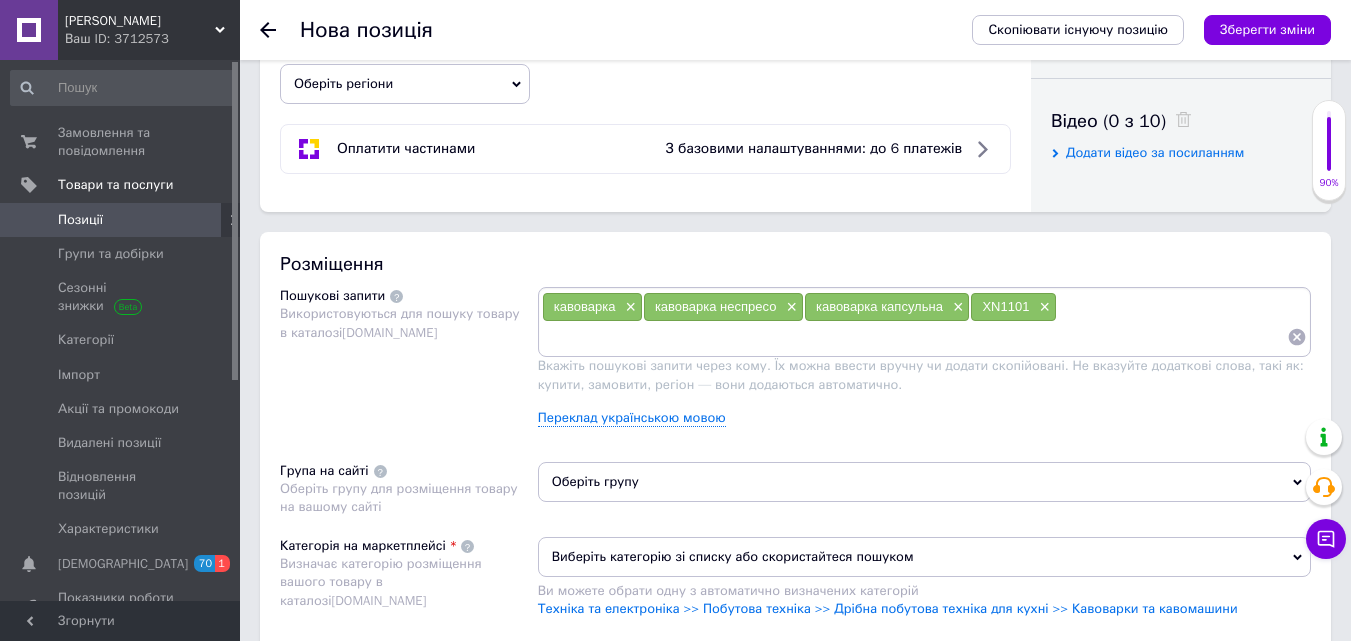 scroll, scrollTop: 1100, scrollLeft: 0, axis: vertical 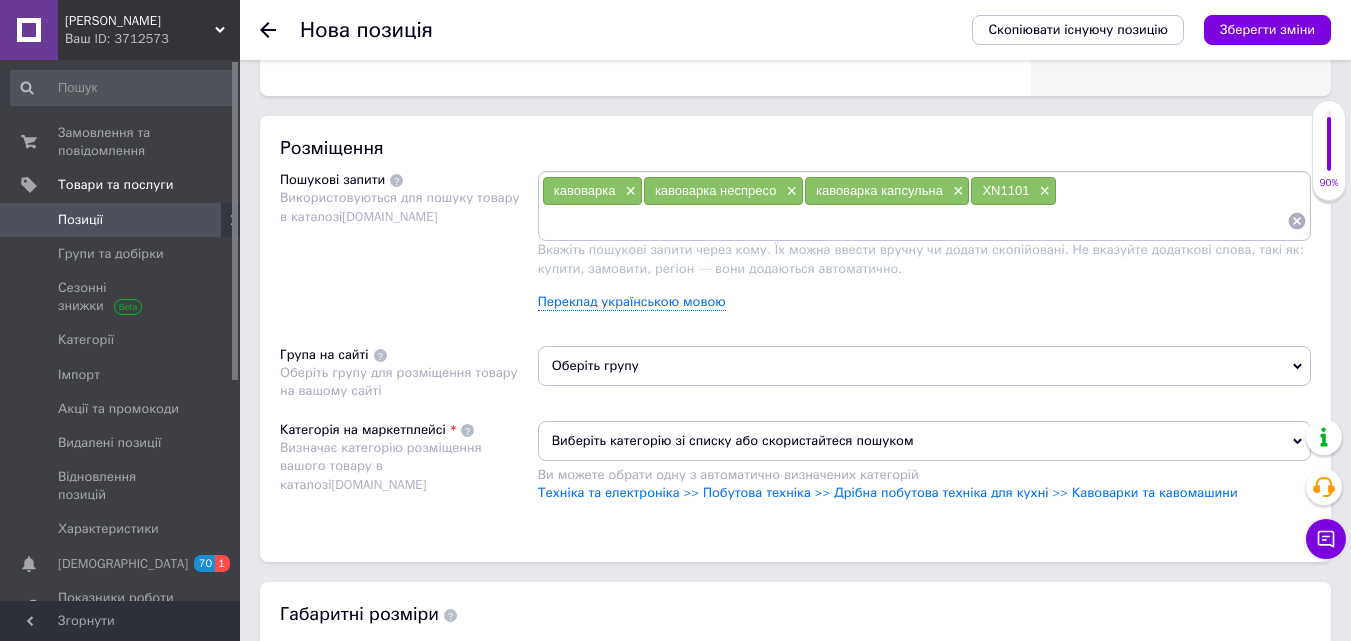 click at bounding box center (914, 221) 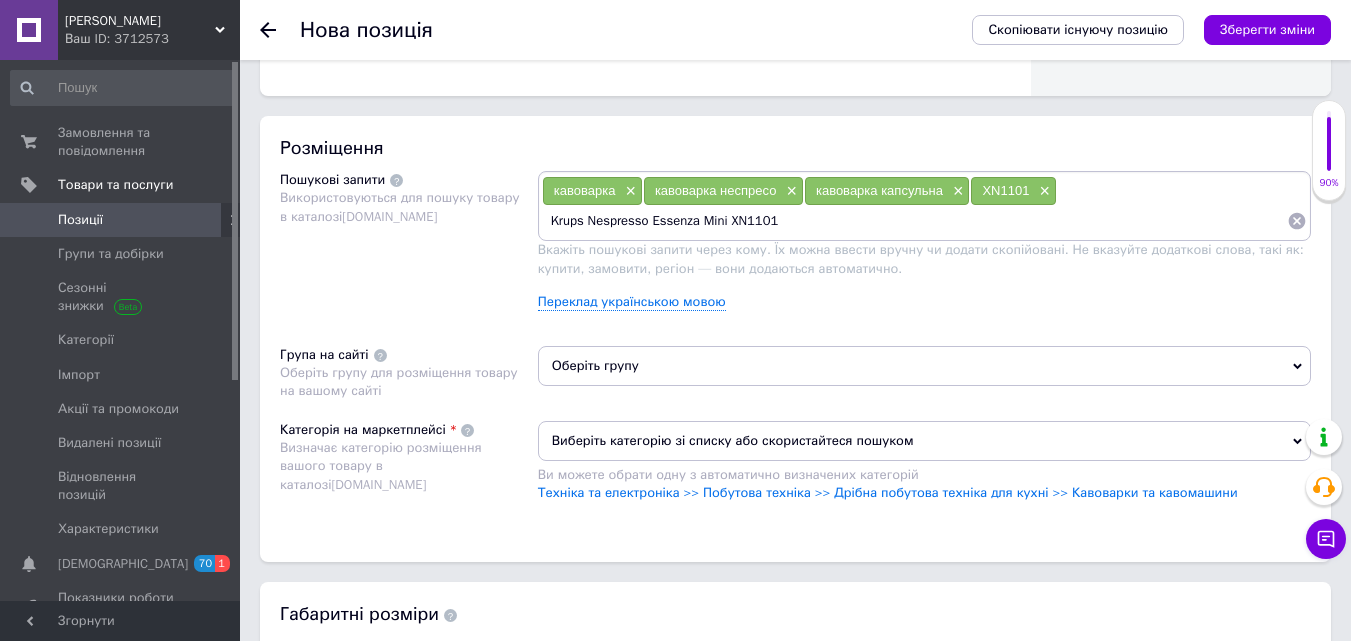 type 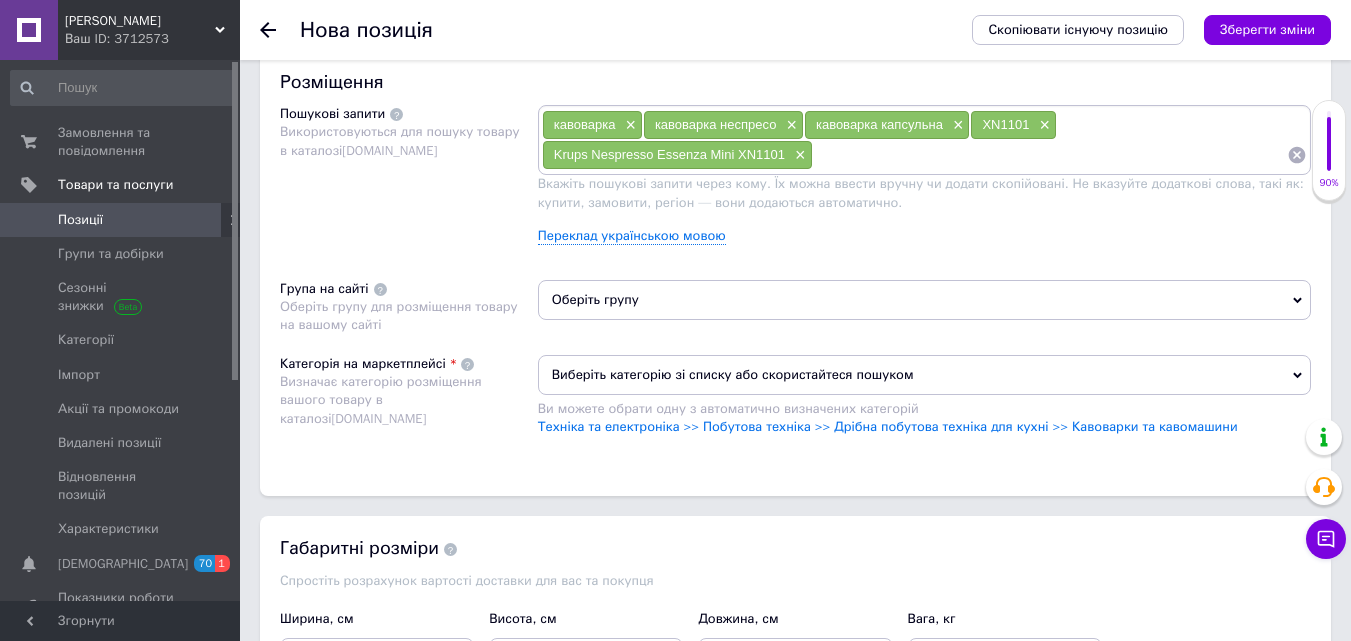scroll, scrollTop: 1200, scrollLeft: 0, axis: vertical 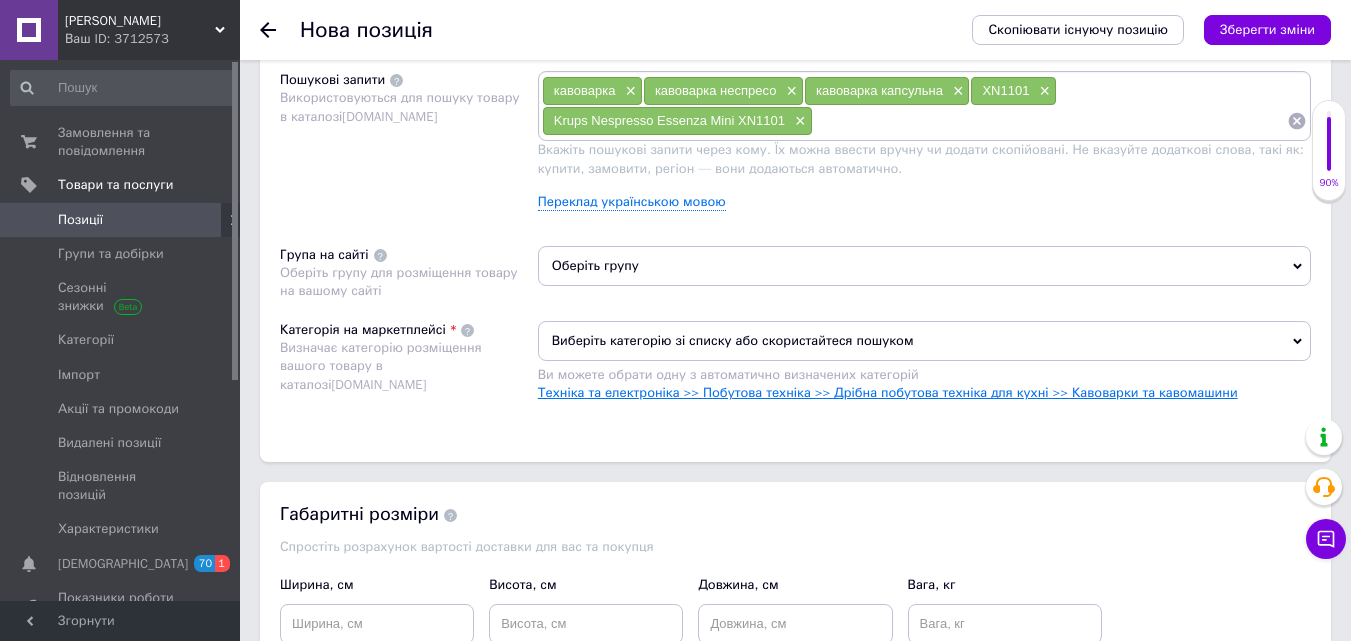 click on "Техніка та електроніка >> Побутова техніка >> Дрібна побутова техніка для кухні >> Кавоварки та кавомашини" at bounding box center [888, 392] 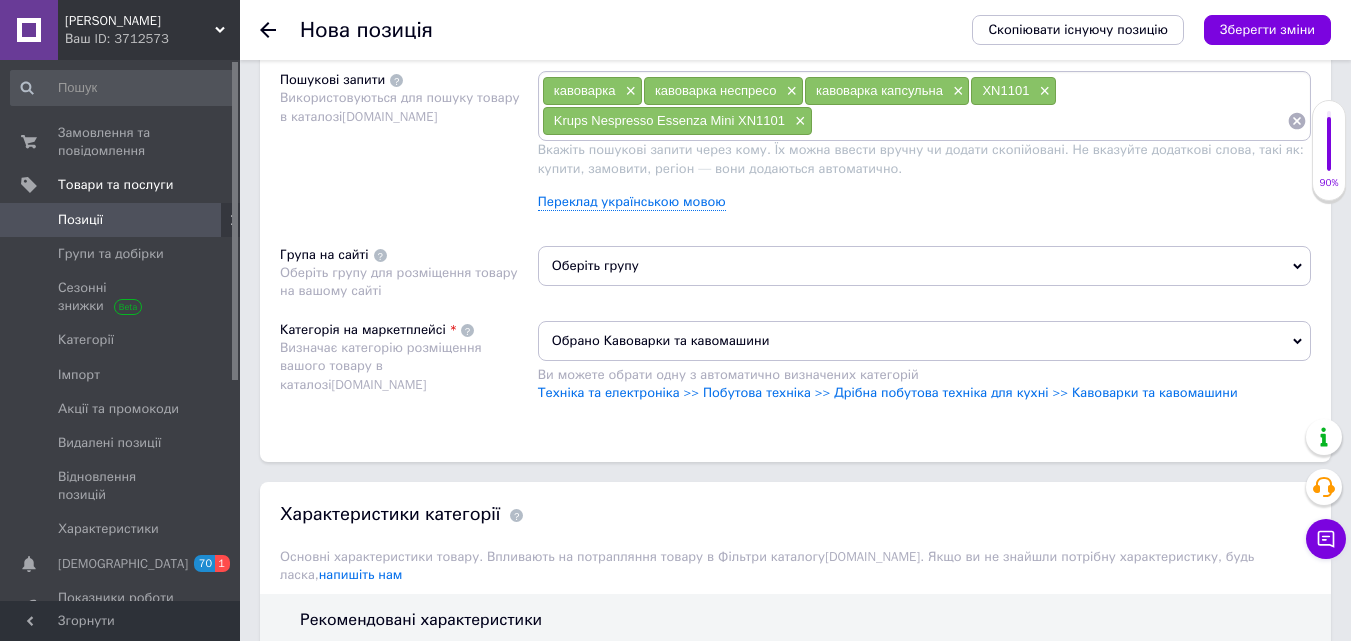 click 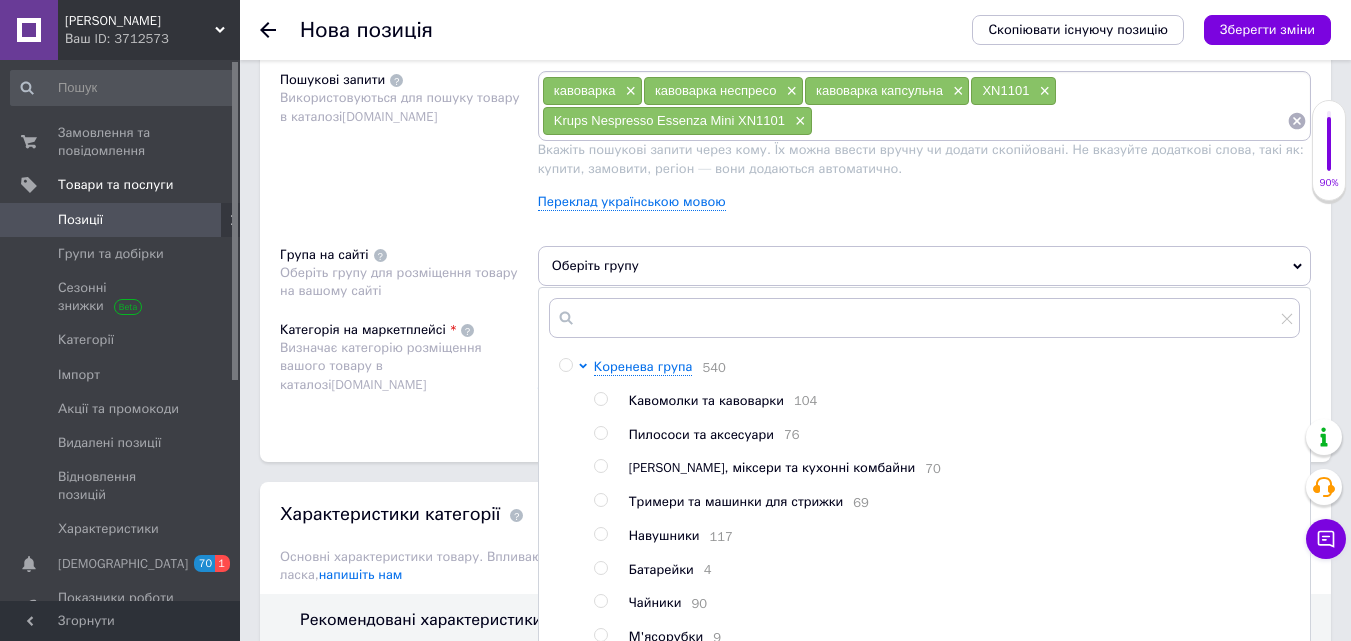 click at bounding box center [600, 399] 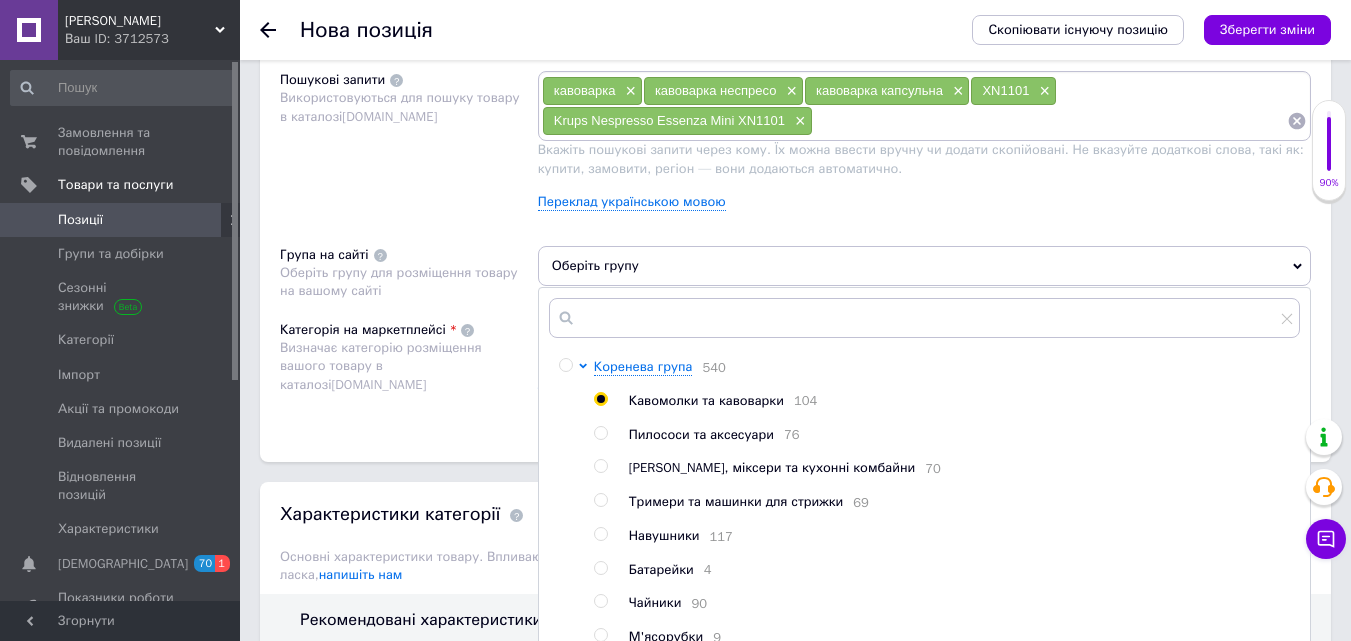 radio on "true" 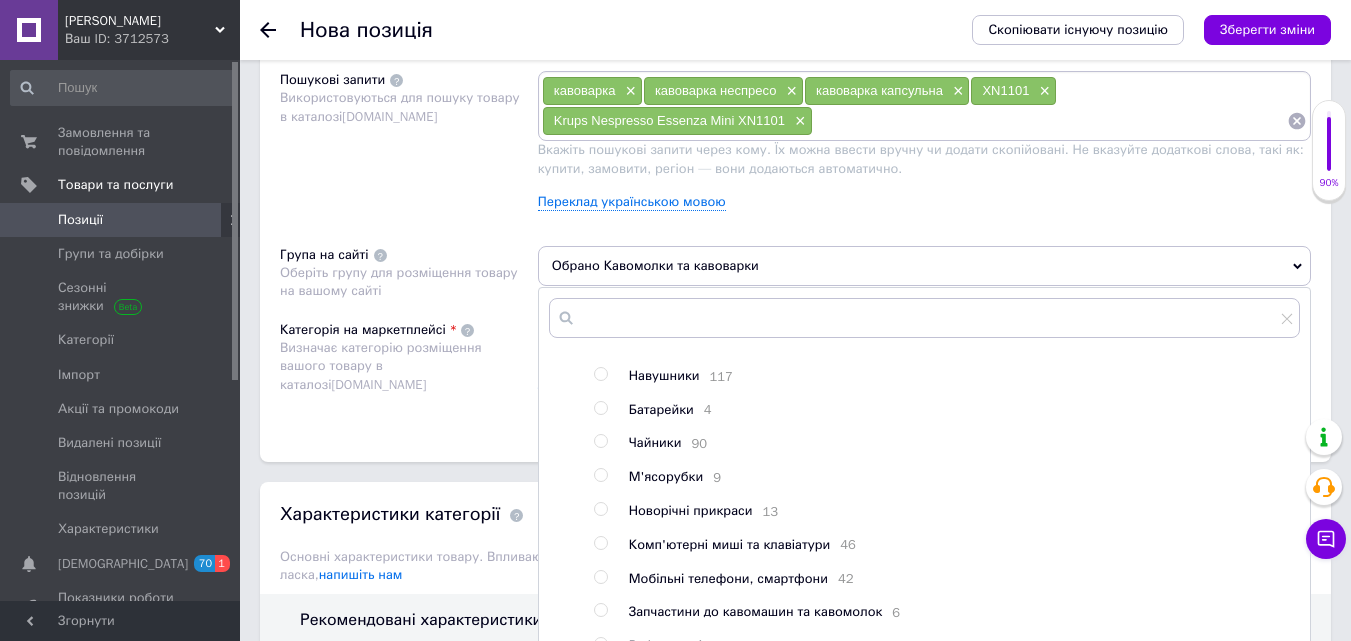 scroll, scrollTop: 345, scrollLeft: 0, axis: vertical 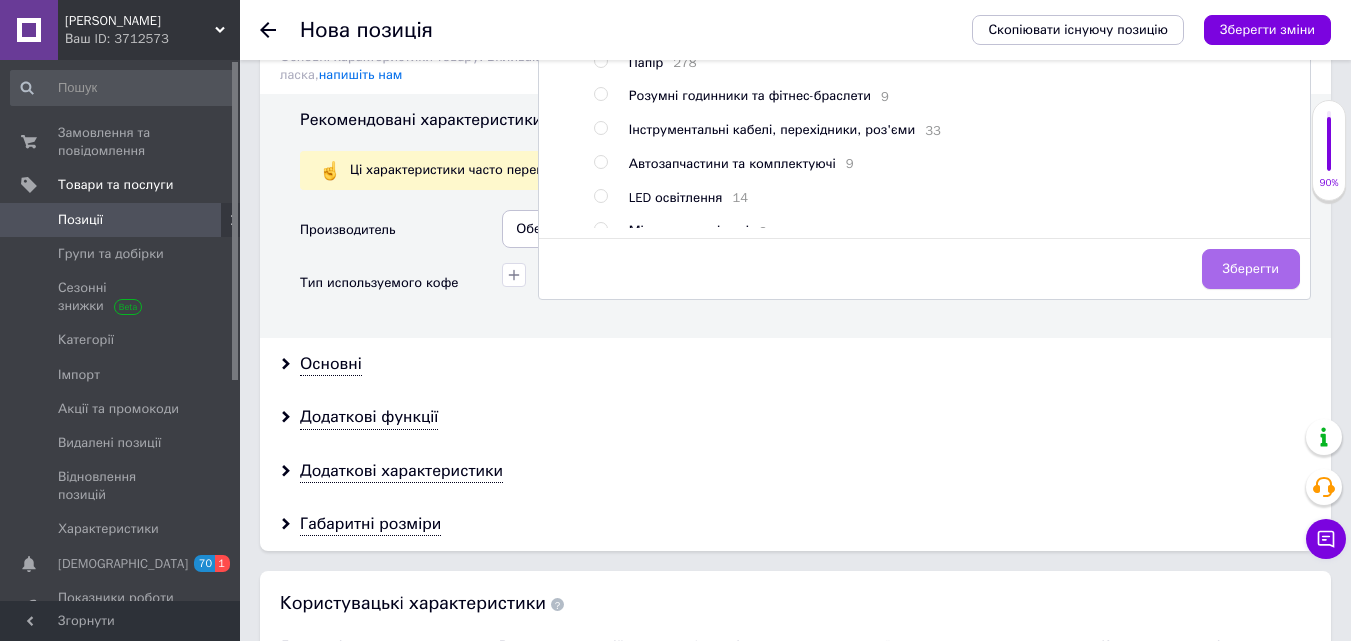 click on "Зберегти" at bounding box center [1251, 269] 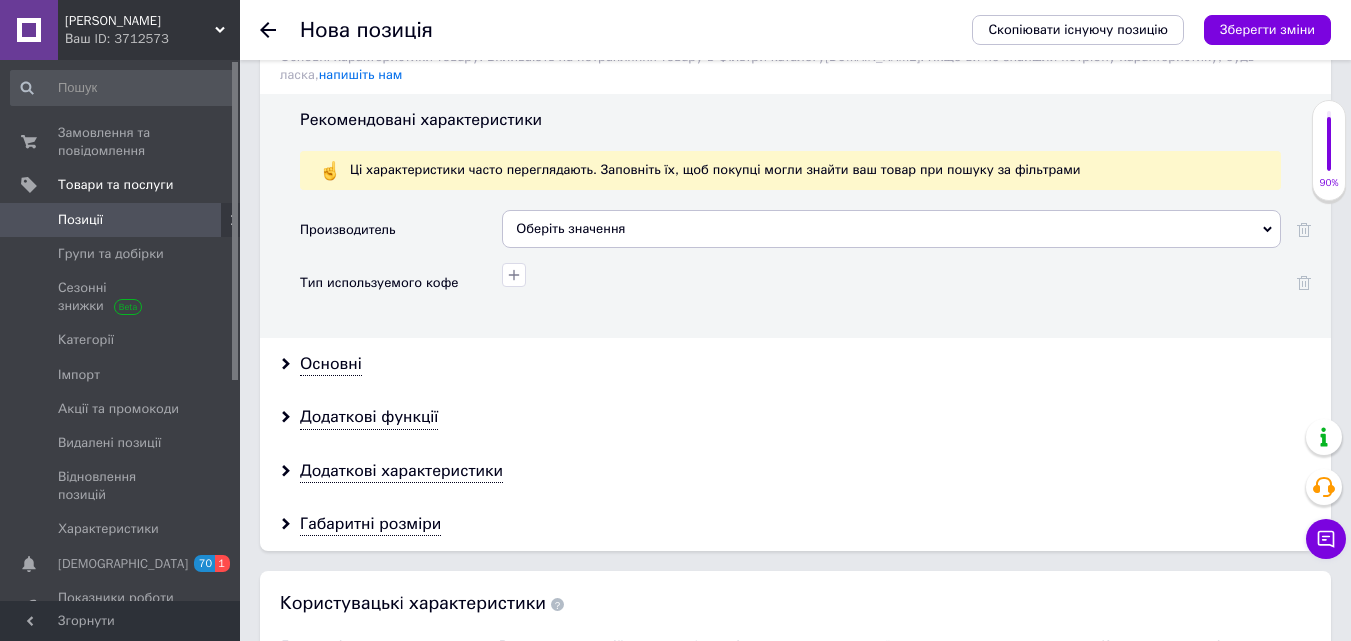click 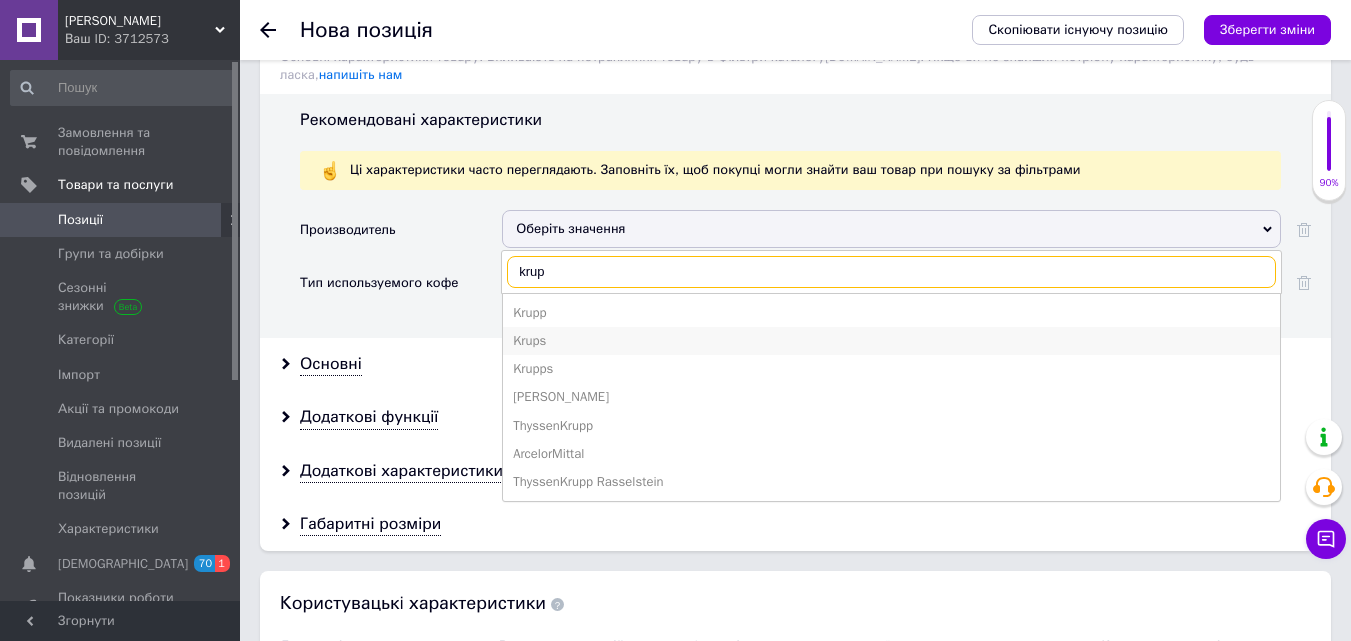 type on "krup" 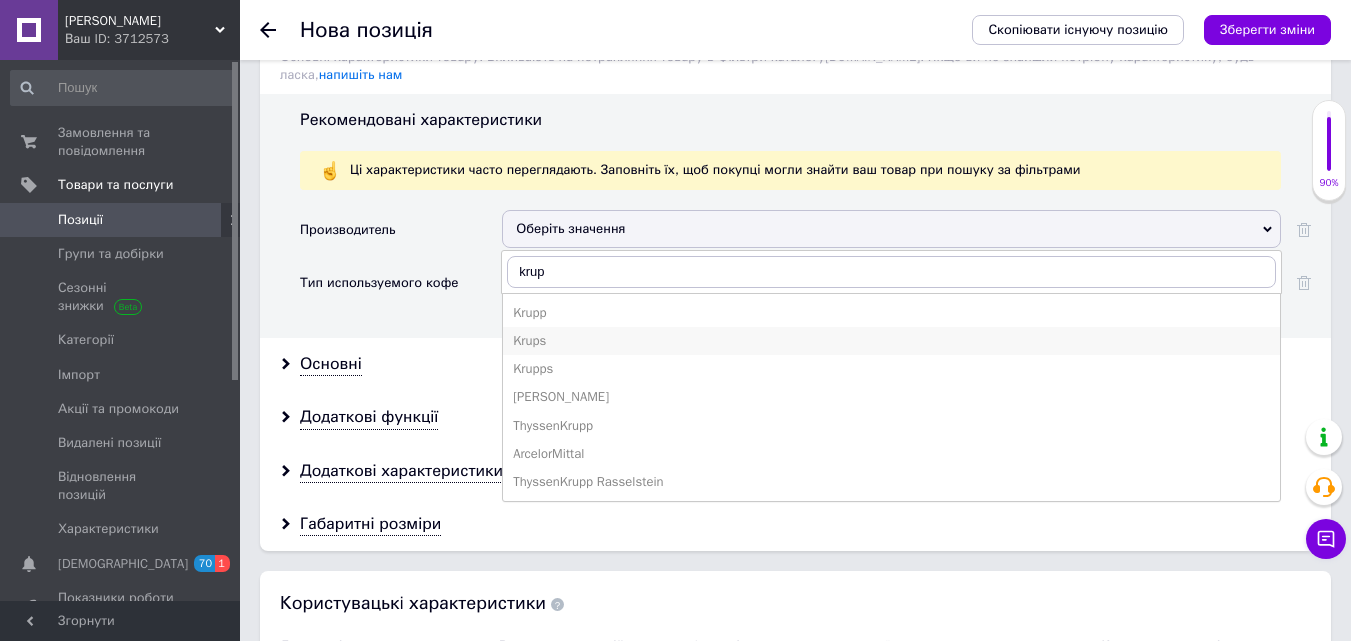 click on "Krups" at bounding box center [891, 341] 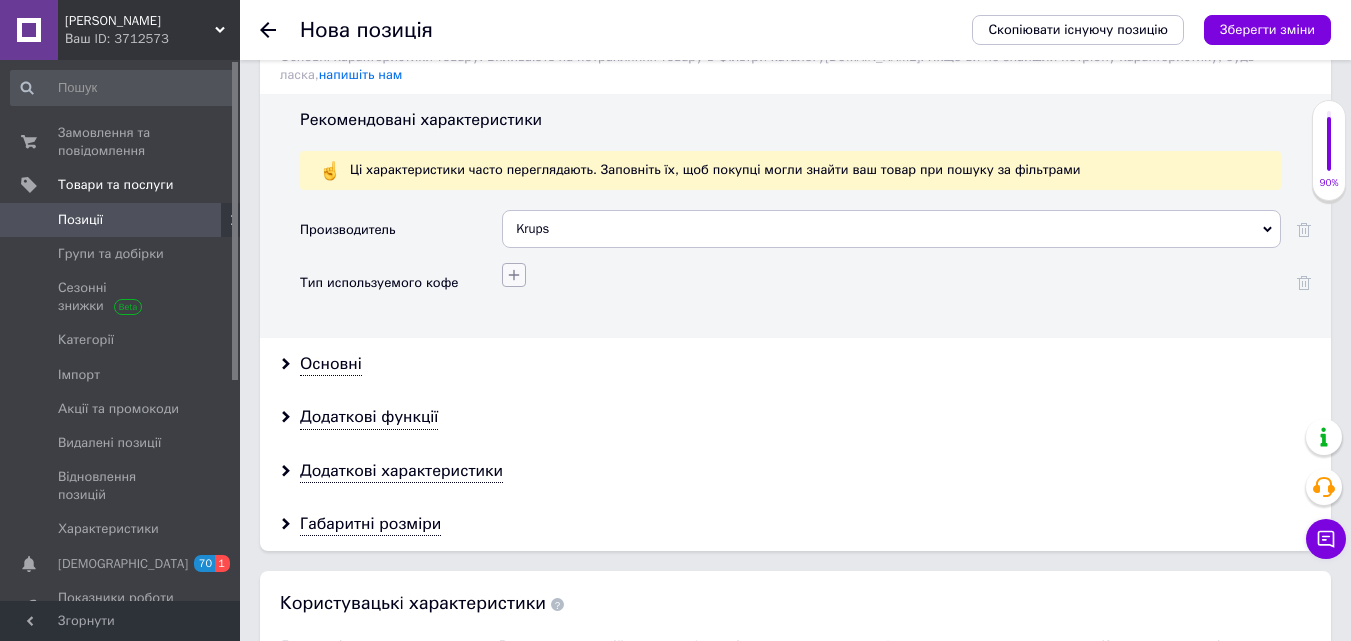 click 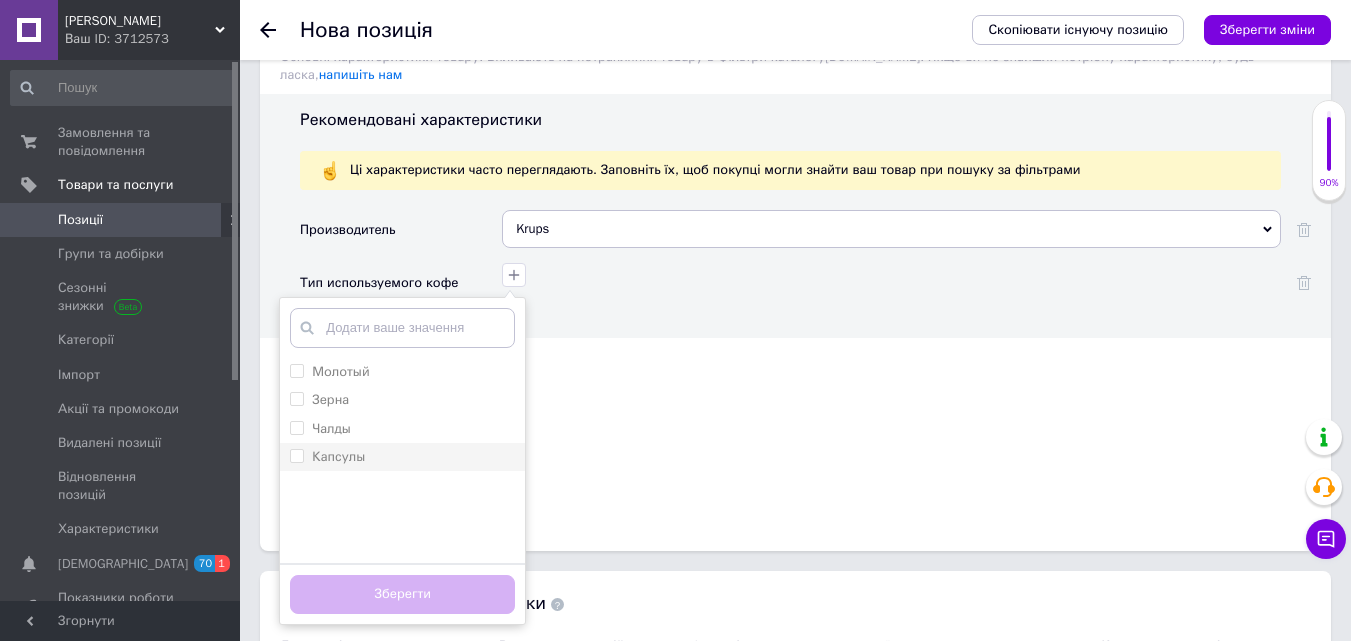 click on "Капсулы" at bounding box center (296, 455) 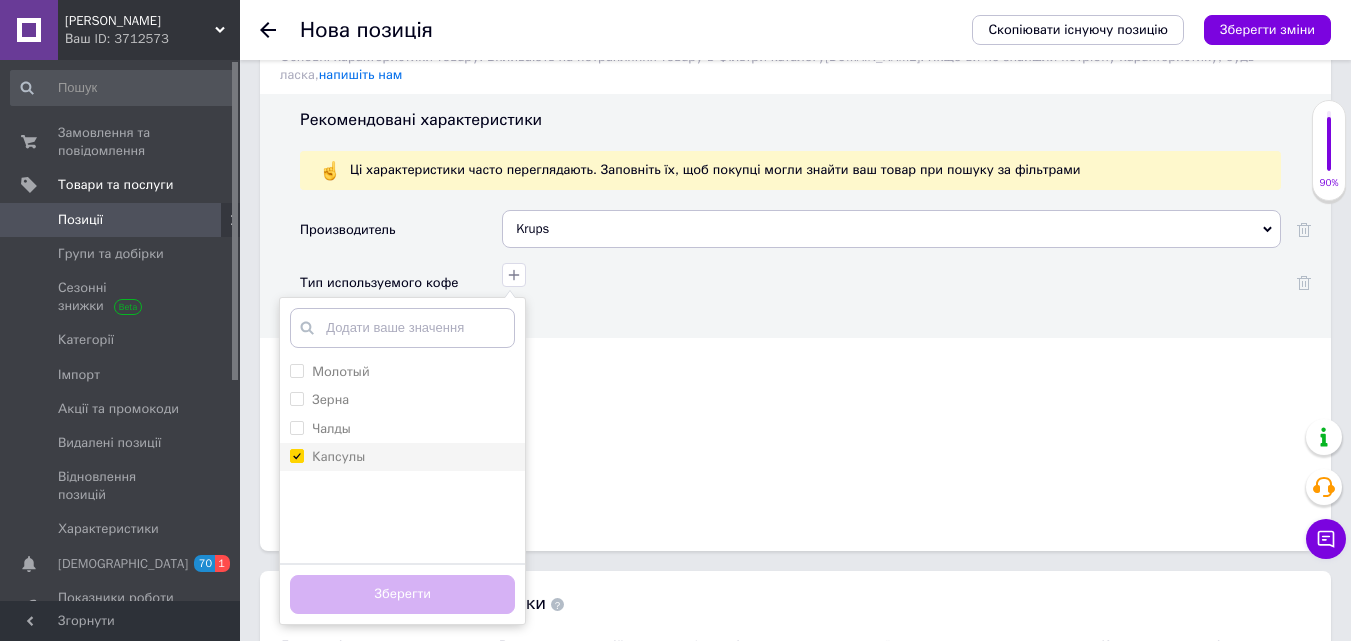 checkbox on "true" 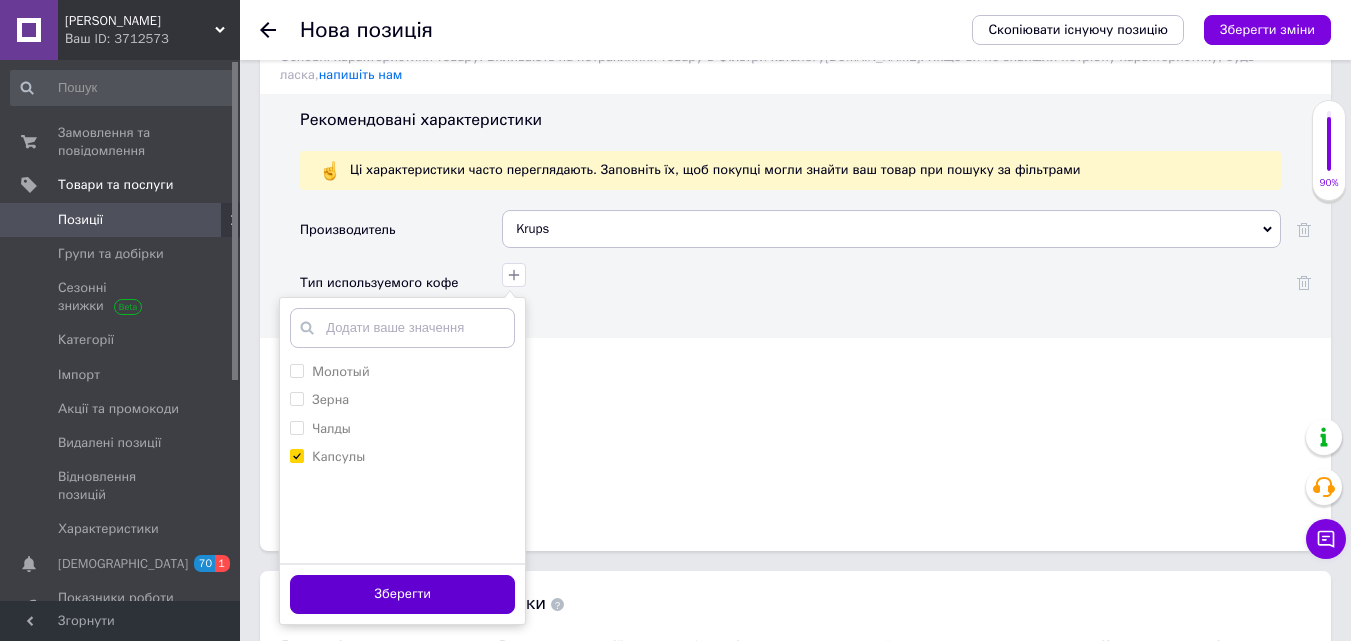 click on "Зберегти" at bounding box center [402, 594] 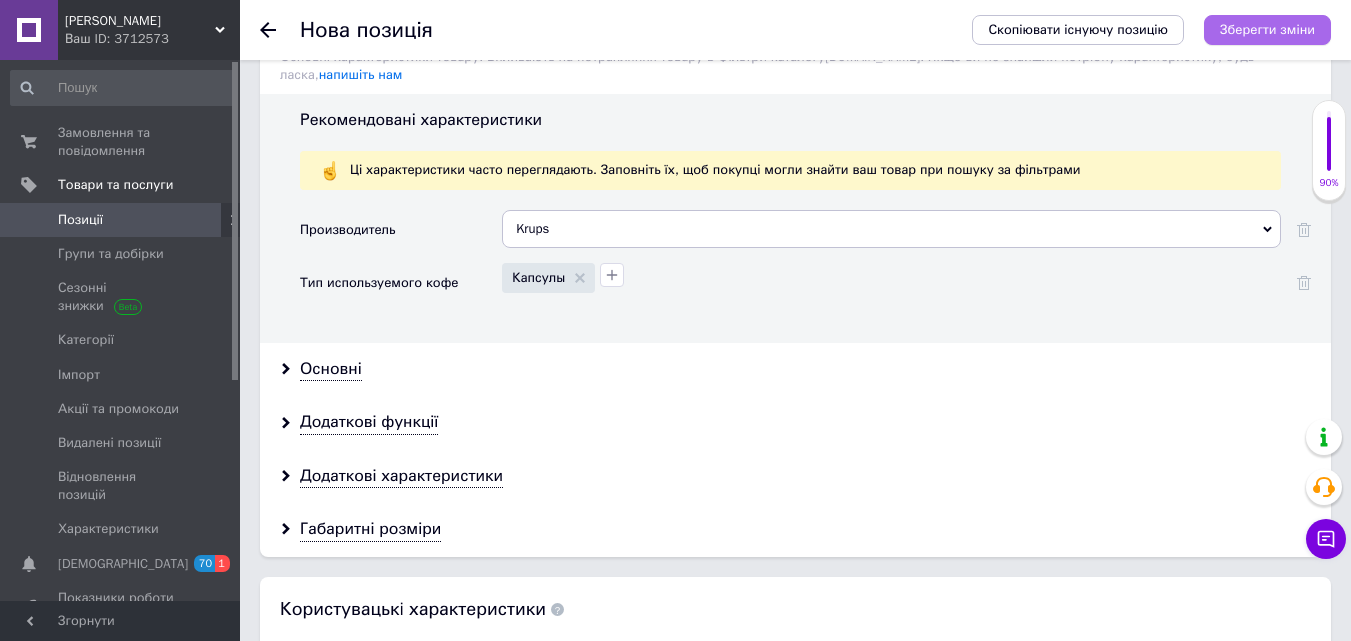 click on "Зберегти зміни" at bounding box center [1267, 29] 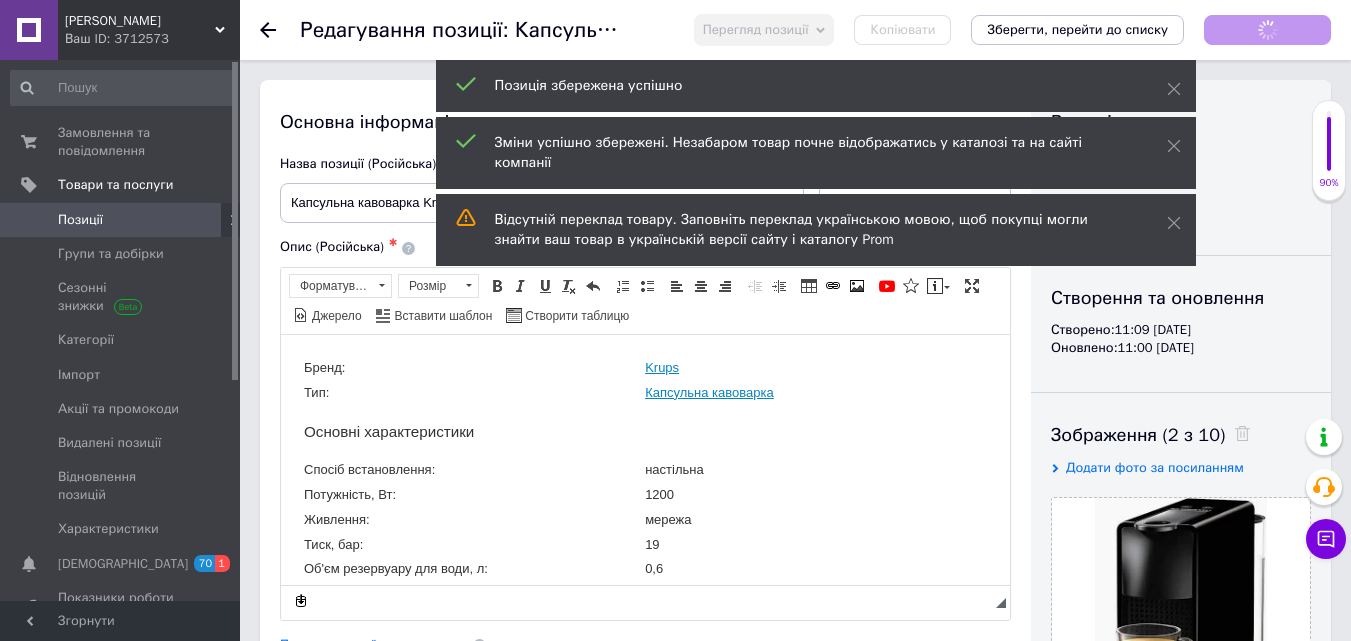 scroll, scrollTop: 0, scrollLeft: 0, axis: both 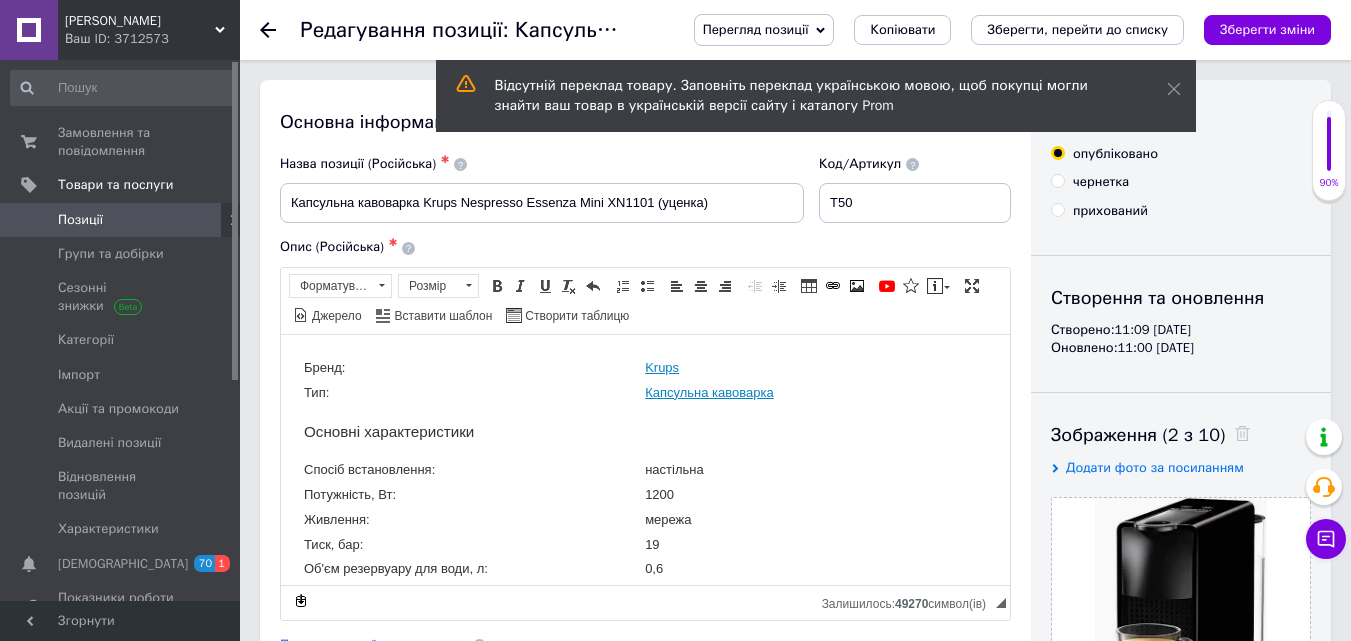 click on "Позиції" at bounding box center [80, 220] 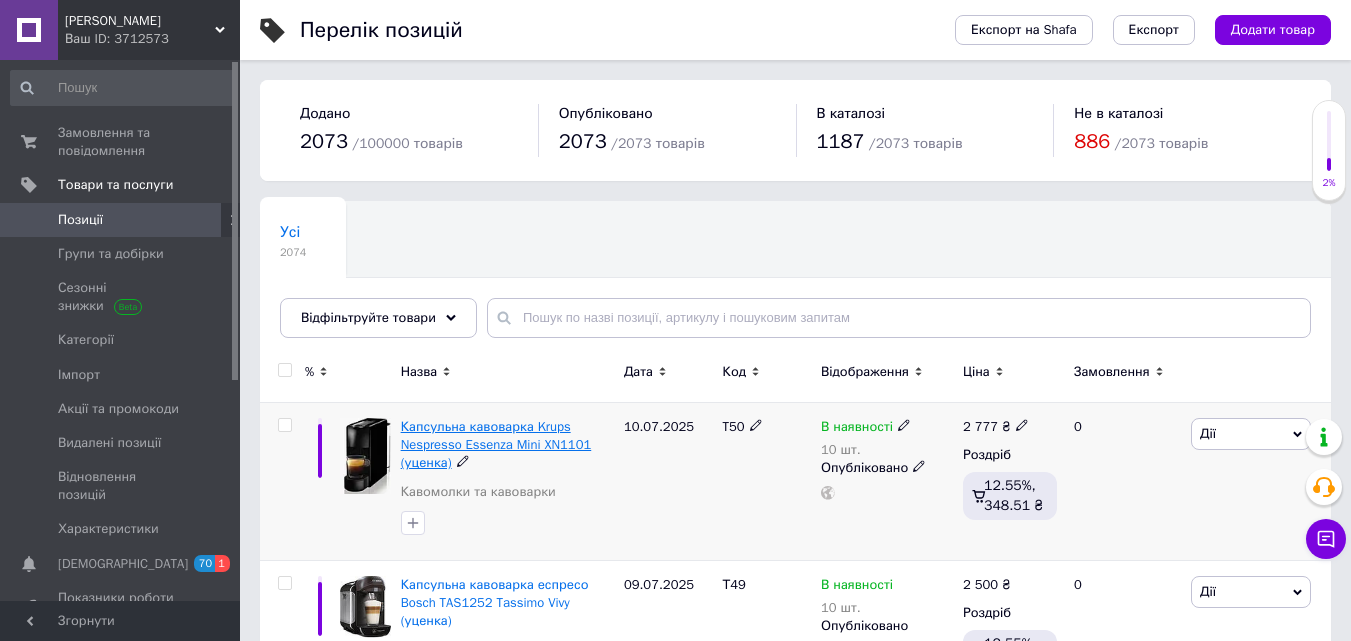 click on "Капсульна кавоварка Krups Nespresso Essenza Mini XN1101 (уценка)" at bounding box center [496, 444] 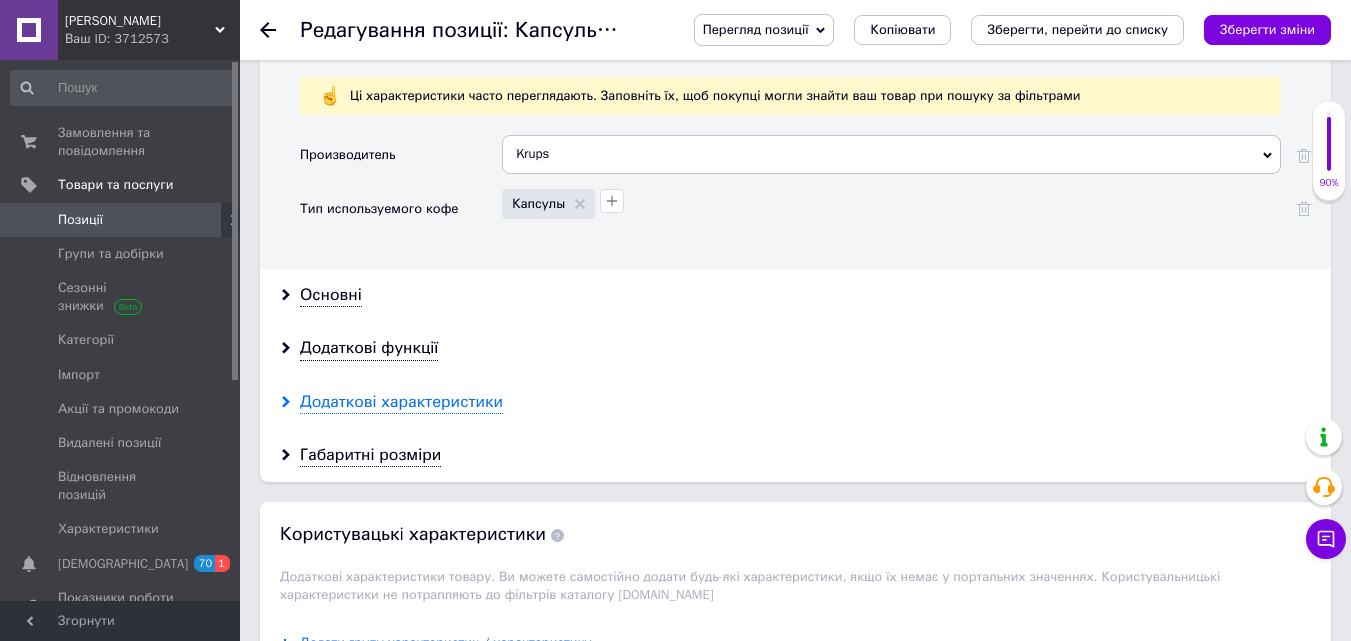 scroll, scrollTop: 1800, scrollLeft: 0, axis: vertical 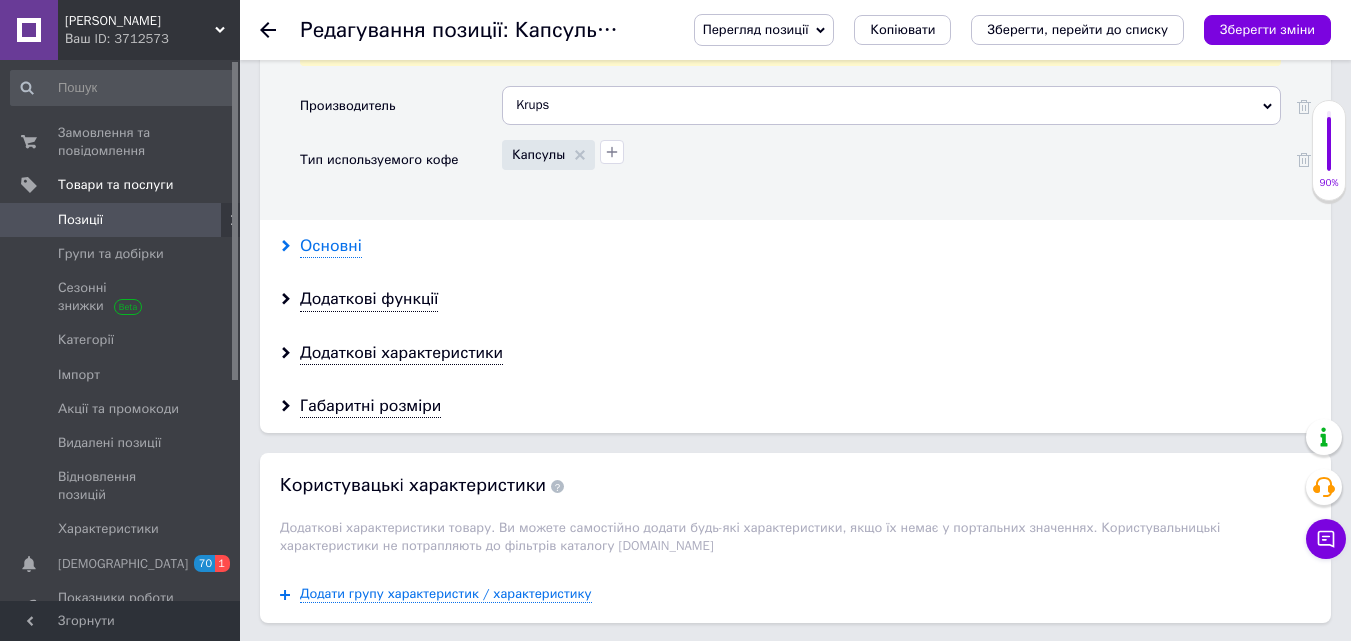click on "Основні" at bounding box center (331, 246) 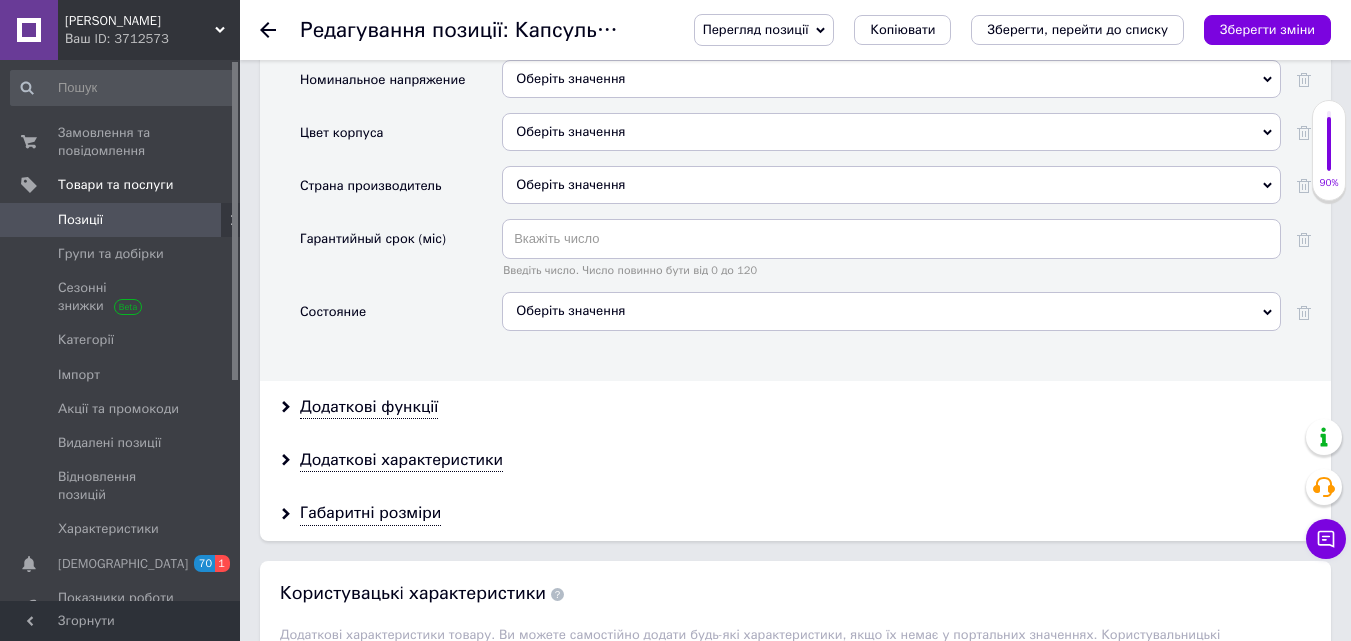 scroll, scrollTop: 2600, scrollLeft: 0, axis: vertical 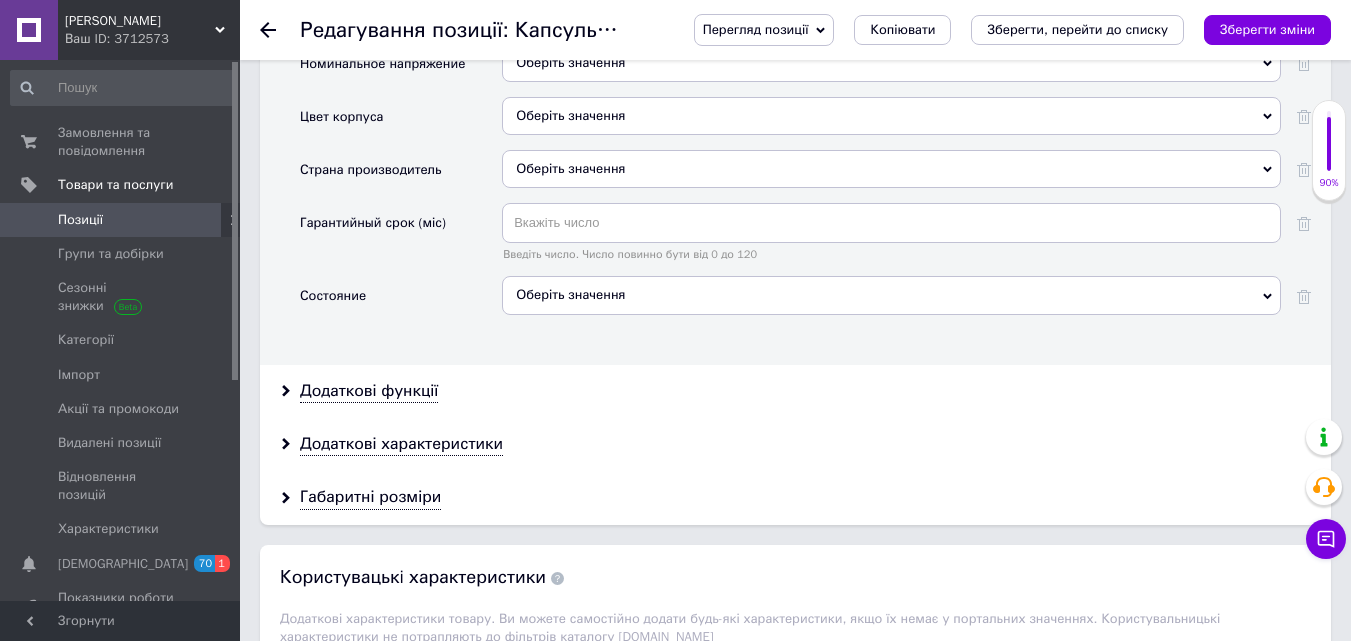 click 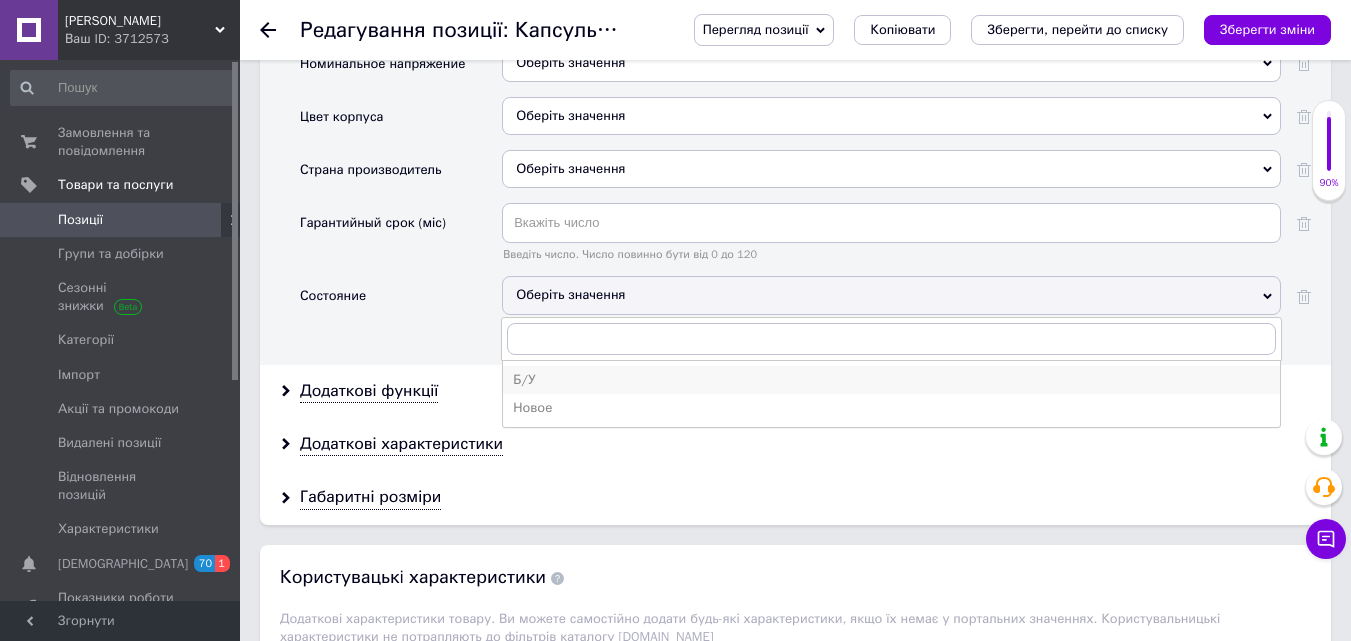 click on "Б/У" at bounding box center (891, 380) 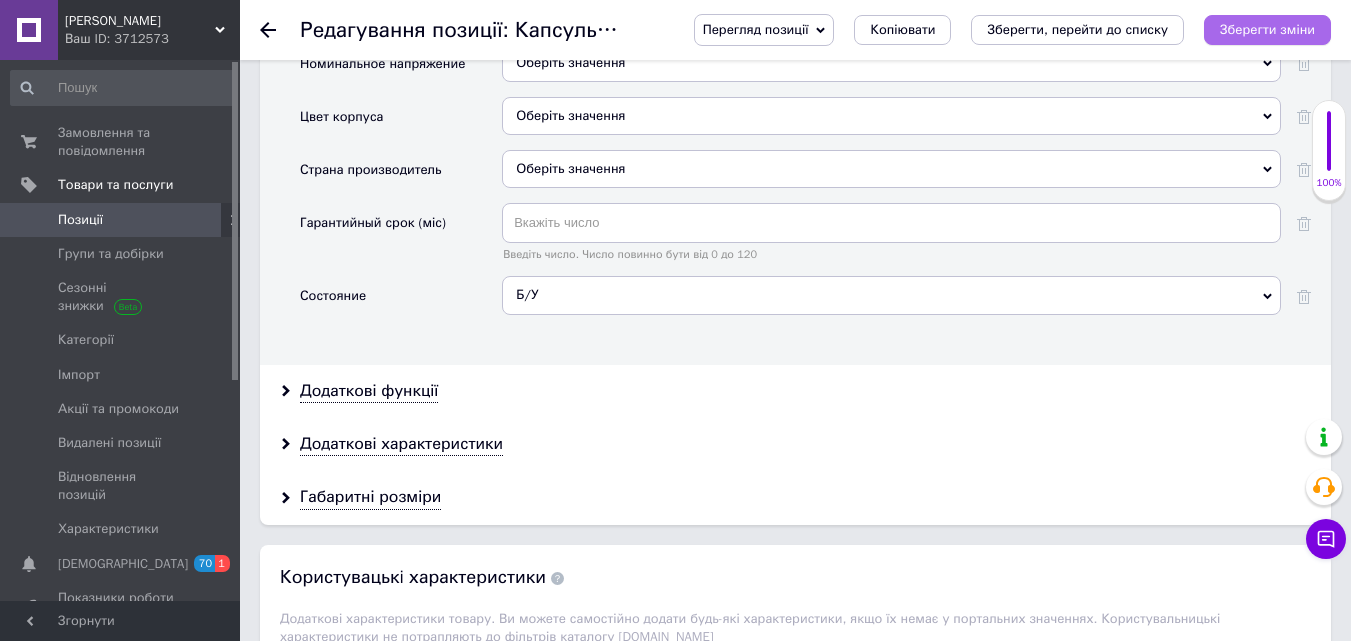 click on "Зберегти зміни" at bounding box center [1267, 29] 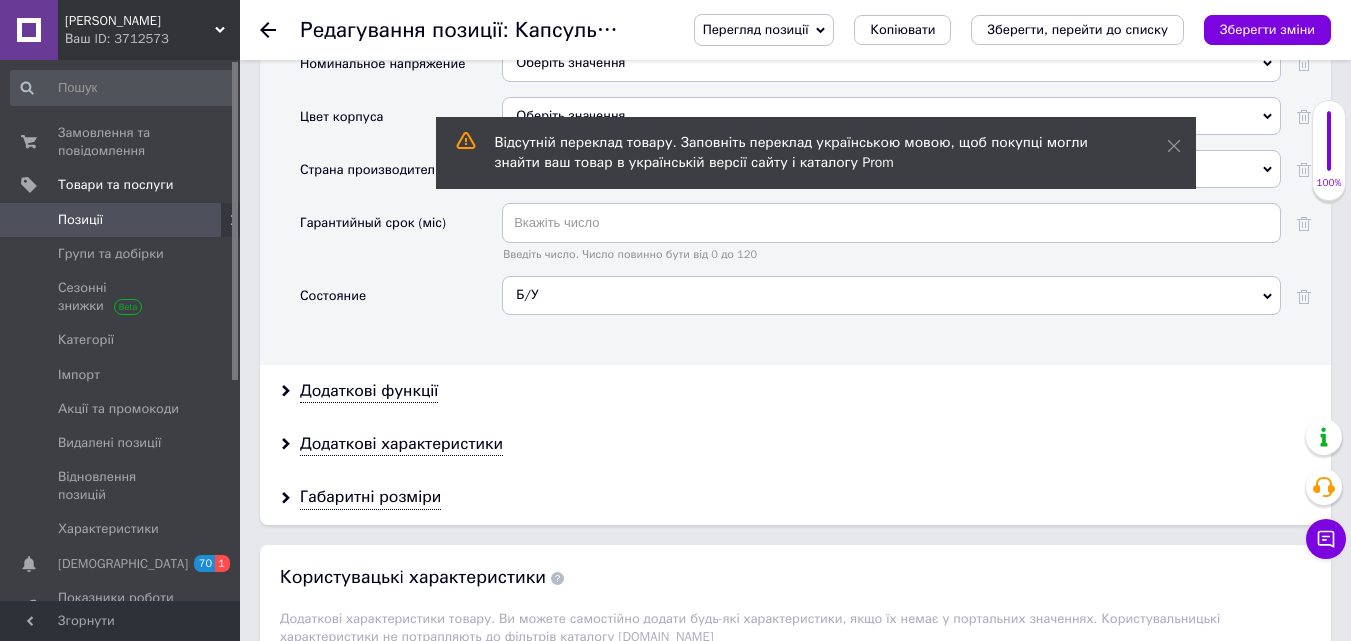 click on "Позиції" at bounding box center (80, 220) 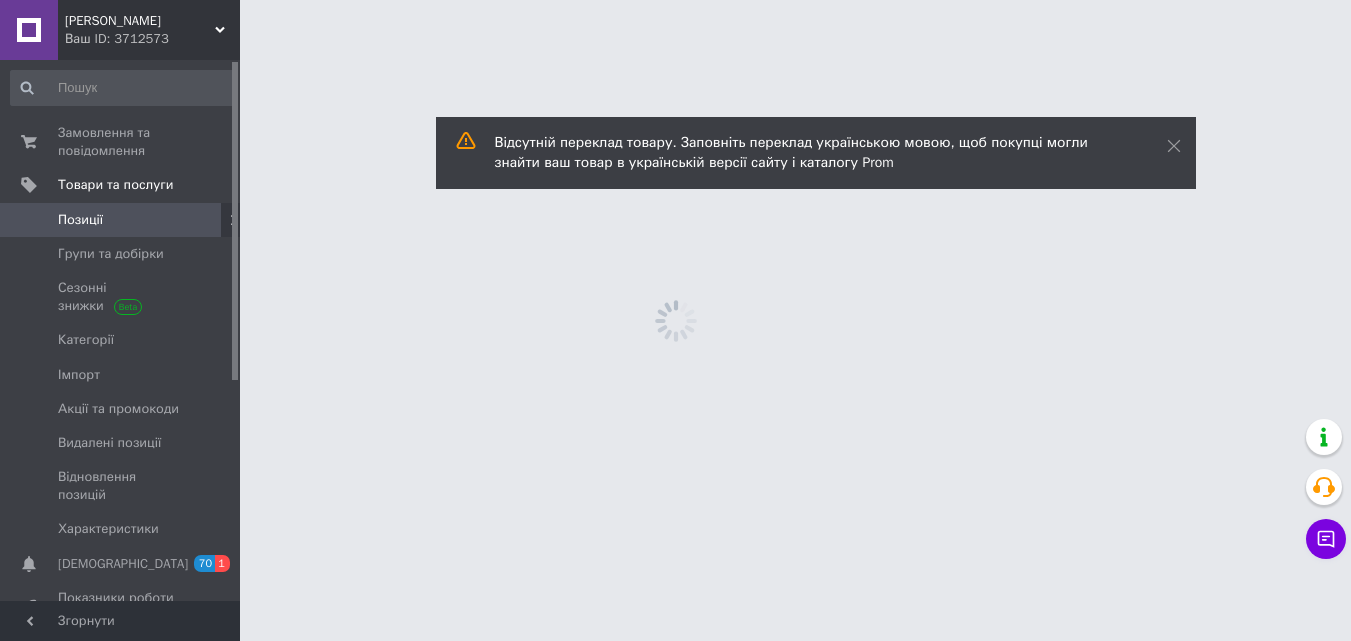 scroll, scrollTop: 0, scrollLeft: 0, axis: both 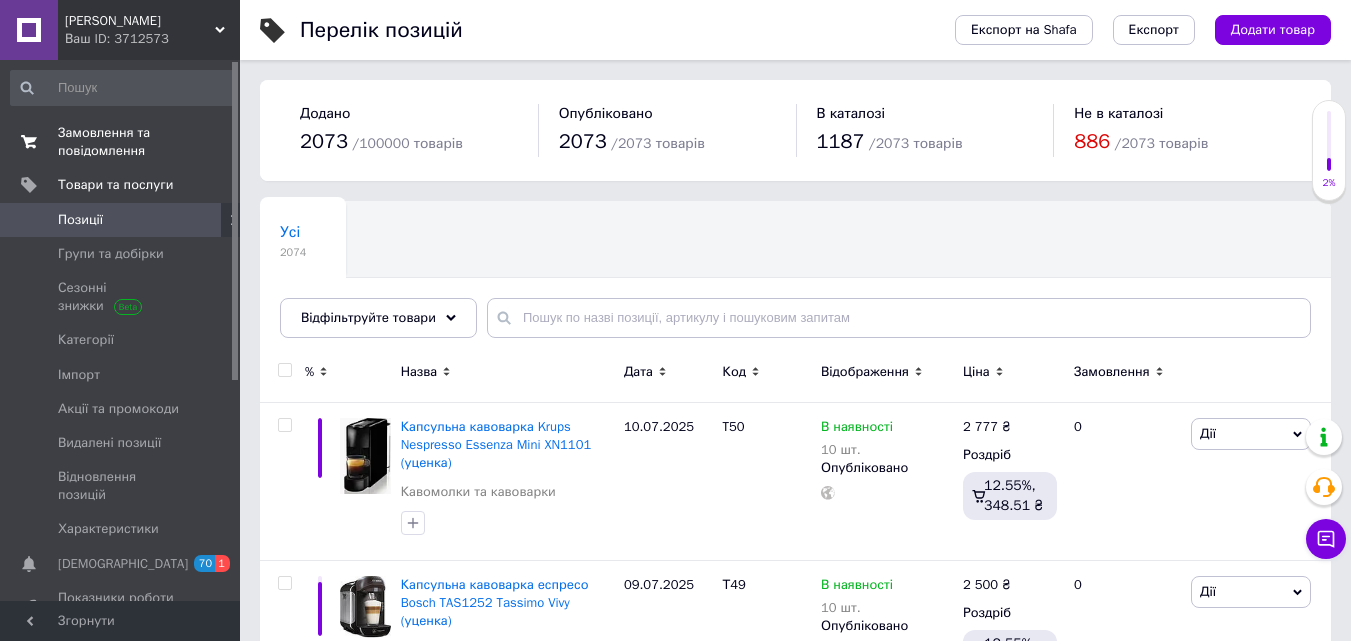 click on "Замовлення та повідомлення" at bounding box center (121, 142) 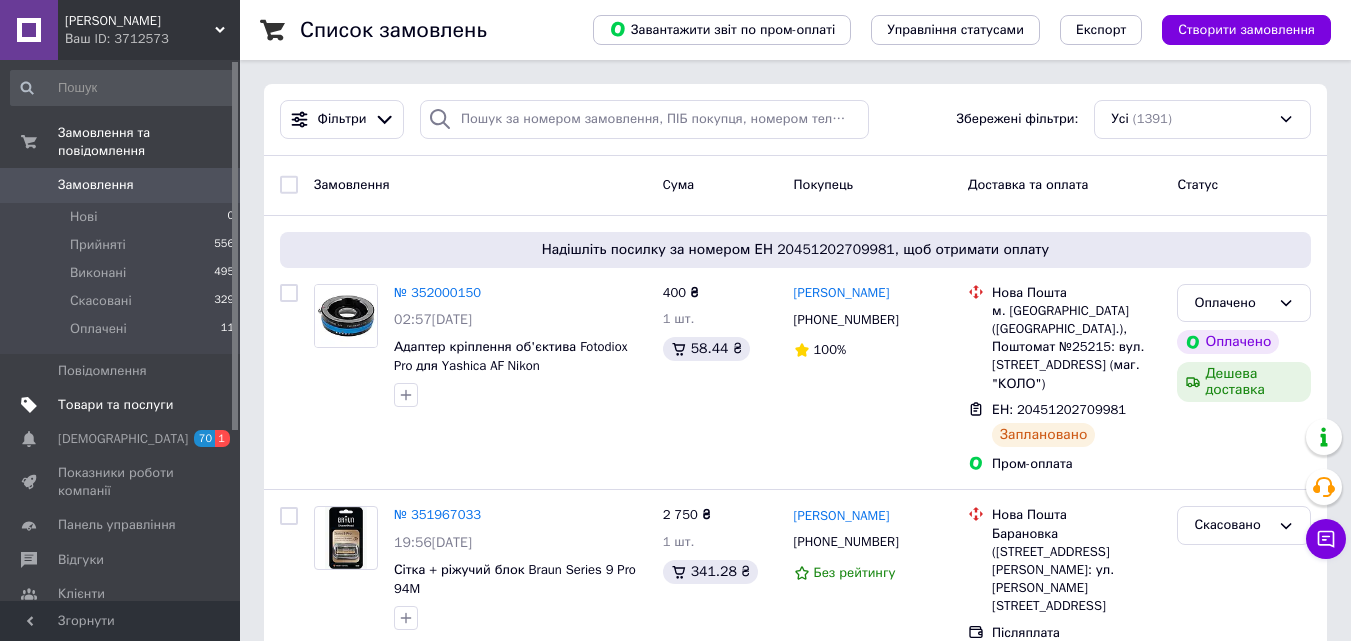 click on "Товари та послуги" at bounding box center [115, 405] 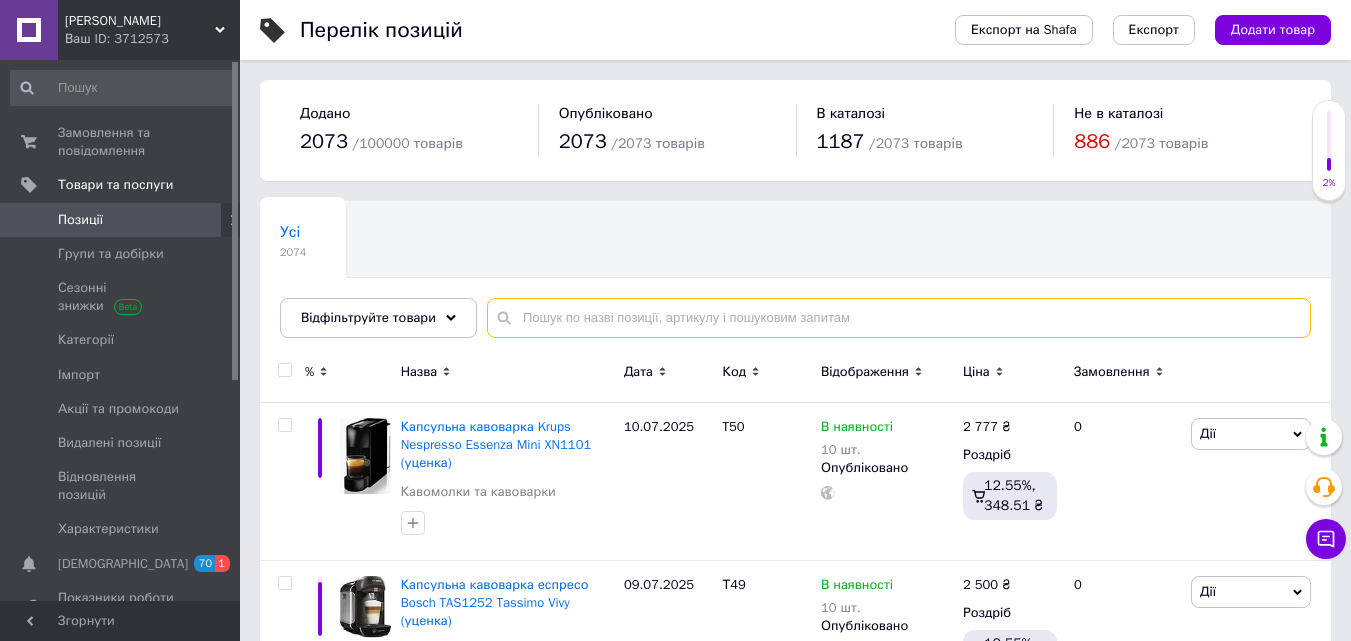 click at bounding box center [899, 318] 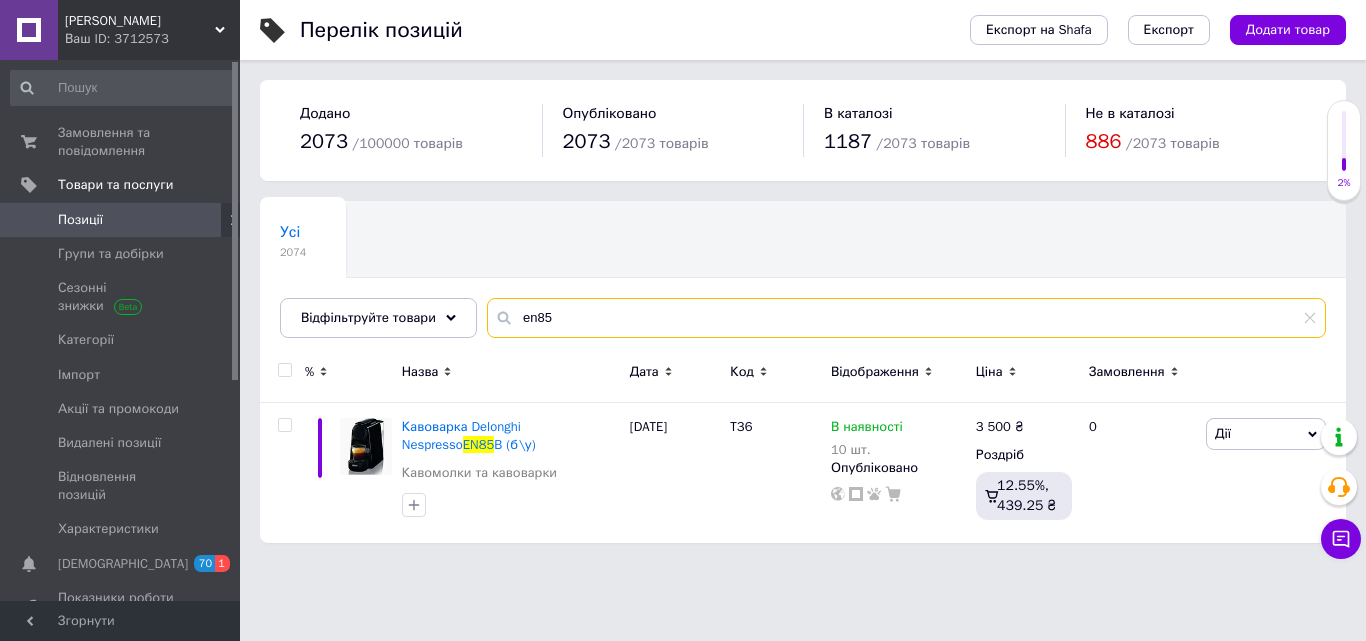 type on "en85" 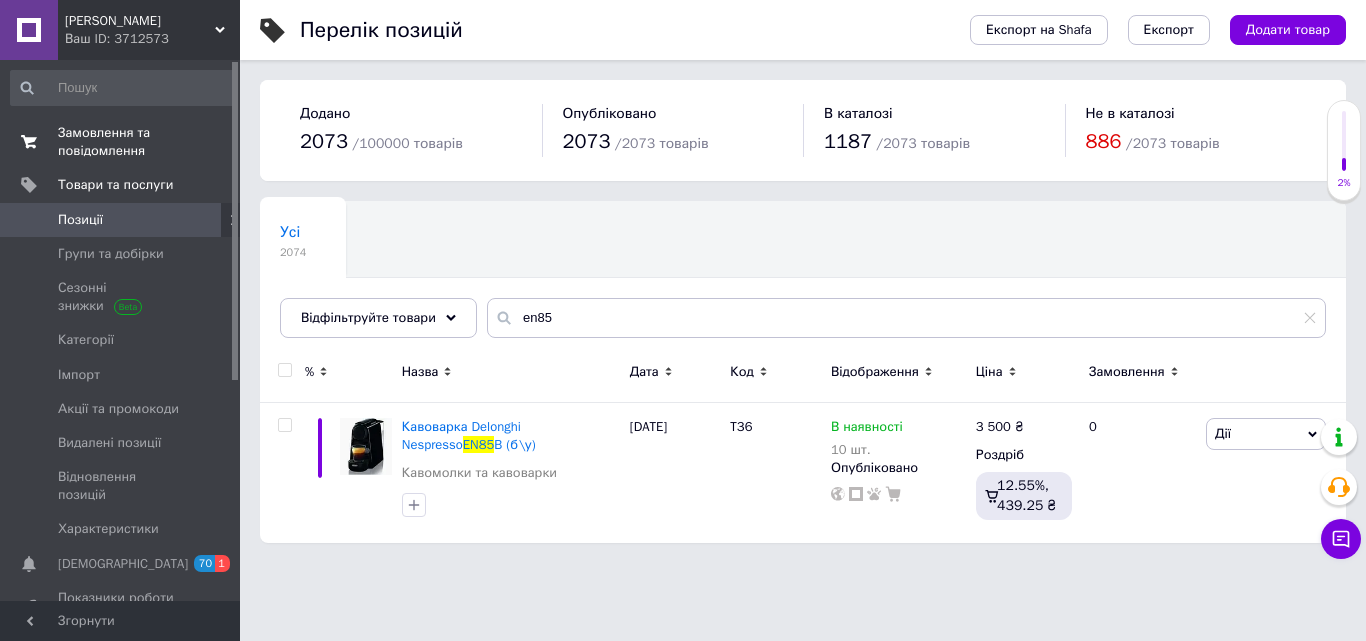click on "Замовлення та повідомлення" at bounding box center (121, 142) 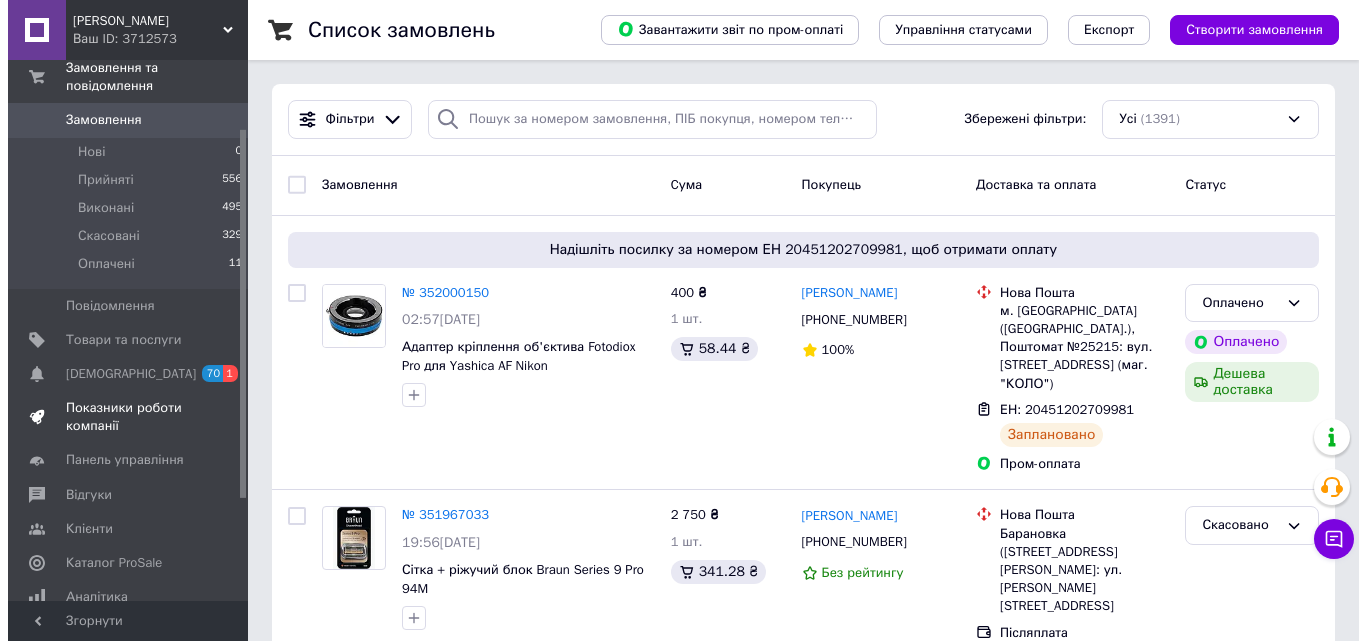 scroll, scrollTop: 100, scrollLeft: 0, axis: vertical 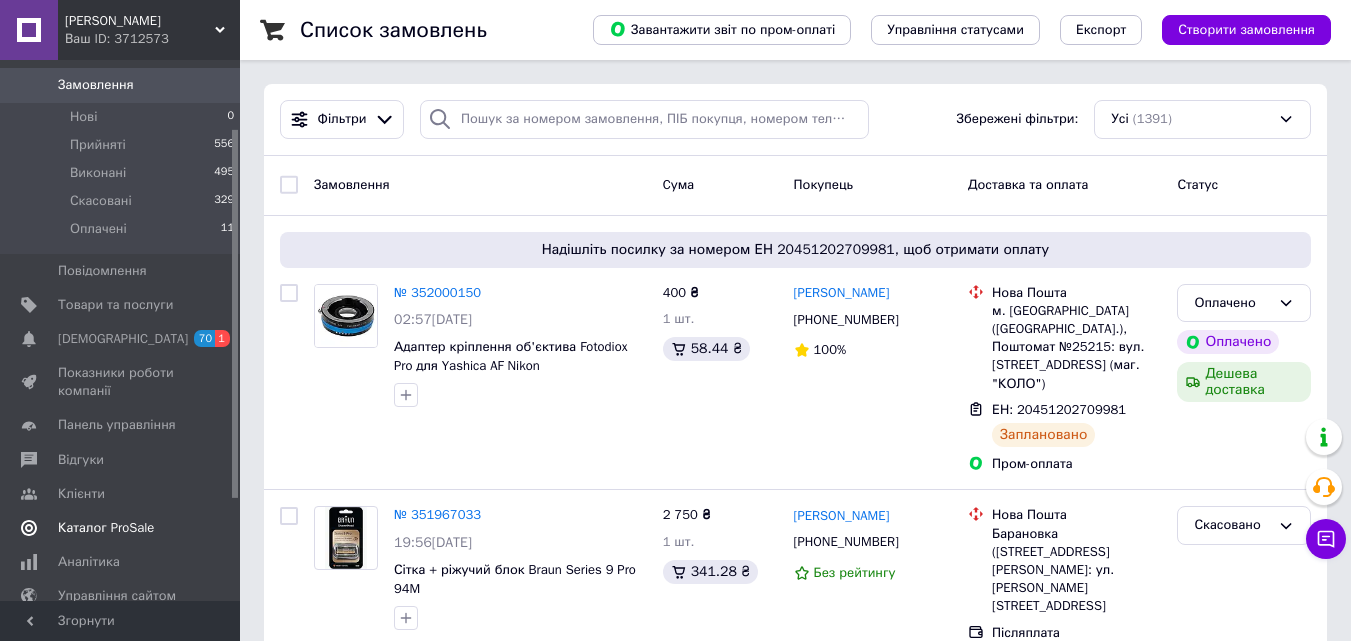 click on "Каталог ProSale" at bounding box center [106, 528] 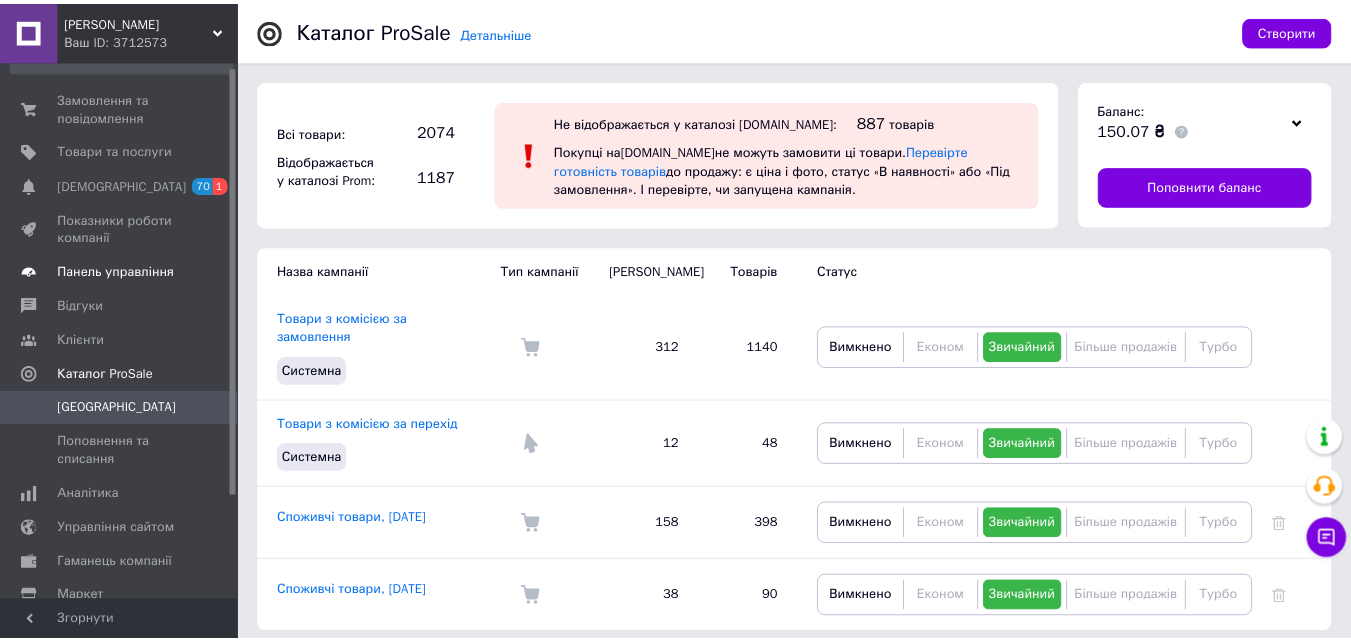 scroll, scrollTop: 0, scrollLeft: 0, axis: both 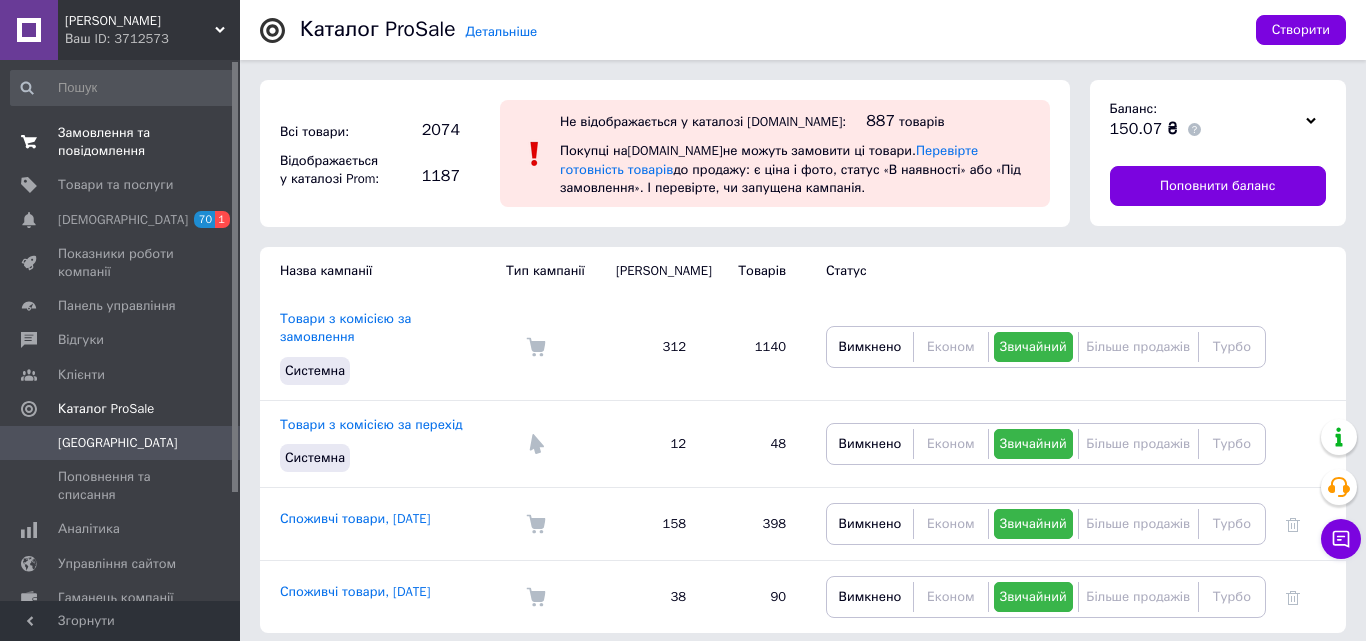 click on "Замовлення та повідомлення" at bounding box center [121, 142] 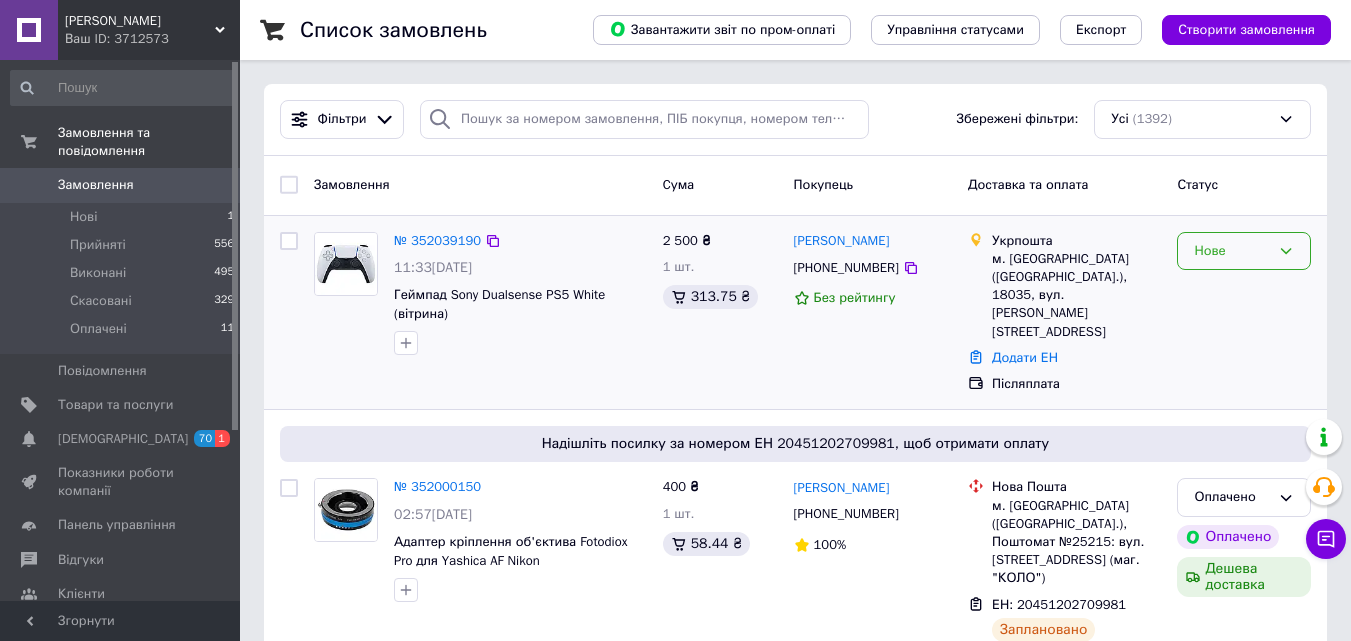 click 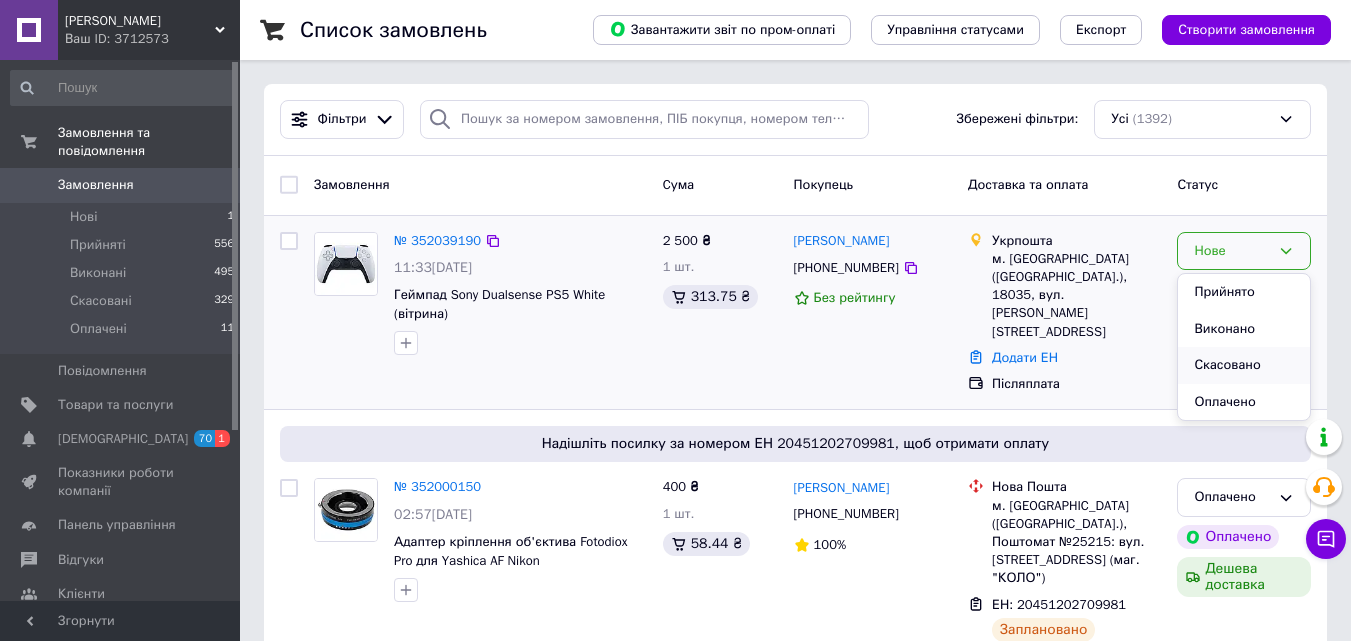 click on "Скасовано" at bounding box center (1244, 365) 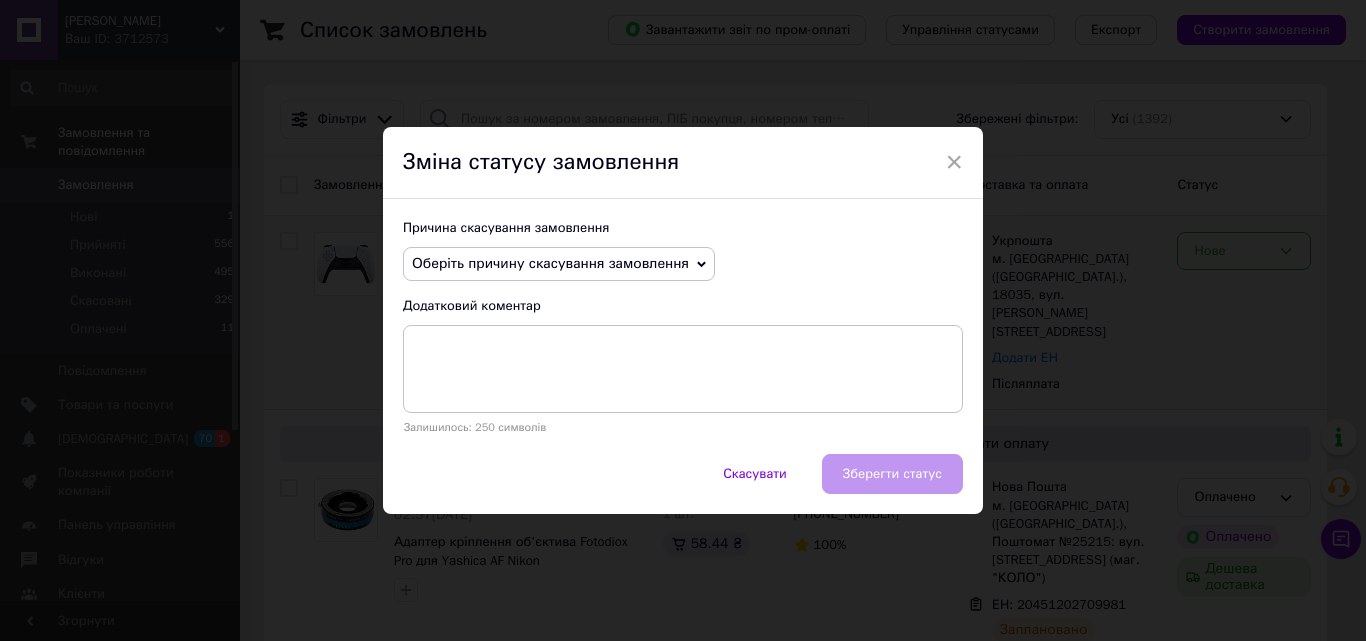 click 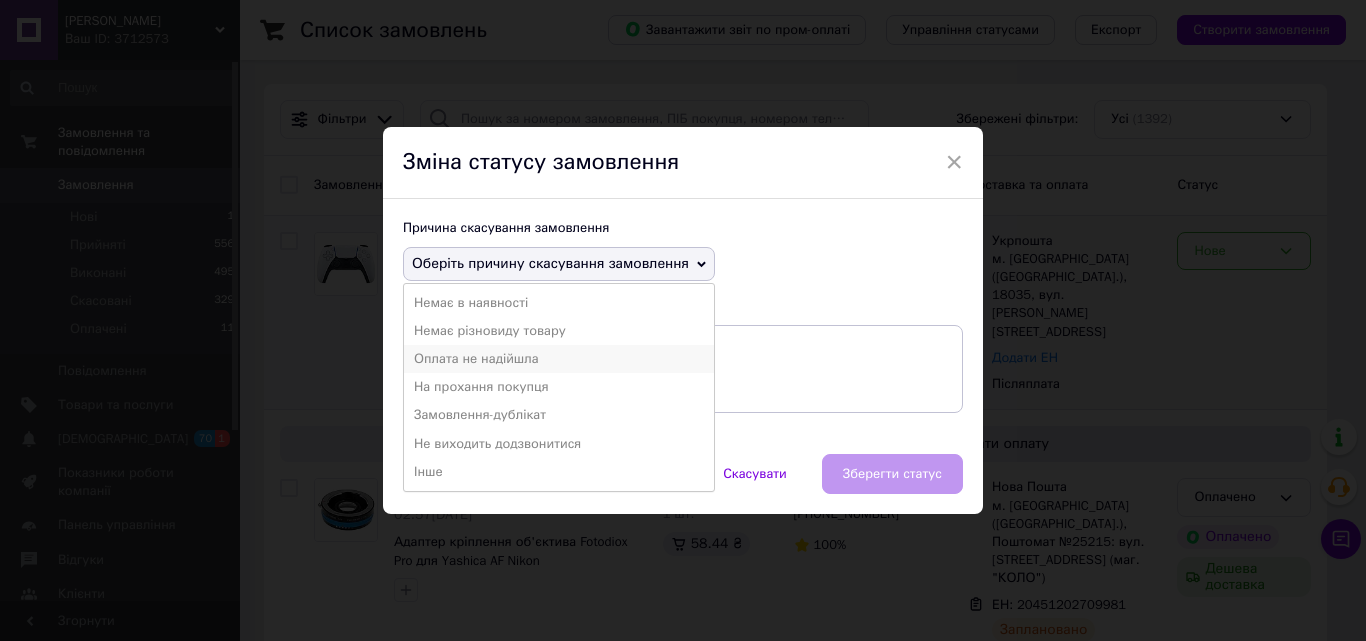 click on "Оплата не надійшла" at bounding box center (559, 359) 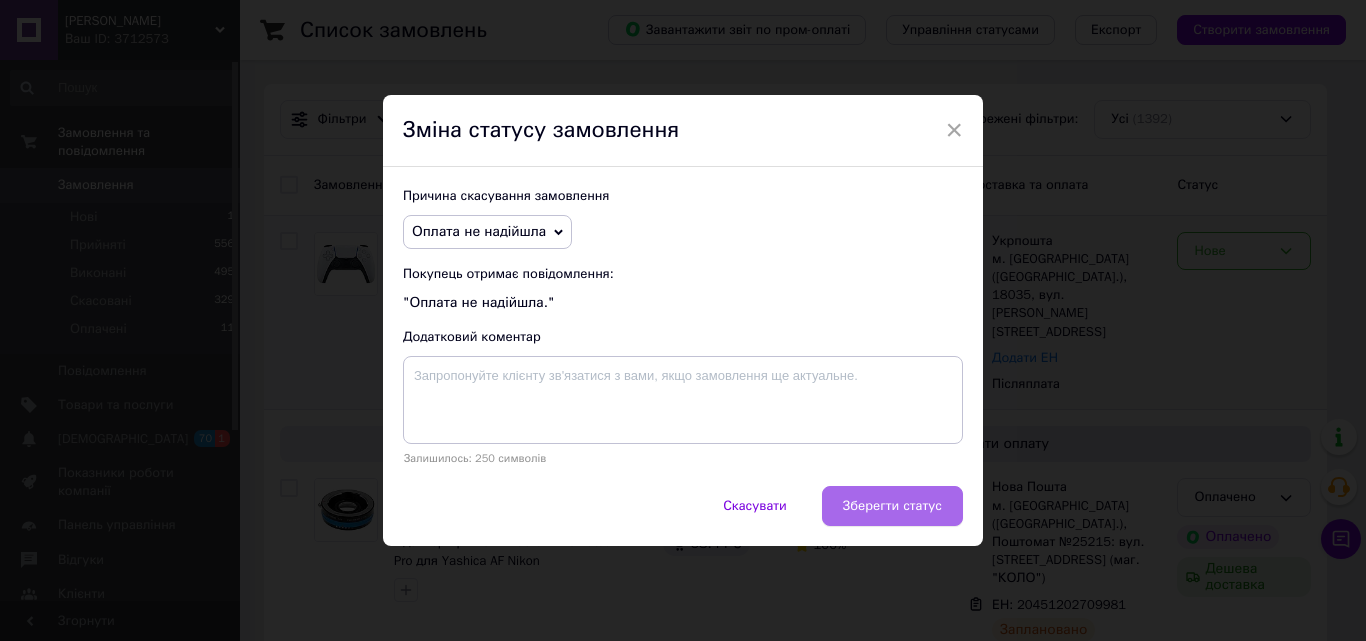 click on "Зберегти статус" at bounding box center [892, 506] 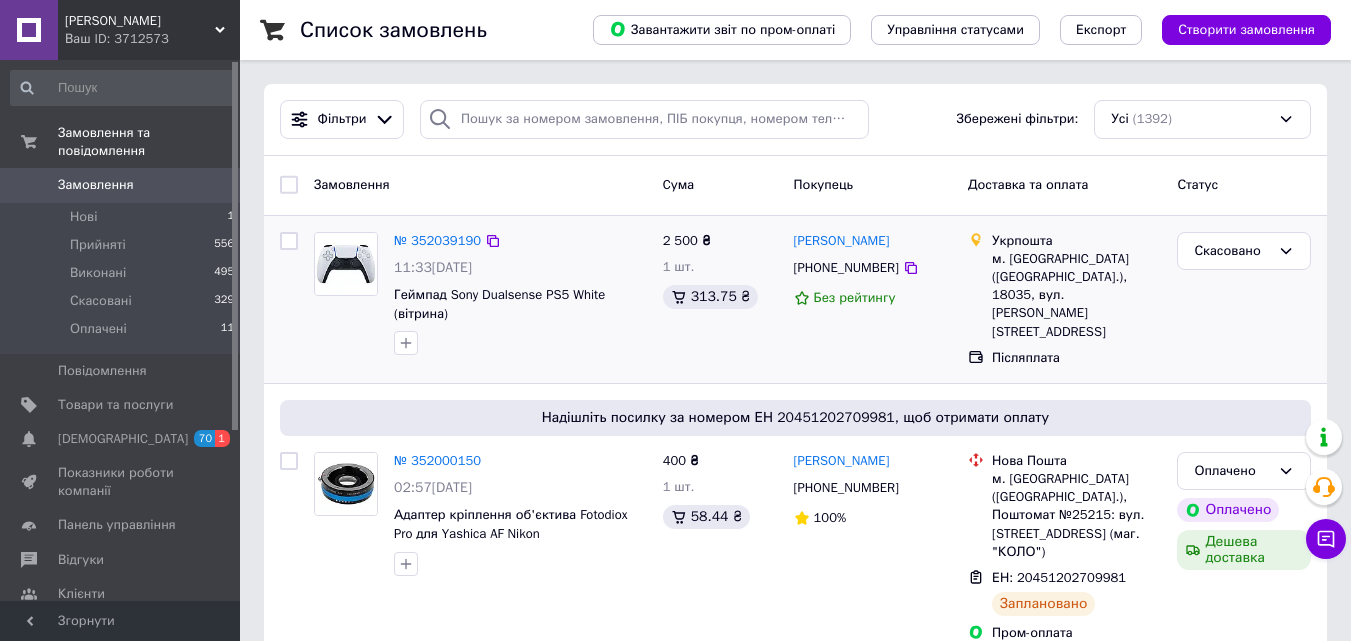 click on "Замовлення" at bounding box center [96, 185] 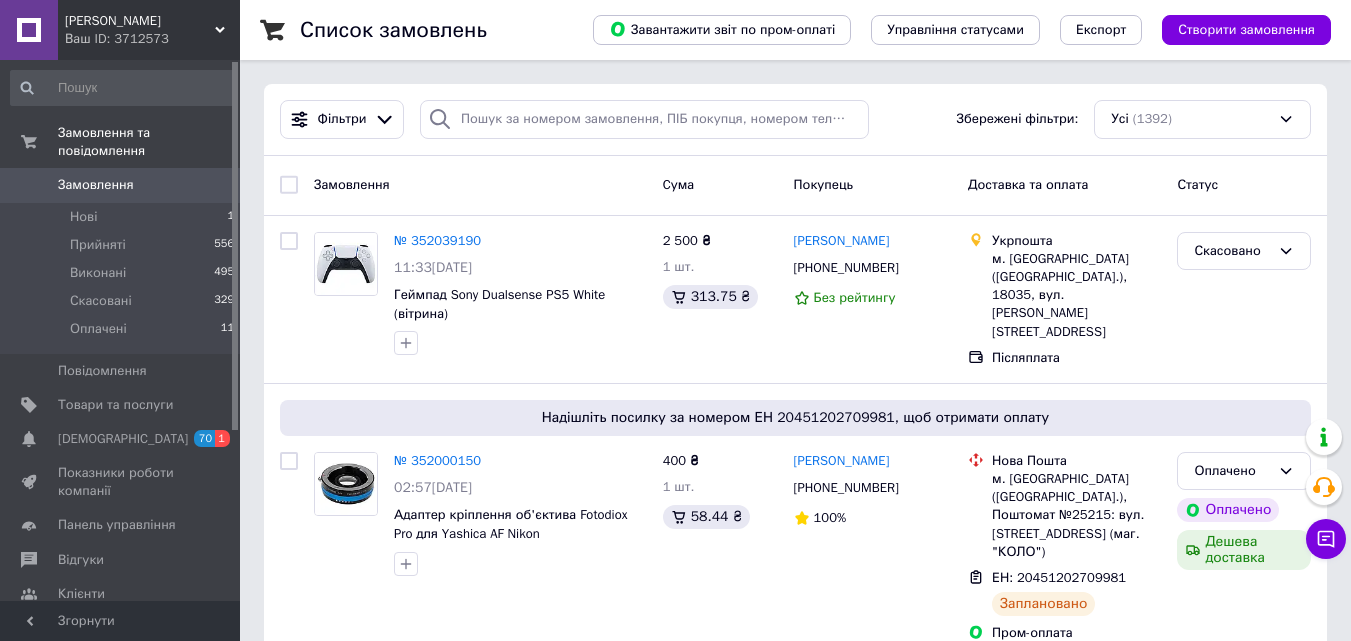 click on "Замовлення 0" at bounding box center (123, 185) 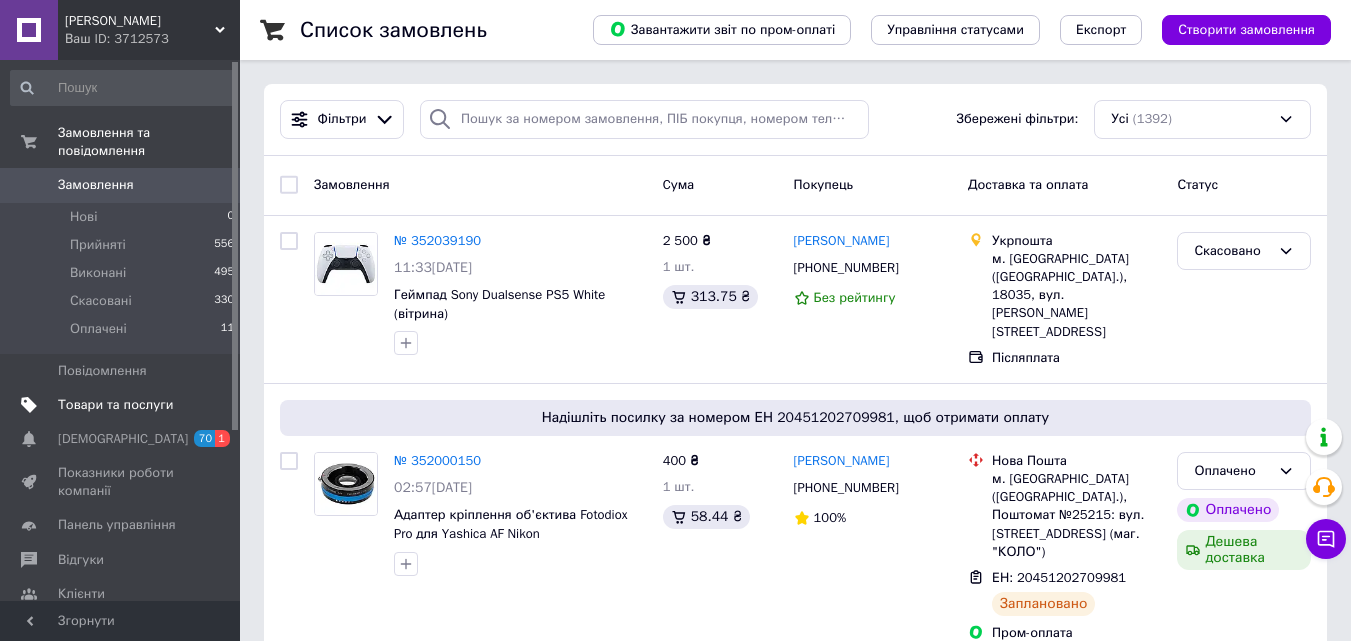 click on "Товари та послуги" at bounding box center [115, 405] 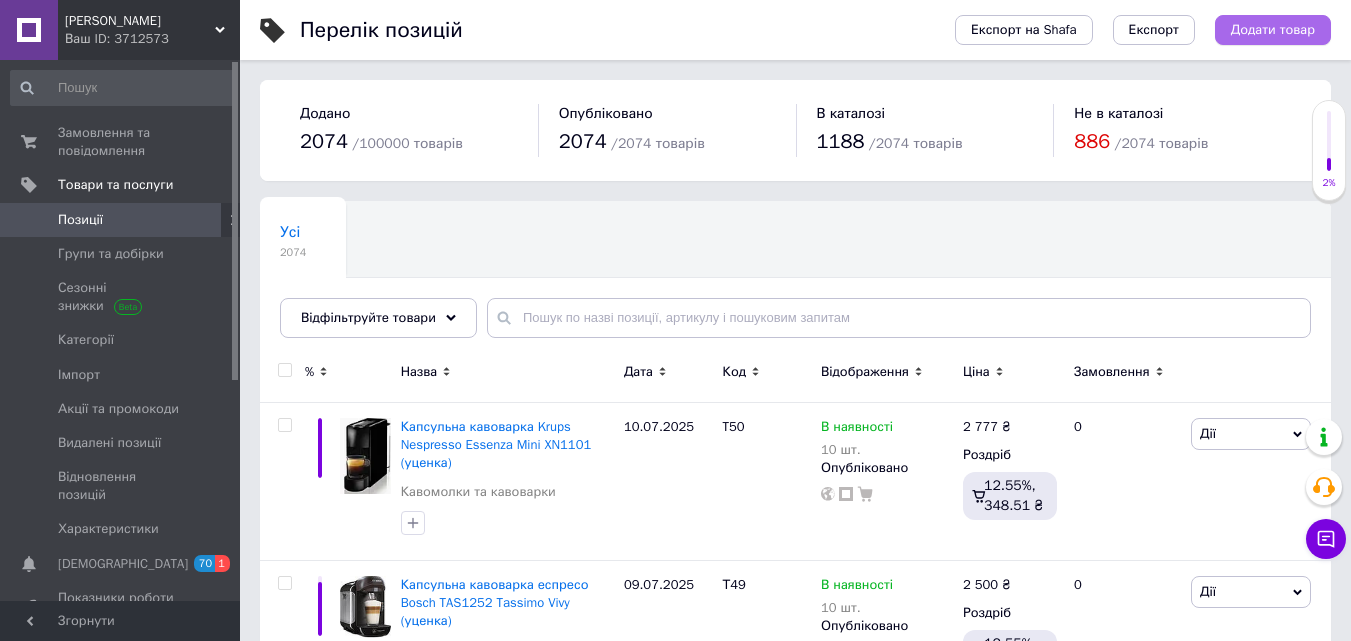 click on "Додати товар" at bounding box center [1273, 30] 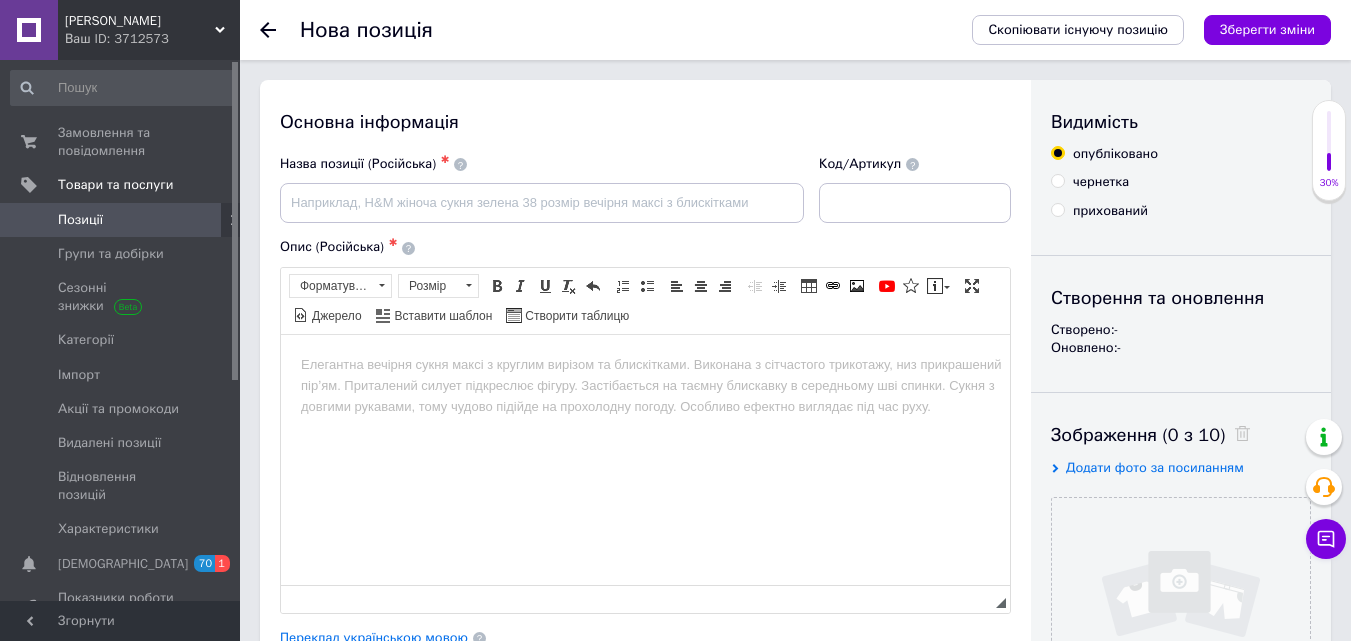 scroll, scrollTop: 0, scrollLeft: 0, axis: both 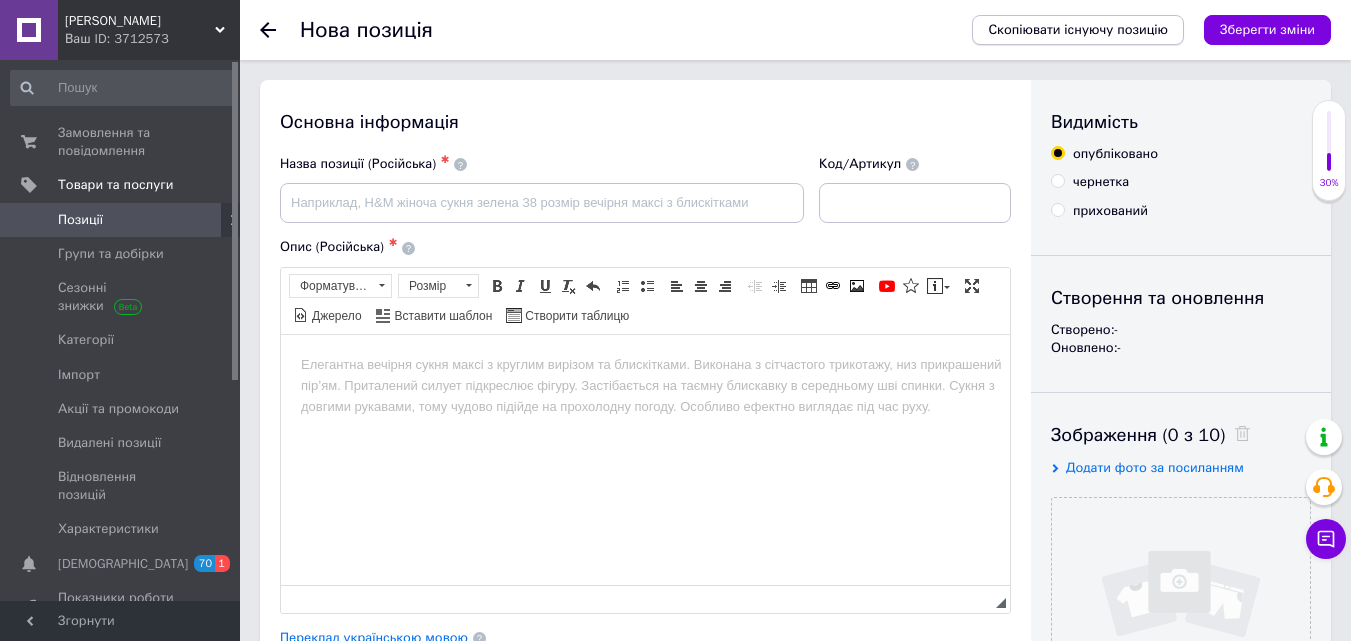 click on "Скопіювати існуючу позицію" at bounding box center (1078, 30) 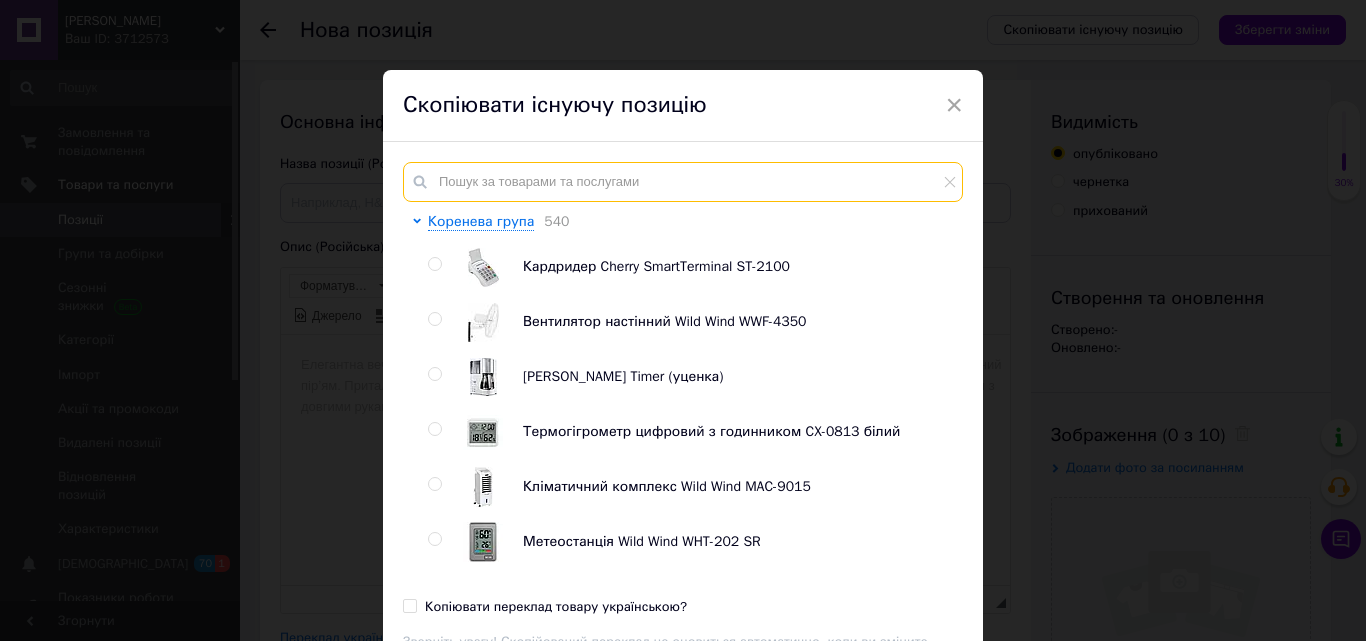 click at bounding box center (683, 182) 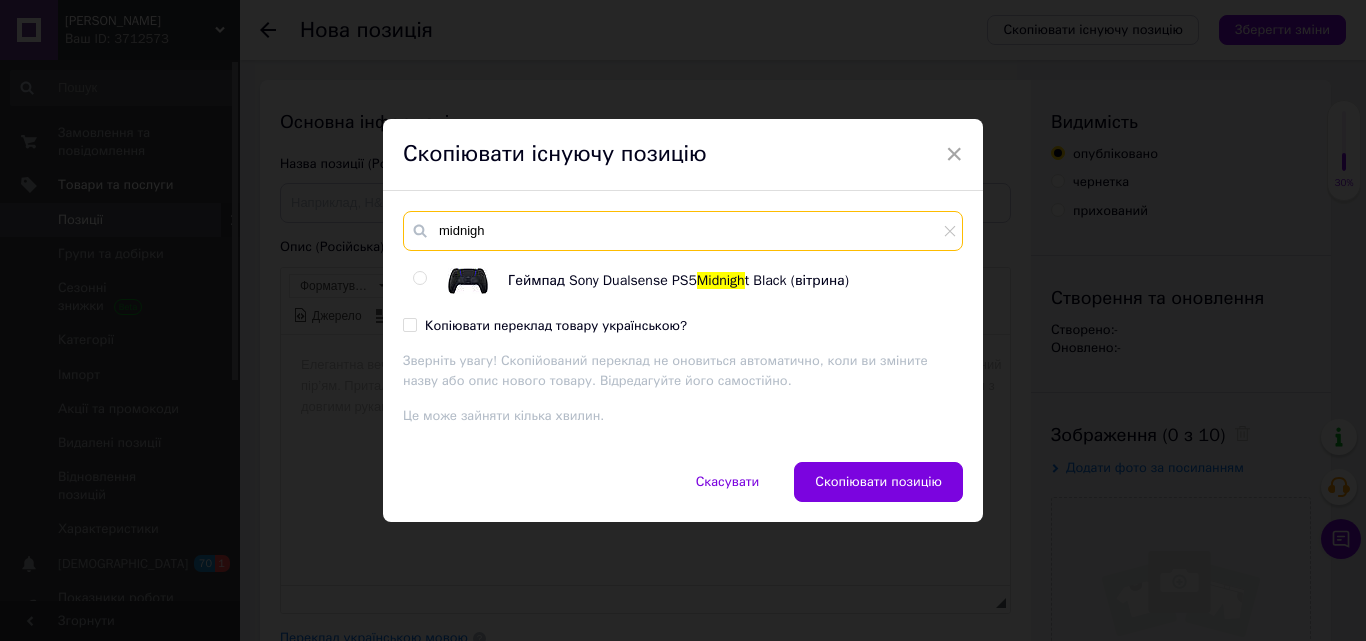 type on "midnigh" 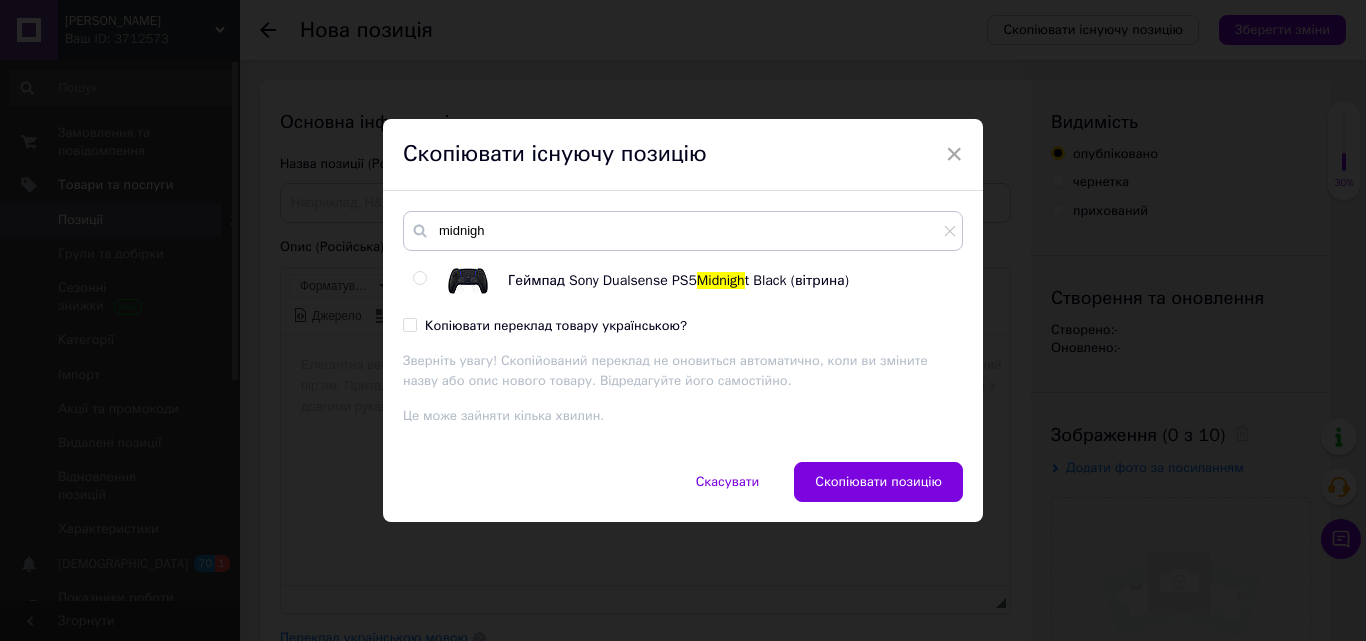 click at bounding box center (419, 278) 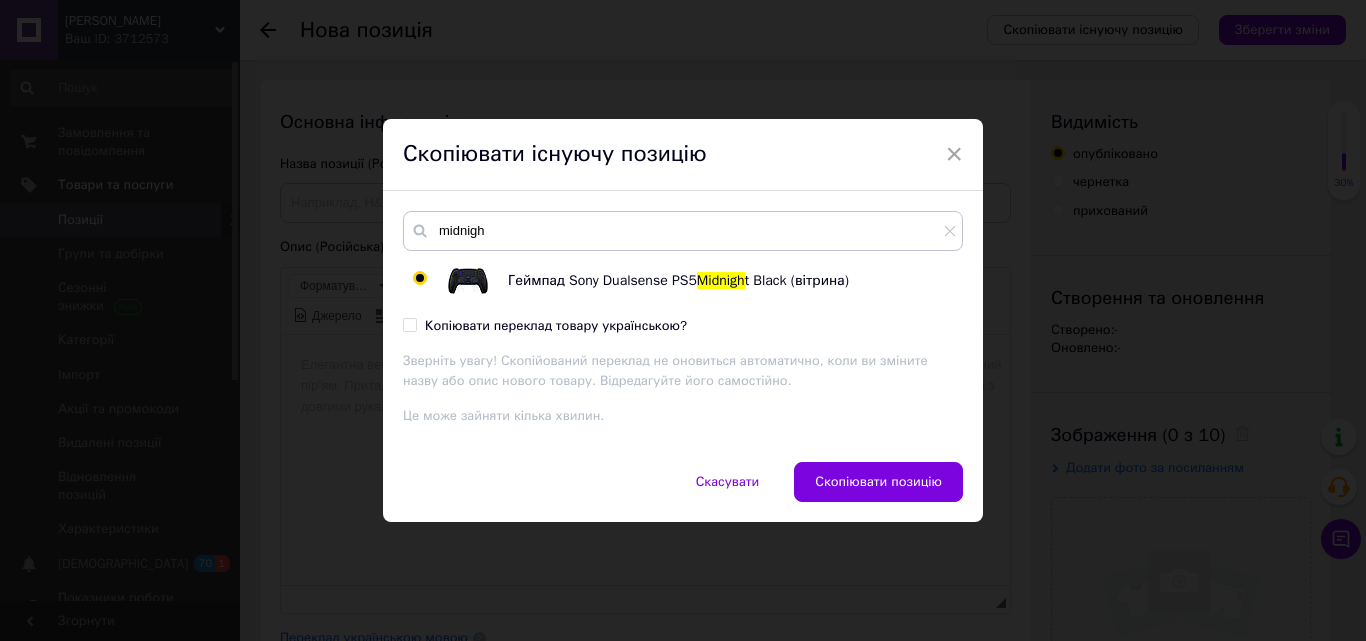 radio on "true" 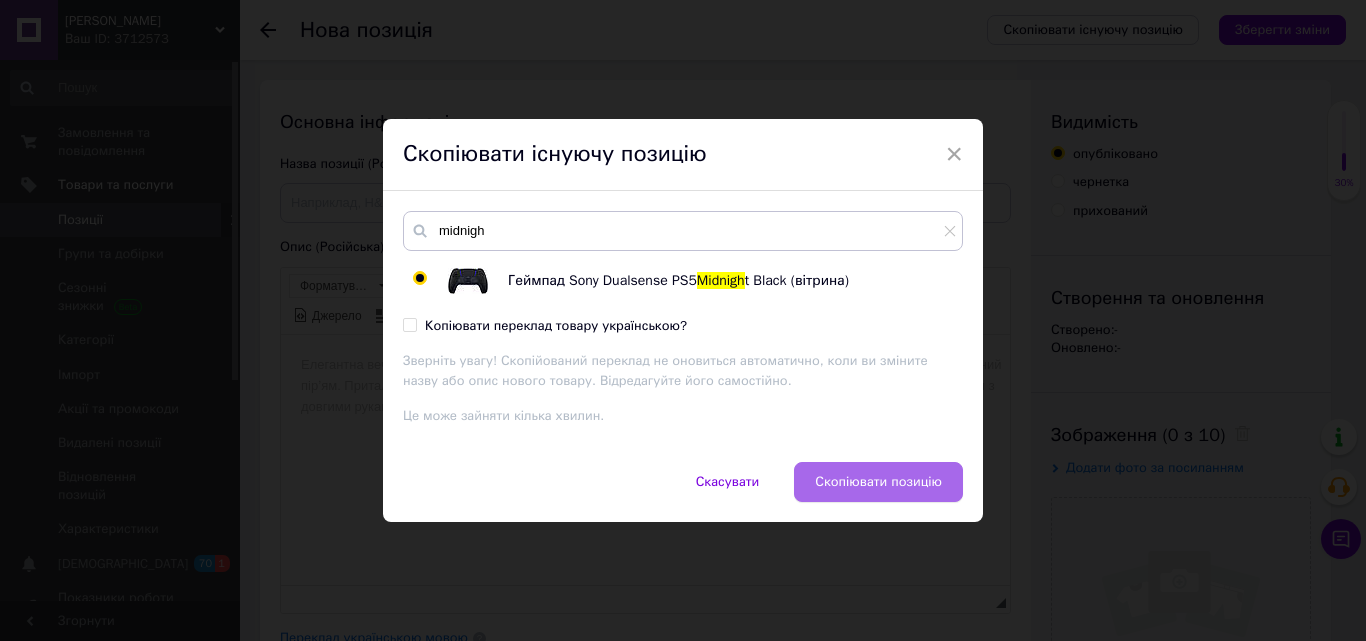 click on "Скопіювати позицію" at bounding box center [878, 482] 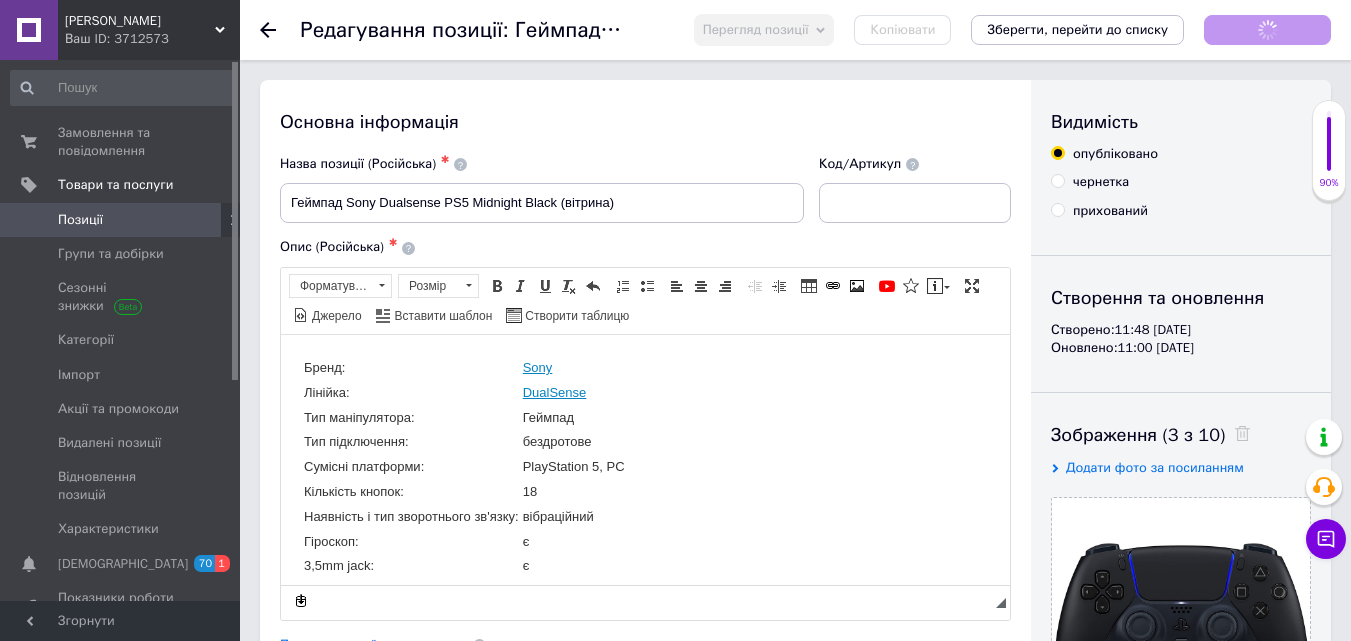 scroll, scrollTop: 0, scrollLeft: 0, axis: both 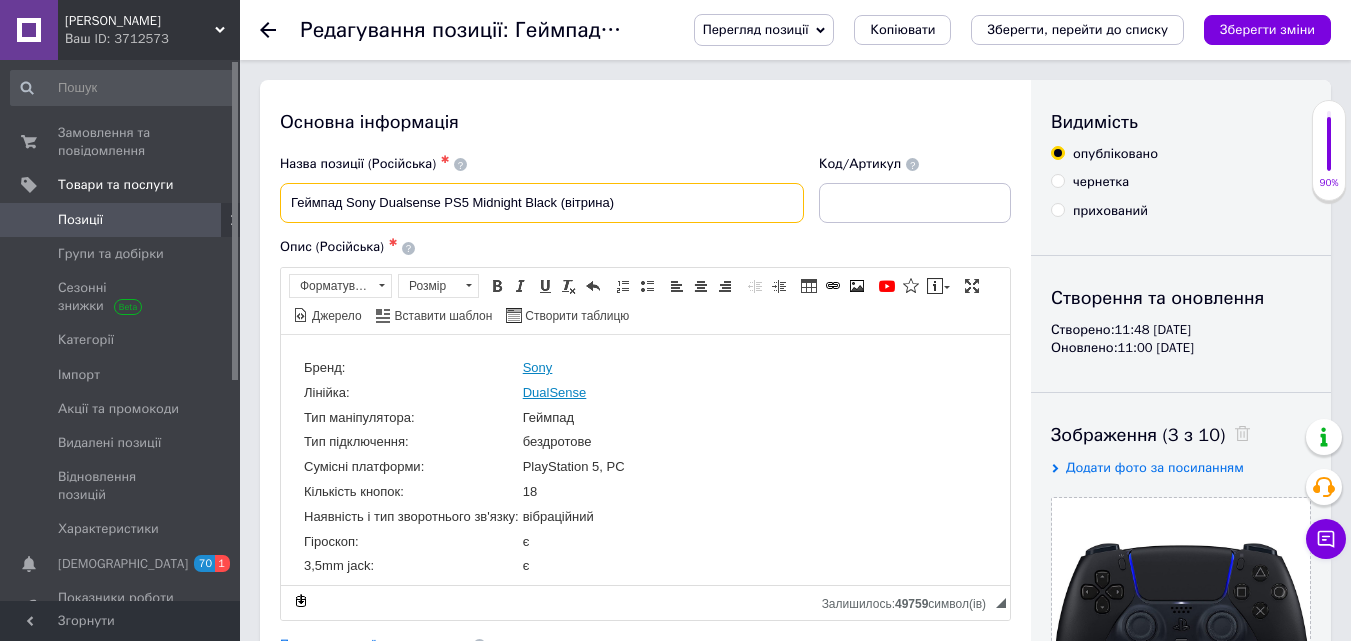 click on "Геймпад Sony Dualsense PS5 Midnight Black (вітрина)" at bounding box center (542, 203) 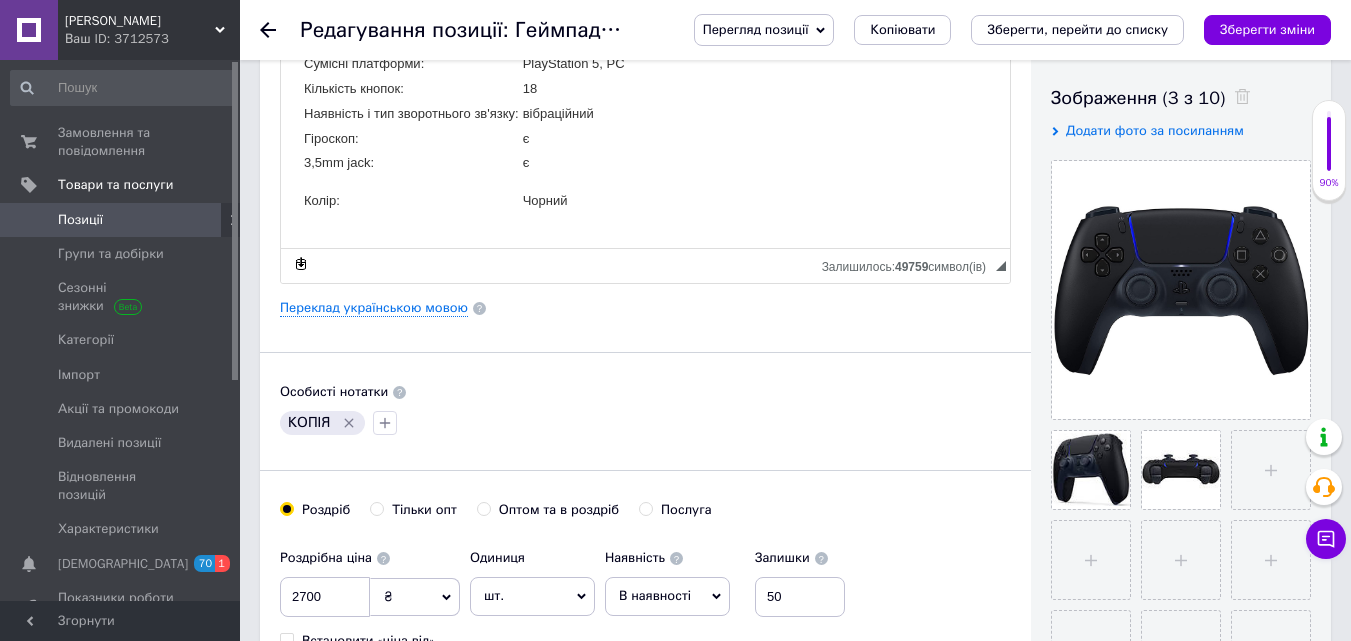 scroll, scrollTop: 600, scrollLeft: 0, axis: vertical 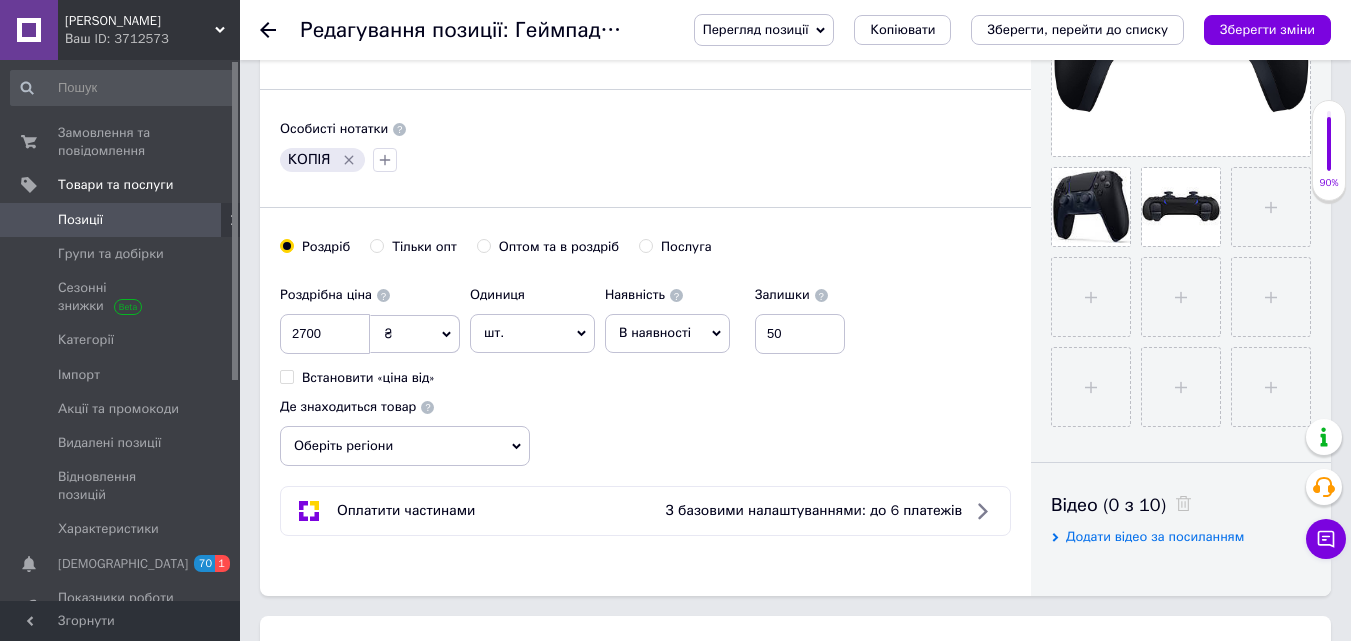 type on "Геймпад Sony Dualsense PS5 Midnight Black (б/у)" 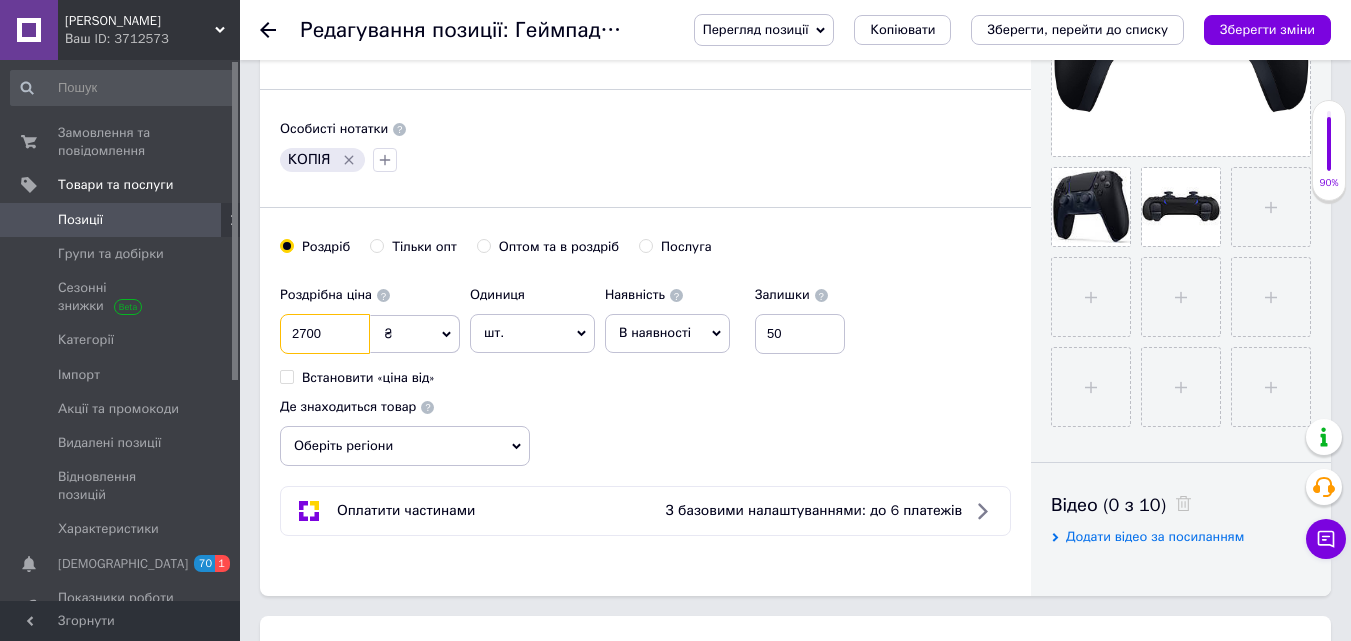 click on "2700" at bounding box center [325, 334] 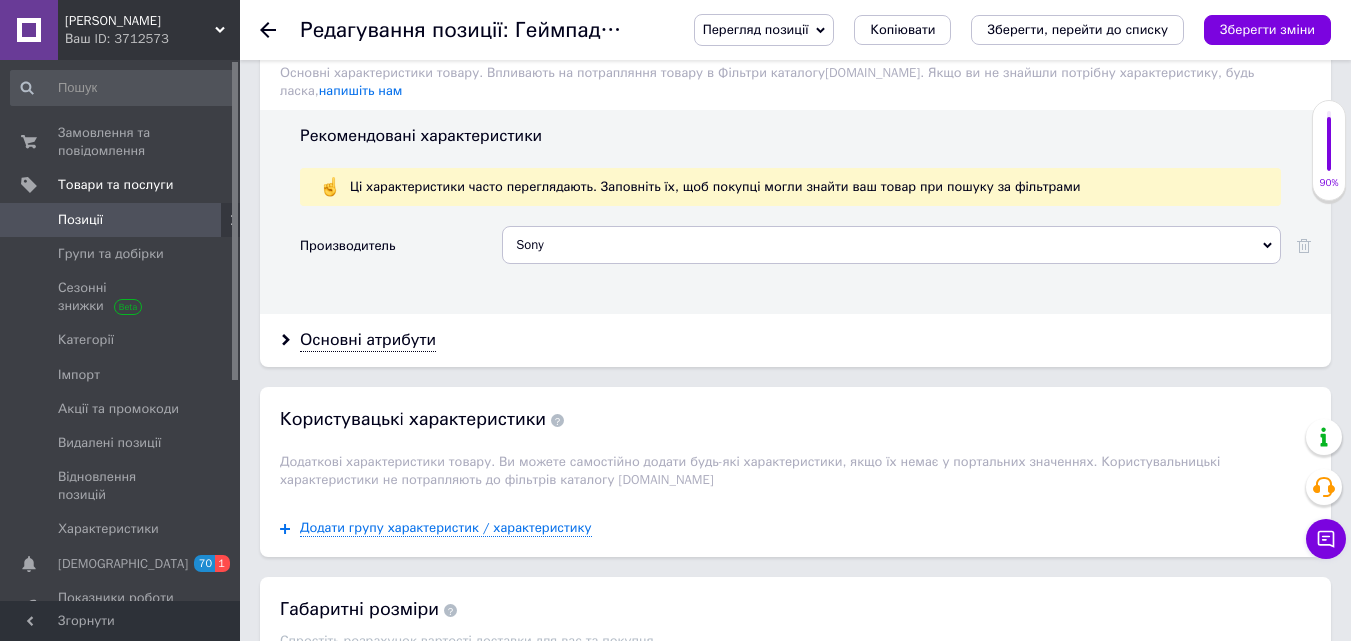 scroll, scrollTop: 1700, scrollLeft: 0, axis: vertical 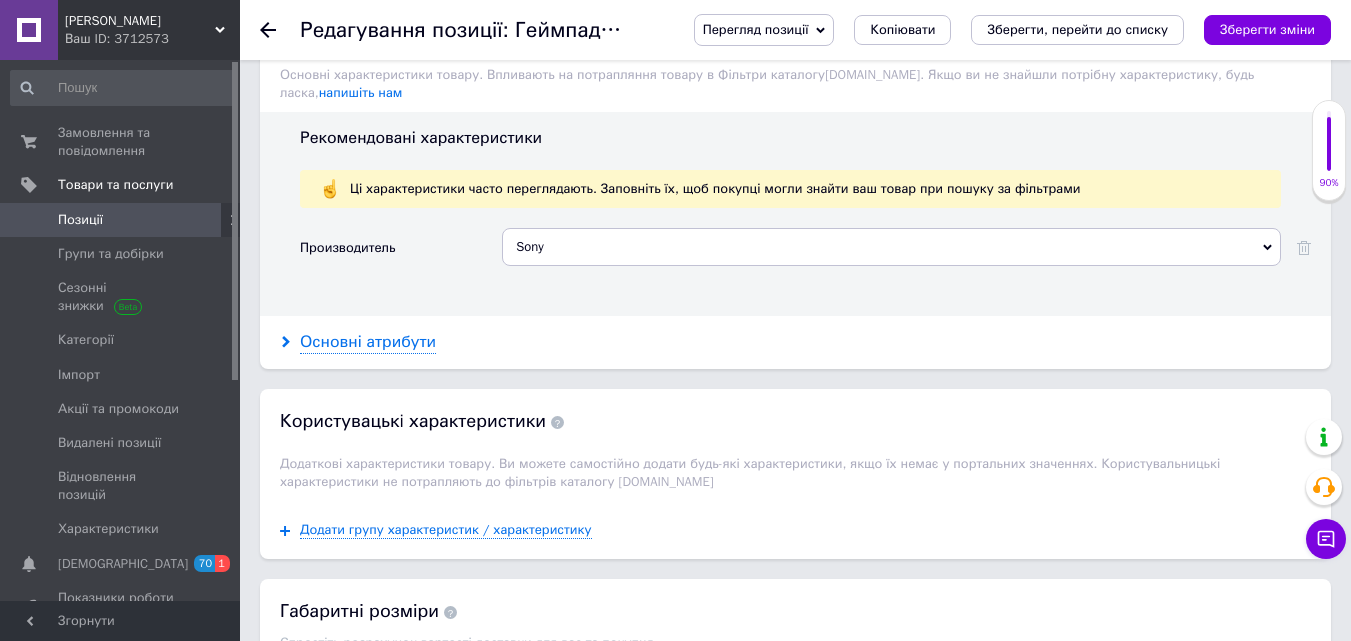 type on "2222" 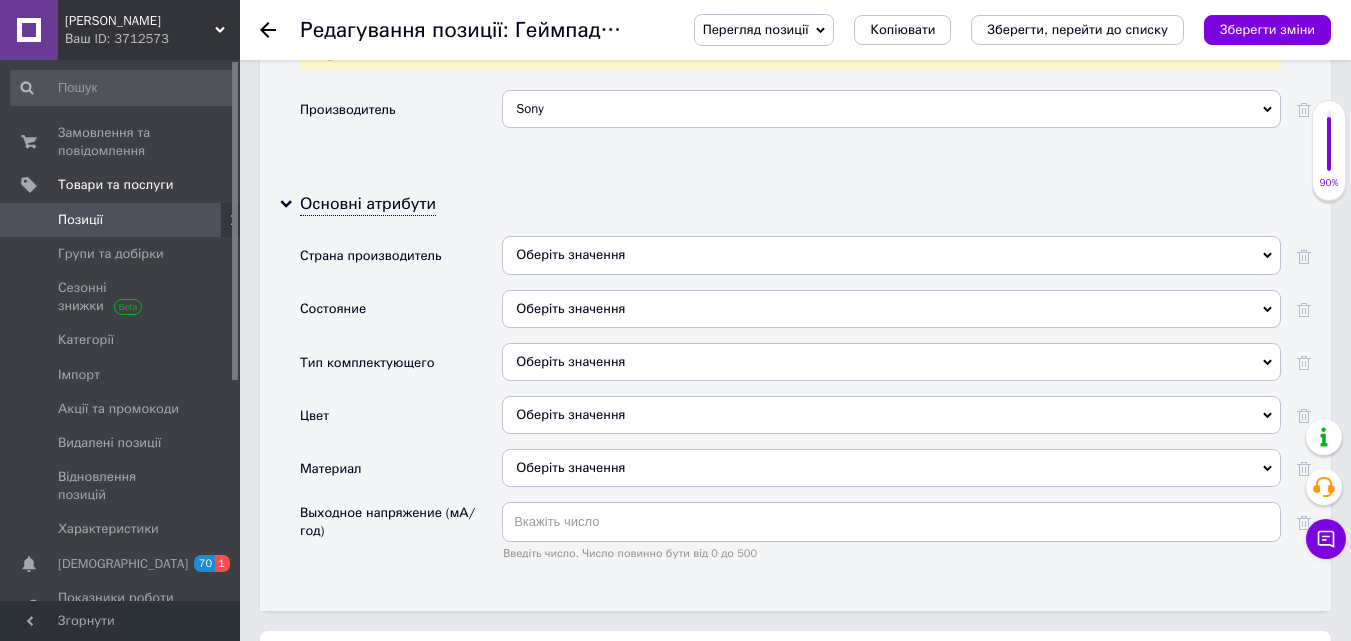 scroll, scrollTop: 1800, scrollLeft: 0, axis: vertical 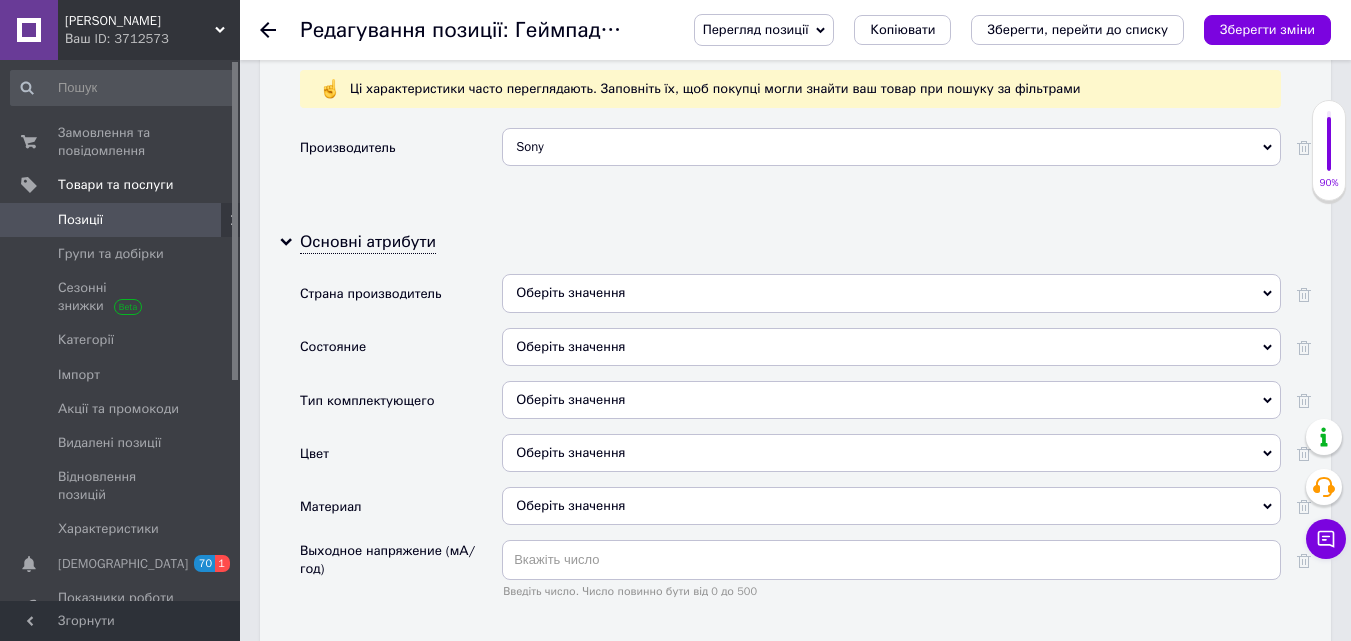 click 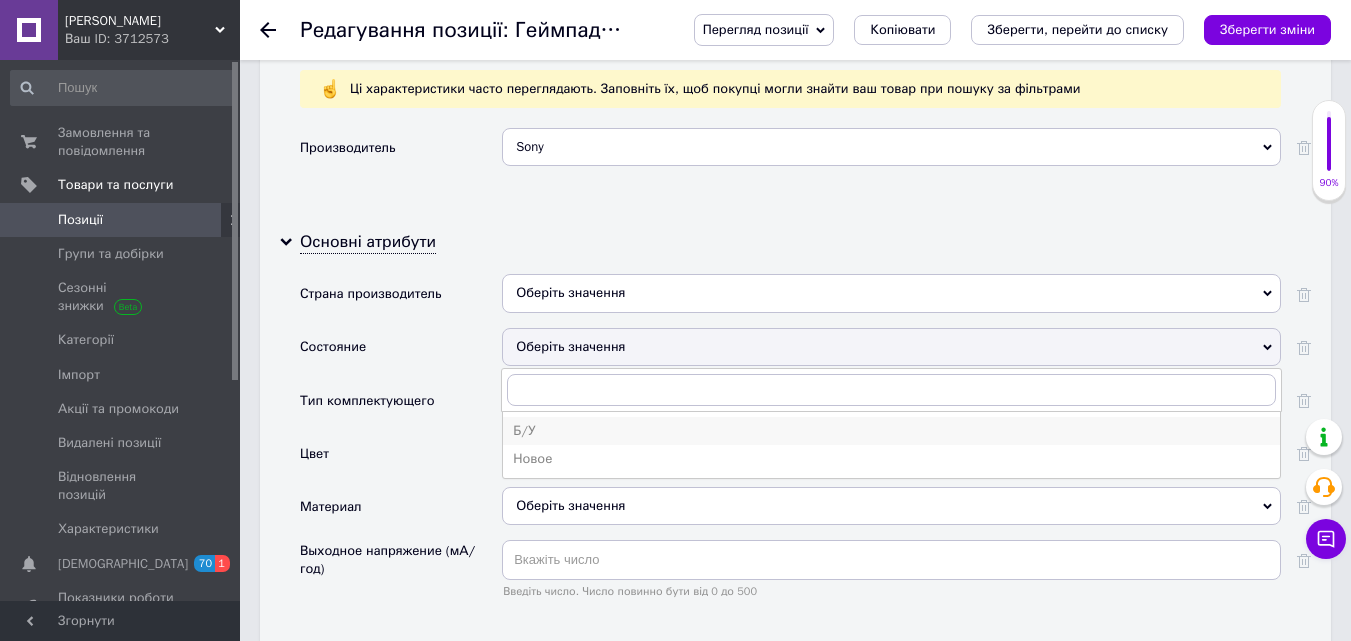 click on "Б/У" at bounding box center (891, 431) 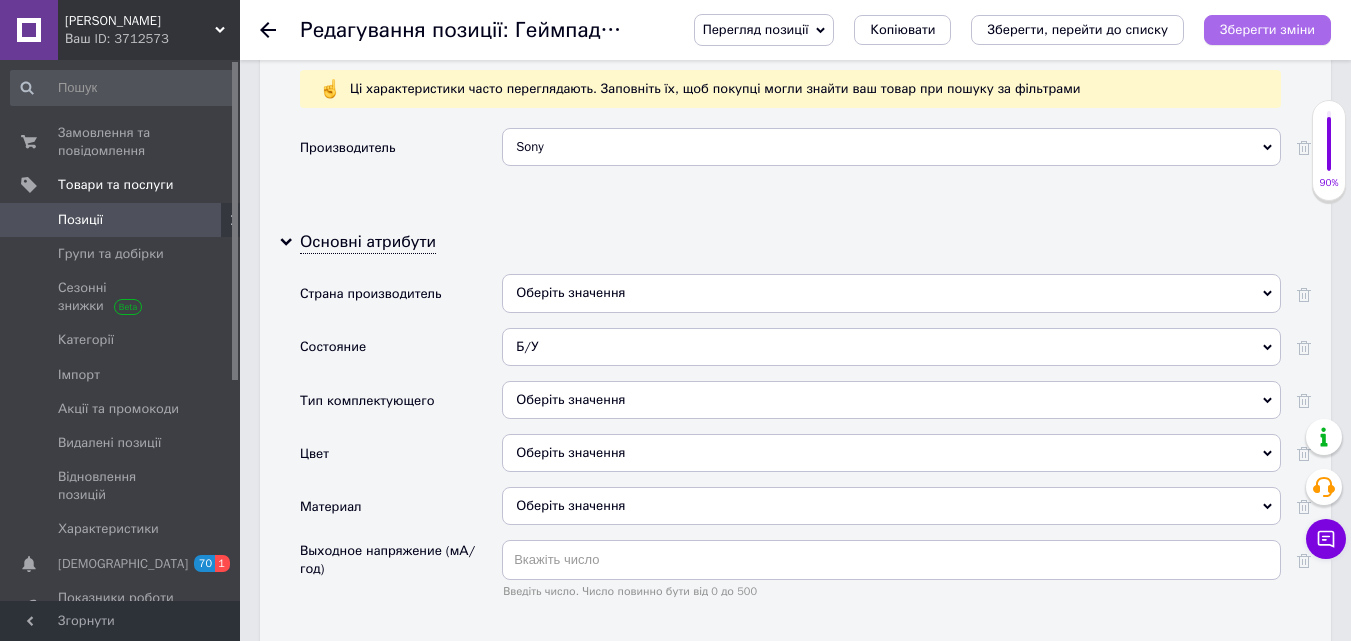 click on "Зберегти зміни" at bounding box center (1267, 29) 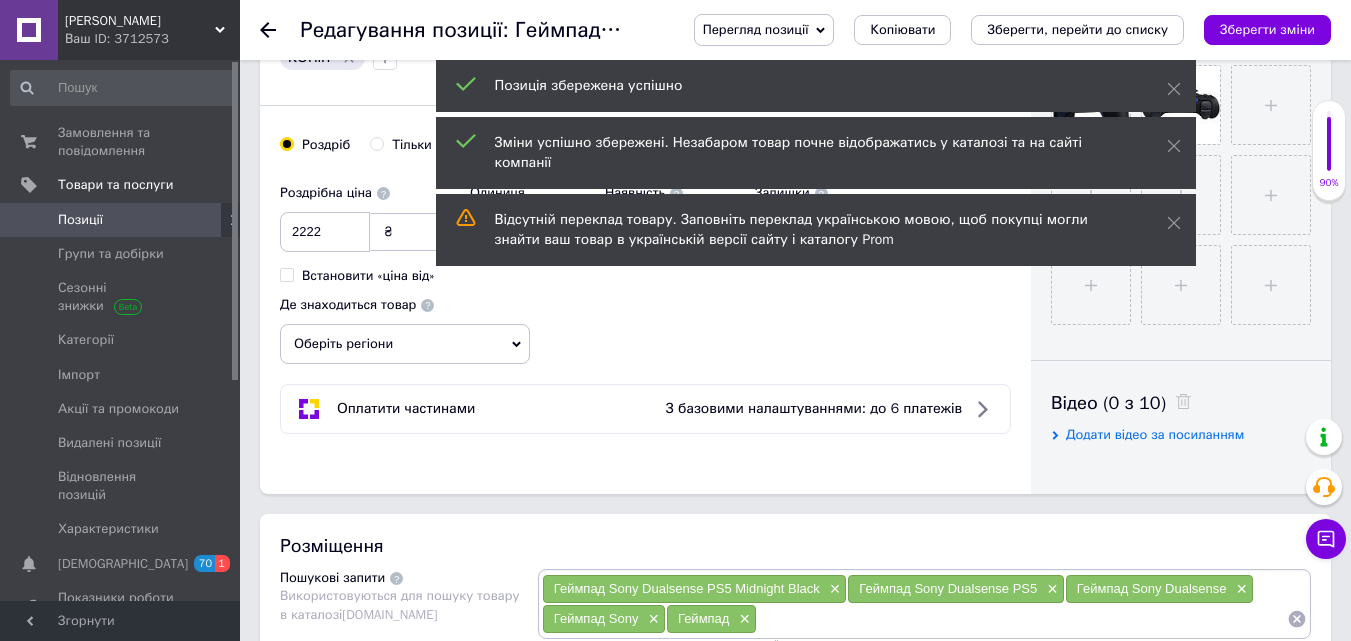 scroll, scrollTop: 700, scrollLeft: 0, axis: vertical 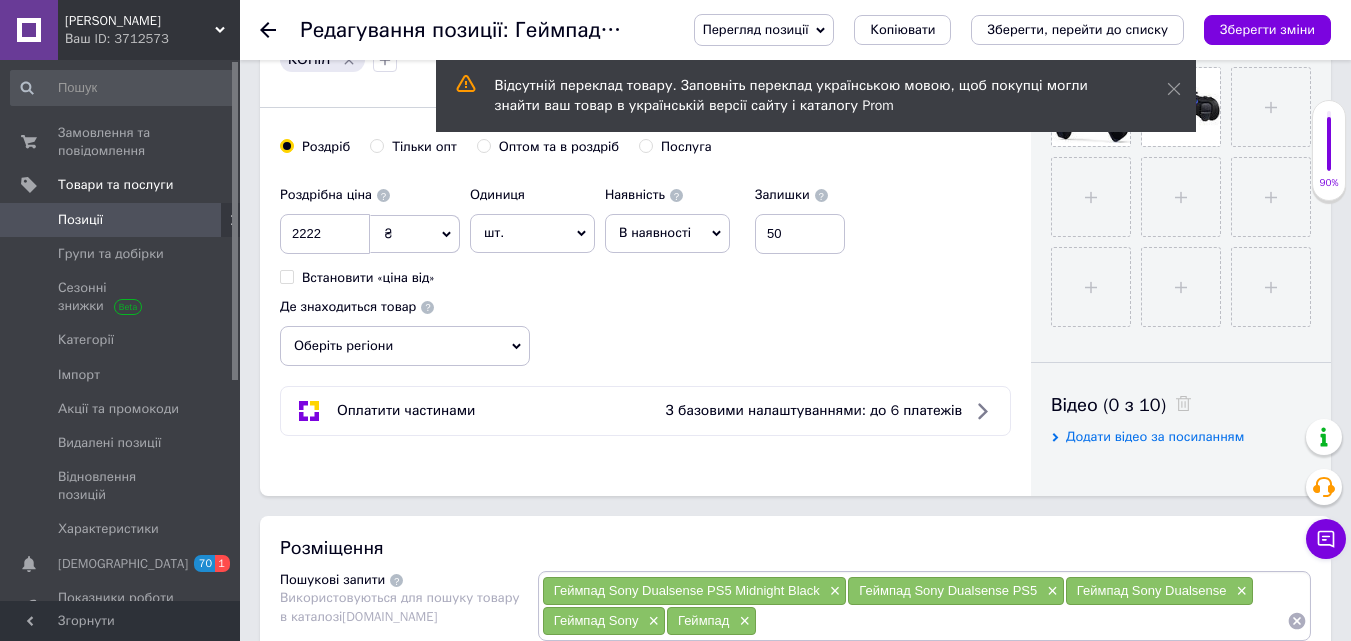 click on "Позиції" at bounding box center (80, 220) 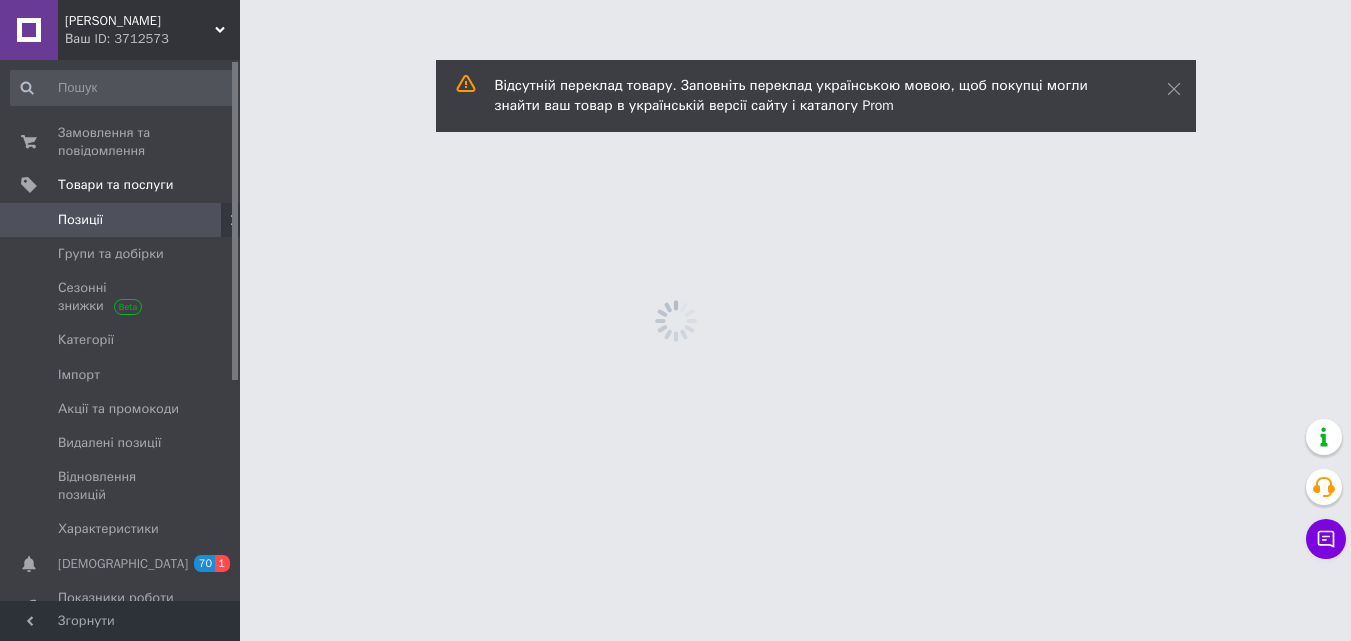 scroll, scrollTop: 0, scrollLeft: 0, axis: both 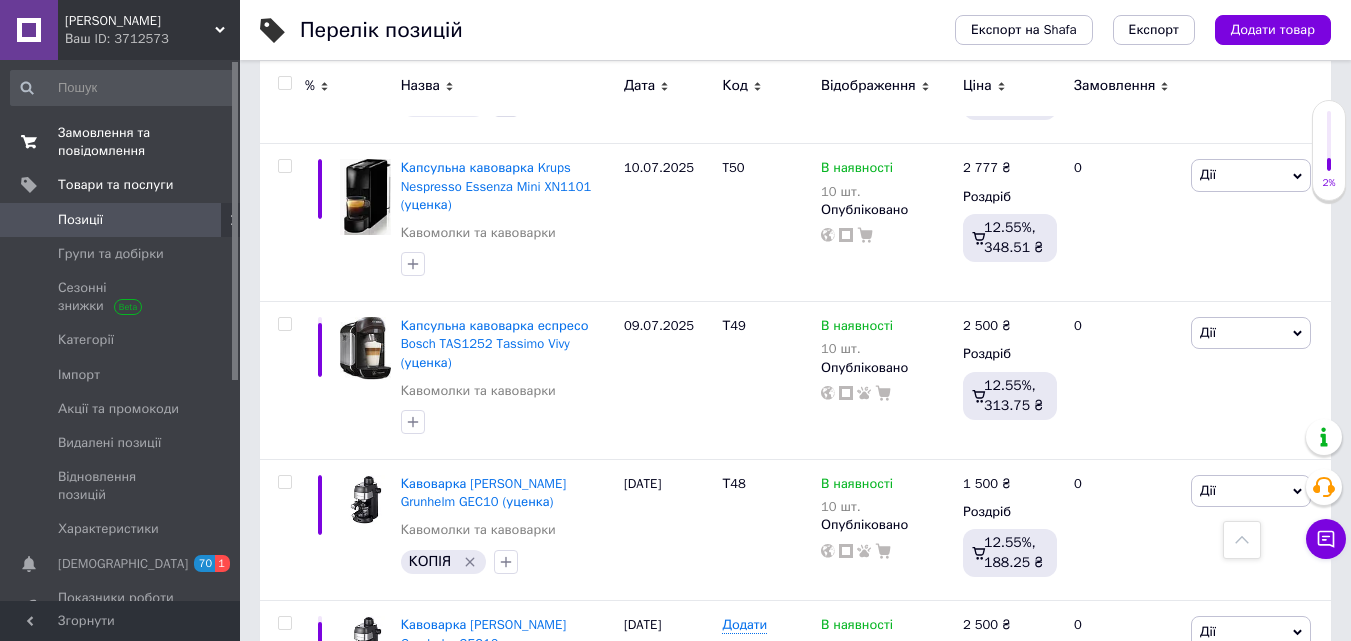 click on "Замовлення та повідомлення" at bounding box center [121, 142] 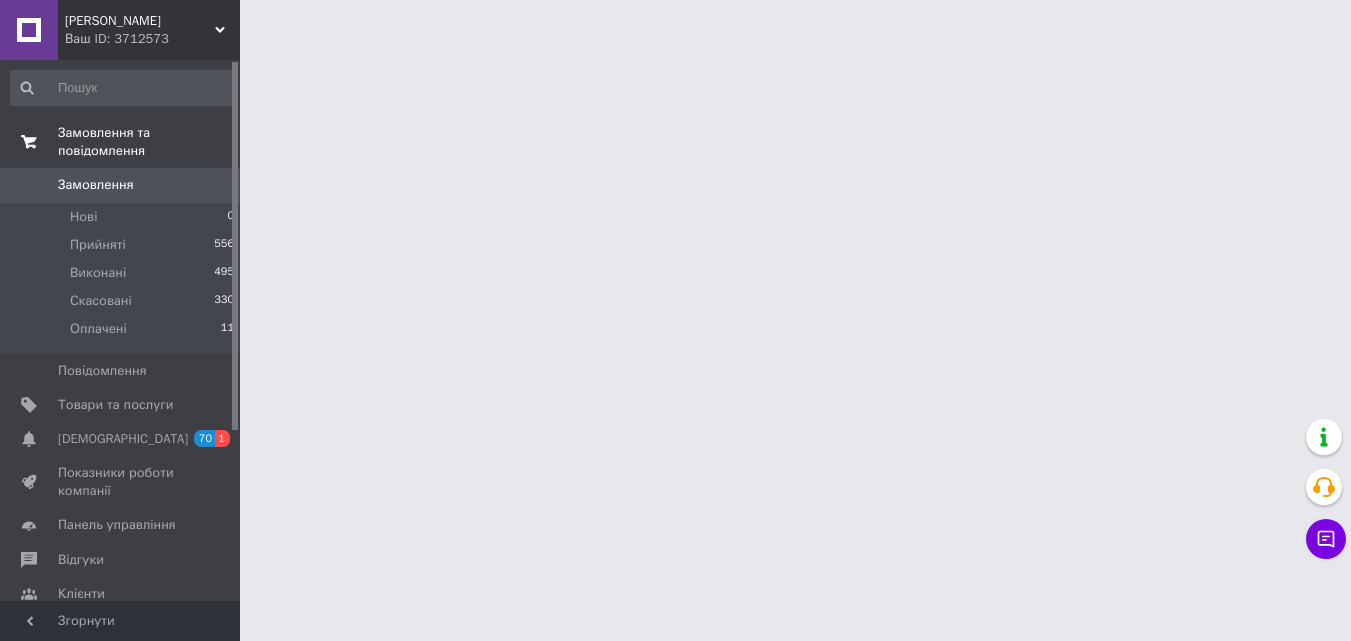 scroll, scrollTop: 0, scrollLeft: 0, axis: both 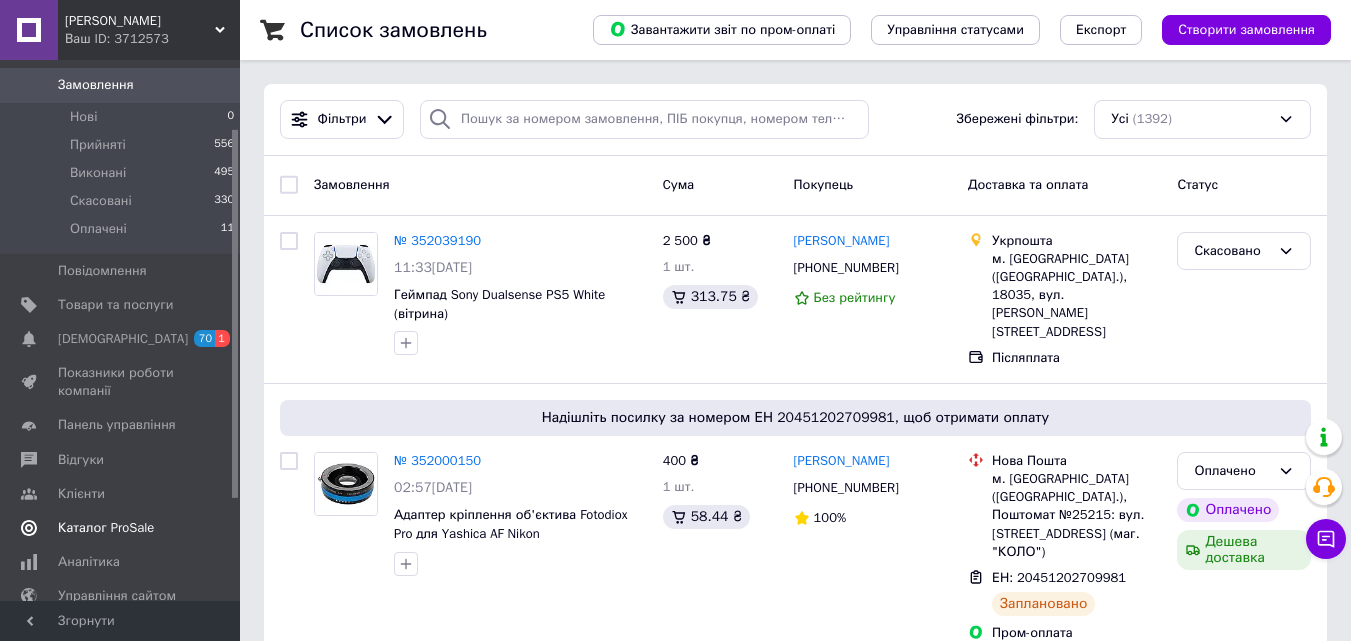 click on "Каталог ProSale" at bounding box center (106, 528) 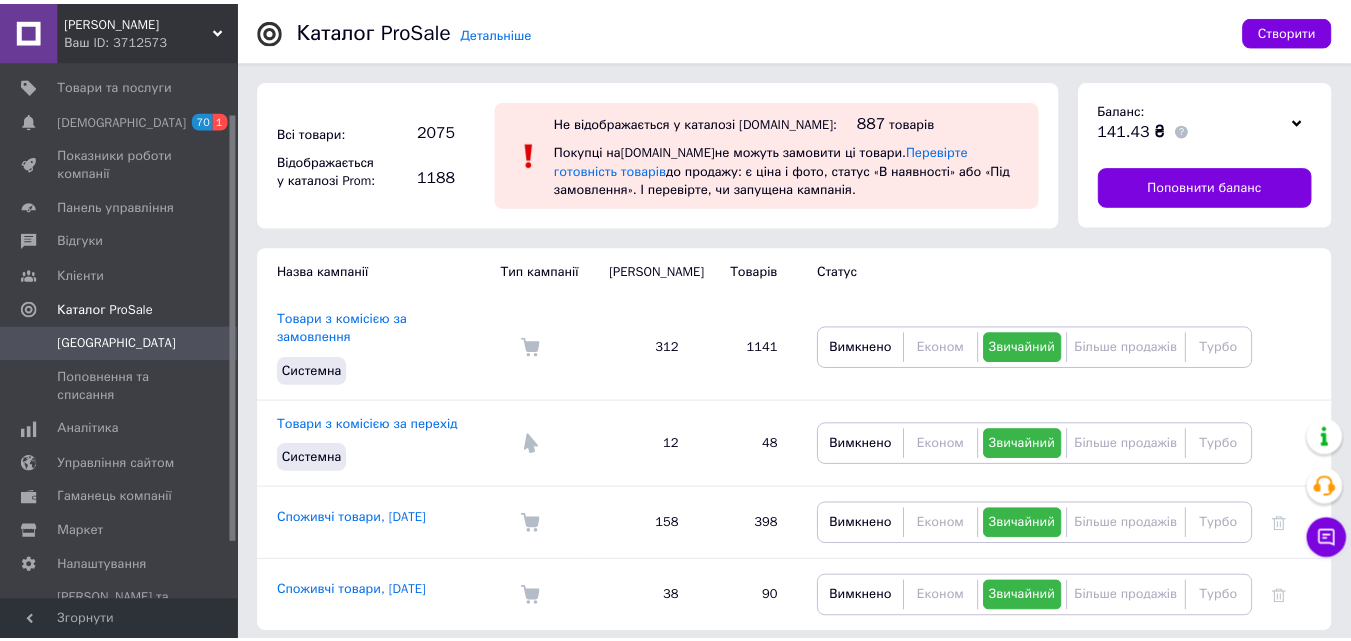 scroll, scrollTop: 0, scrollLeft: 0, axis: both 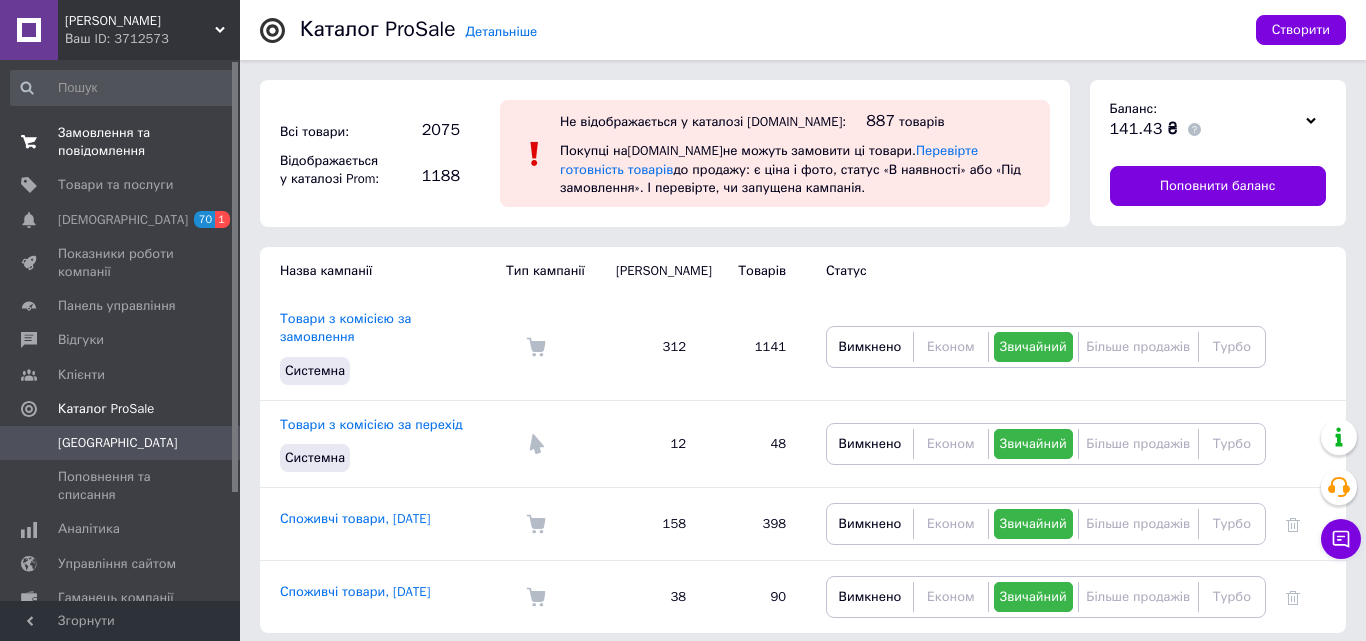click on "Замовлення та повідомлення" at bounding box center [121, 142] 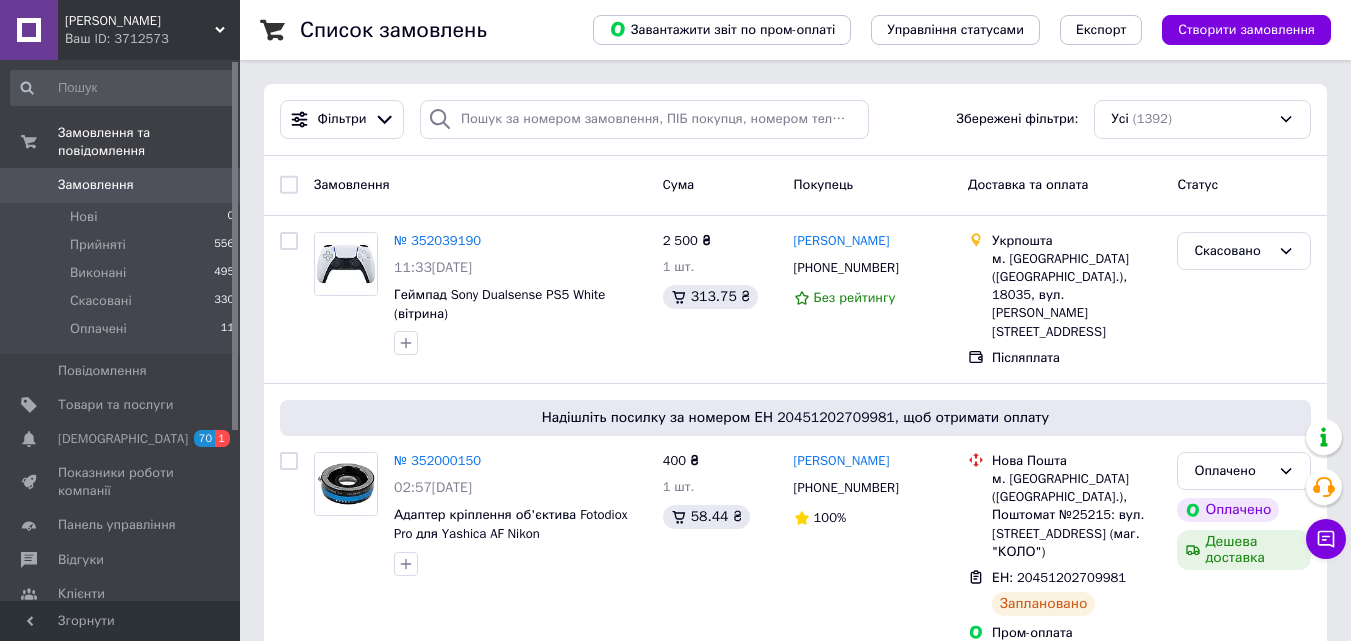 click on "Замовлення" at bounding box center (96, 185) 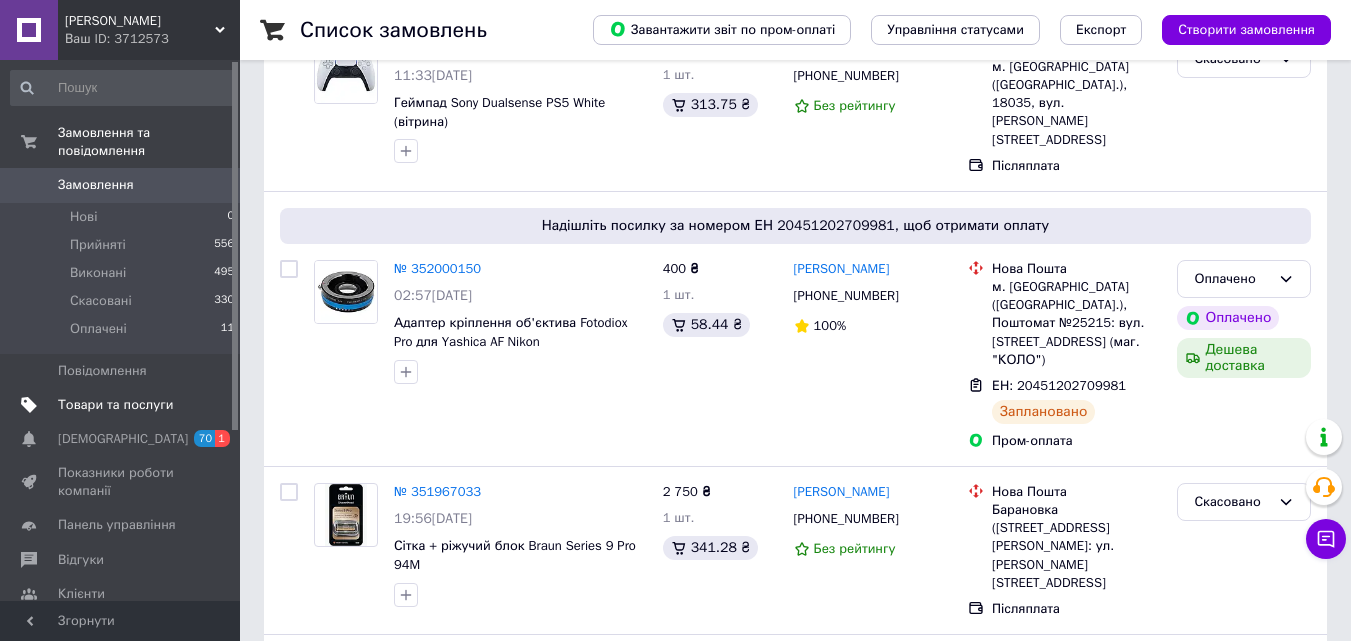 scroll, scrollTop: 200, scrollLeft: 0, axis: vertical 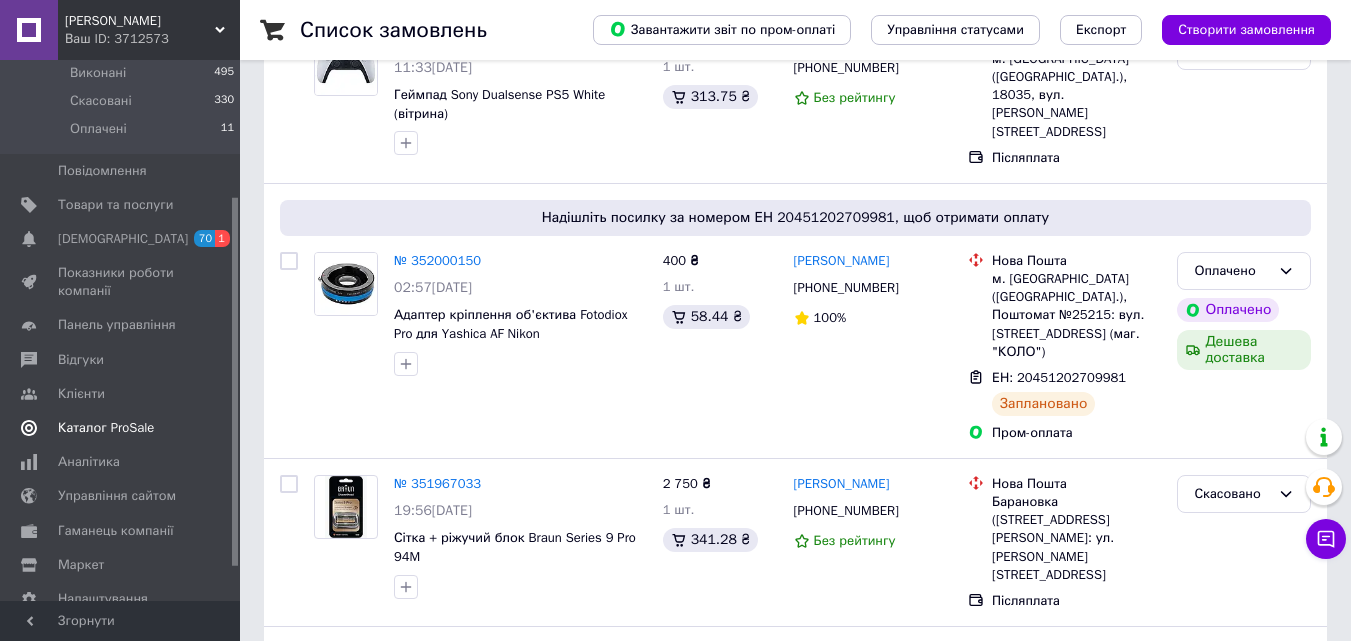 click on "Каталог ProSale" at bounding box center [106, 428] 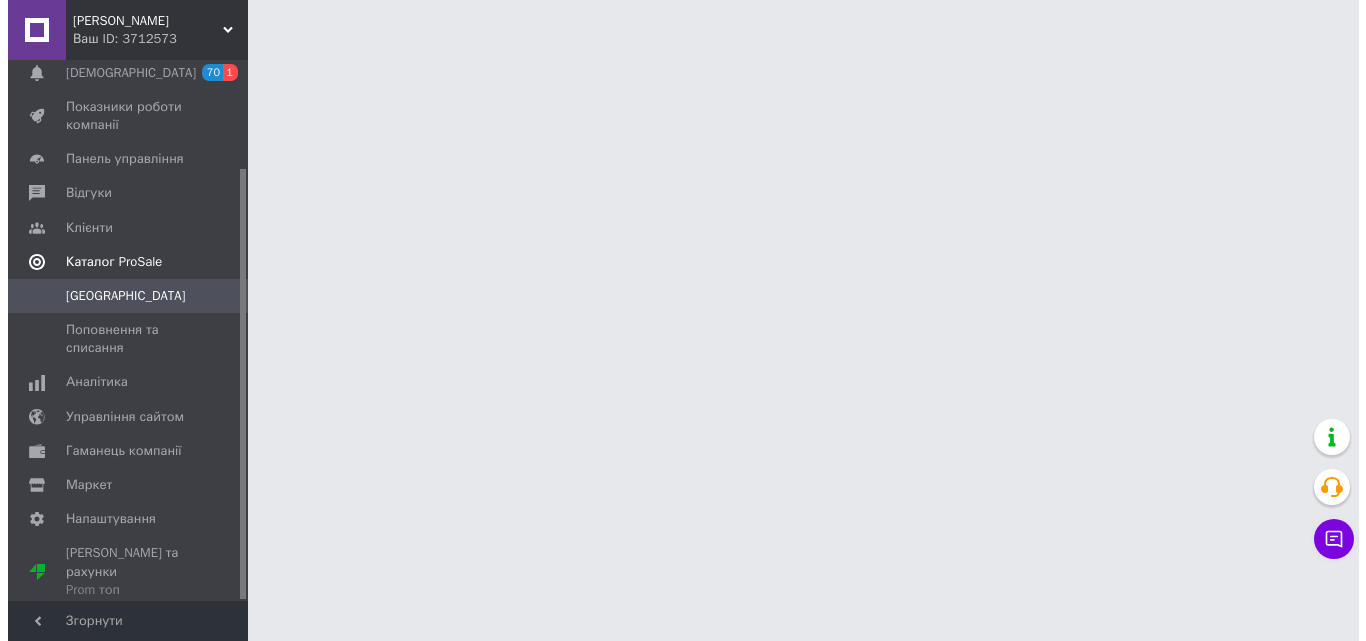 scroll, scrollTop: 0, scrollLeft: 0, axis: both 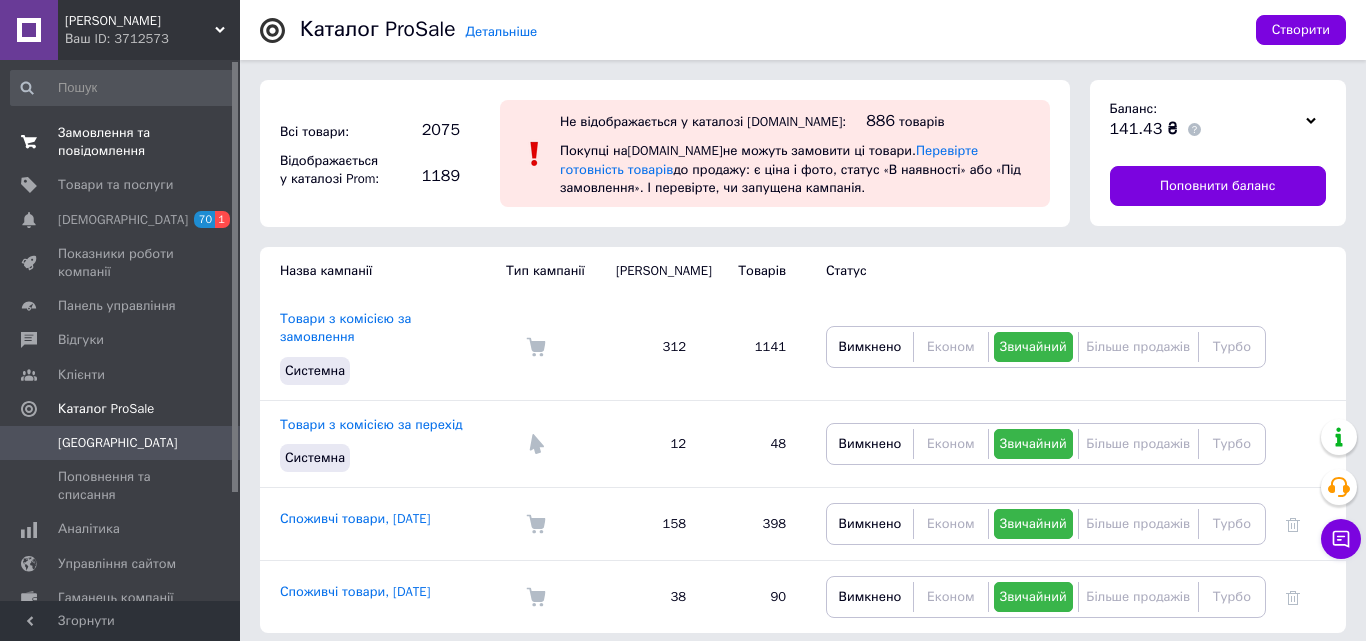 click on "Замовлення та повідомлення" at bounding box center (121, 142) 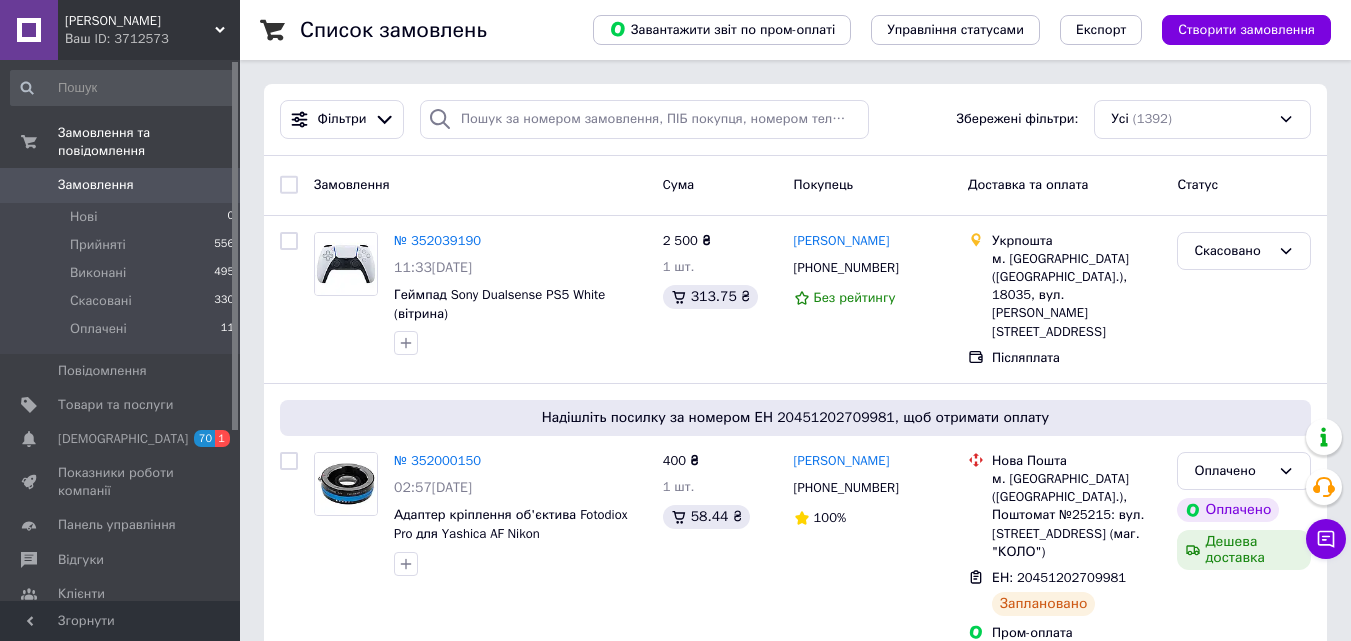 click on "Замовлення" at bounding box center (96, 185) 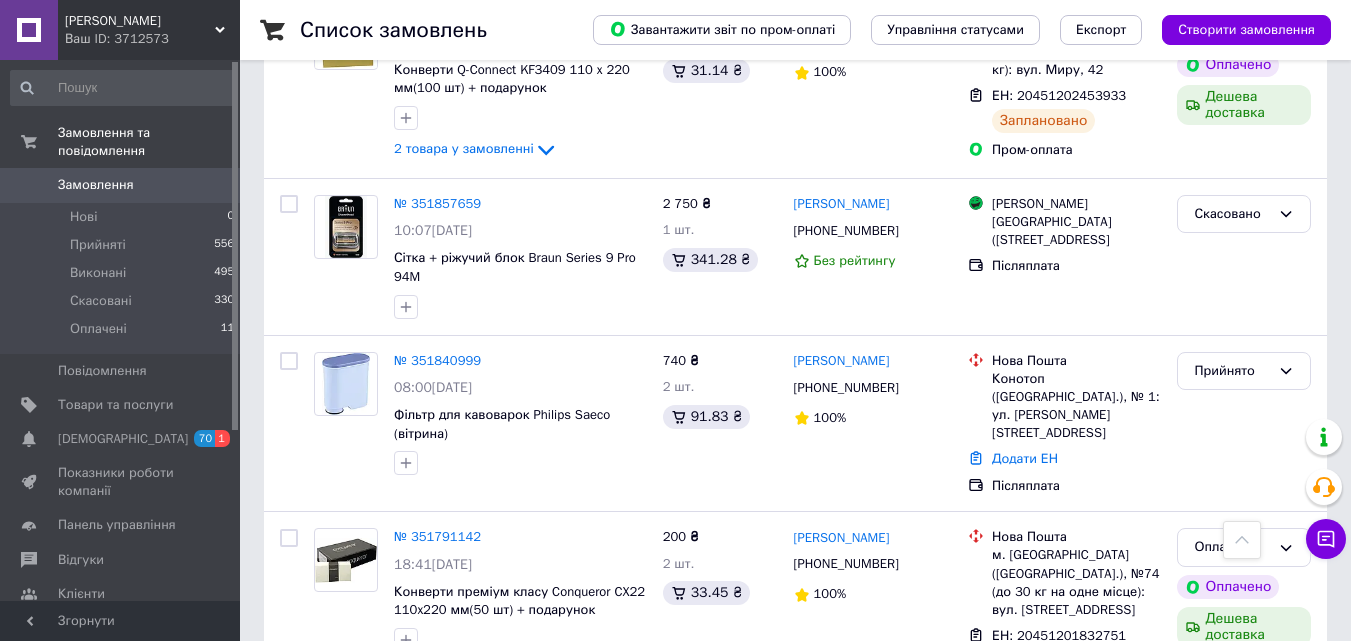 scroll, scrollTop: 900, scrollLeft: 0, axis: vertical 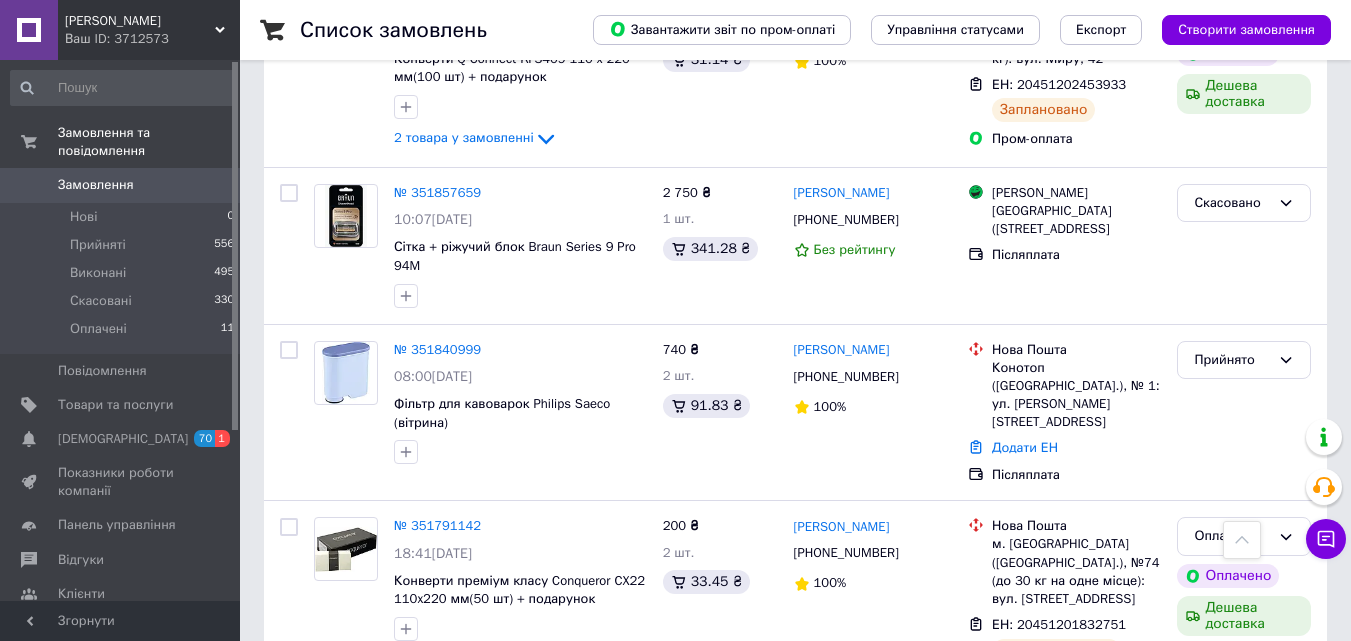 click on "Замовлення" at bounding box center (96, 185) 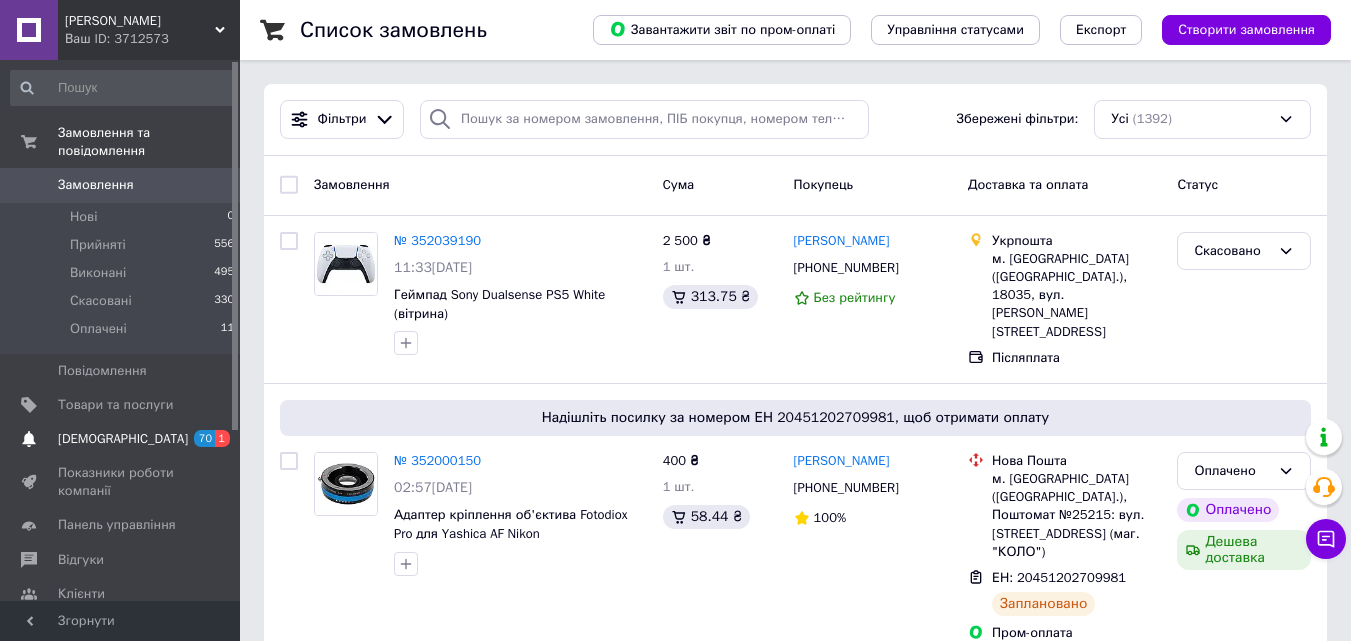 click on "[DEMOGRAPHIC_DATA]" at bounding box center (123, 439) 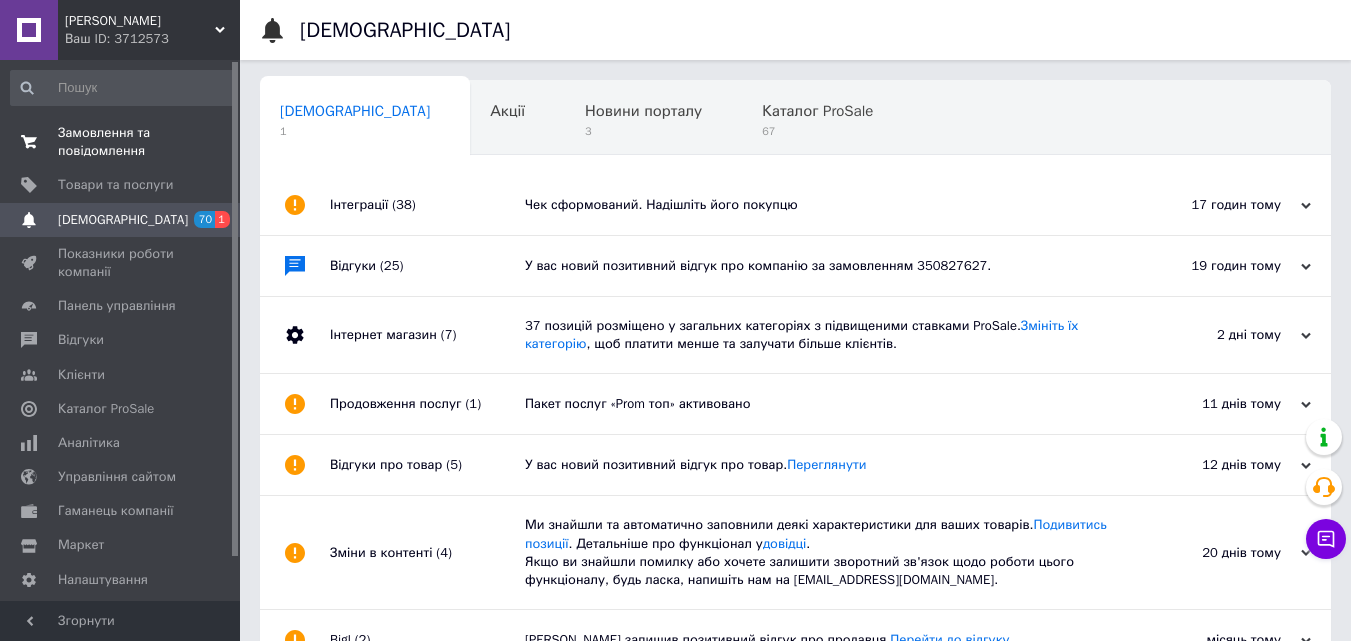 click on "Замовлення та повідомлення" at bounding box center [121, 142] 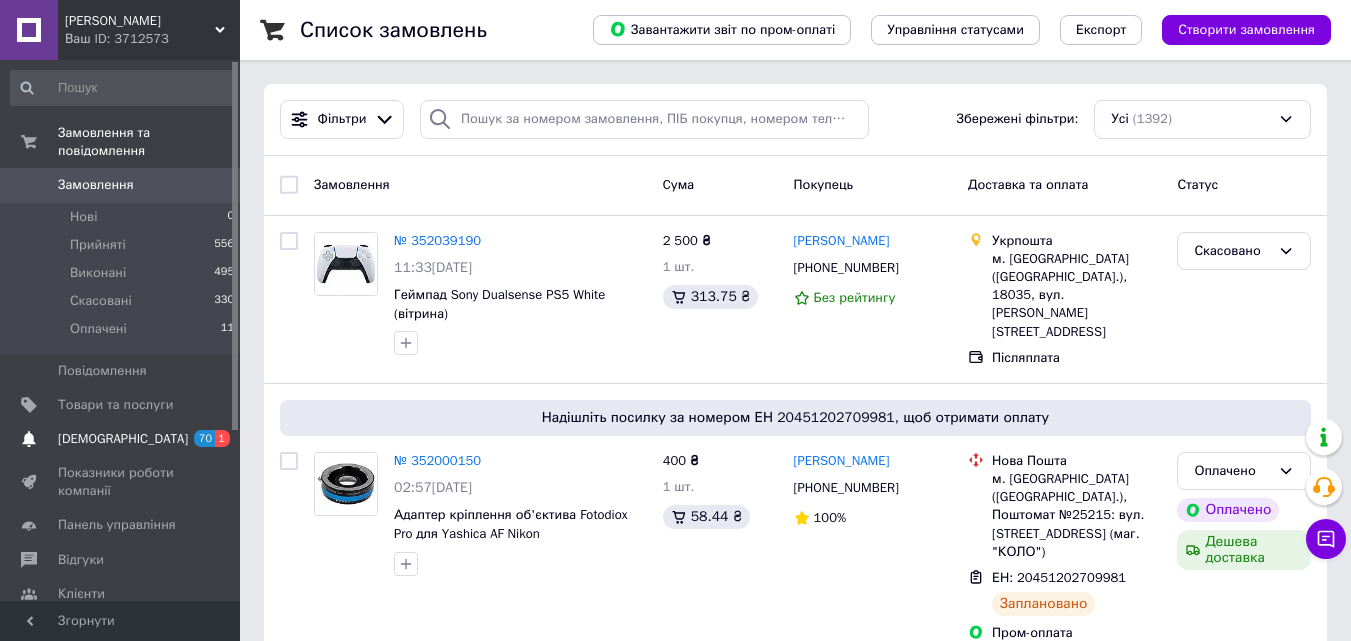 click on "[DEMOGRAPHIC_DATA]" at bounding box center (123, 439) 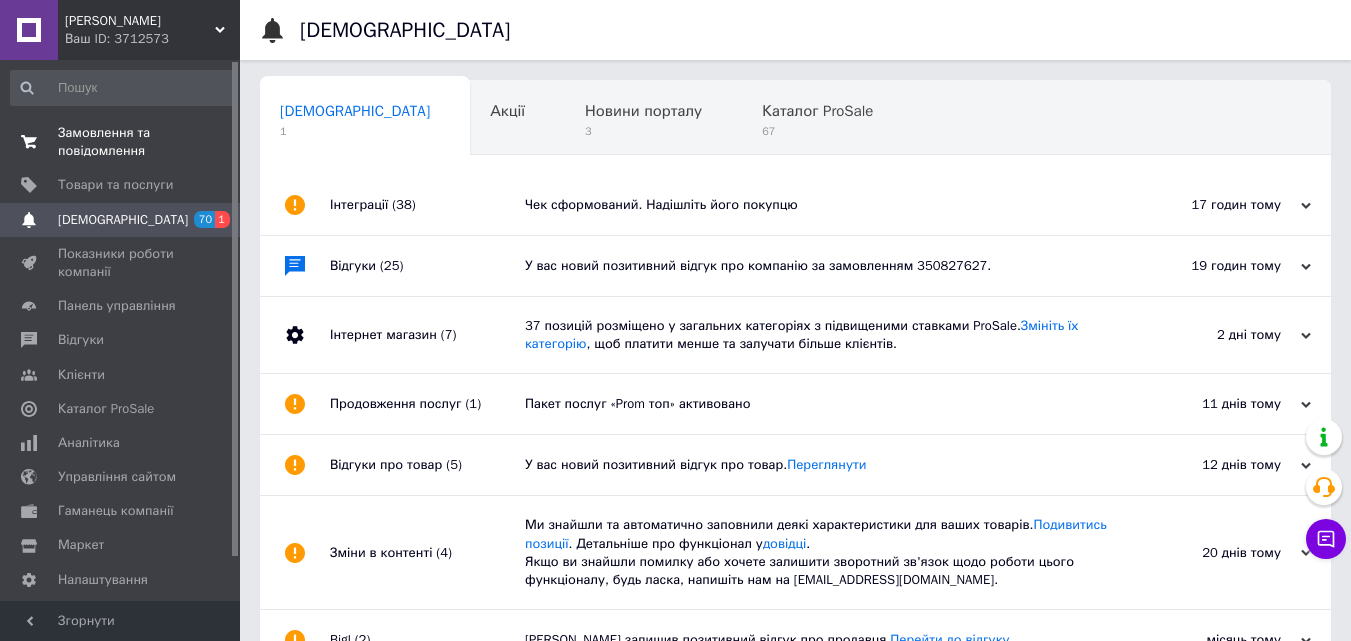 click on "Замовлення та повідомлення" at bounding box center (121, 142) 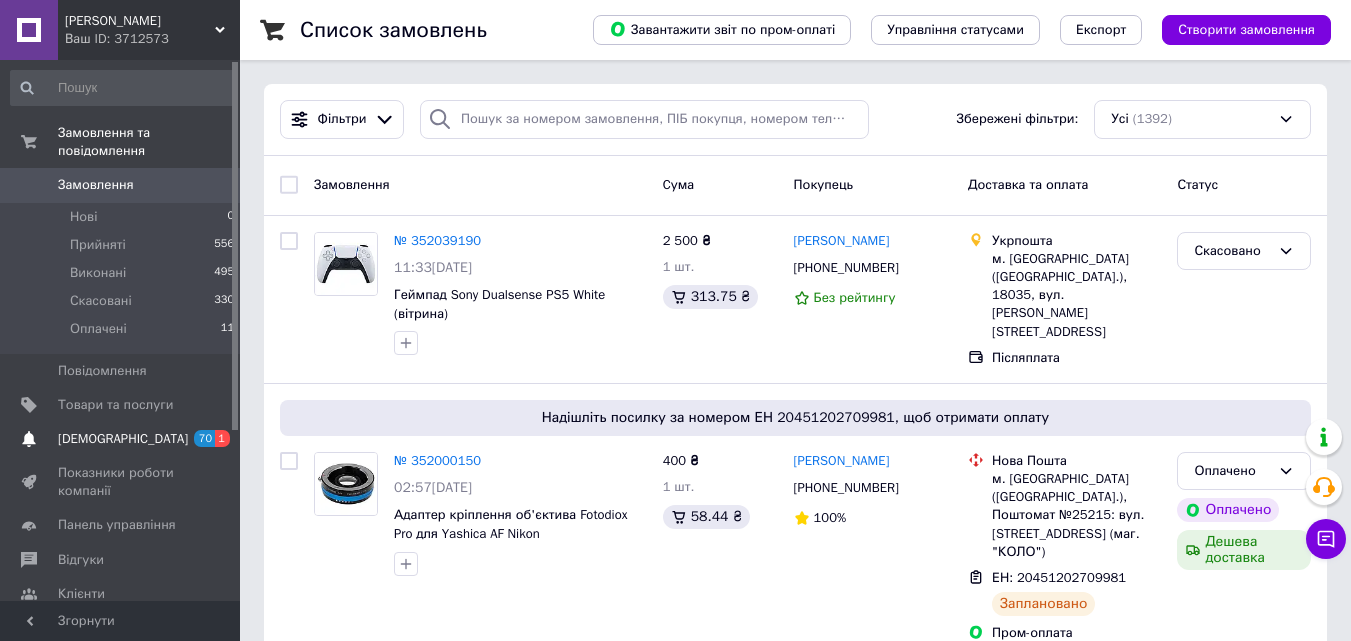 click on "[DEMOGRAPHIC_DATA]" at bounding box center (123, 439) 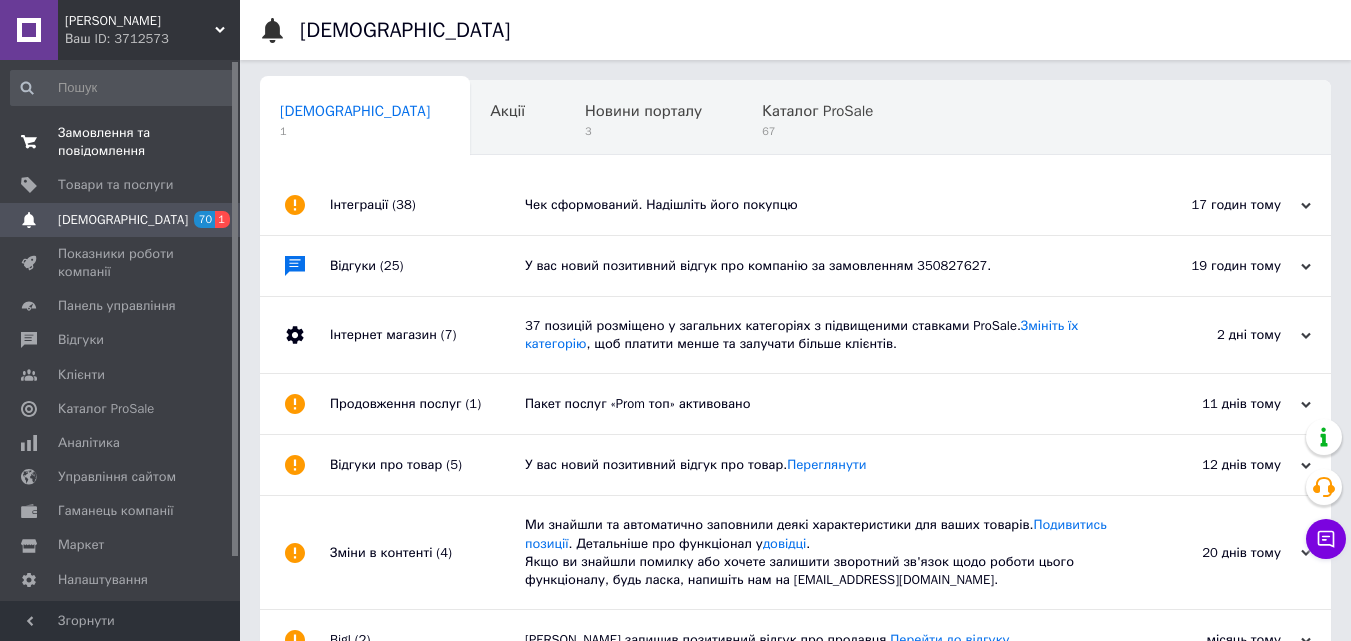 click on "Замовлення та повідомлення" at bounding box center [121, 142] 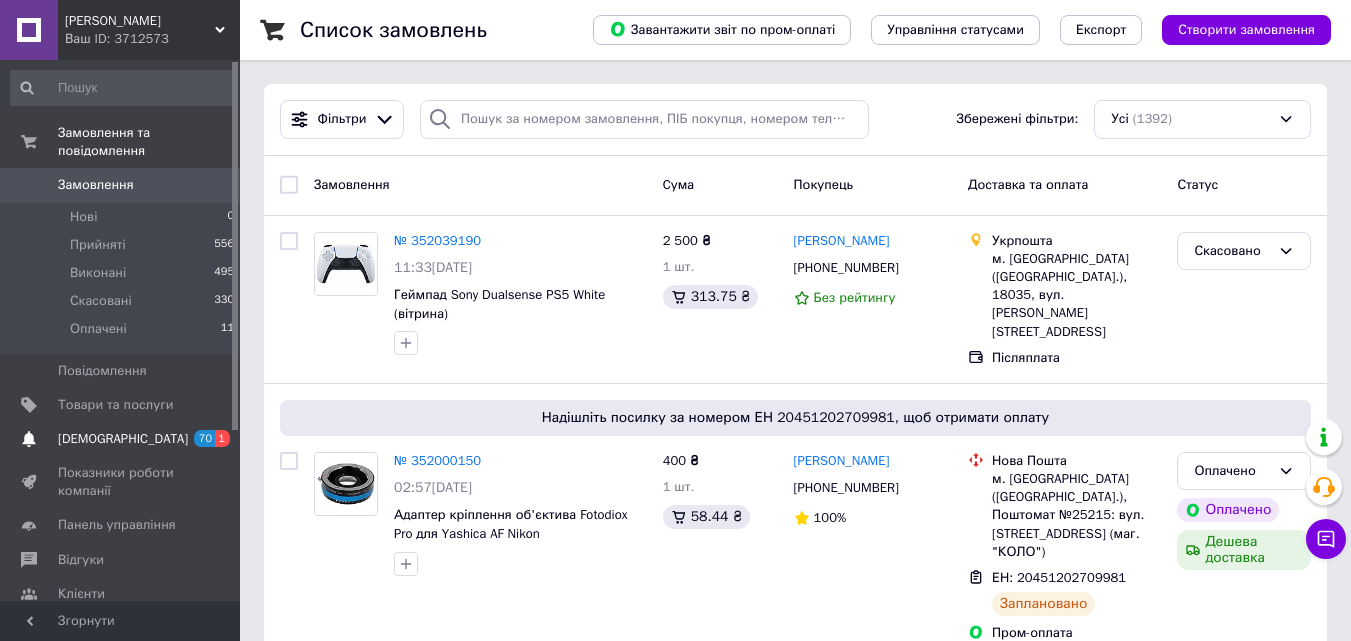click on "[DEMOGRAPHIC_DATA]" at bounding box center [123, 439] 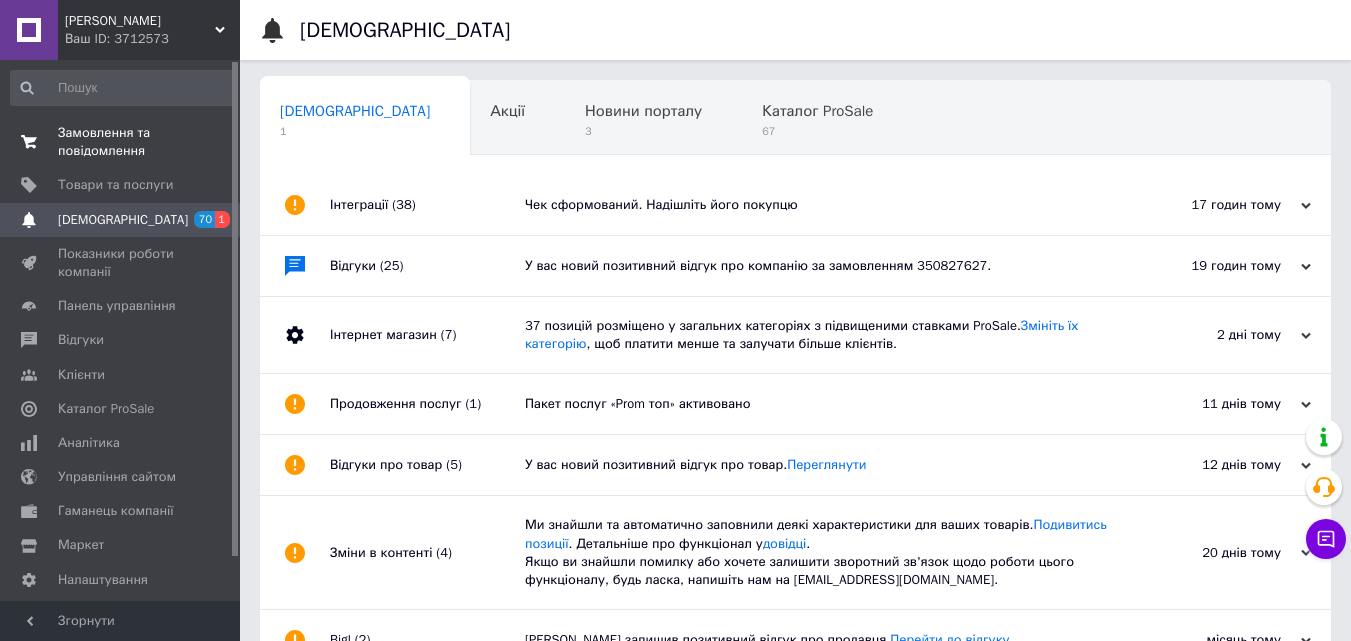 click on "Замовлення та повідомлення" at bounding box center (121, 142) 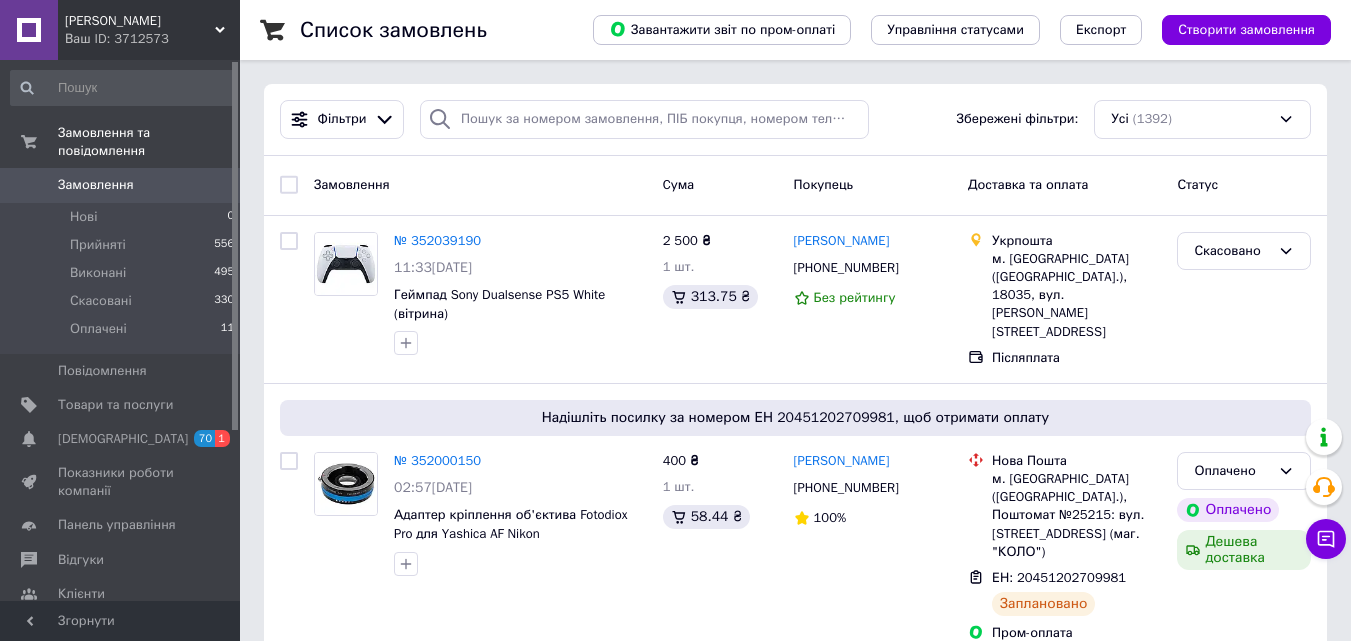 click on "Замовлення" at bounding box center [96, 185] 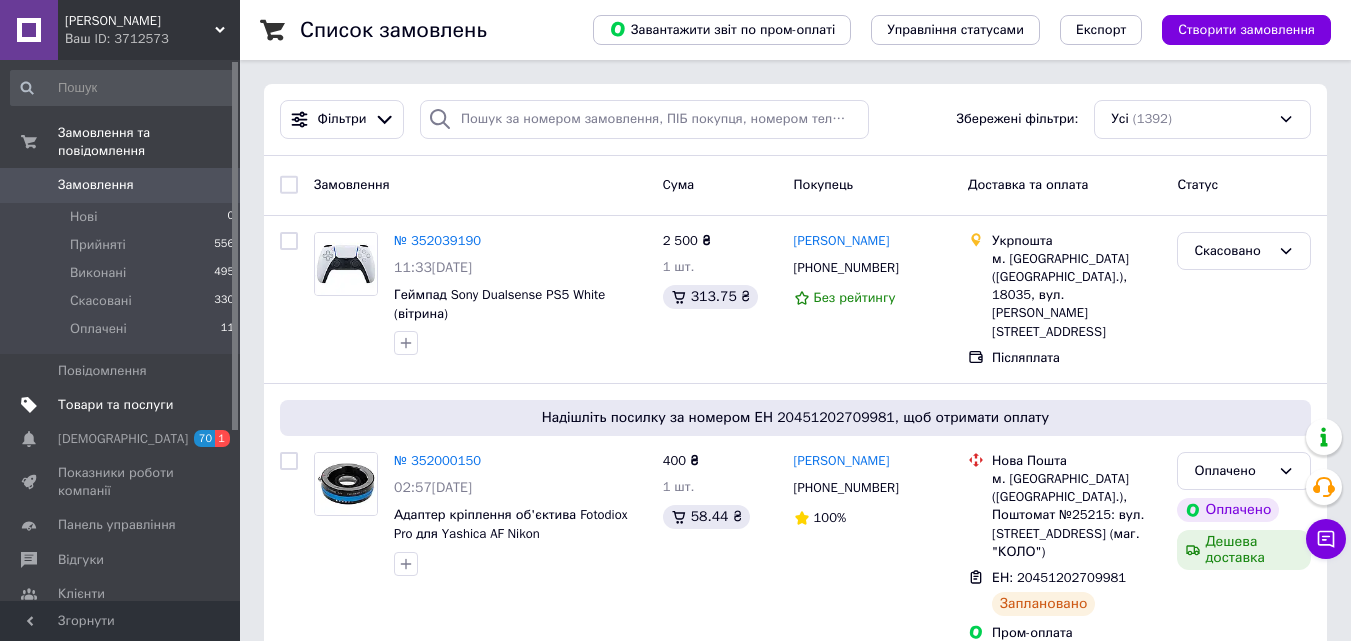 click on "Товари та послуги" at bounding box center [115, 405] 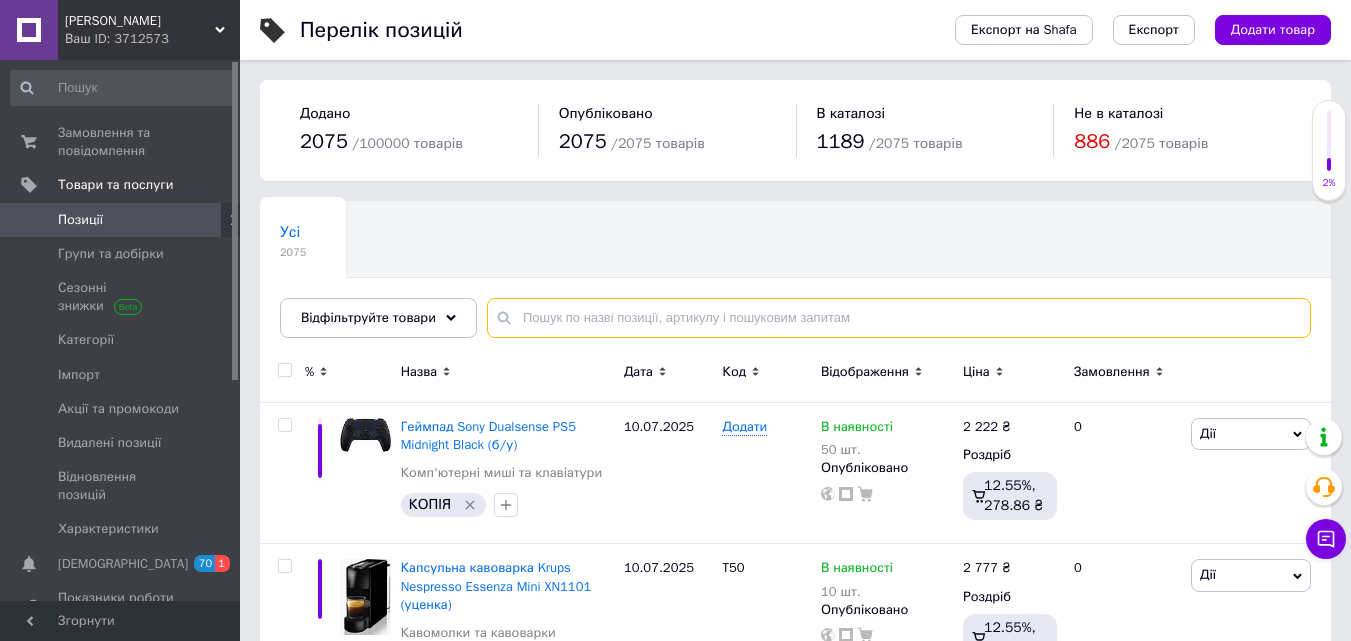click at bounding box center [899, 318] 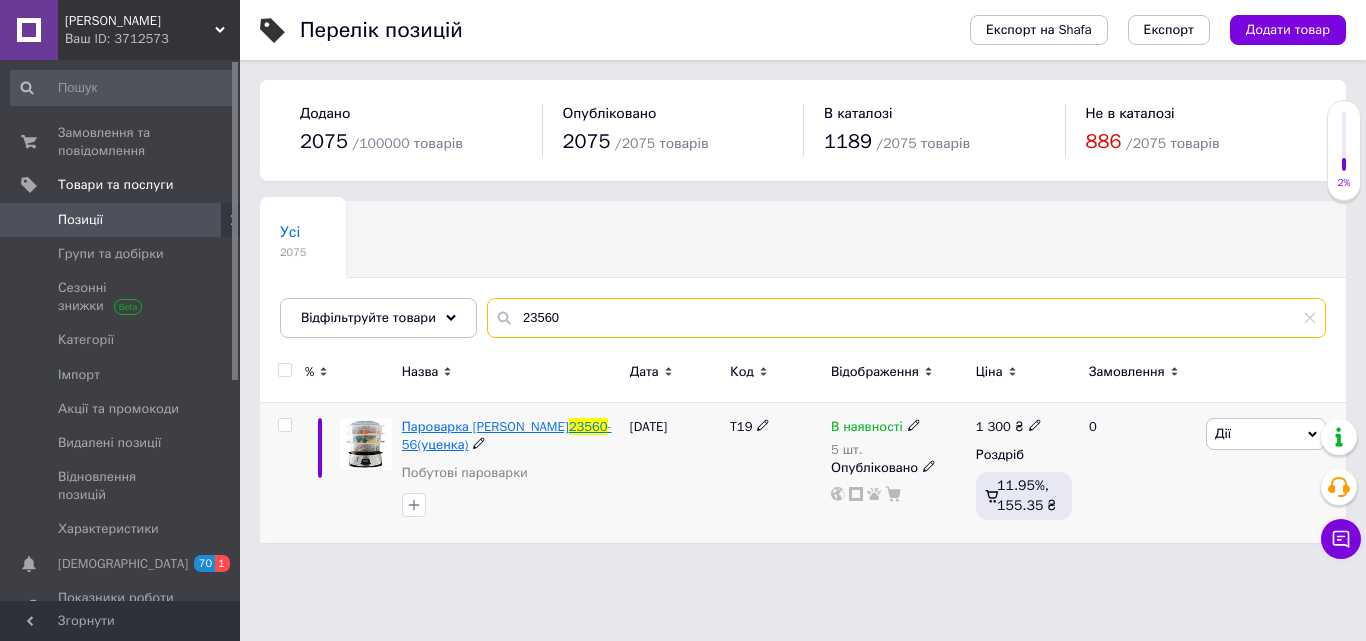 type on "23560" 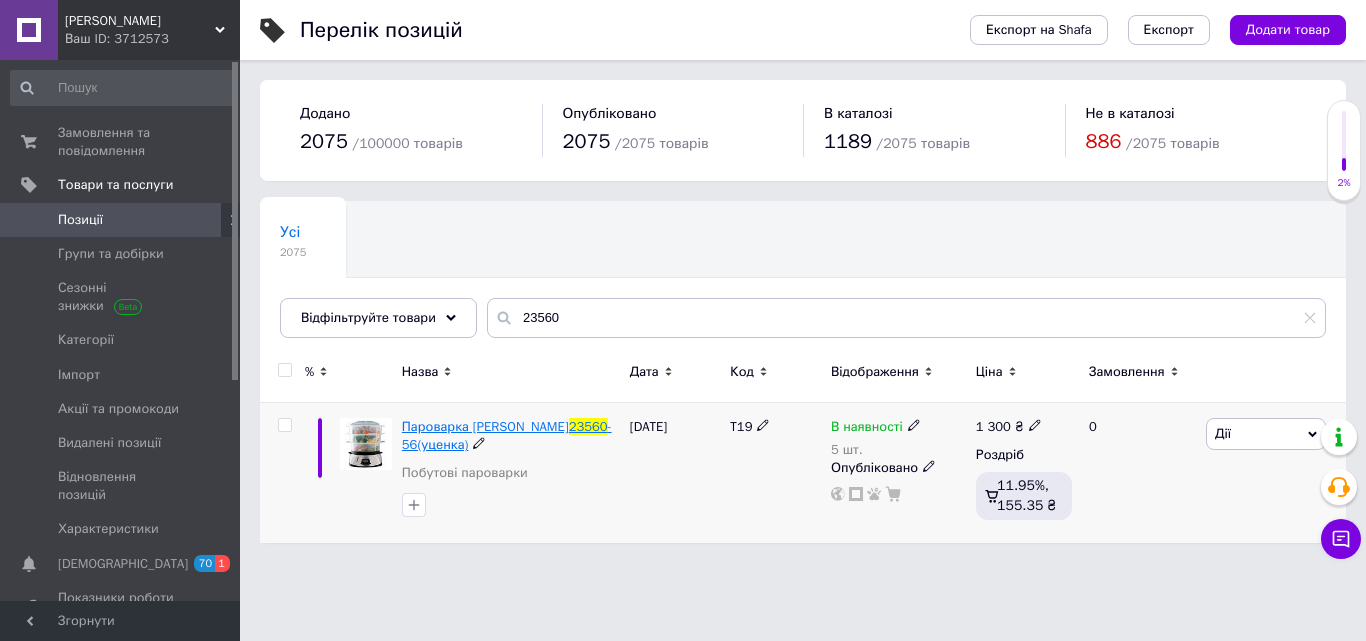 click on "Пароварка [PERSON_NAME]" at bounding box center (485, 426) 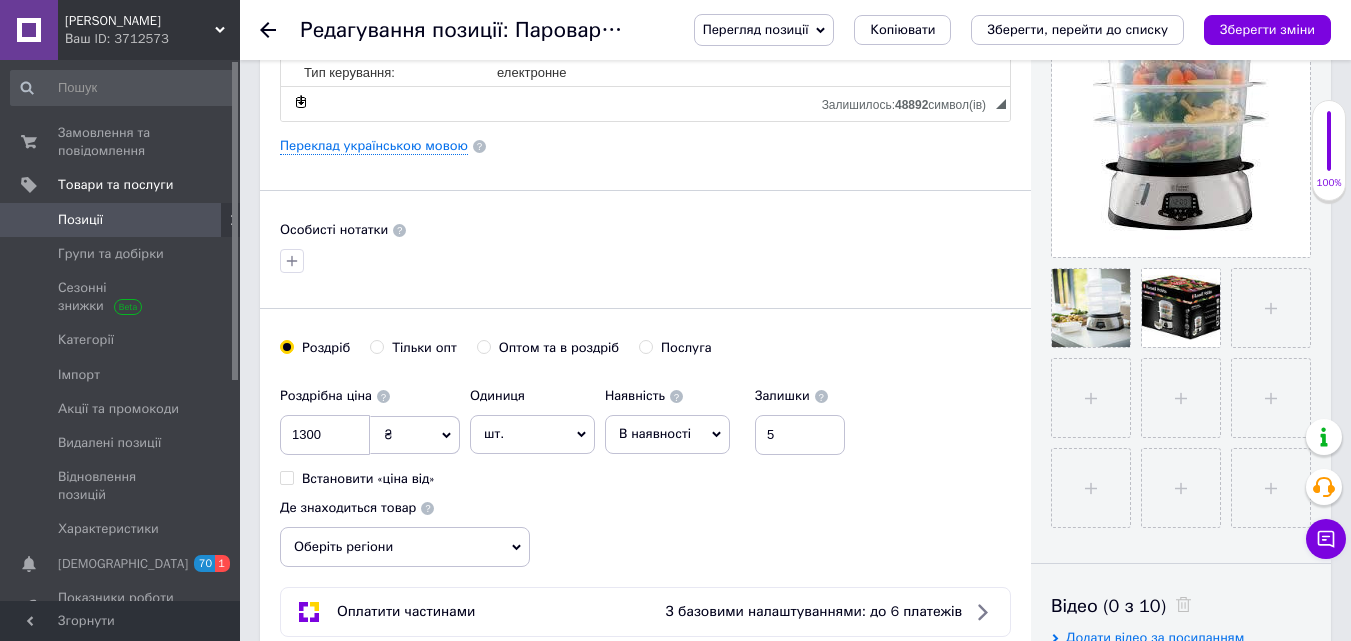 scroll, scrollTop: 500, scrollLeft: 0, axis: vertical 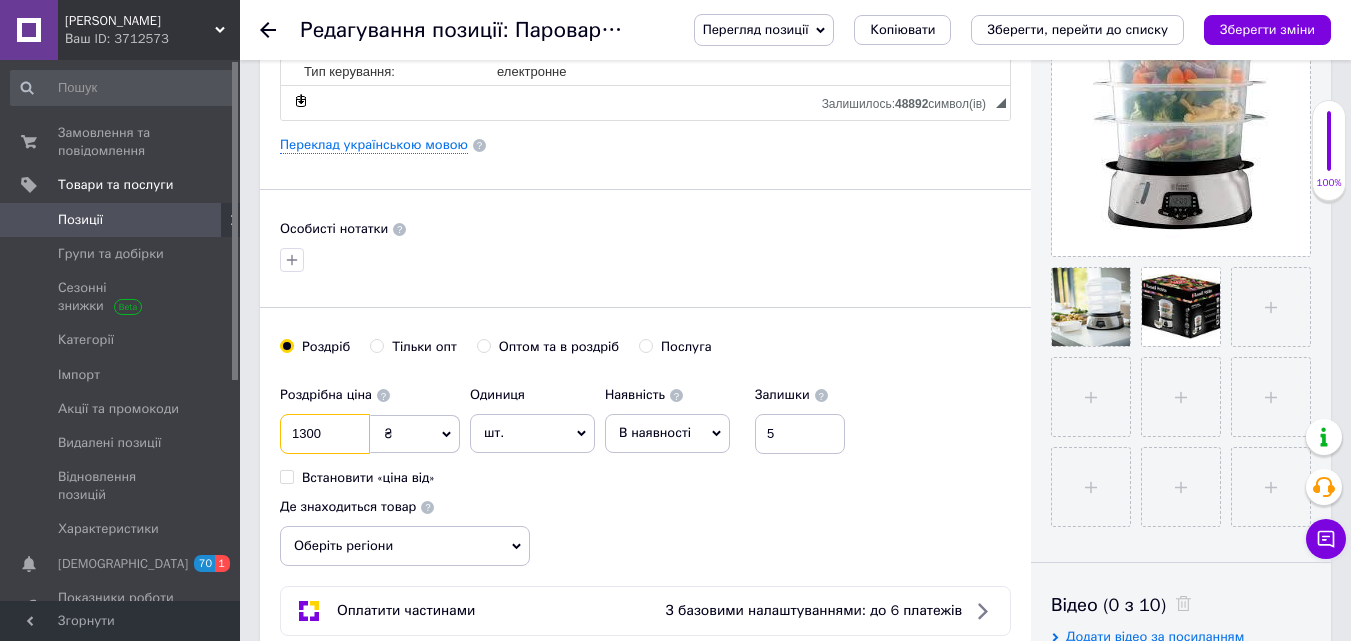 click on "1300" at bounding box center (325, 434) 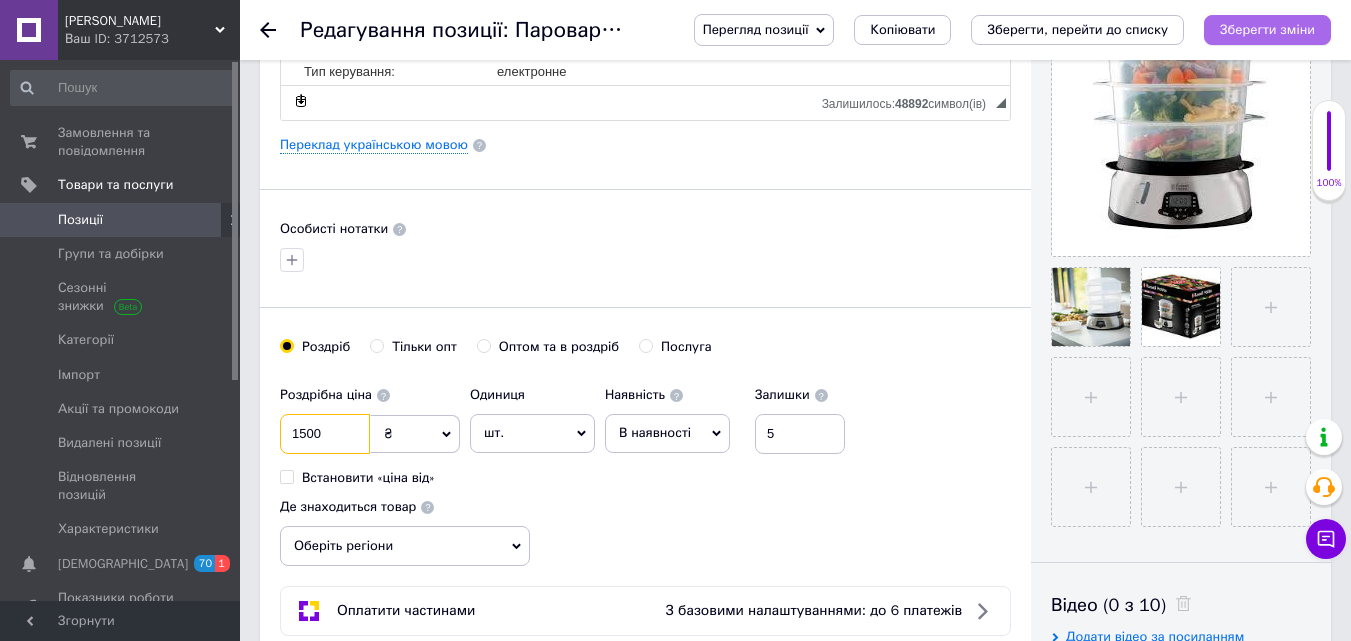 type on "1500" 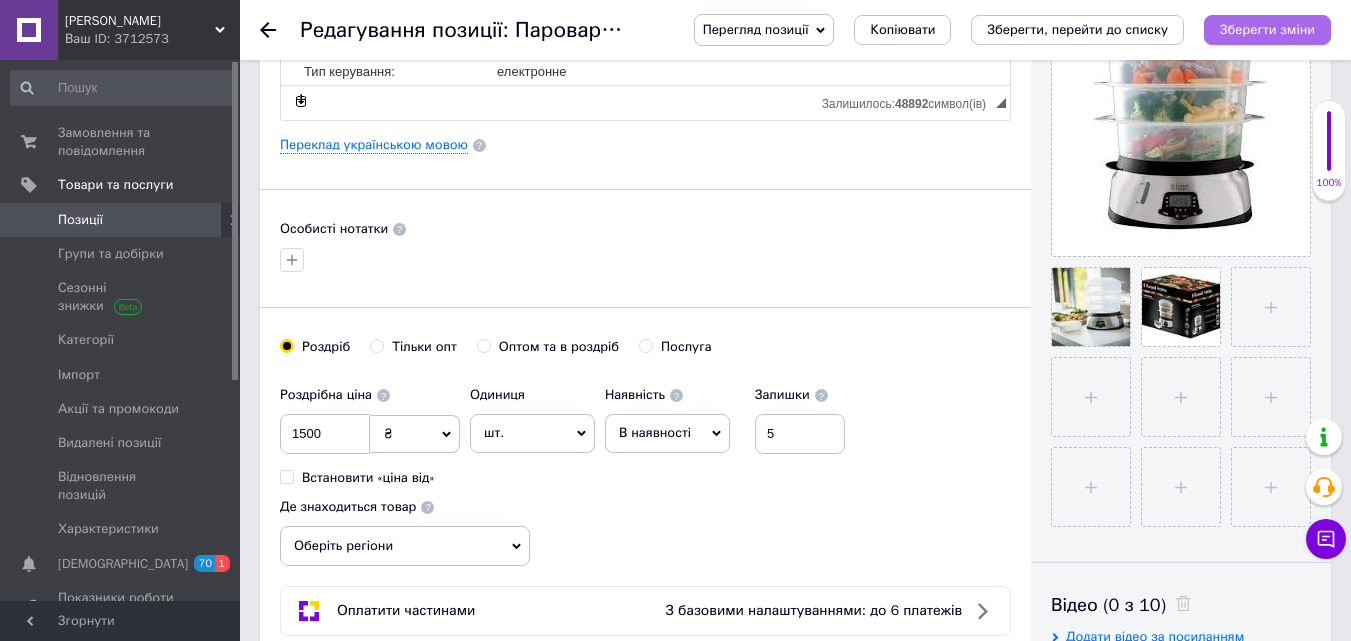 click on "Зберегти зміни" at bounding box center [1267, 29] 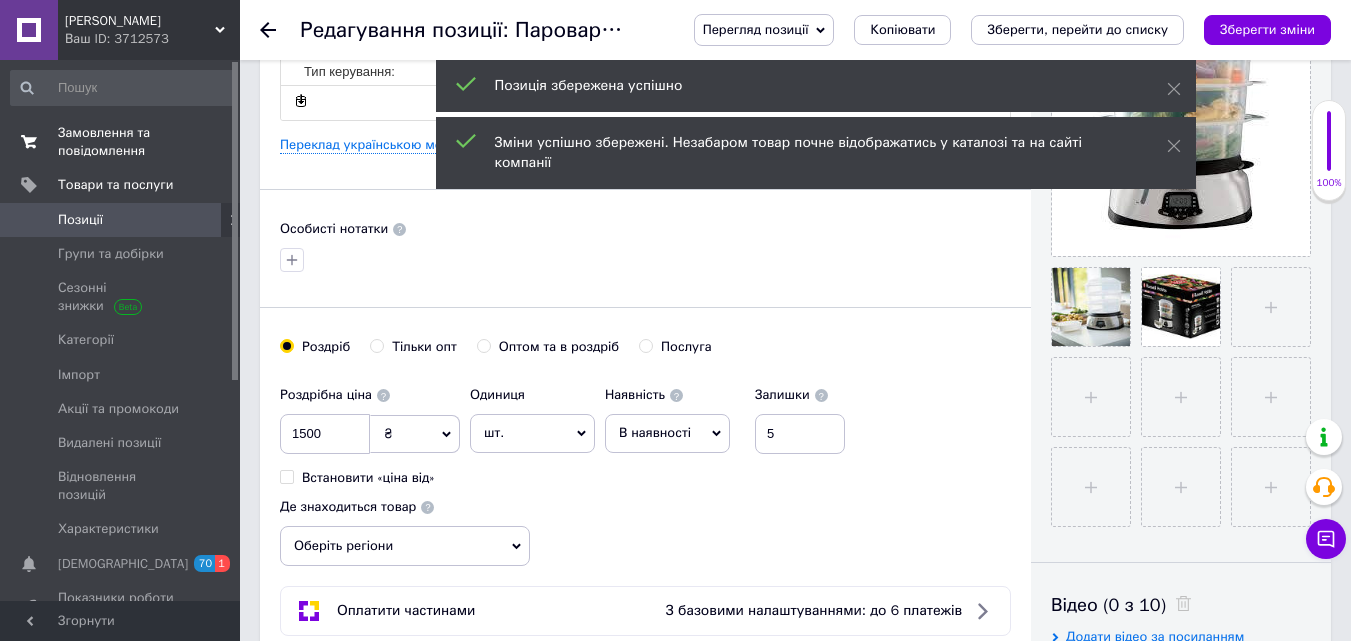 click on "Замовлення та повідомлення" at bounding box center [121, 142] 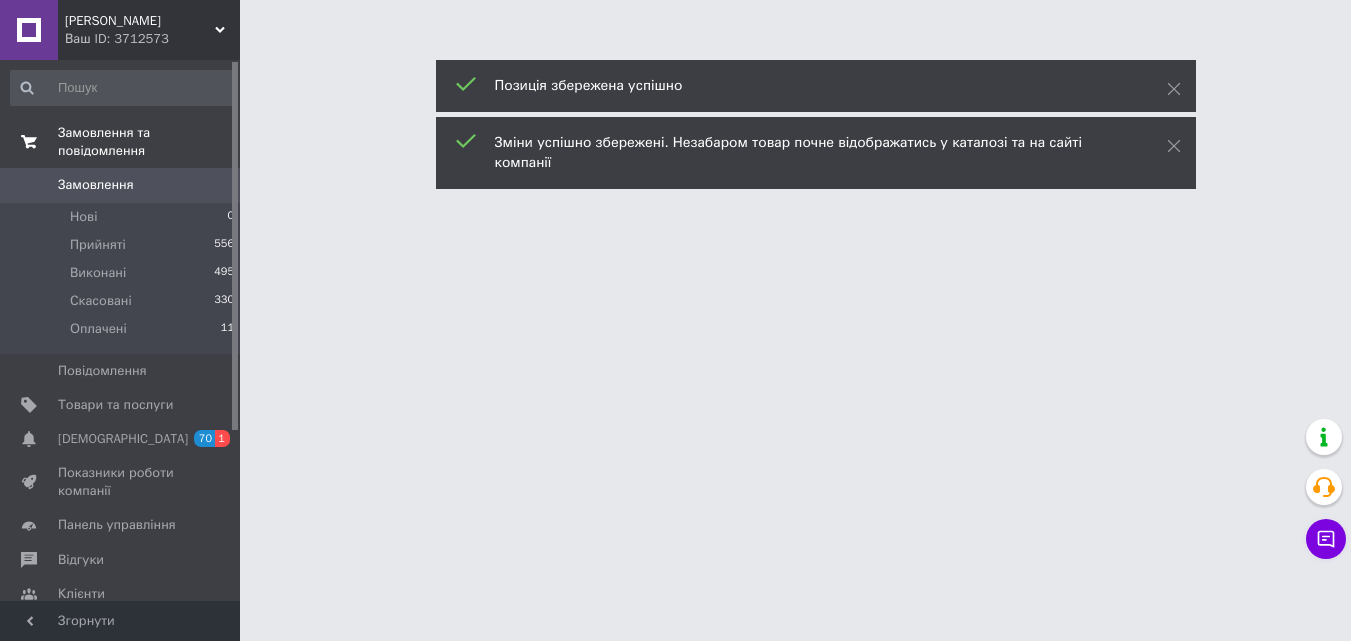scroll, scrollTop: 0, scrollLeft: 0, axis: both 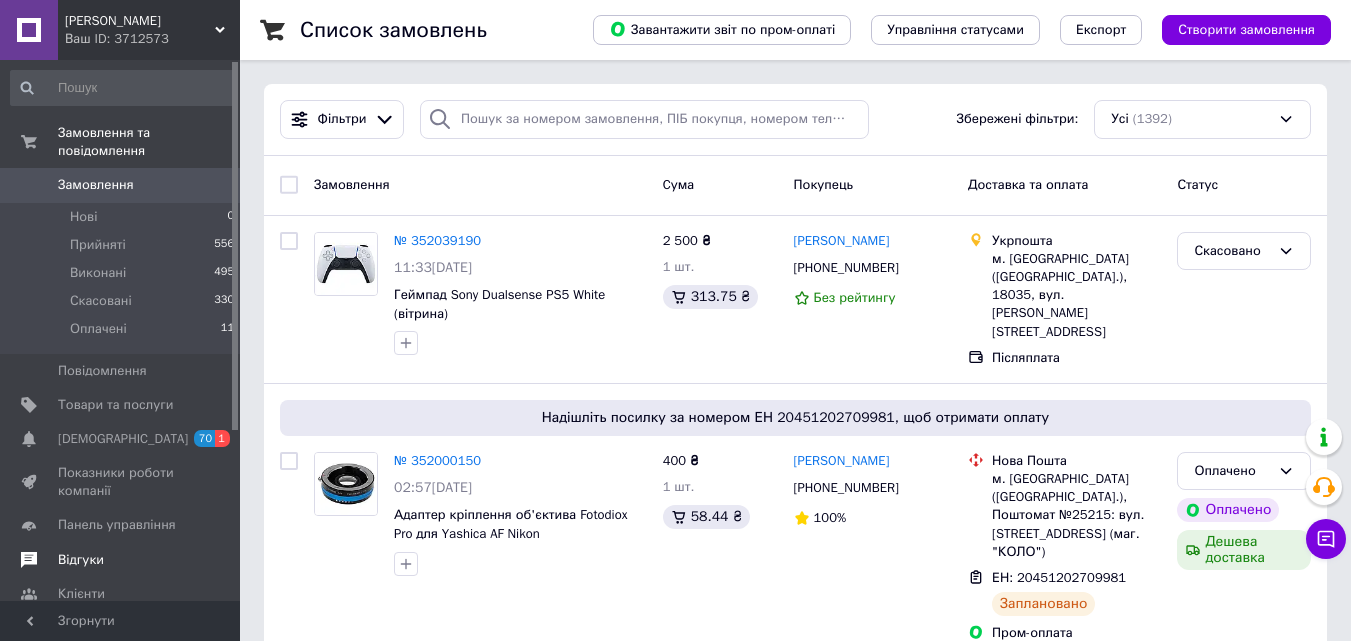 click on "Відгуки" at bounding box center [81, 560] 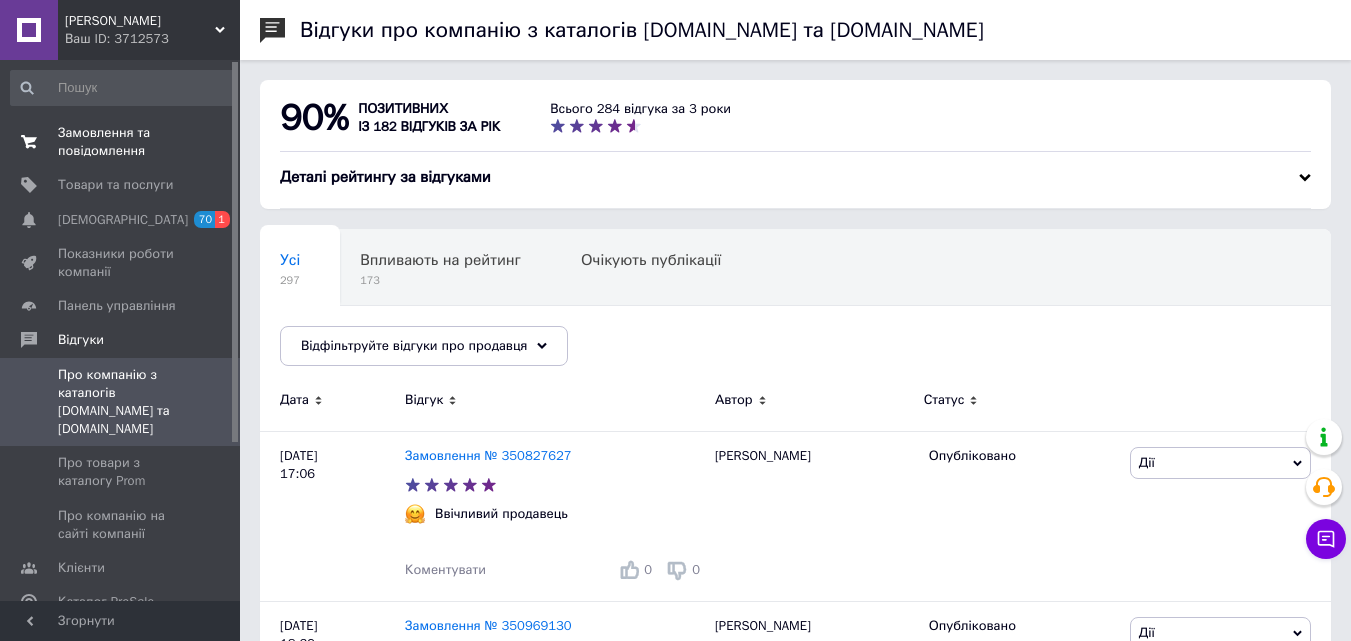 click on "Замовлення та повідомлення" at bounding box center [121, 142] 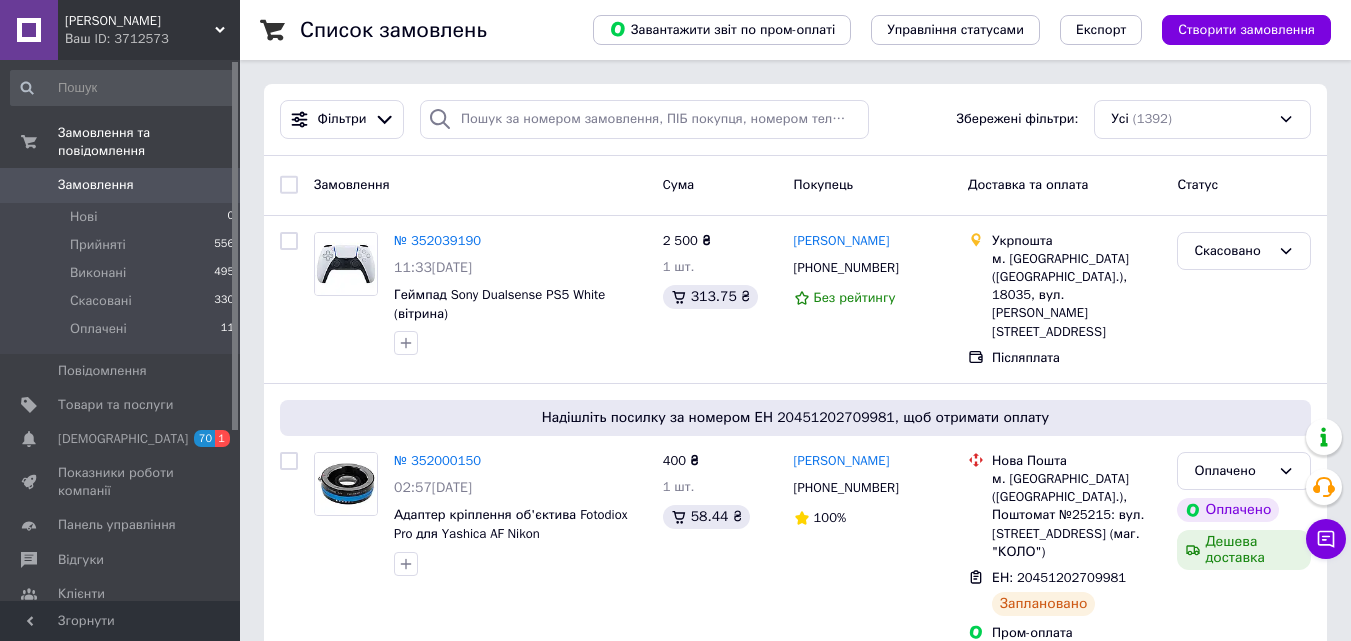 click on "Замовлення" at bounding box center (96, 185) 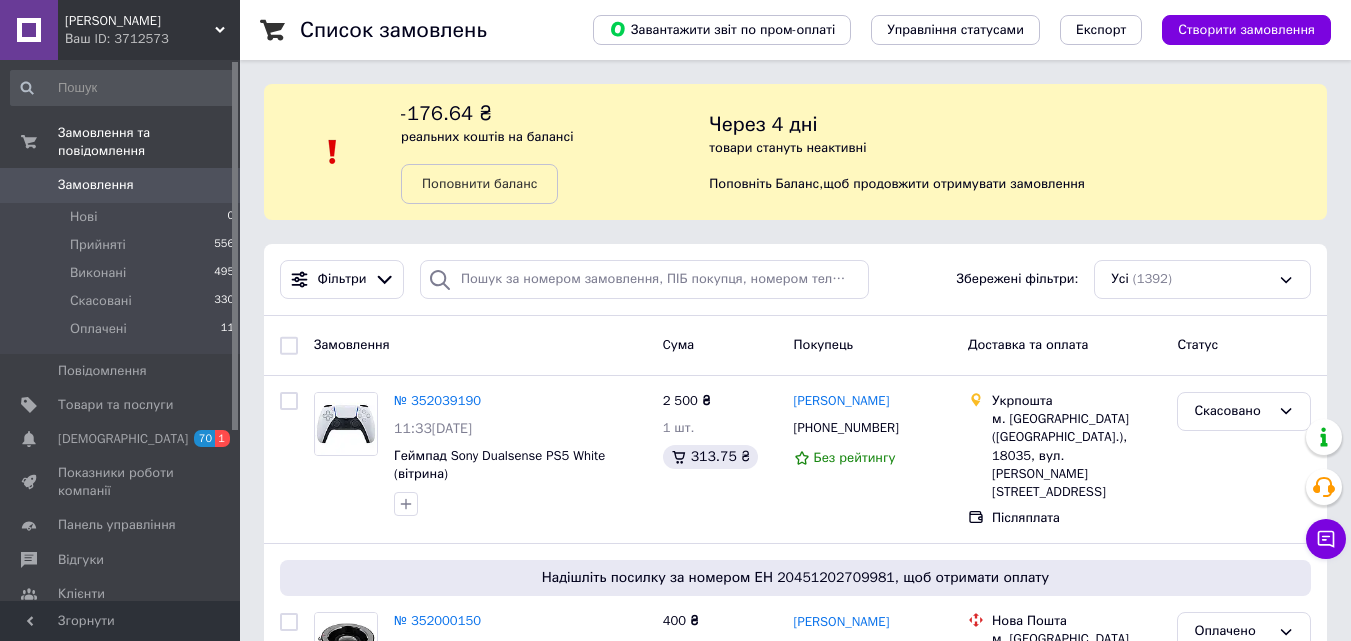 click on "Замовлення" at bounding box center (96, 185) 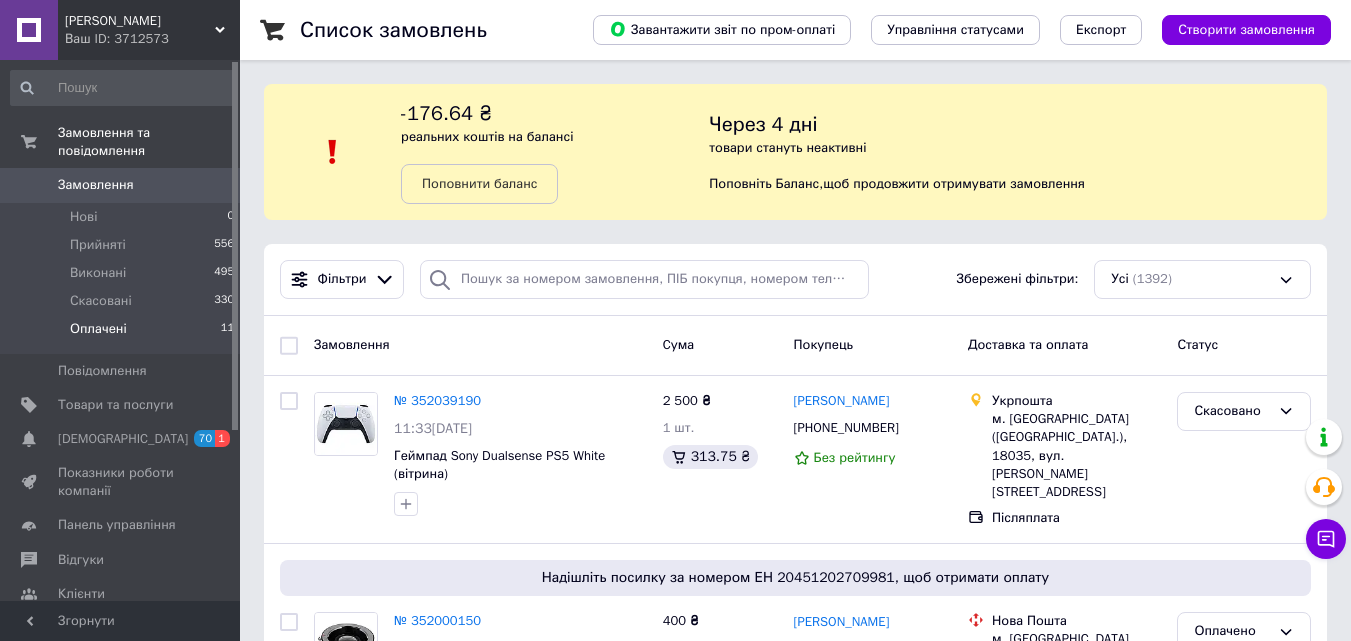click on "Оплачені" at bounding box center [98, 329] 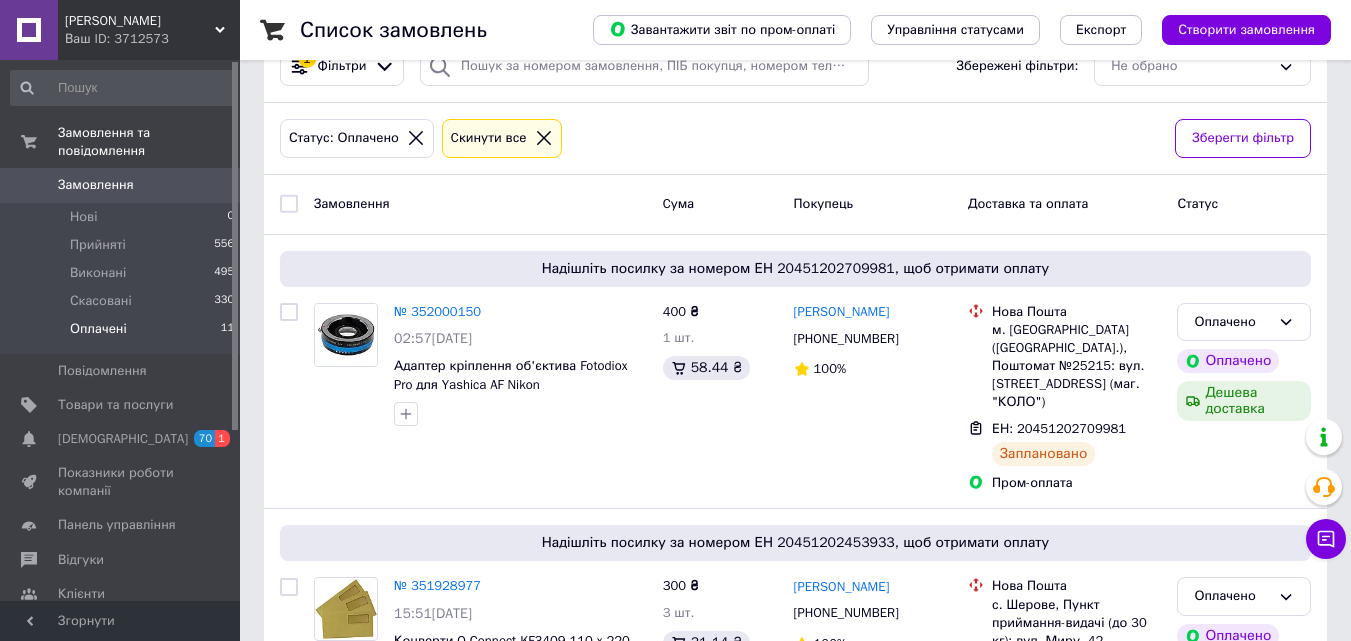 scroll, scrollTop: 13, scrollLeft: 0, axis: vertical 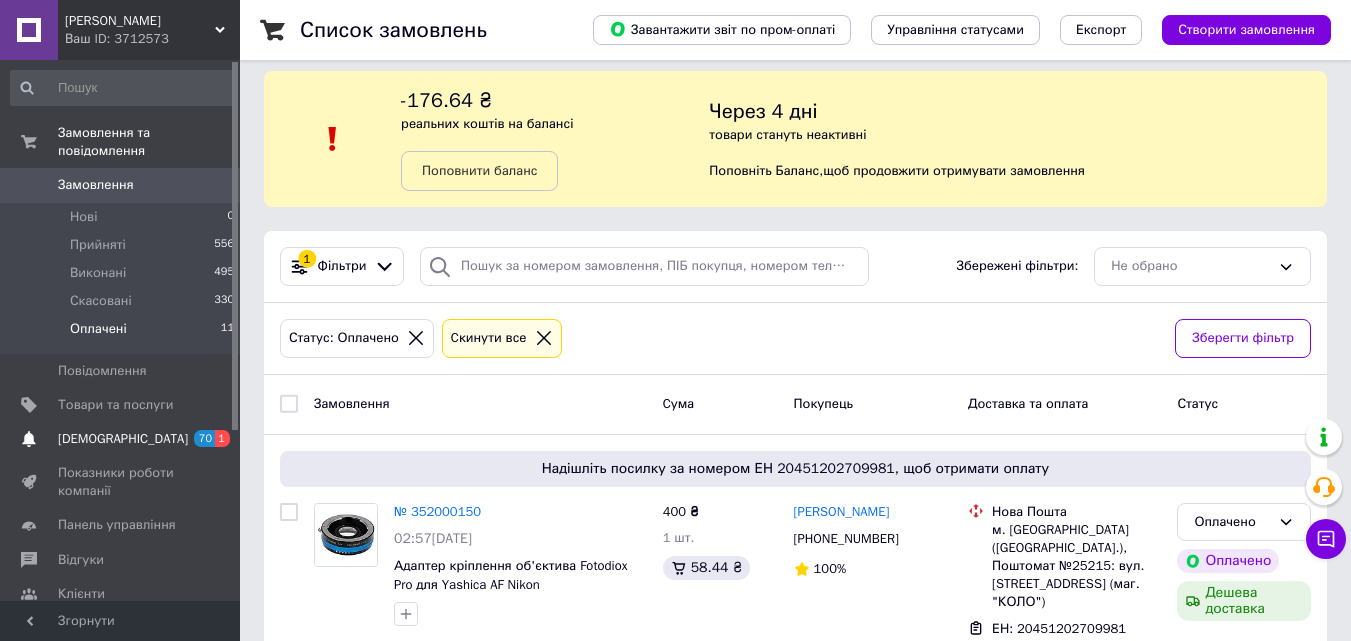 click on "[DEMOGRAPHIC_DATA]" at bounding box center (123, 439) 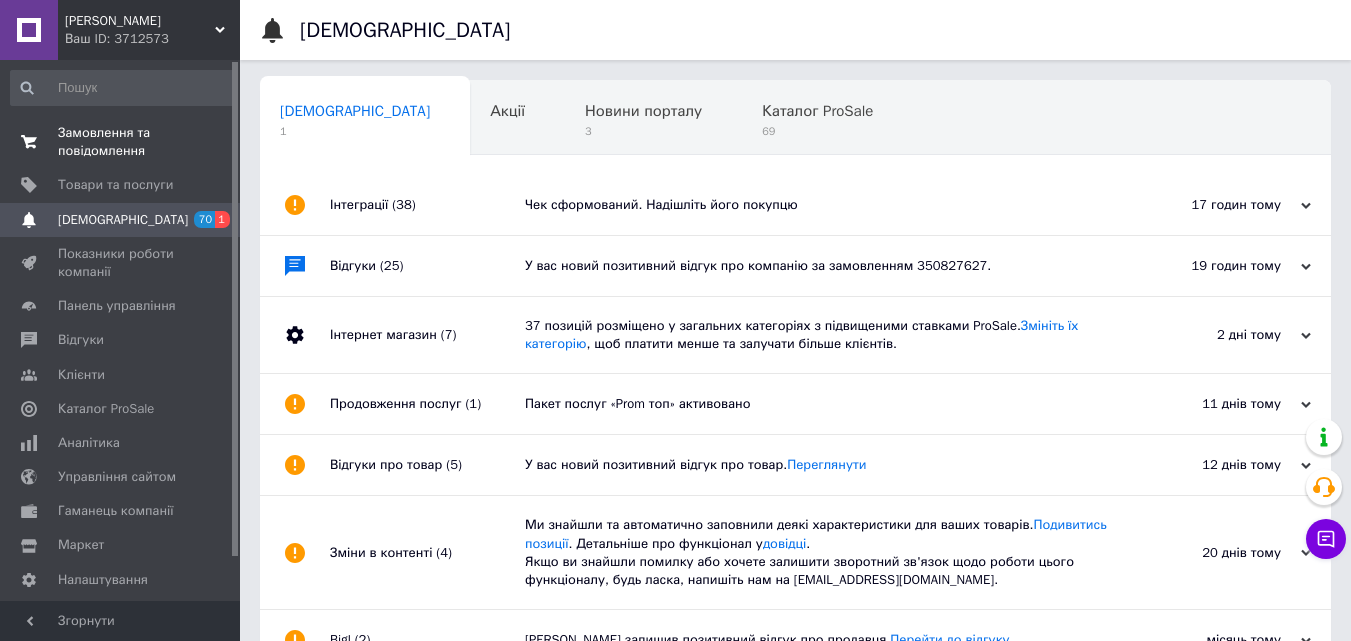 click on "Замовлення та повідомлення" at bounding box center [121, 142] 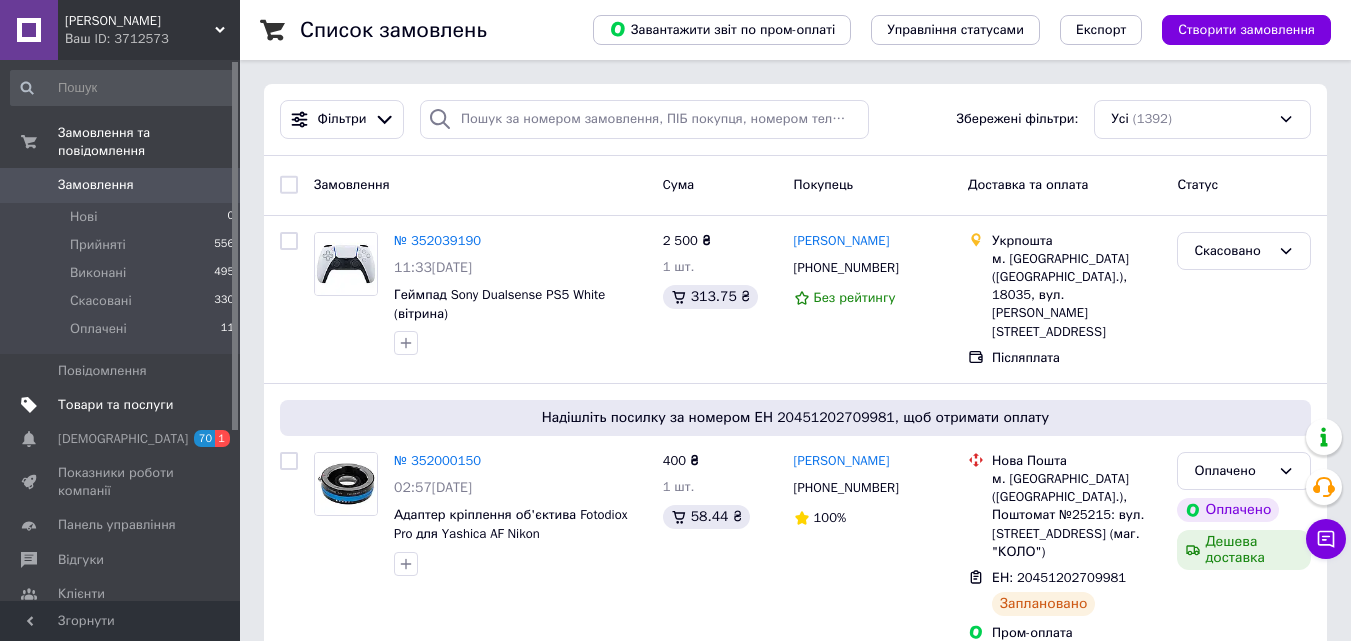 click on "Товари та послуги" at bounding box center (115, 405) 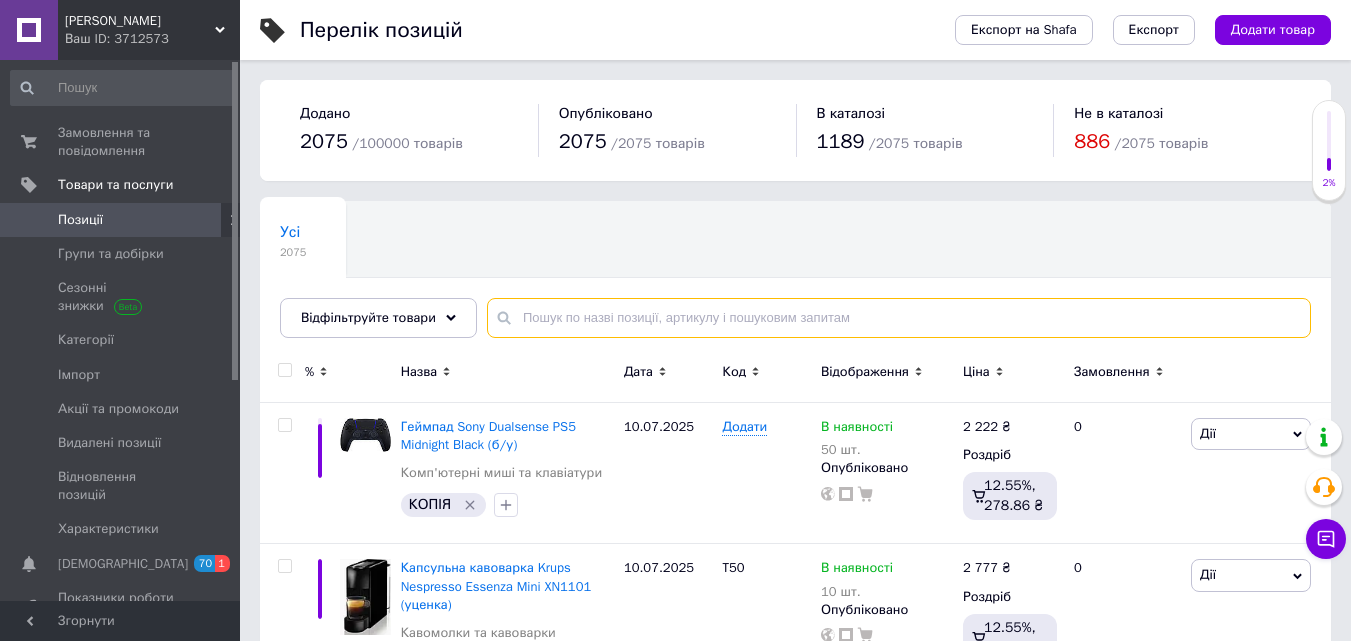 click at bounding box center [899, 318] 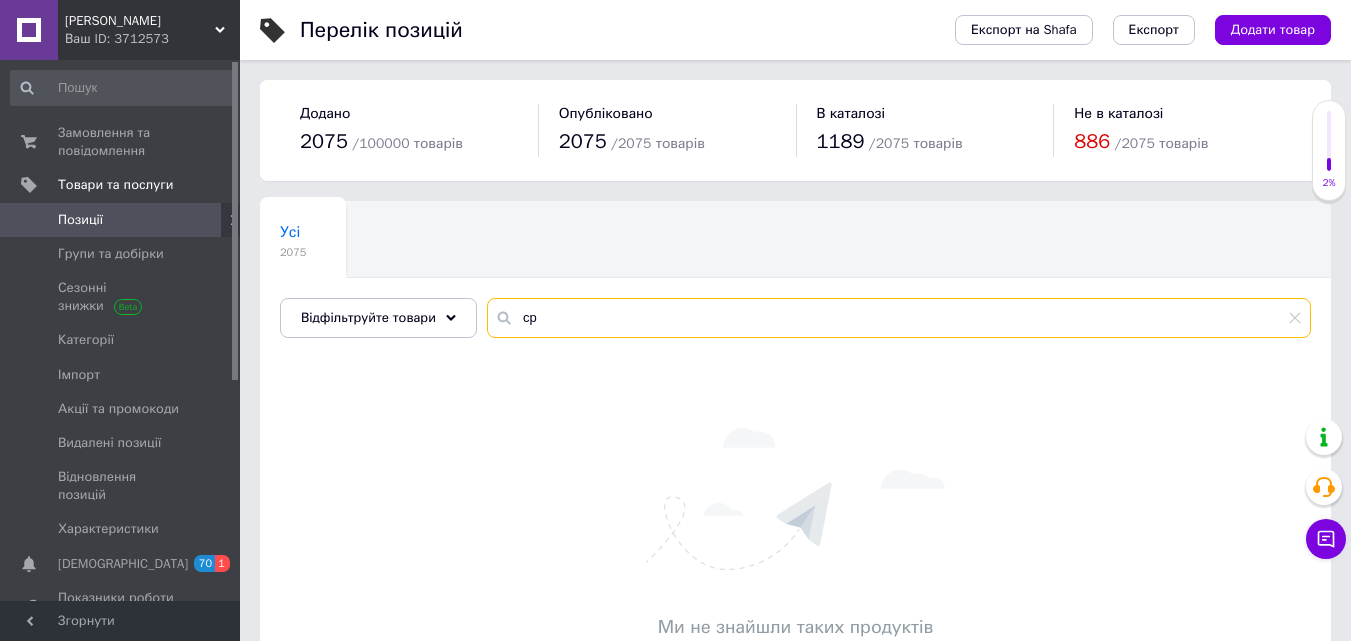 type on "с" 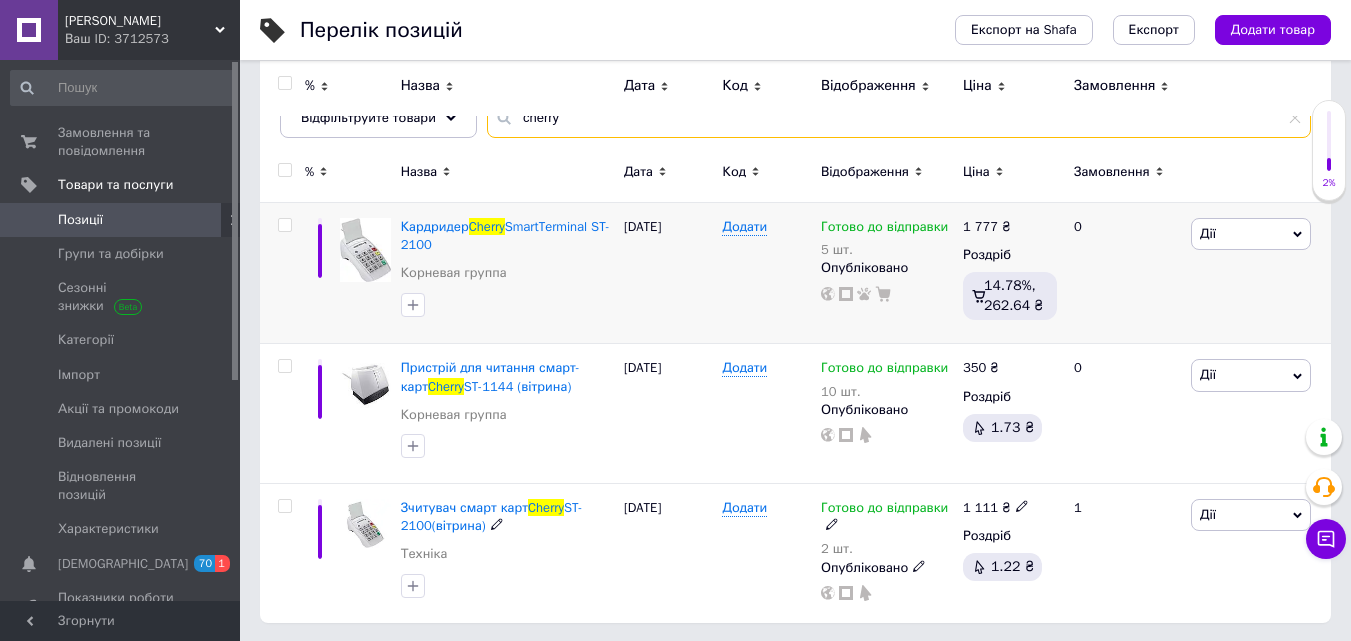 scroll, scrollTop: 202, scrollLeft: 0, axis: vertical 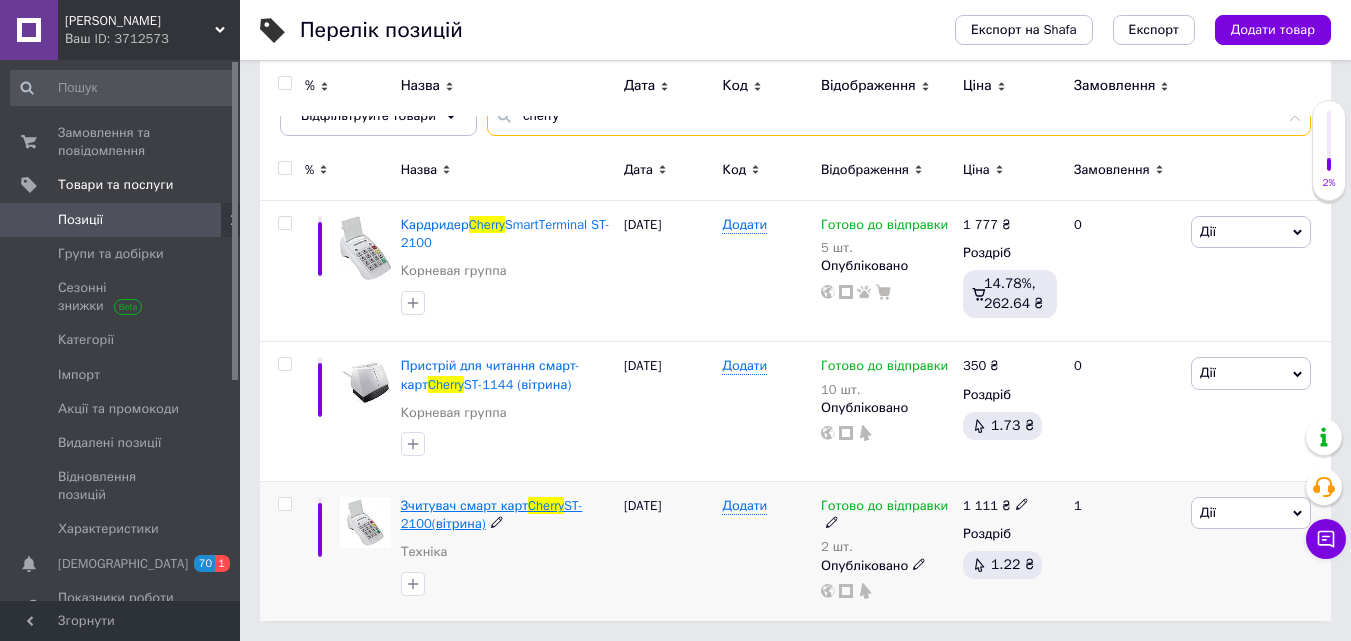 type on "cherry" 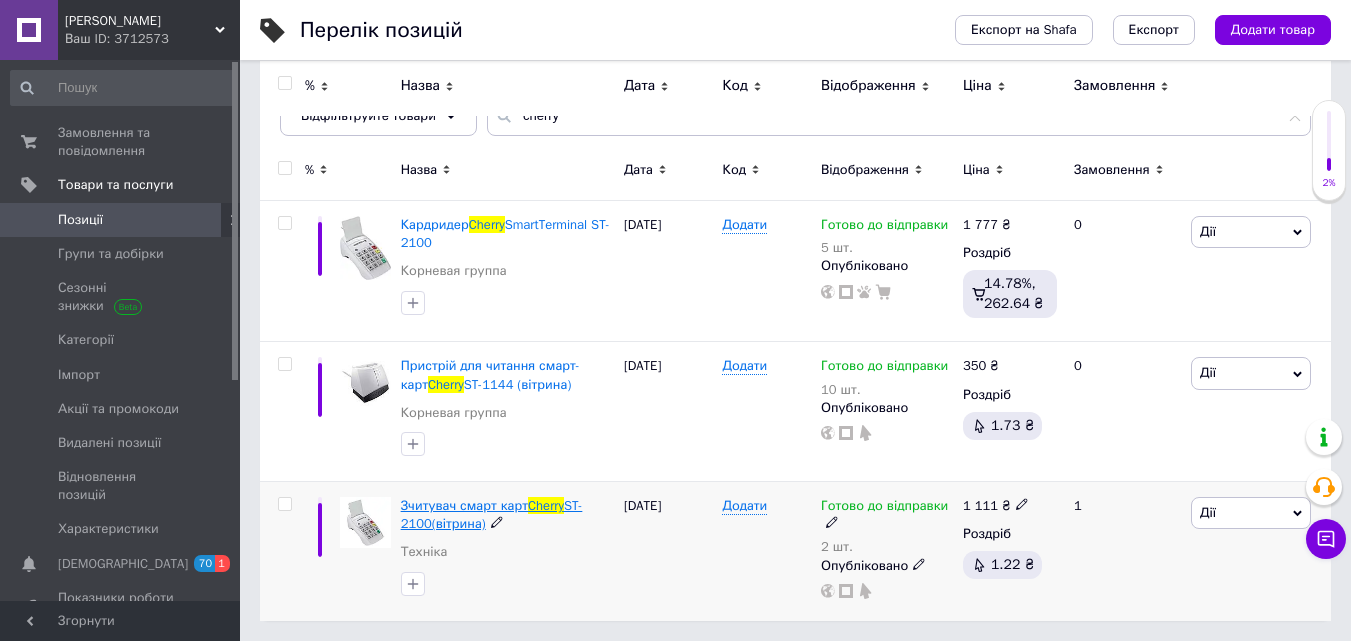 click on "Зчитувач смарт карт" at bounding box center (464, 505) 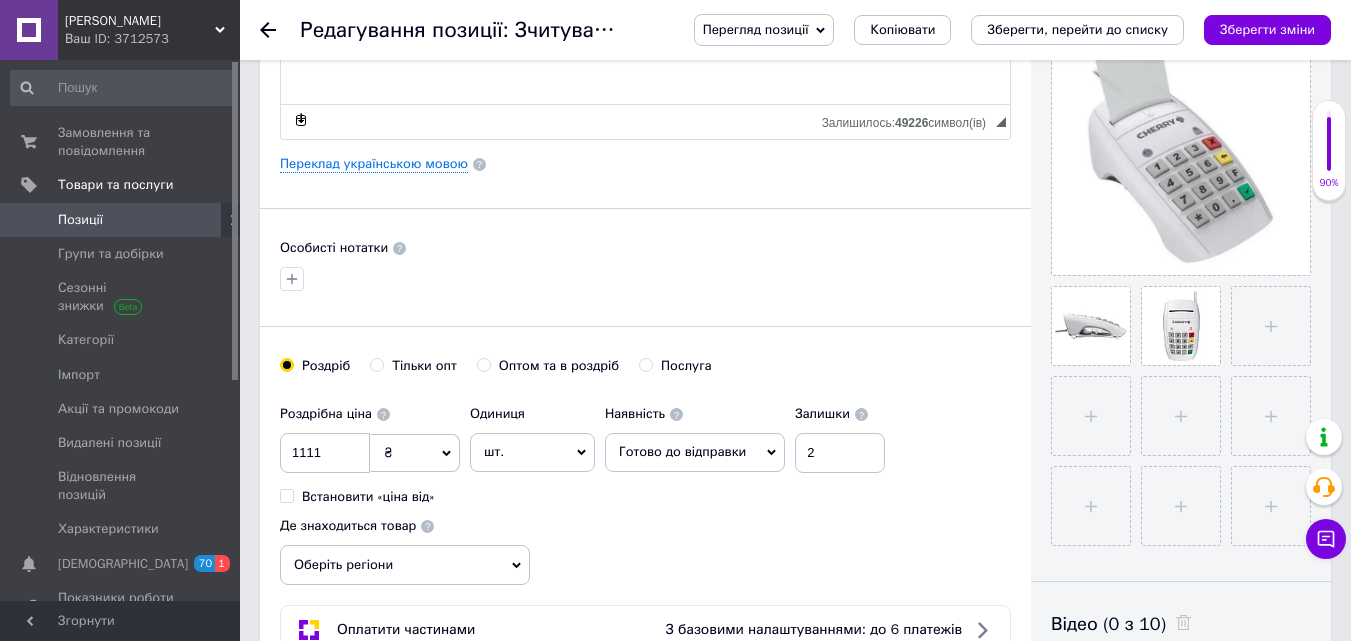 scroll, scrollTop: 500, scrollLeft: 0, axis: vertical 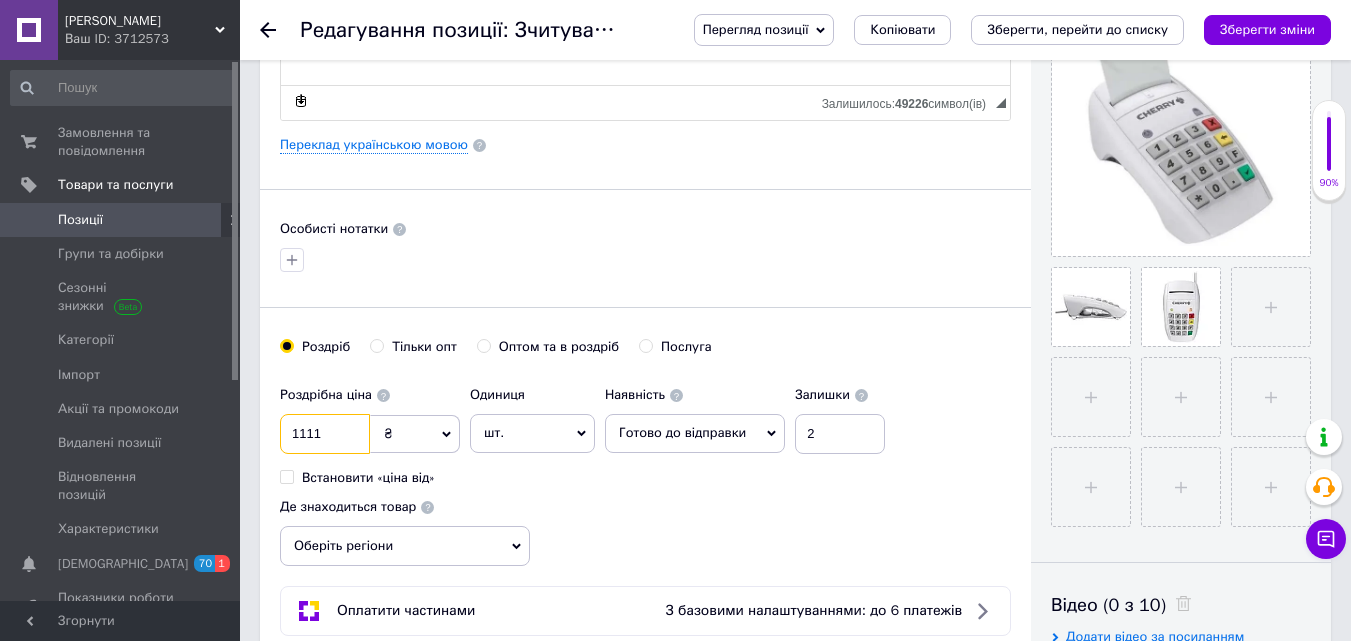 click on "1111" at bounding box center [325, 434] 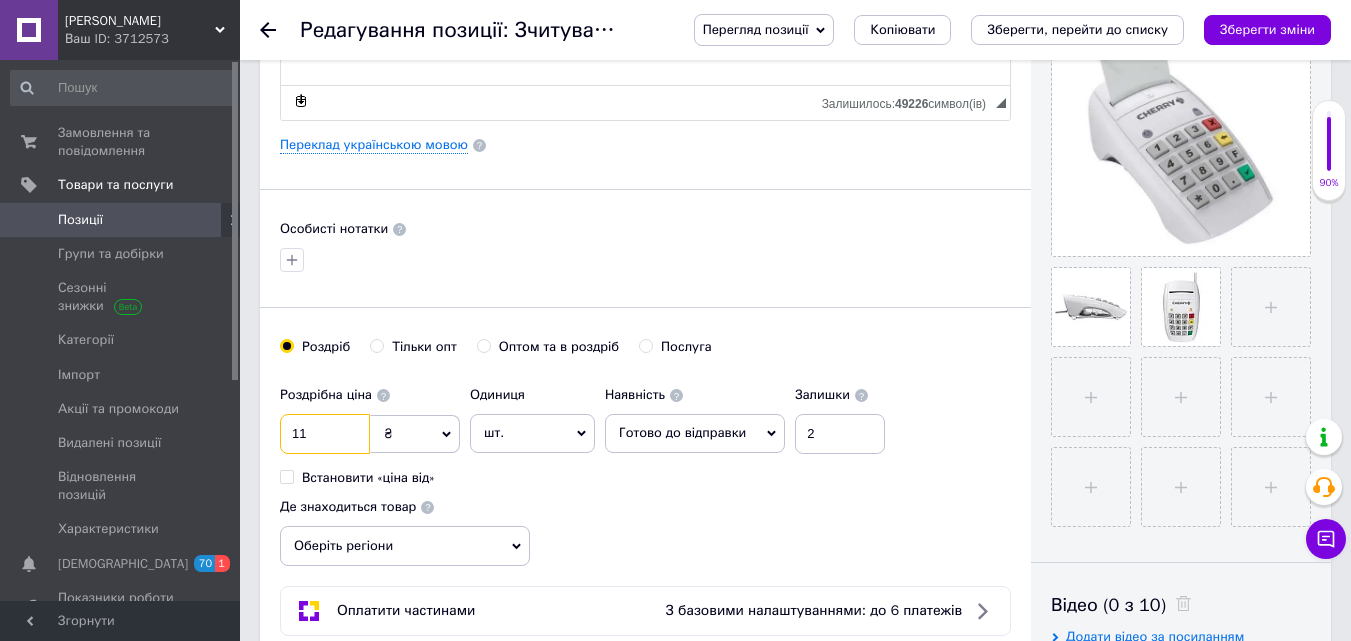 type on "1" 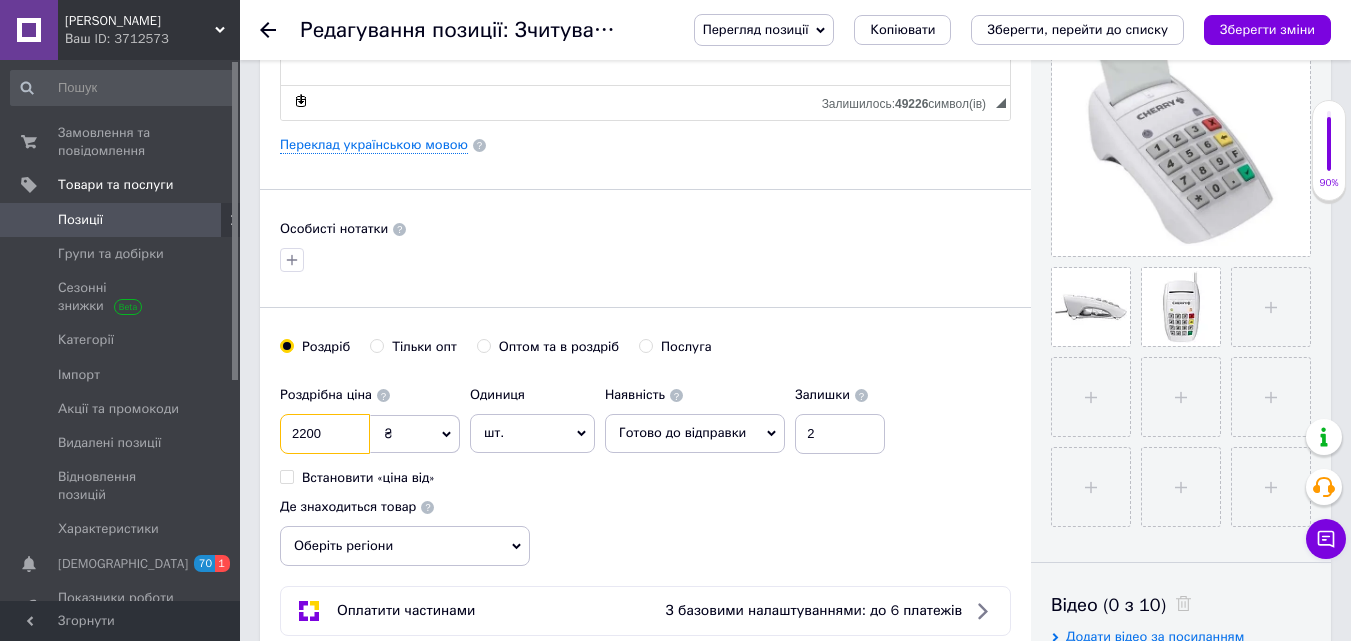 type on "2200" 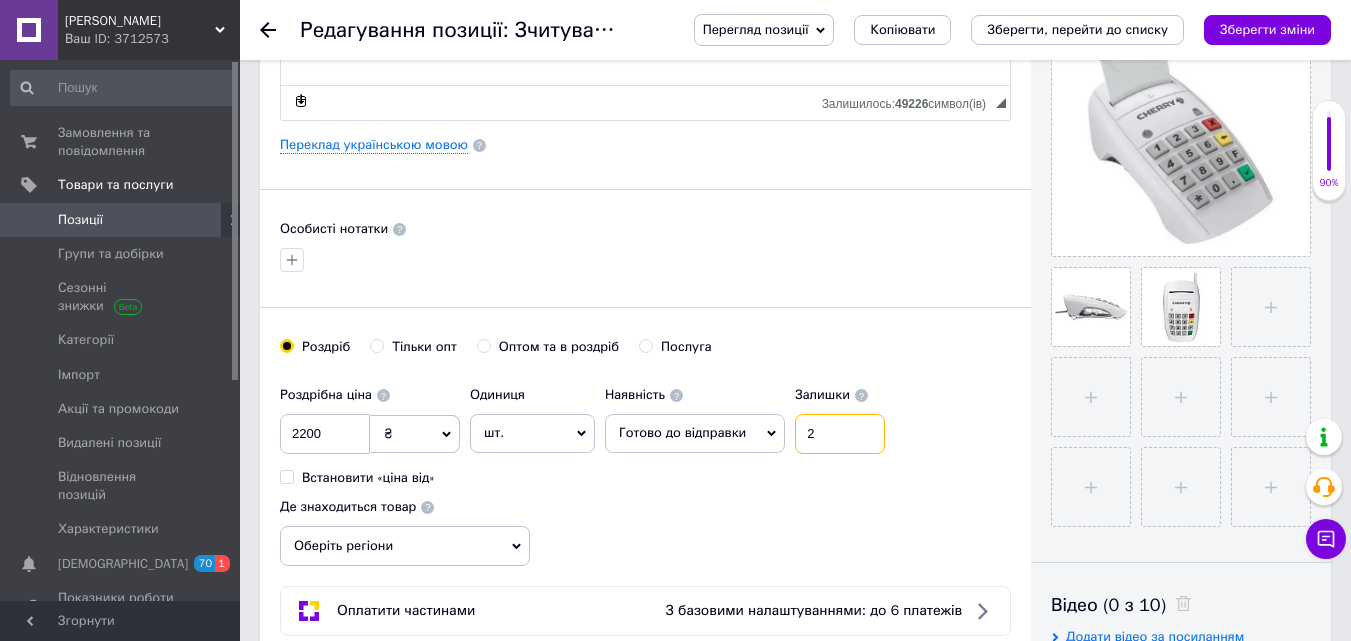click on "2" at bounding box center (840, 434) 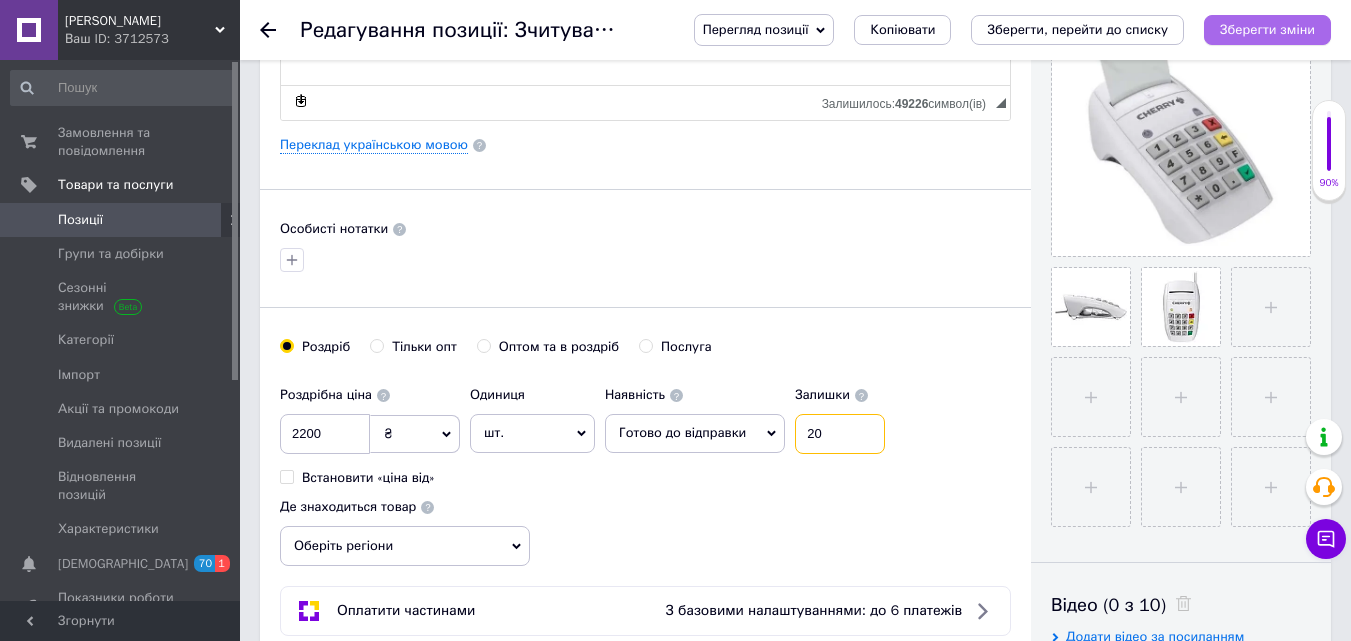 type on "20" 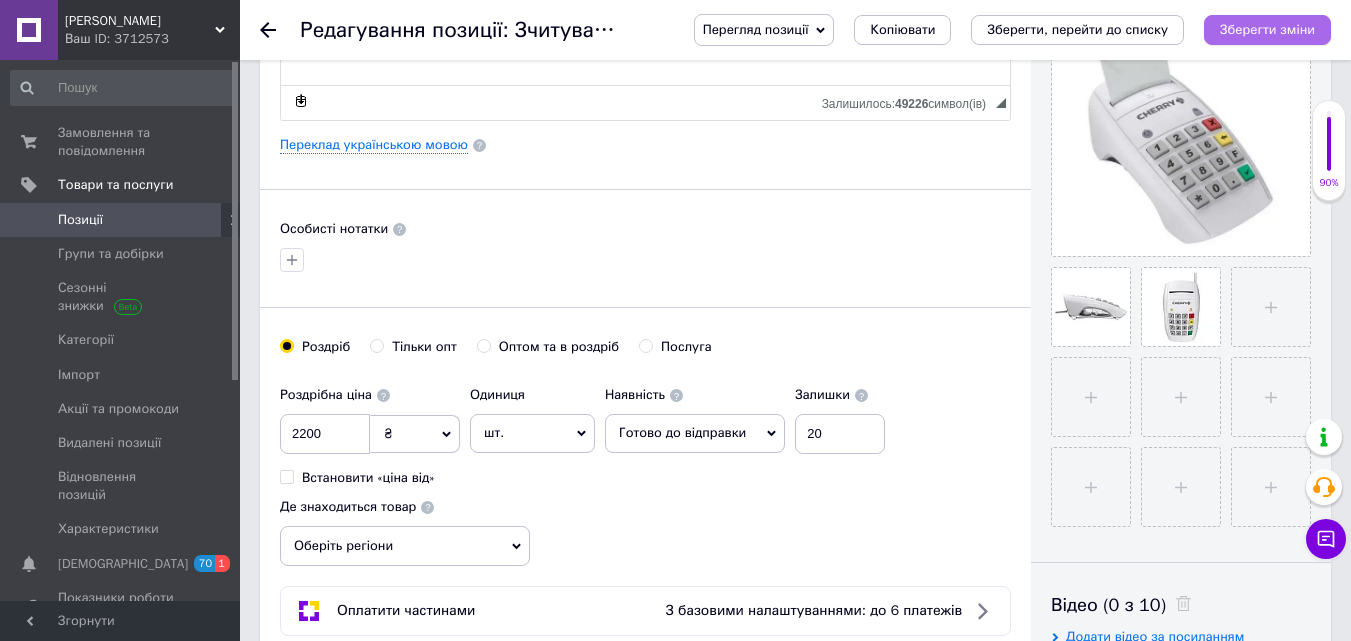 click on "Зберегти зміни" at bounding box center [1267, 30] 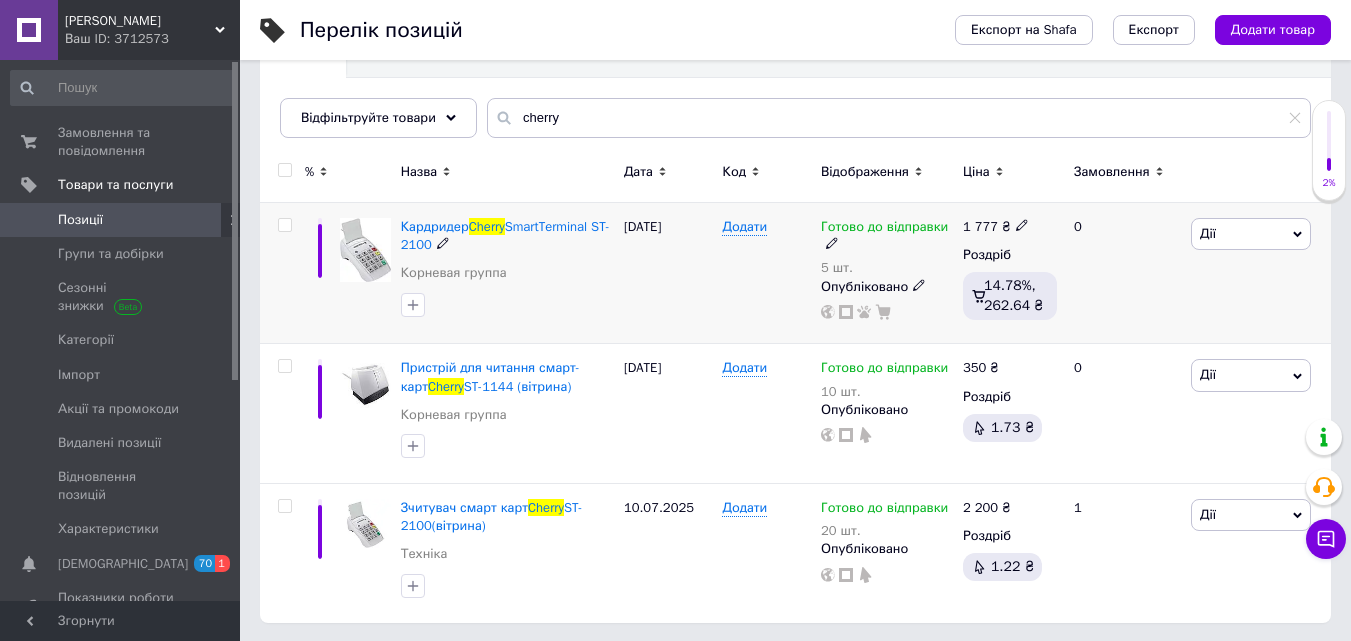 scroll, scrollTop: 202, scrollLeft: 0, axis: vertical 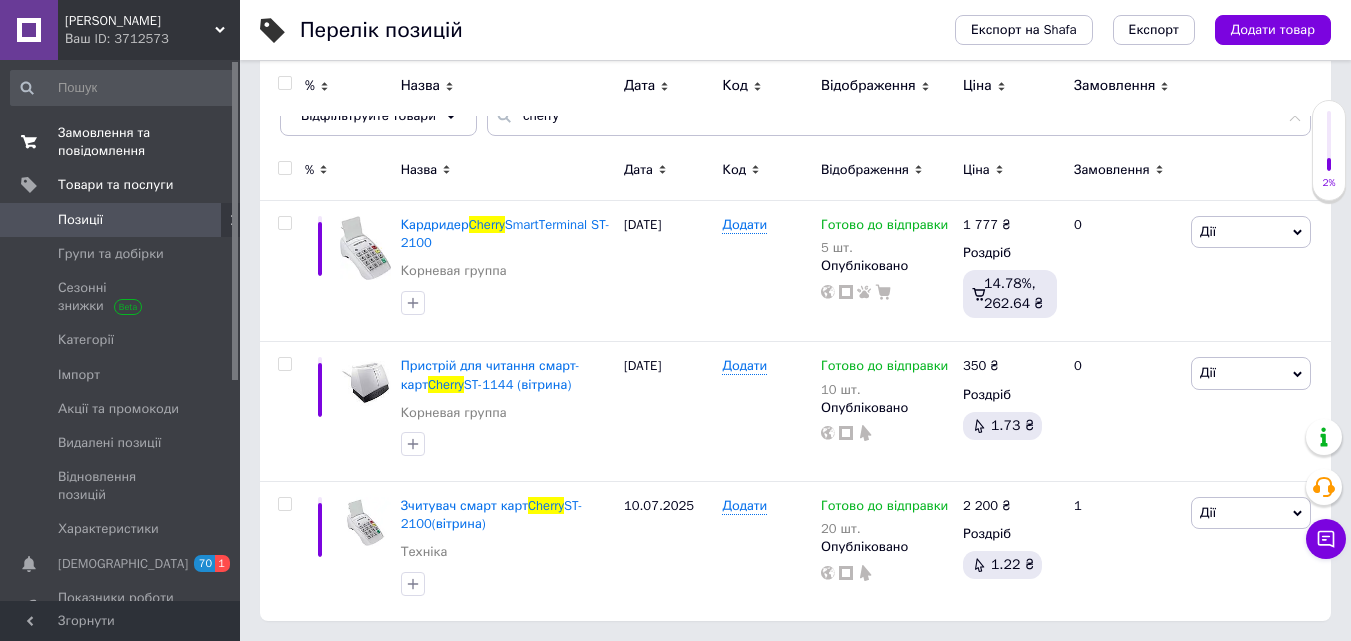 click on "Замовлення та повідомлення" at bounding box center [121, 142] 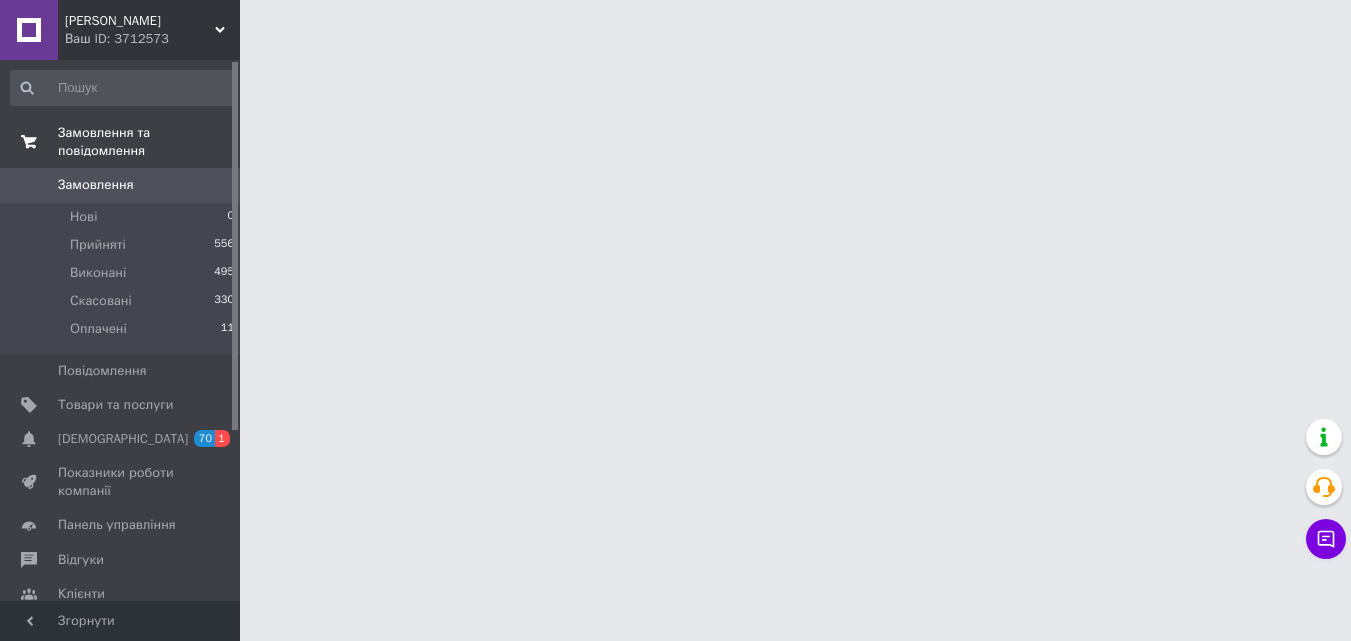 scroll, scrollTop: 0, scrollLeft: 0, axis: both 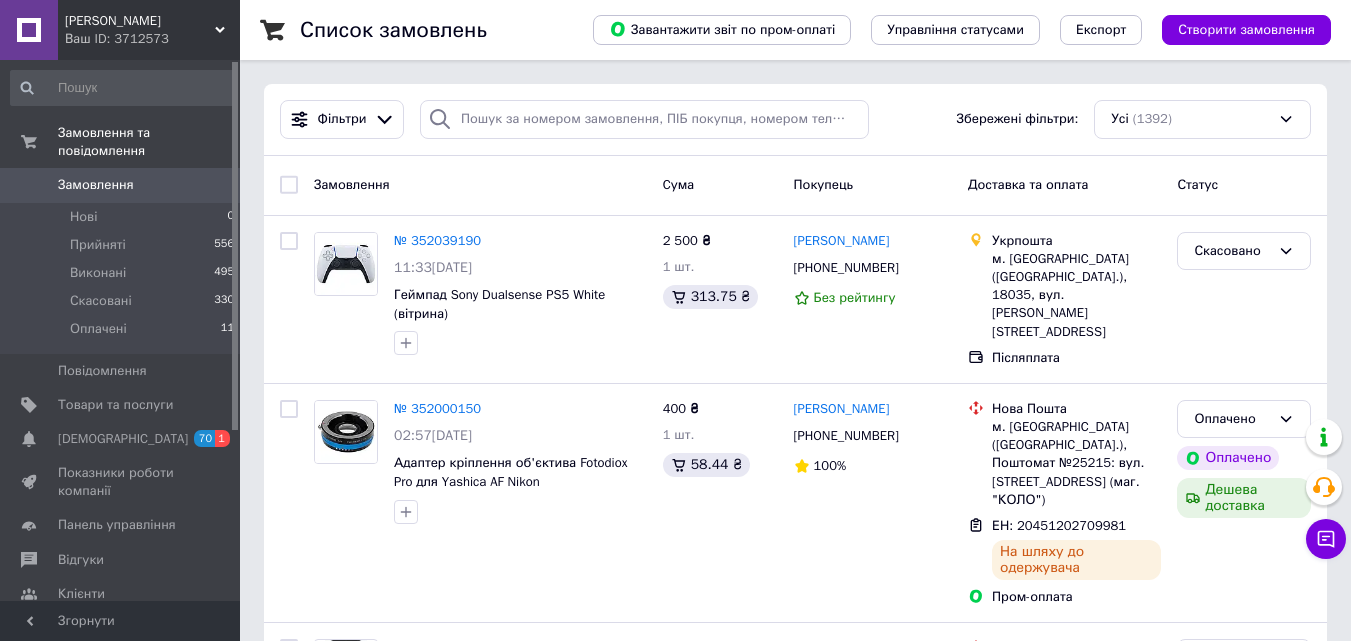 click on "Замовлення" at bounding box center (96, 185) 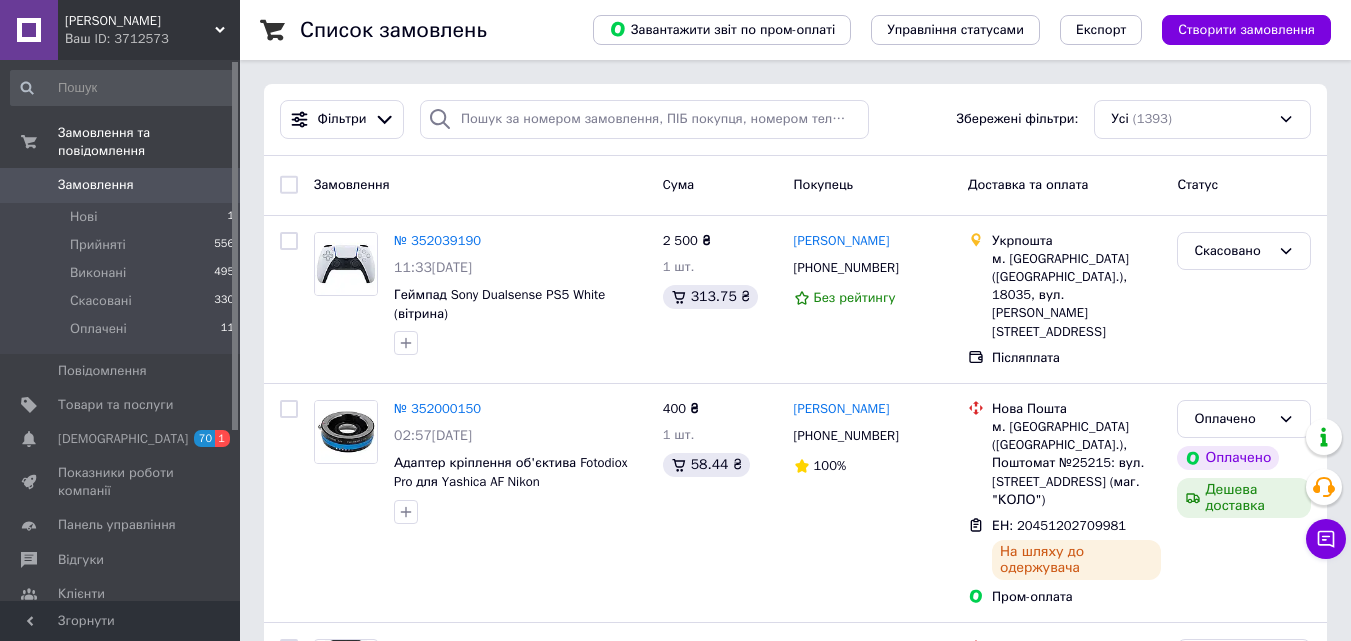 click on "Замовлення" at bounding box center (96, 185) 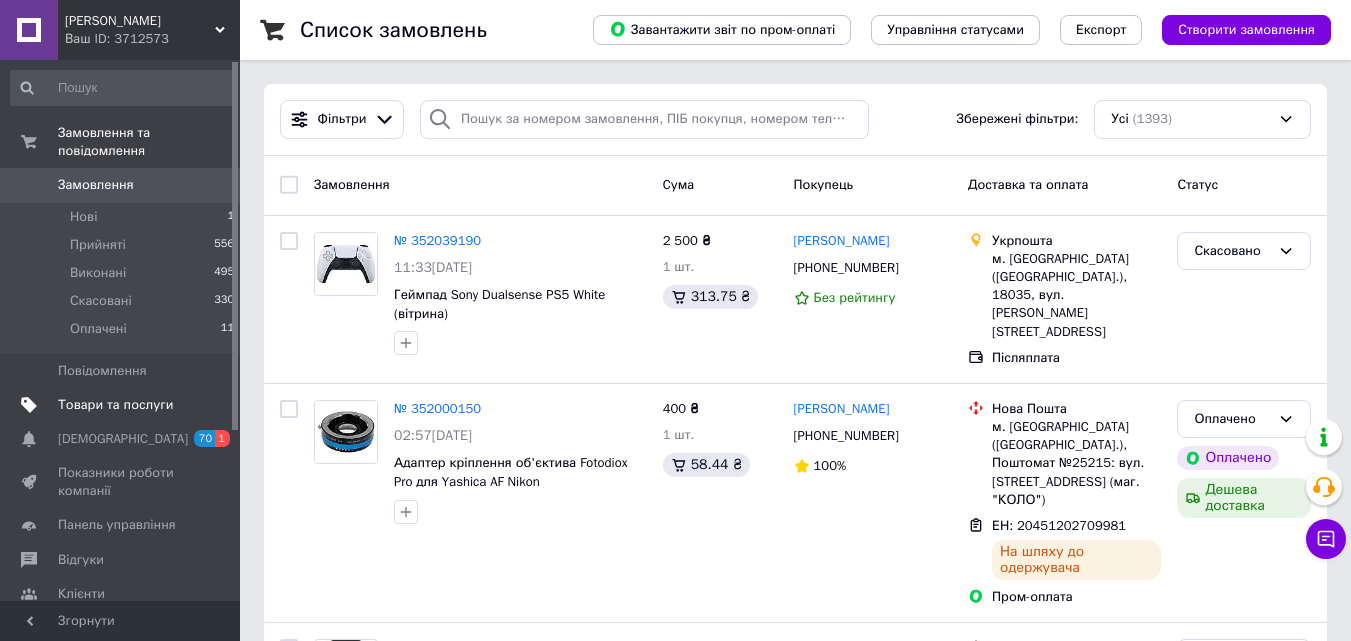 click on "Товари та послуги" at bounding box center (115, 405) 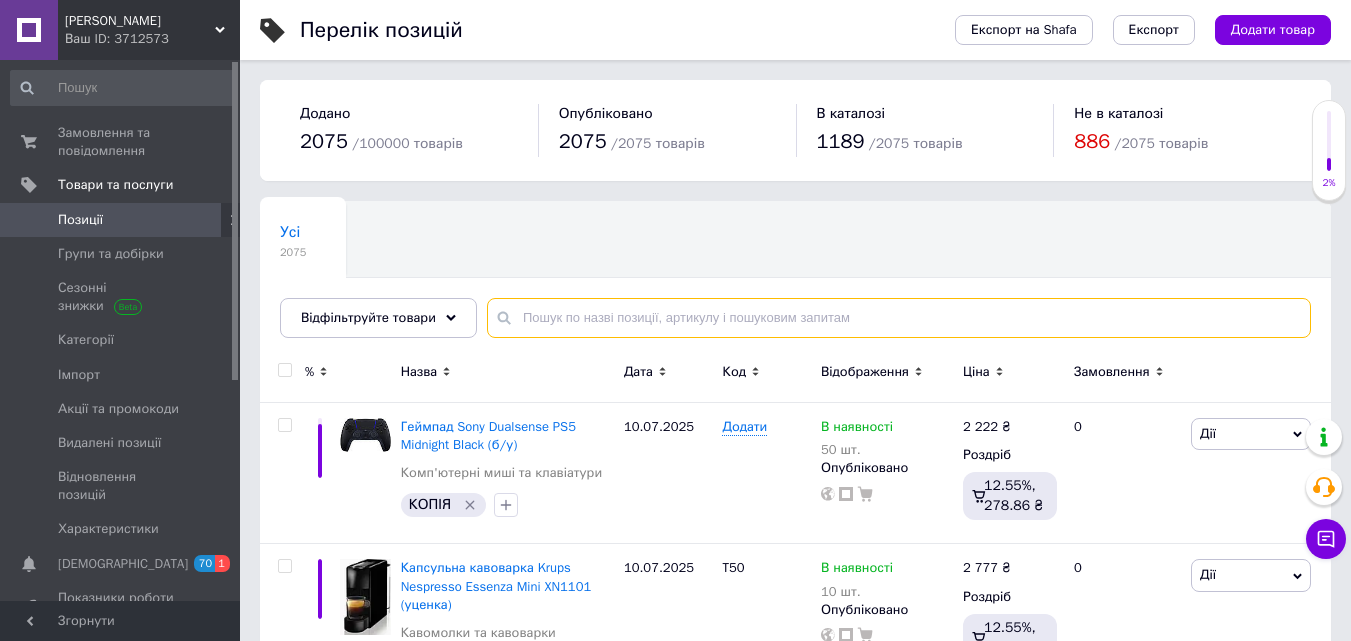 click at bounding box center (899, 318) 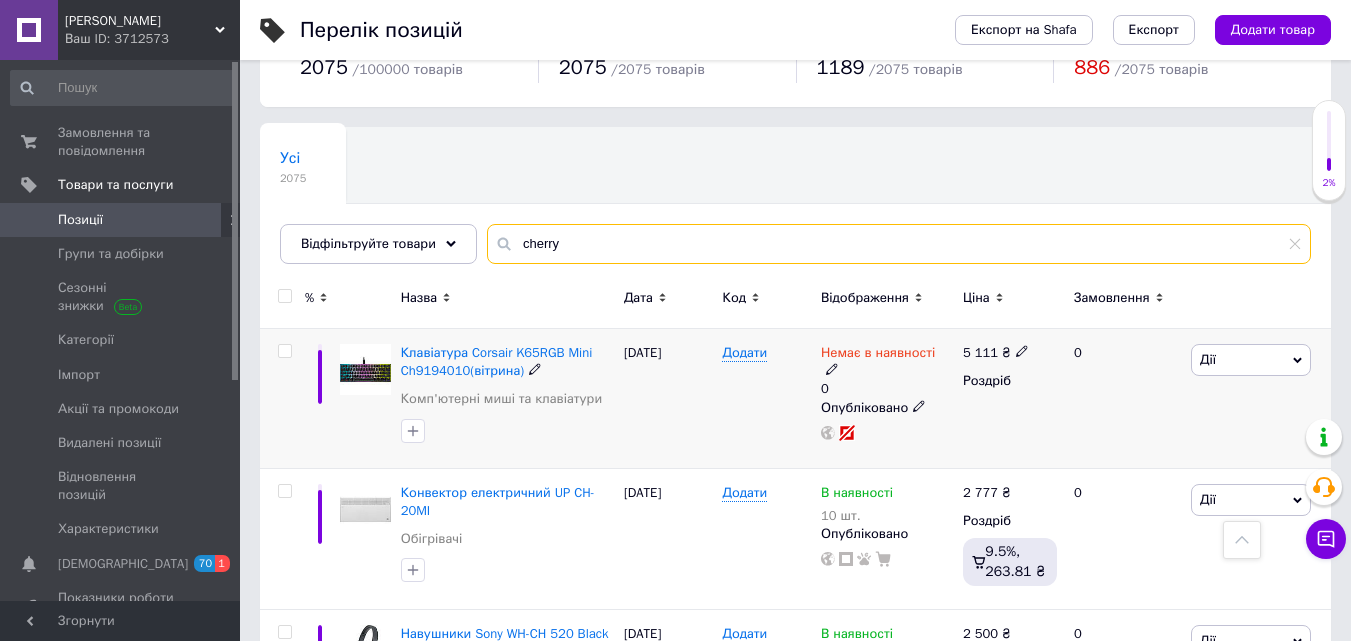 scroll, scrollTop: 0, scrollLeft: 0, axis: both 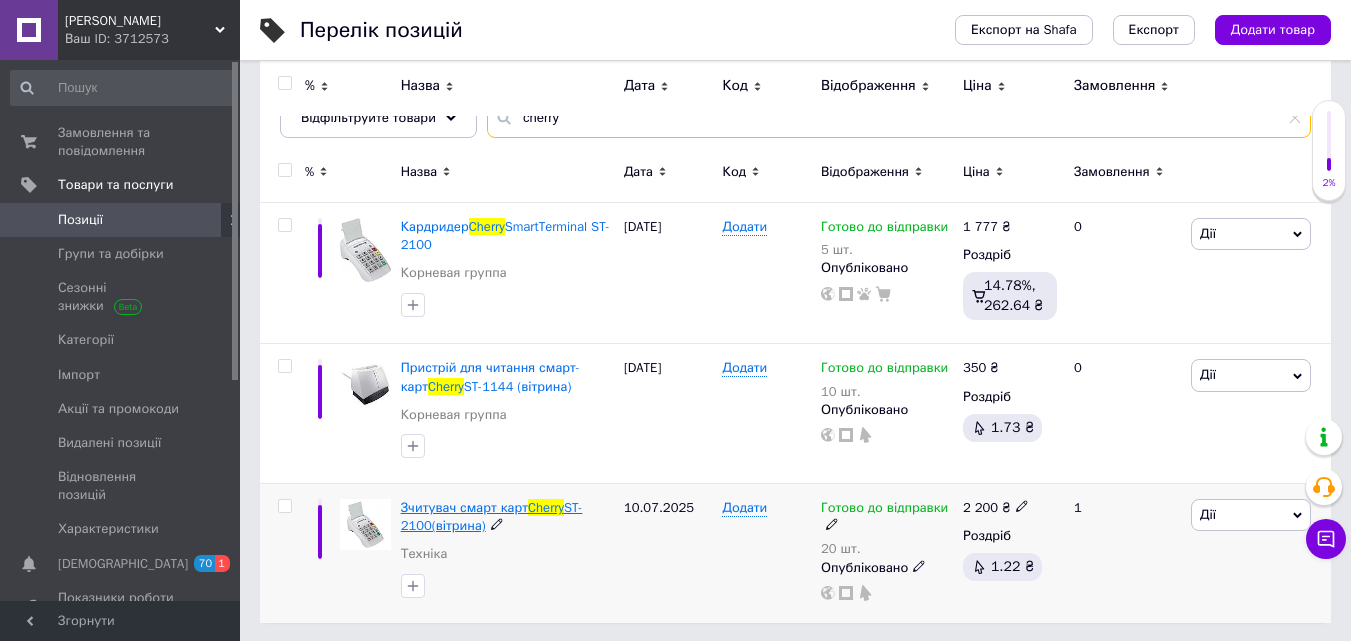 type on "cherry" 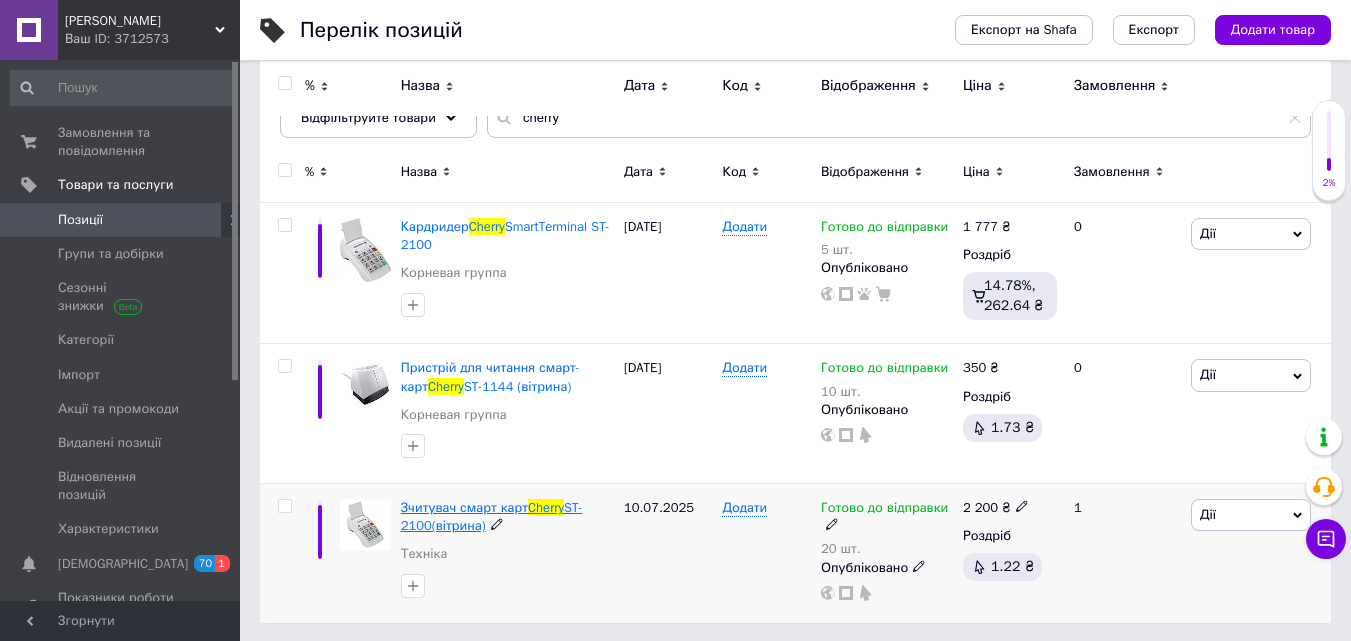 click on "Зчитувач смарт карт" at bounding box center [464, 507] 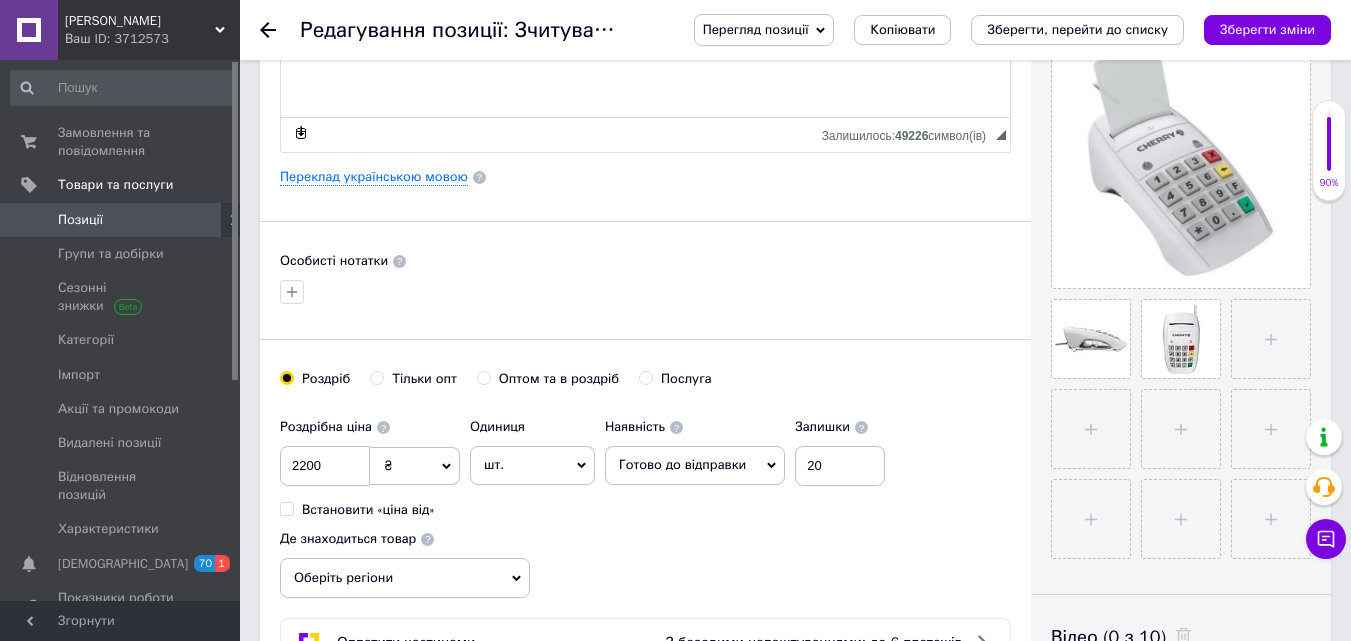 scroll, scrollTop: 500, scrollLeft: 0, axis: vertical 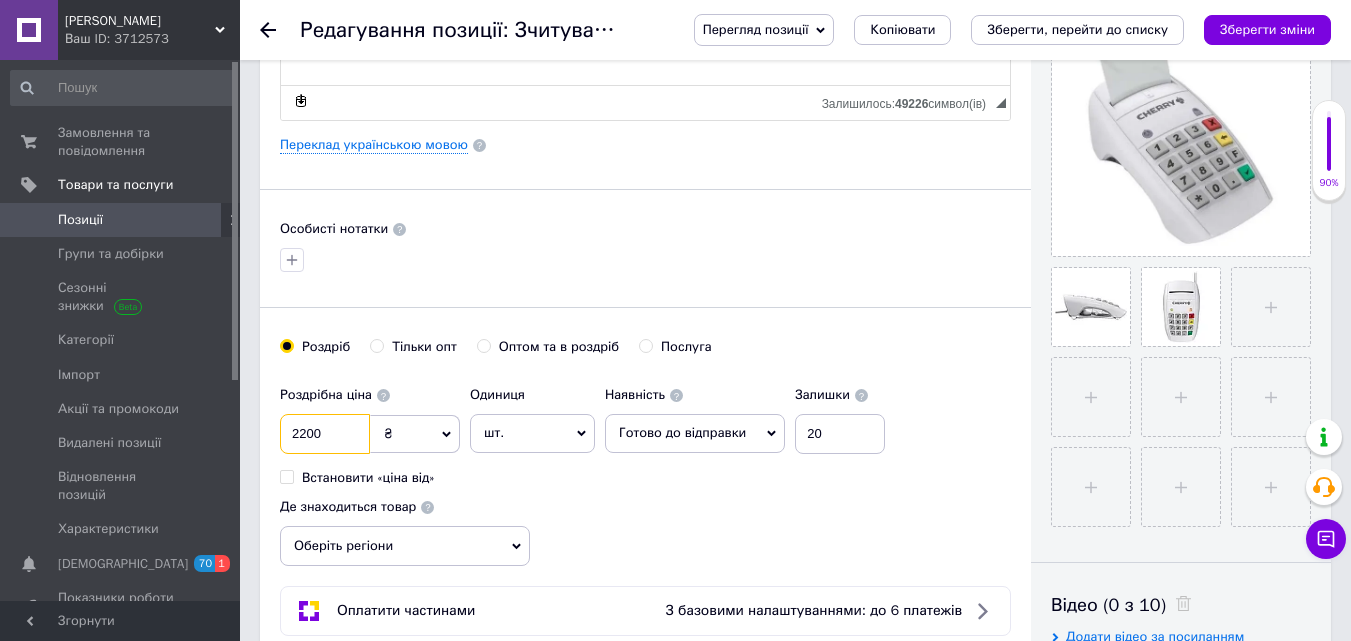 click on "2200" at bounding box center (325, 434) 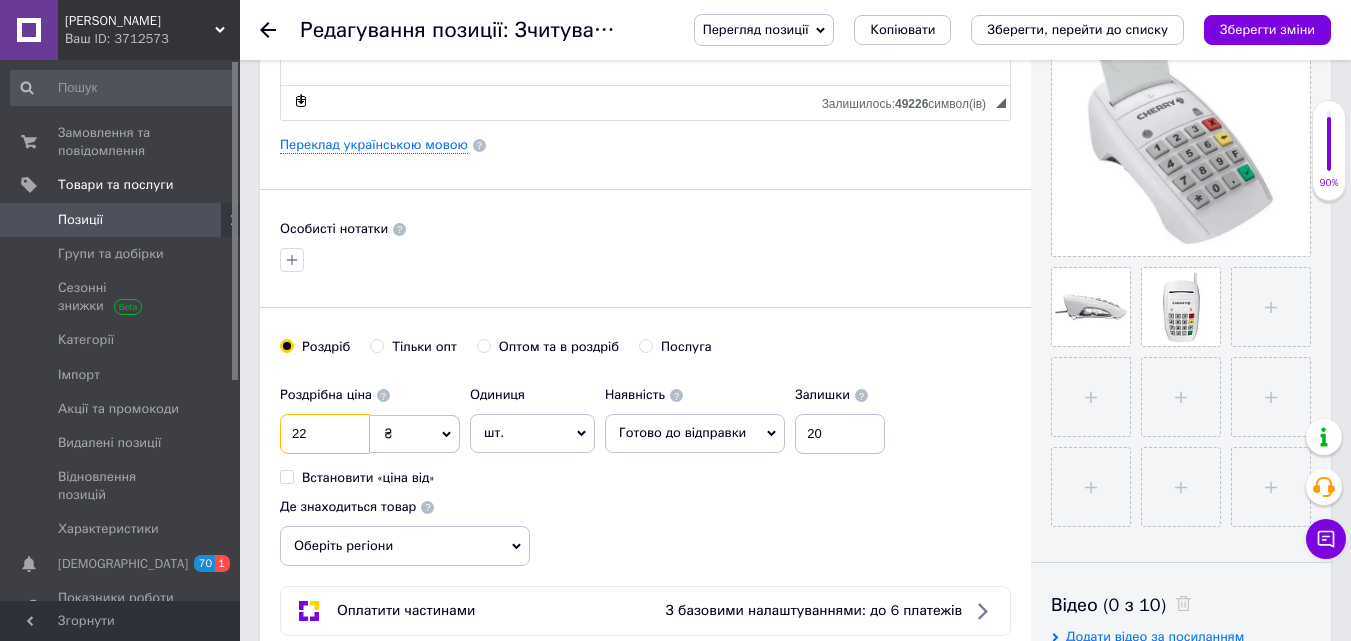 type on "2" 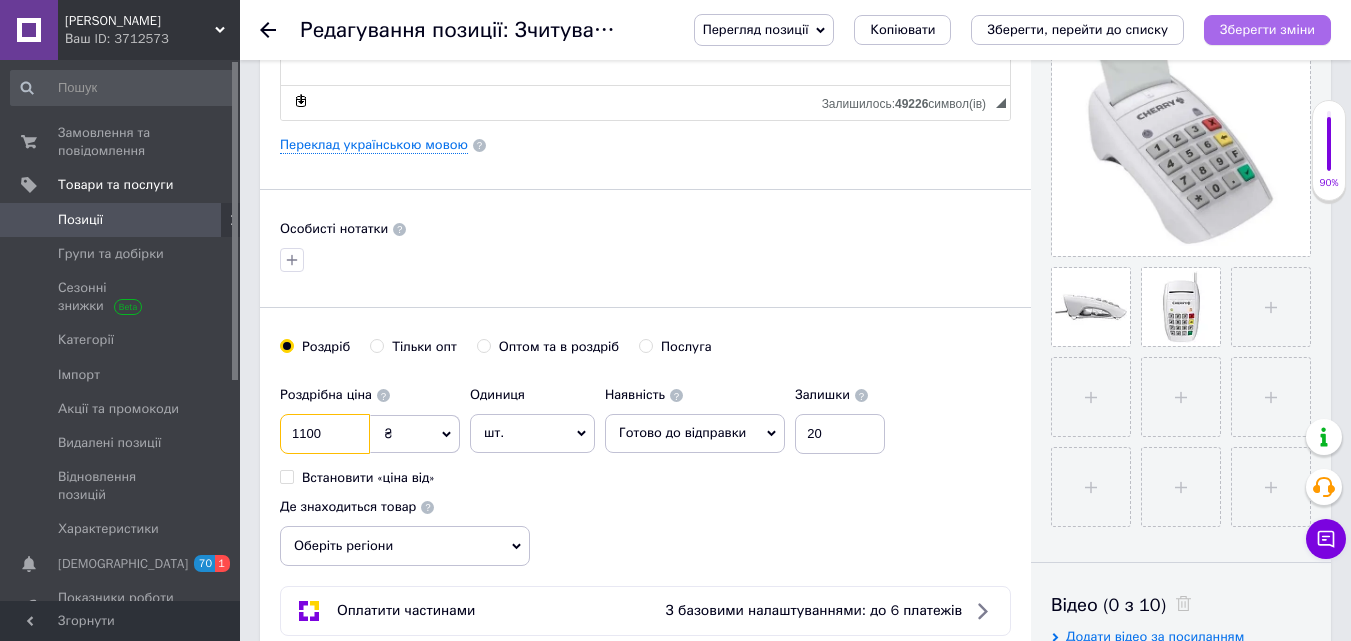 type on "1100" 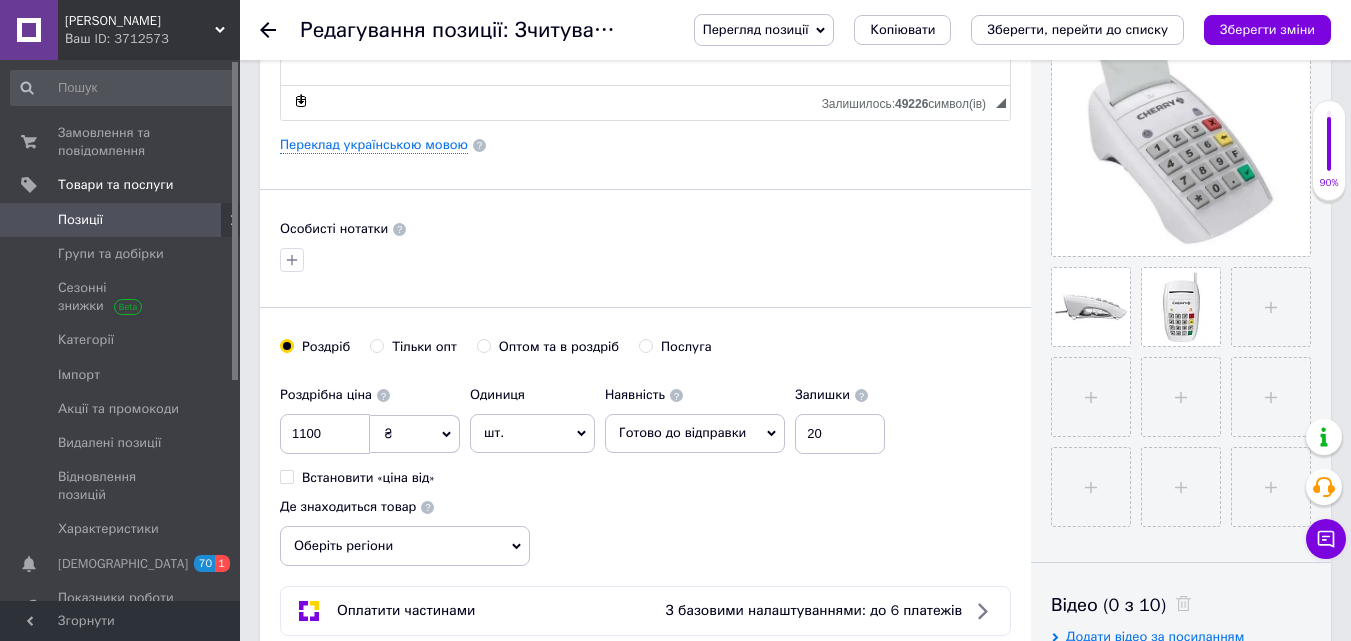 click on "Зберегти зміни" at bounding box center [1267, 29] 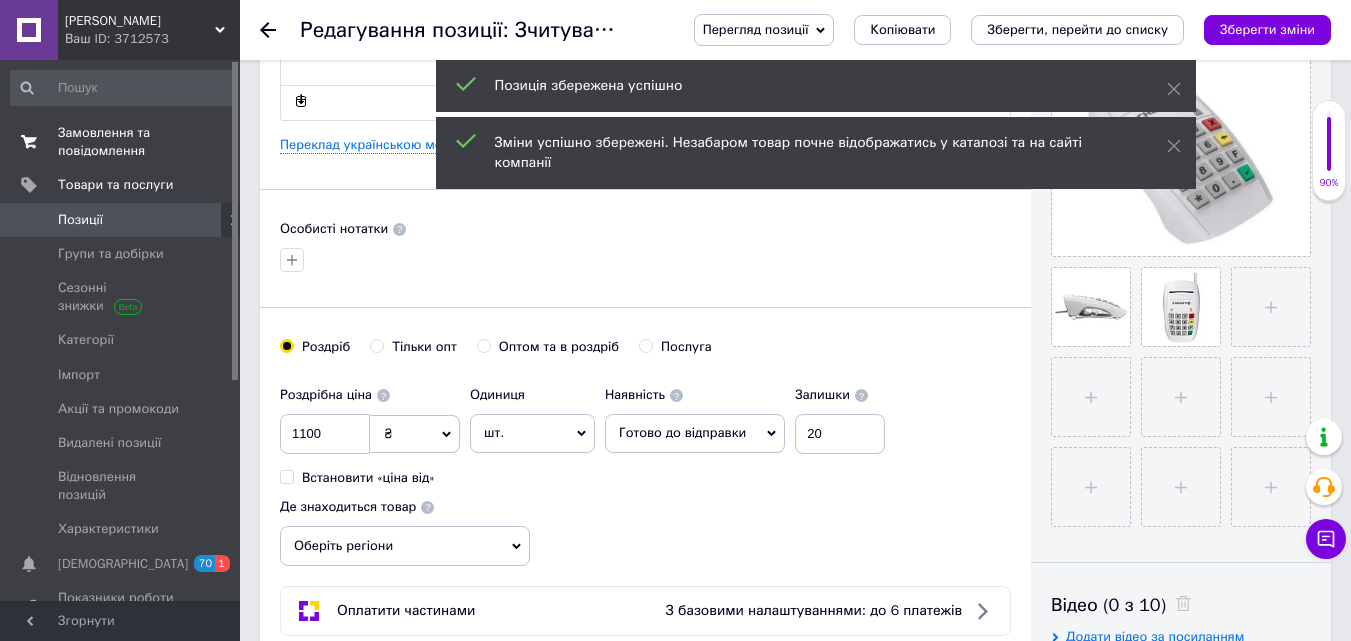 click on "Замовлення та повідомлення" at bounding box center [121, 142] 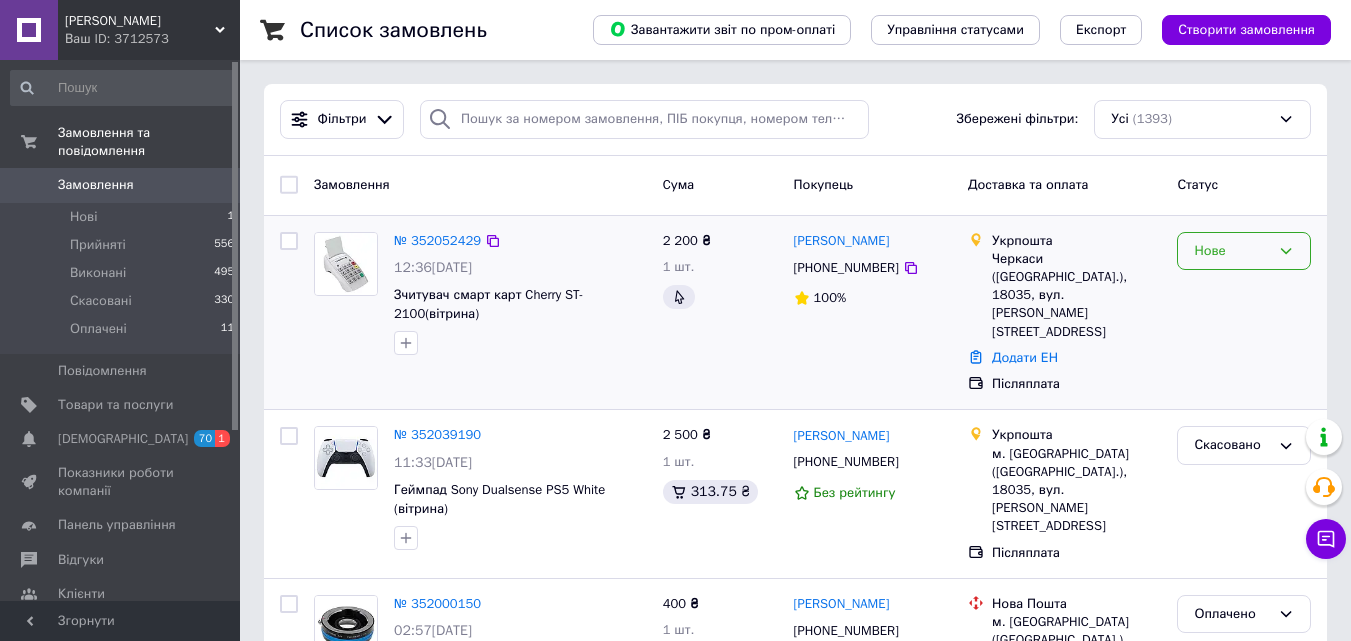 click 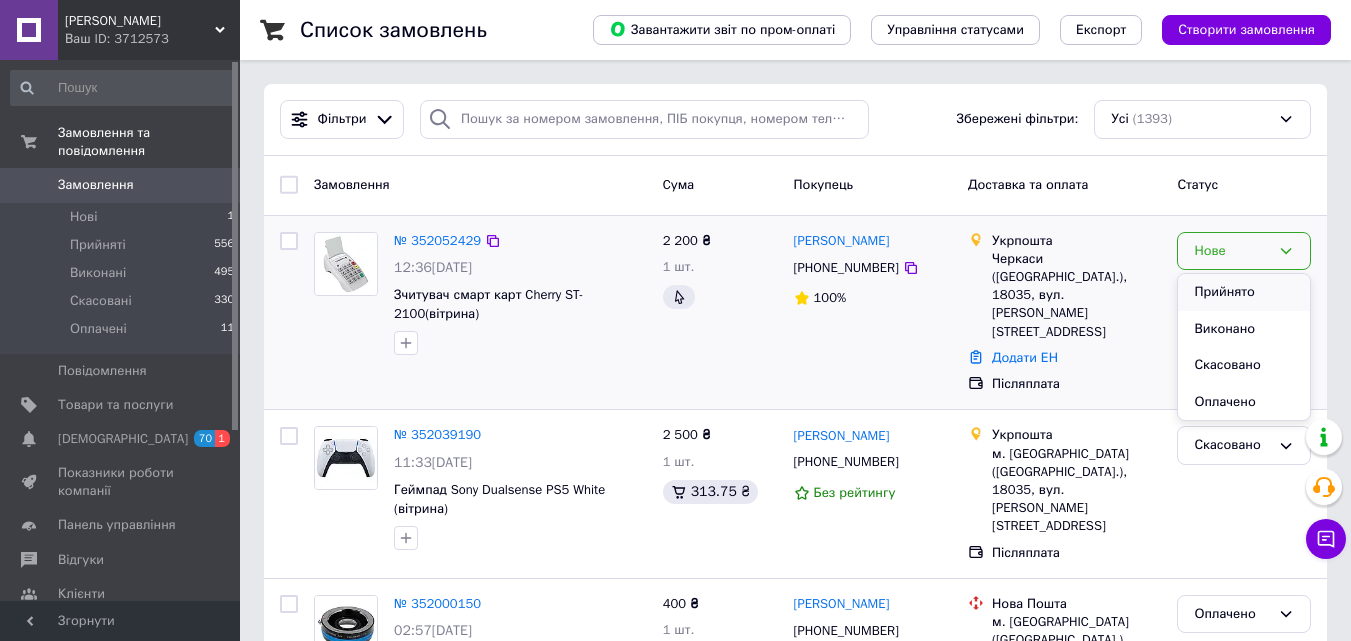 click on "Прийнято" at bounding box center (1244, 292) 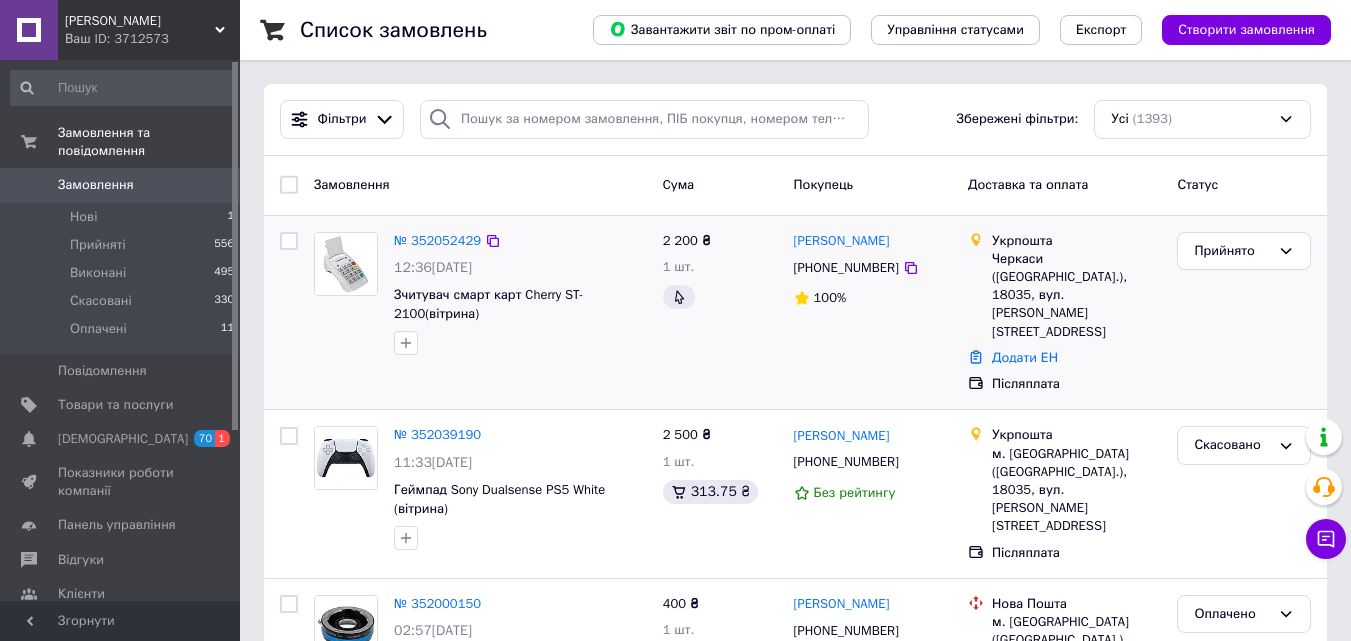 click on "Замовлення" at bounding box center [96, 185] 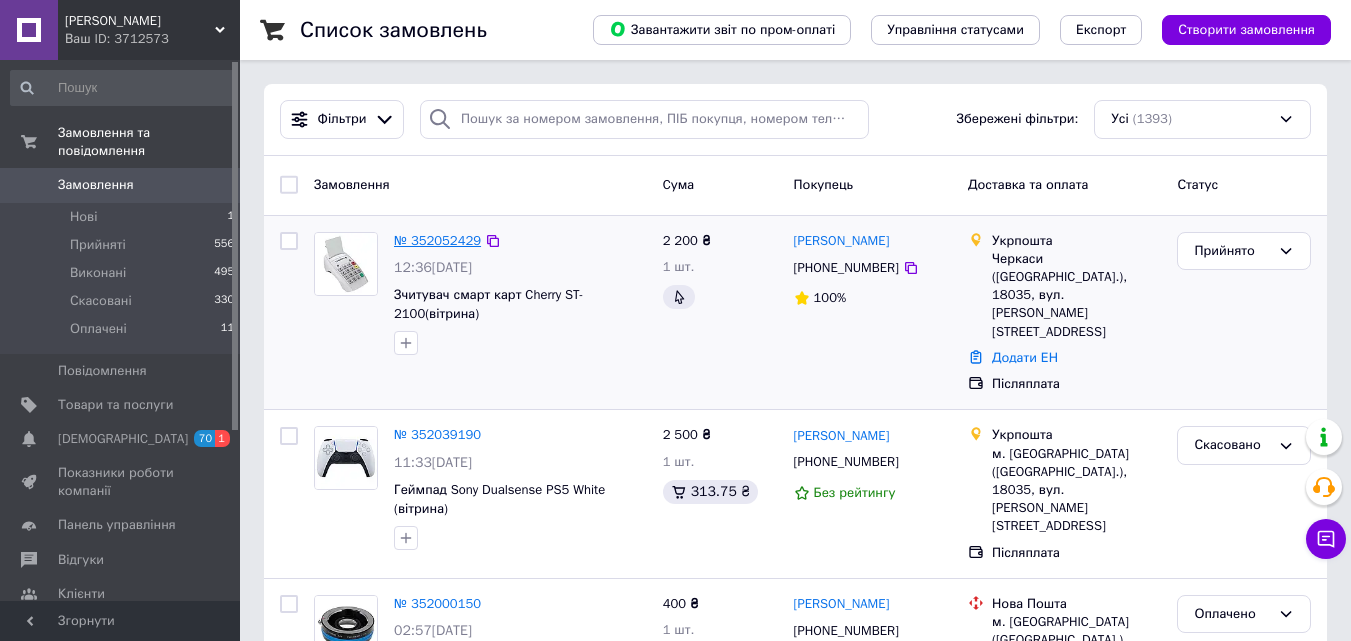 click on "№ 352052429" at bounding box center [437, 240] 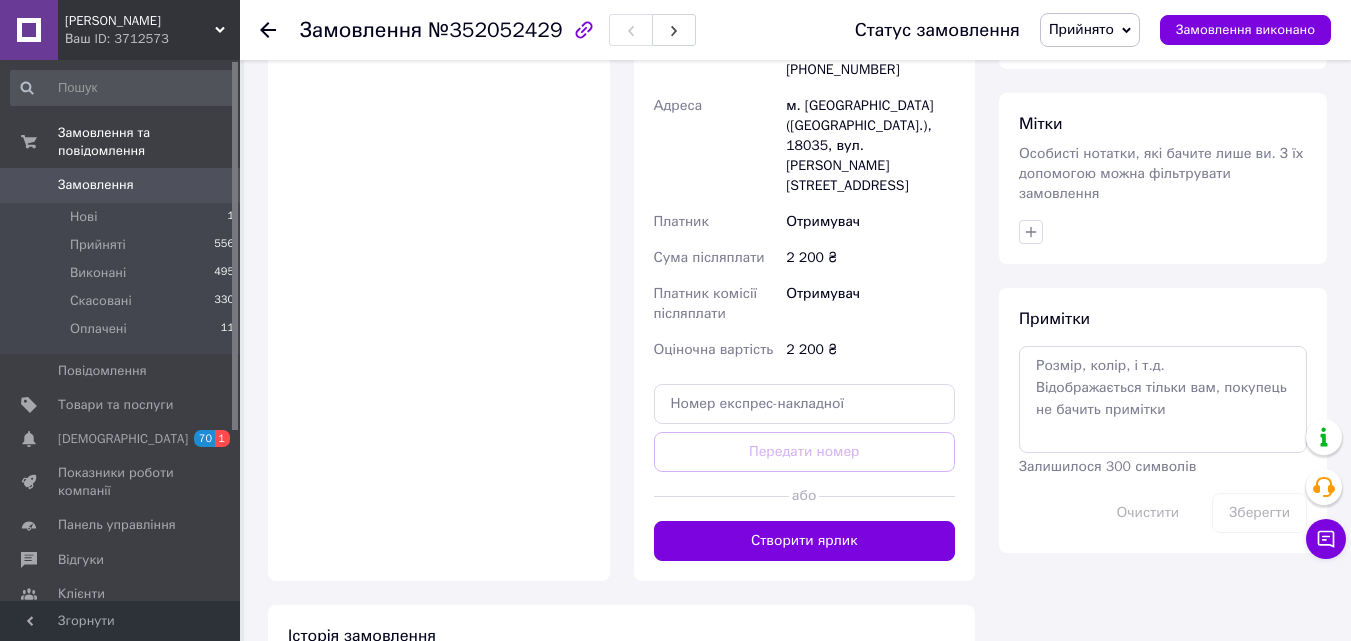 scroll, scrollTop: 843, scrollLeft: 0, axis: vertical 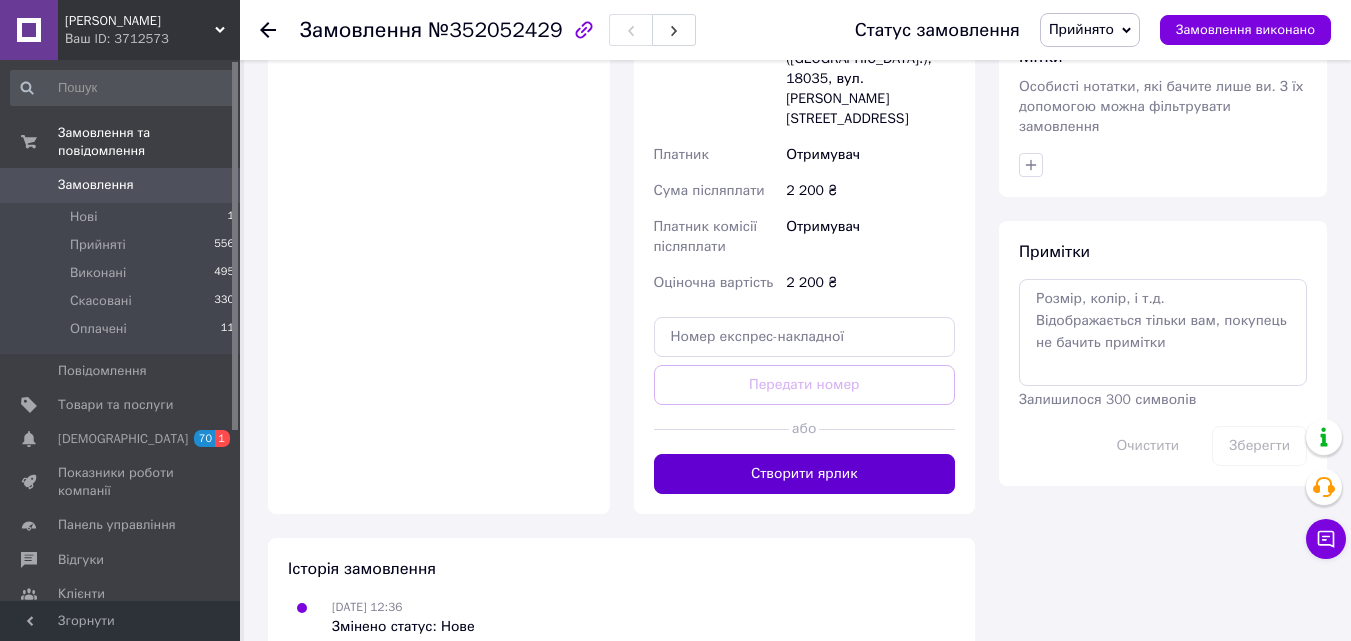 click on "Створити ярлик" at bounding box center (805, 474) 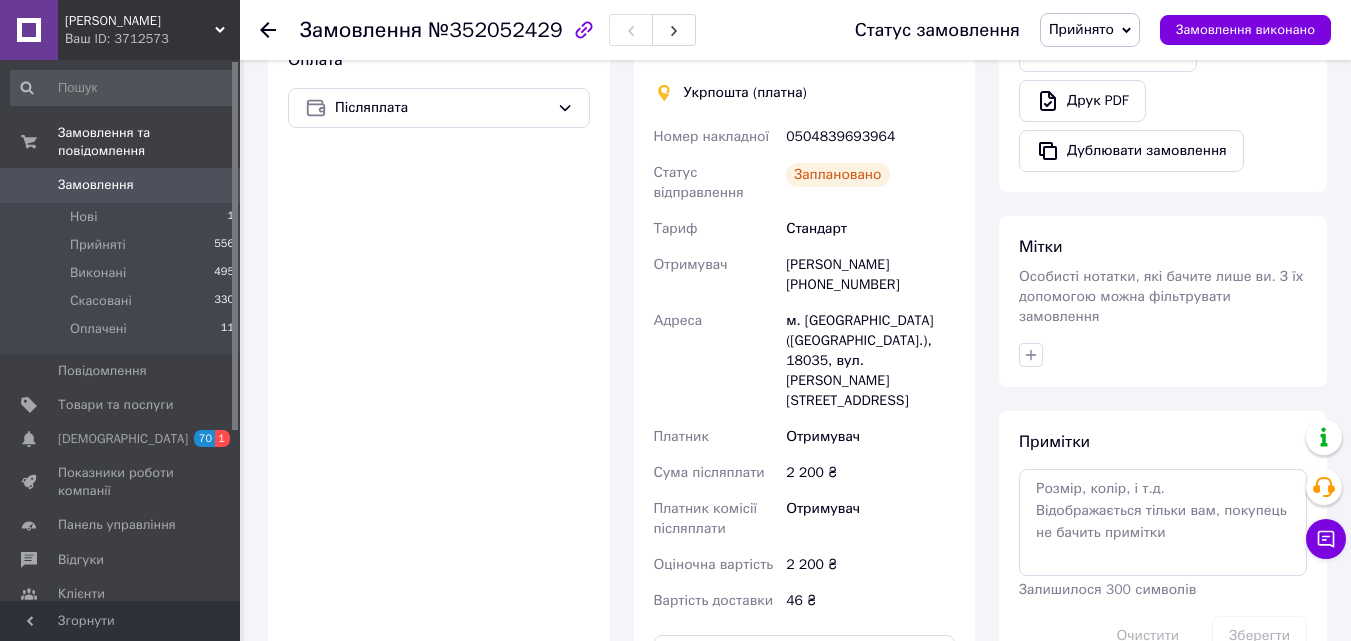 scroll, scrollTop: 634, scrollLeft: 0, axis: vertical 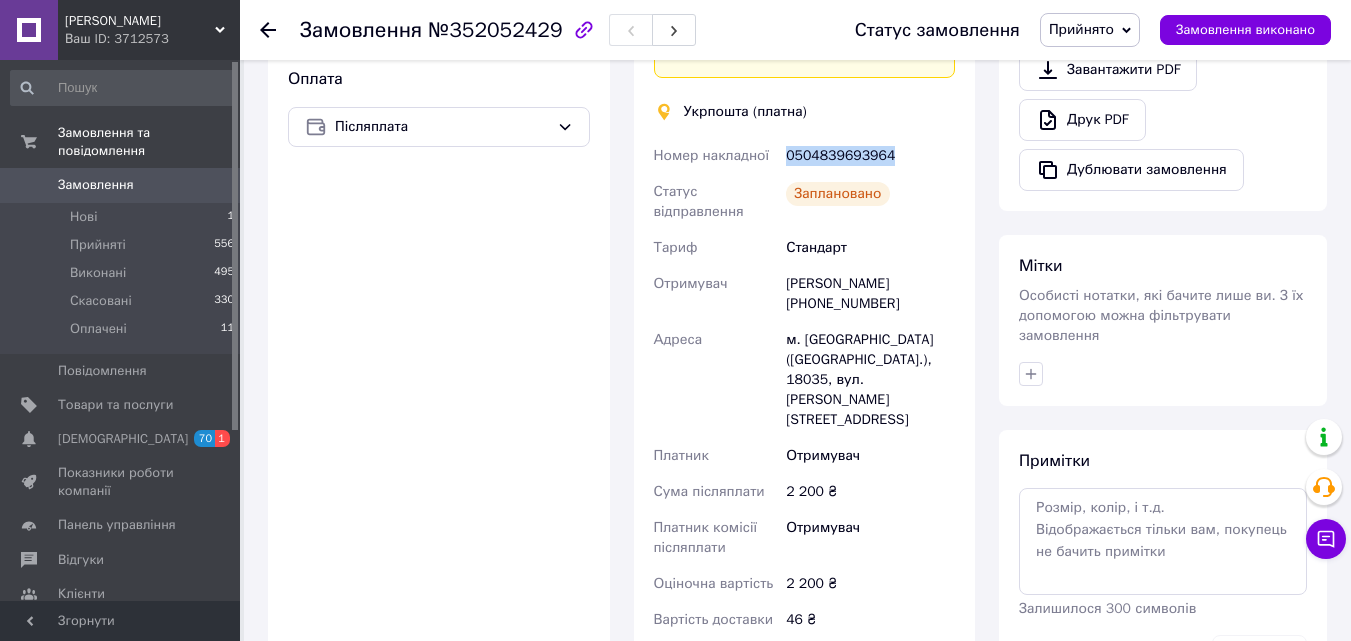 drag, startPoint x: 788, startPoint y: 158, endPoint x: 867, endPoint y: 157, distance: 79.00633 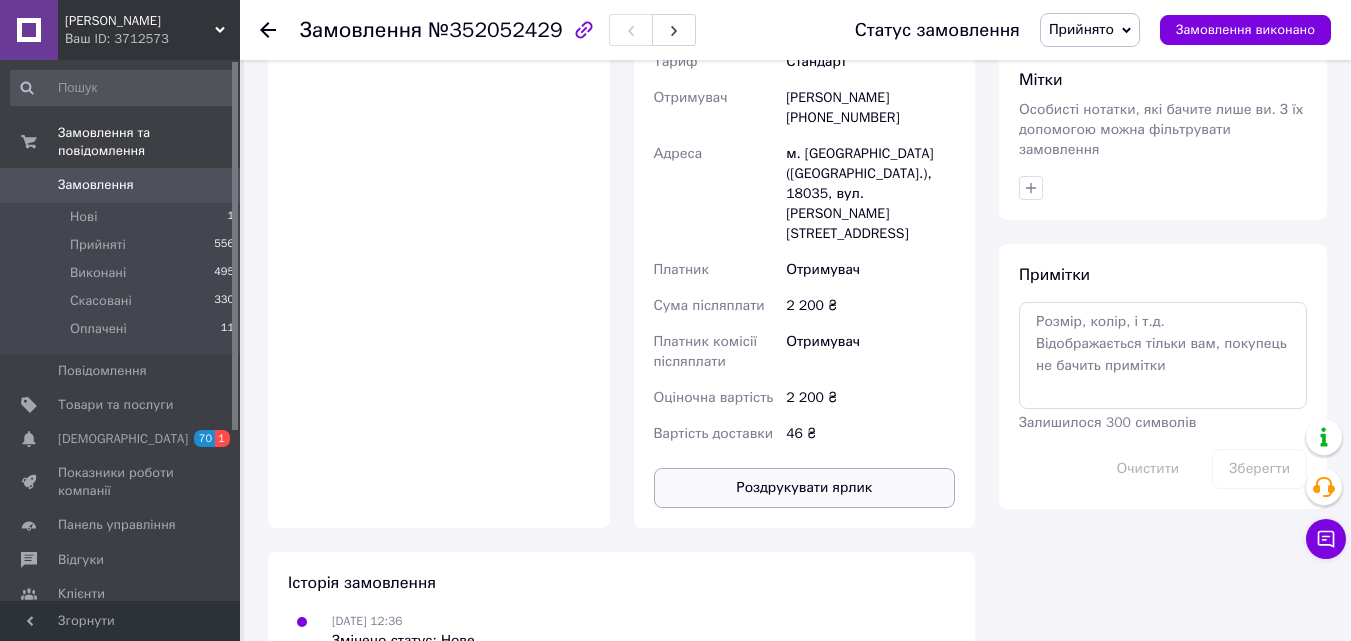 scroll, scrollTop: 834, scrollLeft: 0, axis: vertical 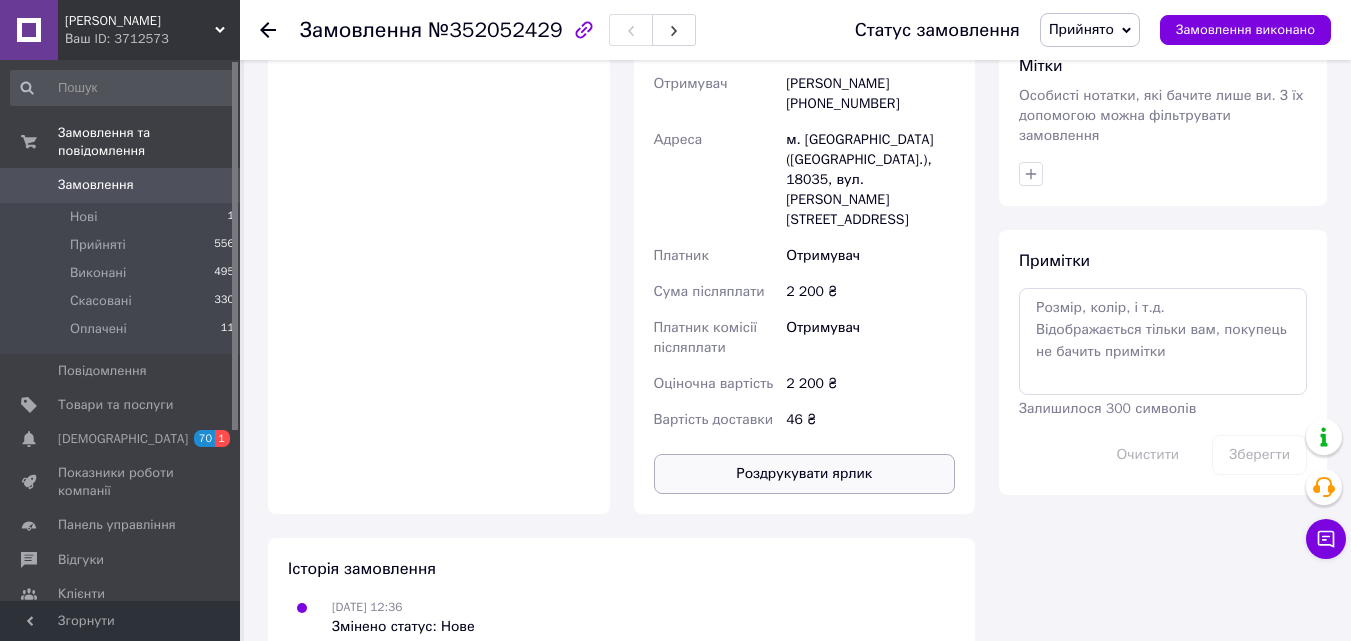 click on "Роздрукувати ярлик" at bounding box center [805, 474] 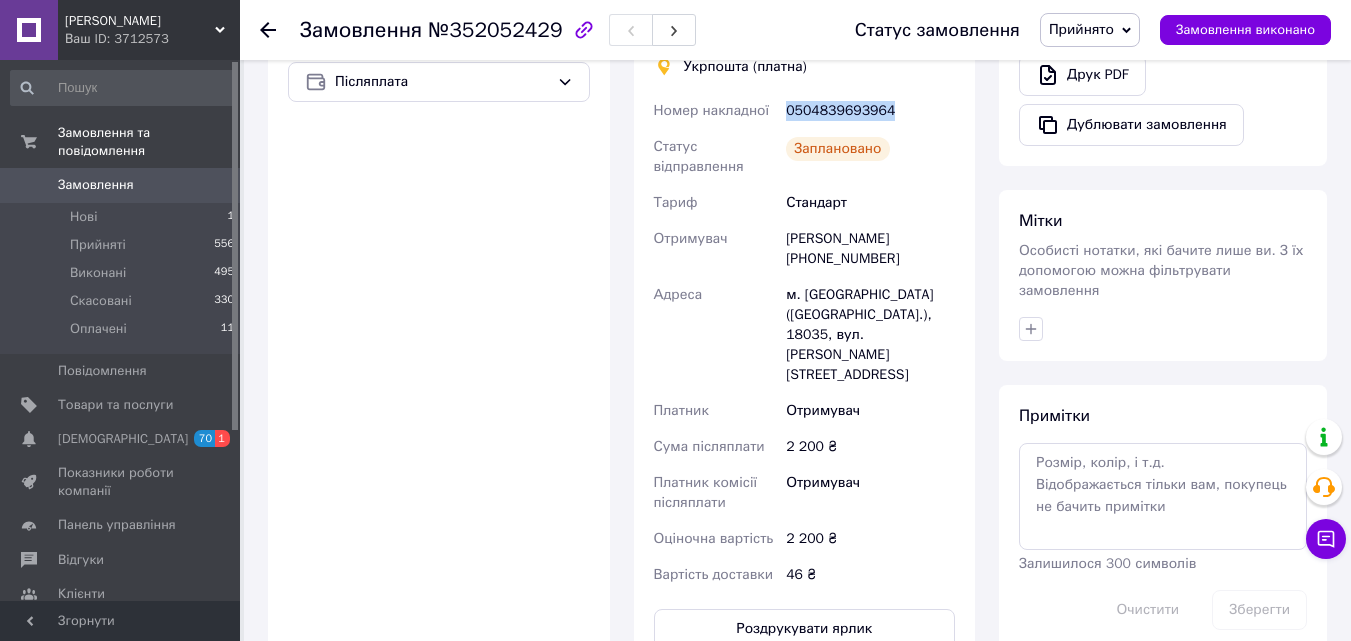 scroll, scrollTop: 634, scrollLeft: 0, axis: vertical 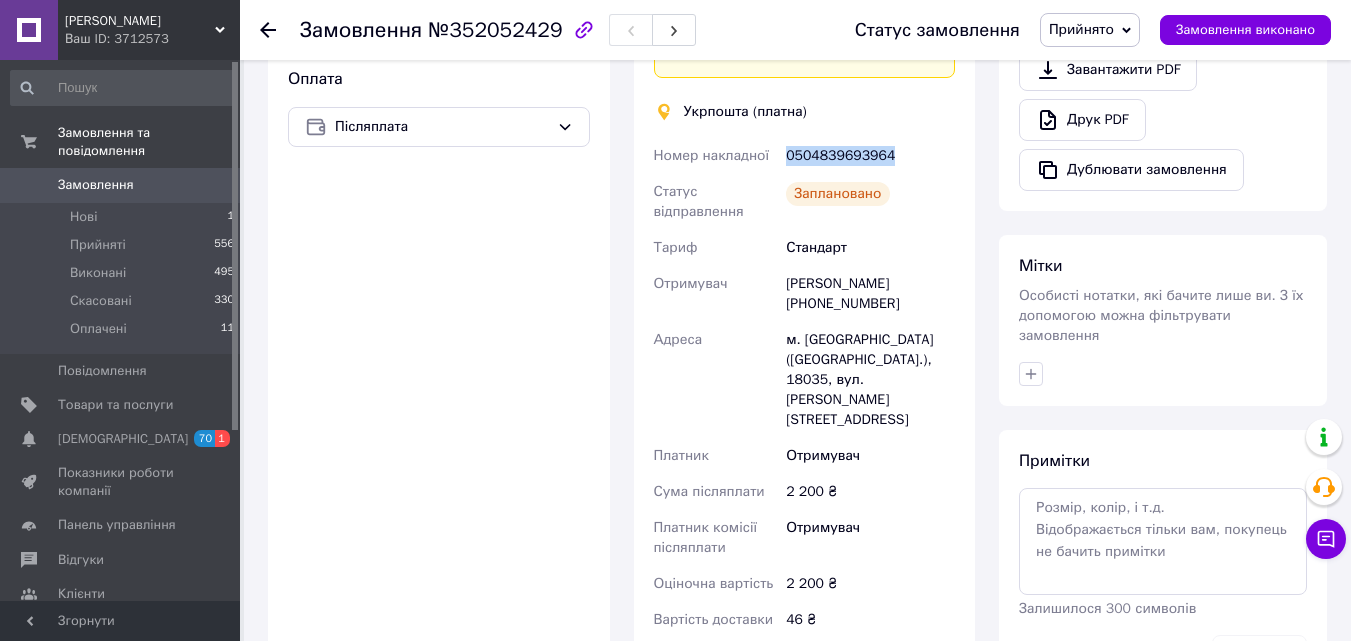 copy on "0504839693964" 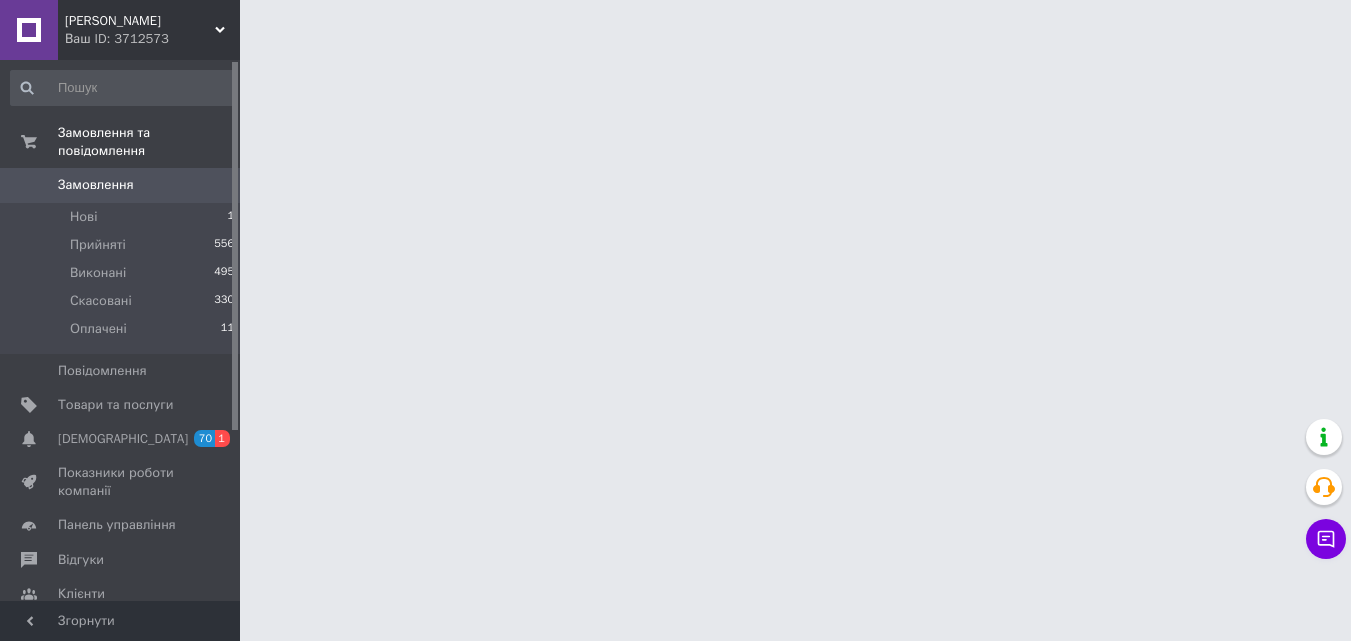 scroll, scrollTop: 0, scrollLeft: 0, axis: both 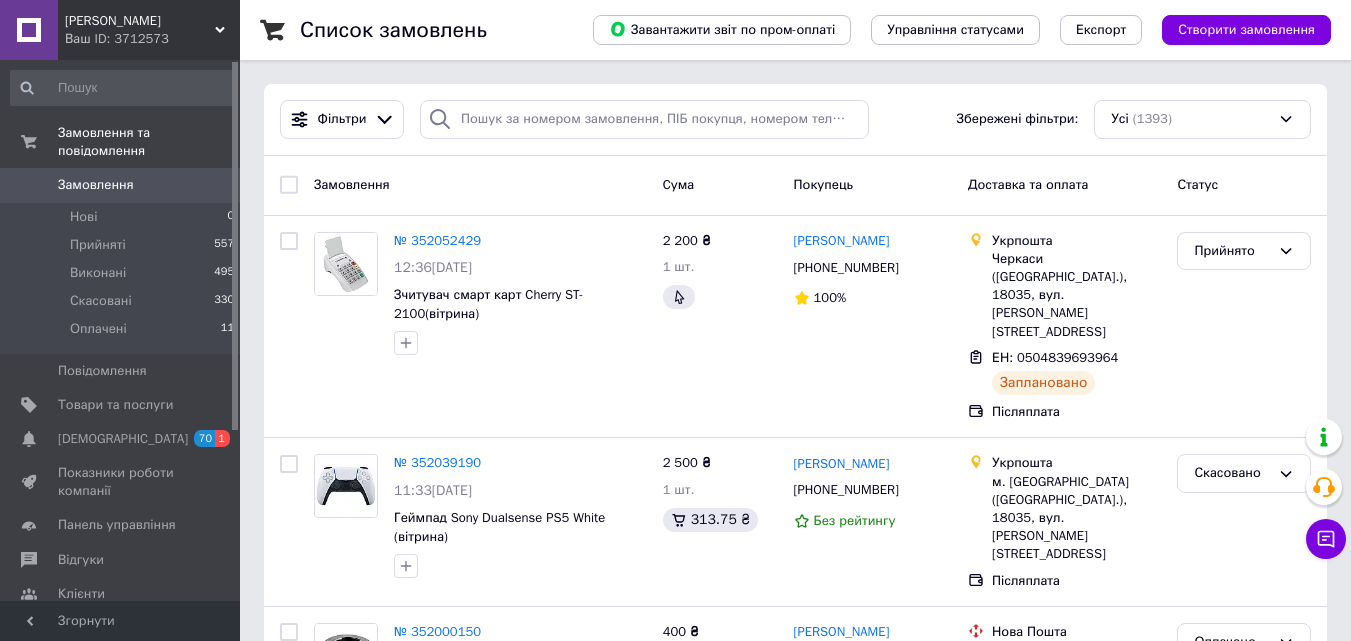 click on "Замовлення" at bounding box center (96, 185) 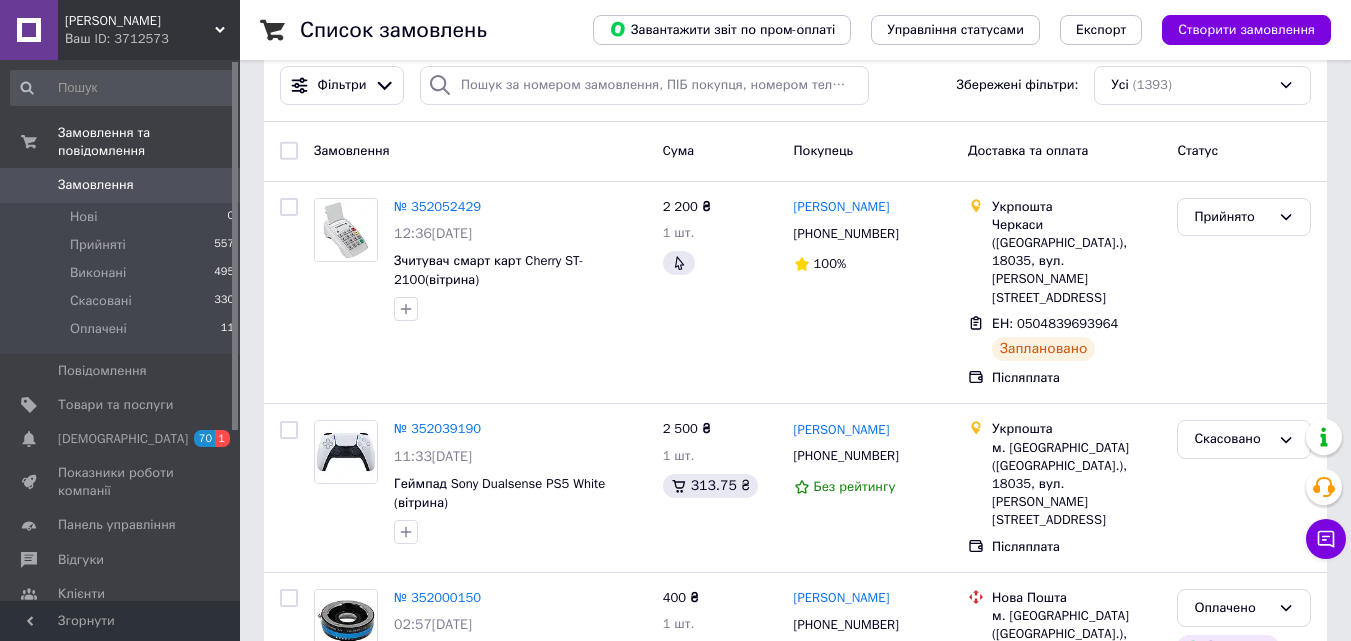 scroll, scrollTop: 0, scrollLeft: 0, axis: both 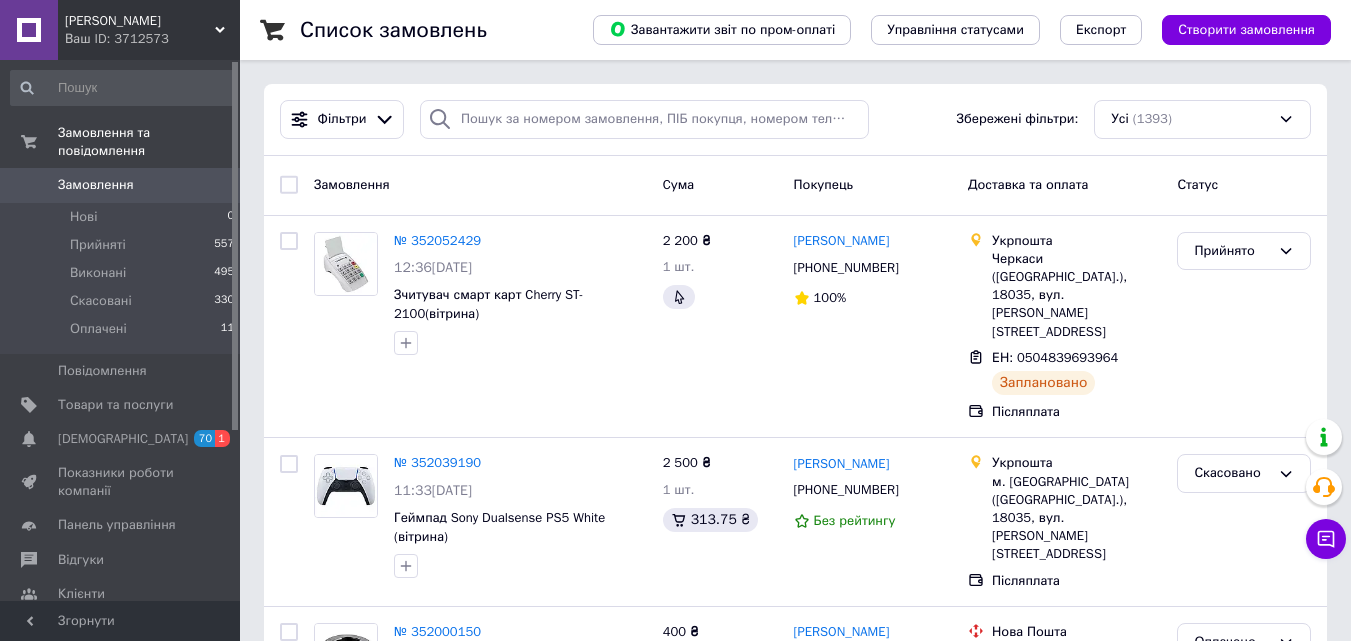 click on "Замовлення" at bounding box center [96, 185] 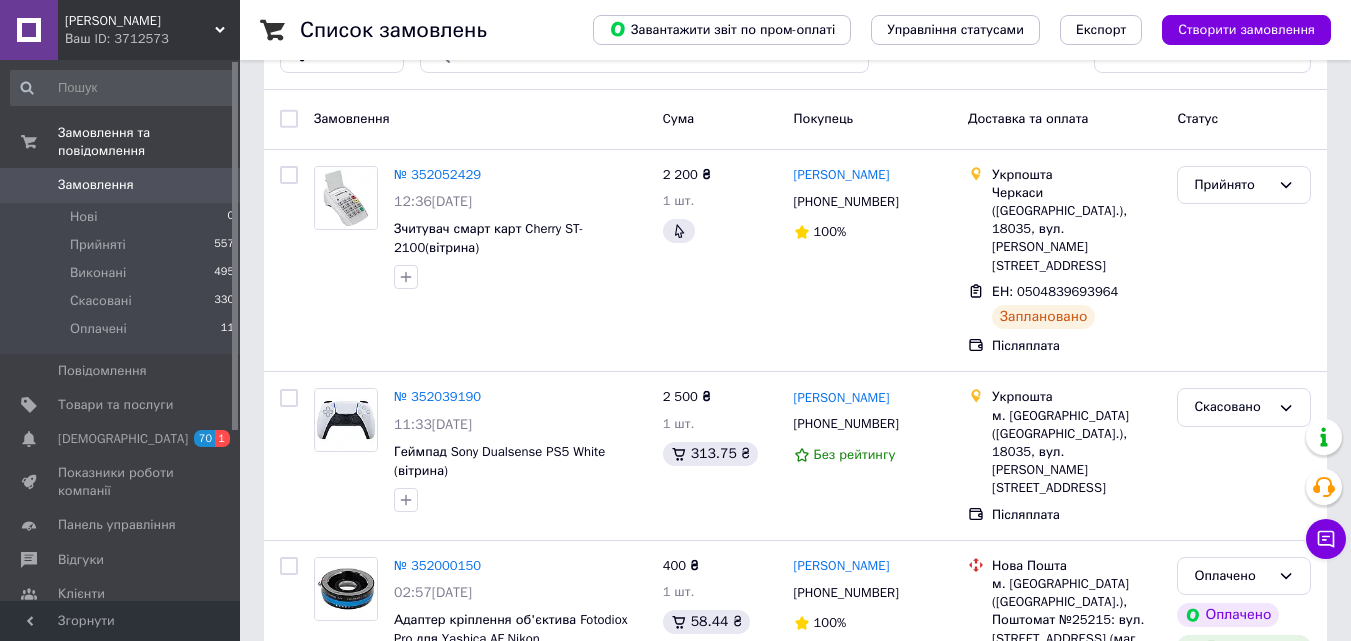 scroll, scrollTop: 100, scrollLeft: 0, axis: vertical 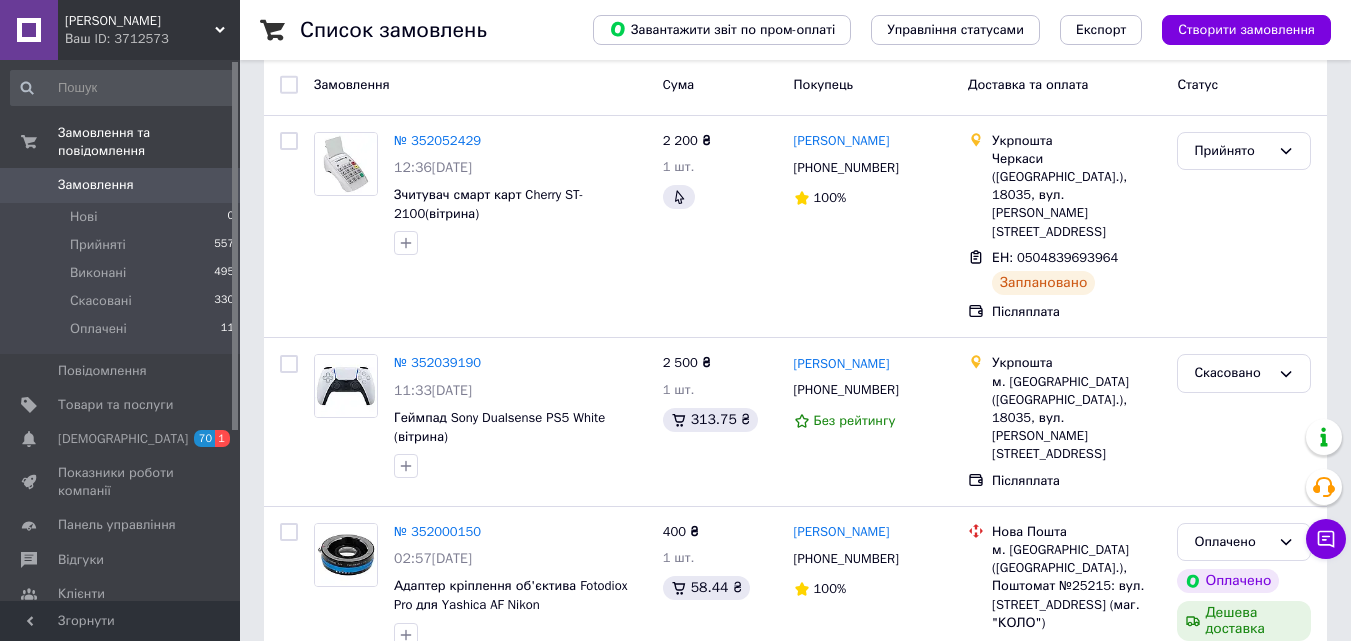 click on "Замовлення" at bounding box center [96, 185] 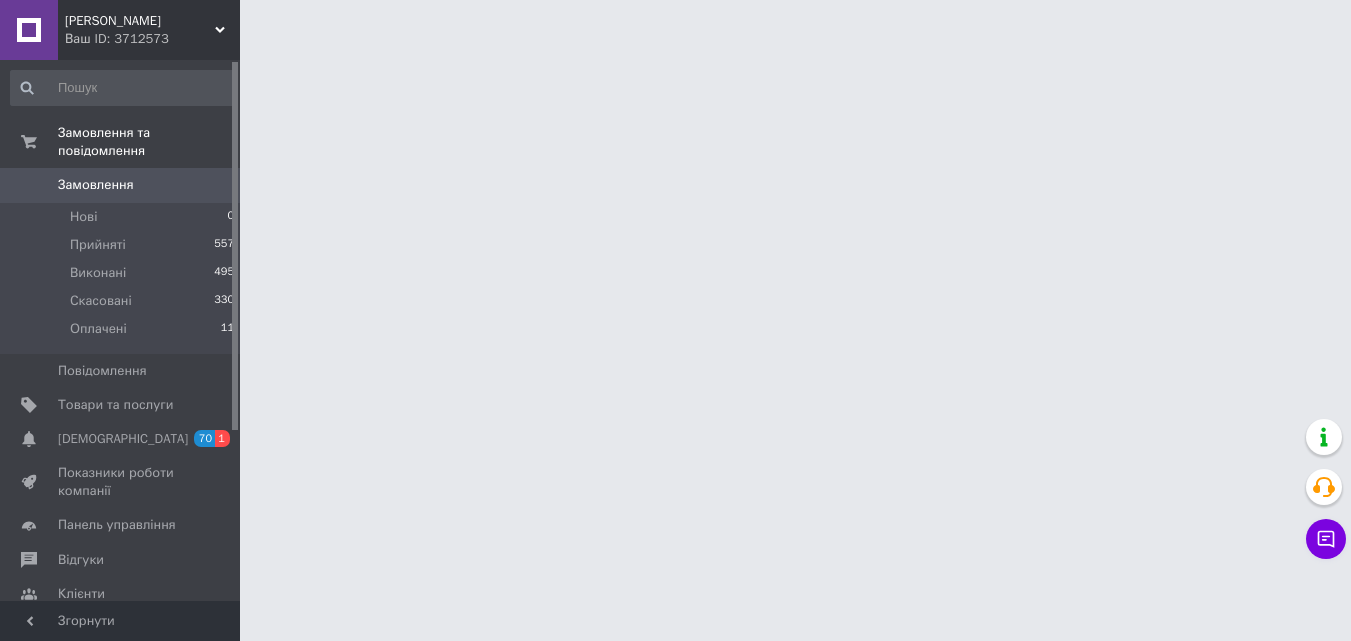 scroll, scrollTop: 0, scrollLeft: 0, axis: both 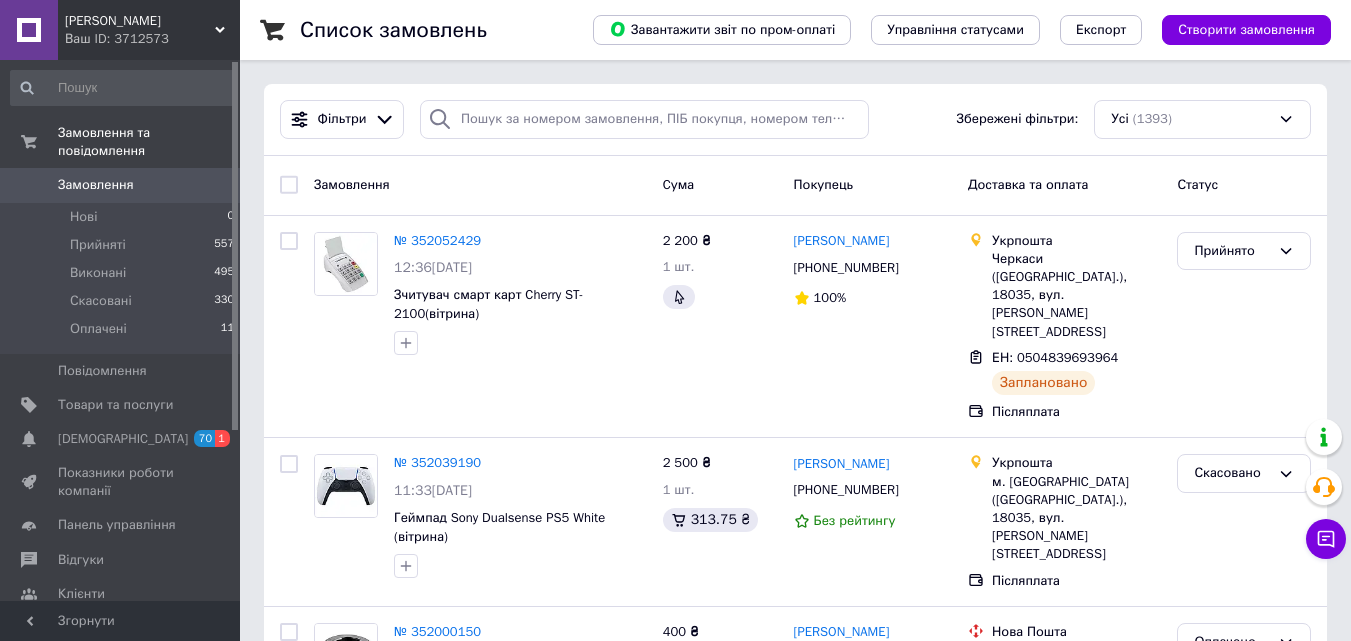 click on "Замовлення" at bounding box center (96, 185) 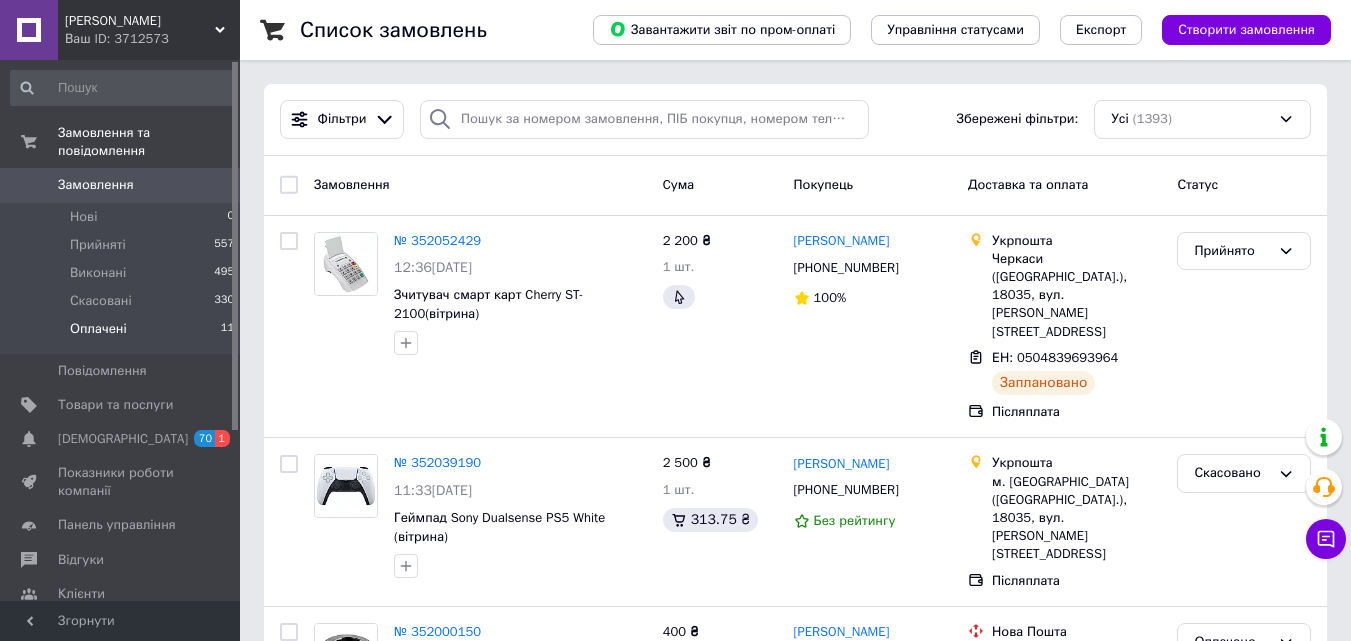 click on "Оплачені" at bounding box center (98, 329) 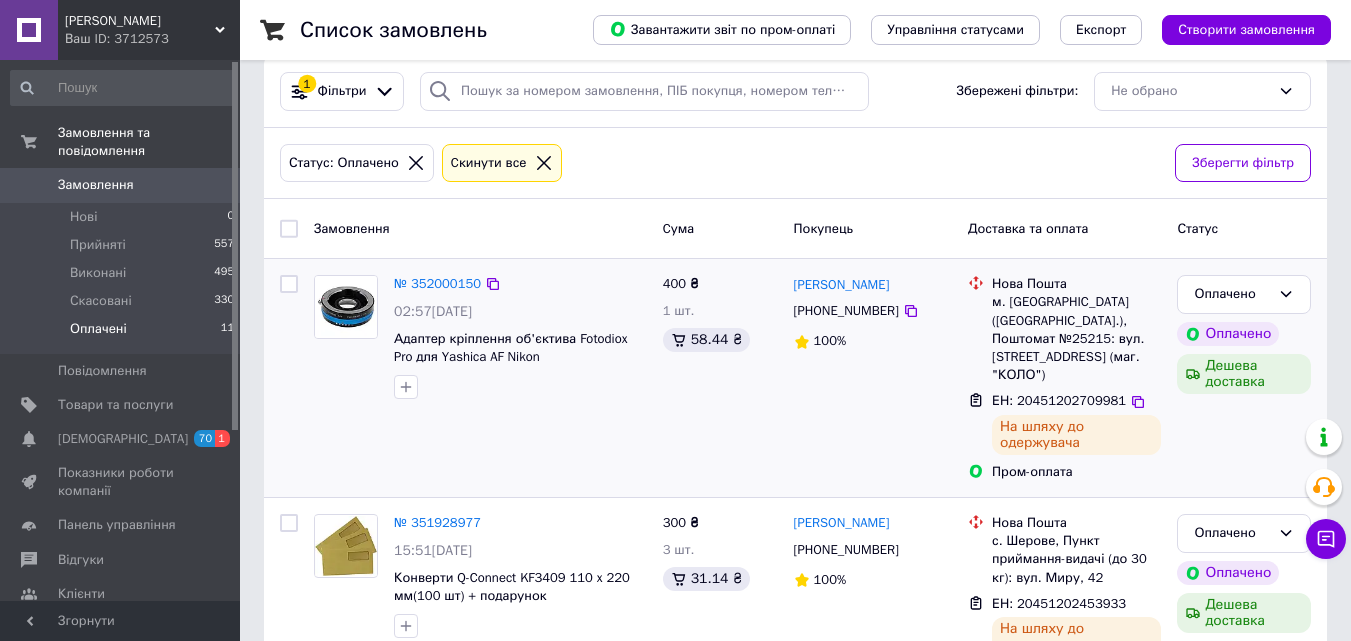 scroll, scrollTop: 0, scrollLeft: 0, axis: both 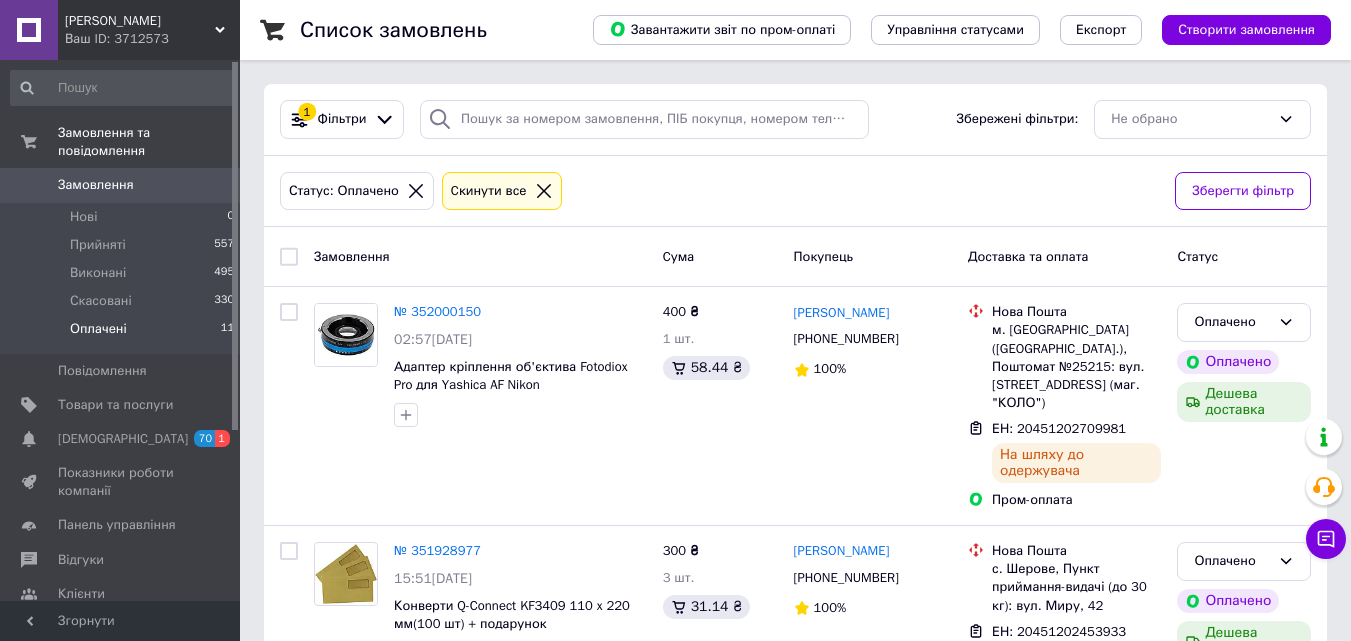 click on "Замовлення" at bounding box center [96, 185] 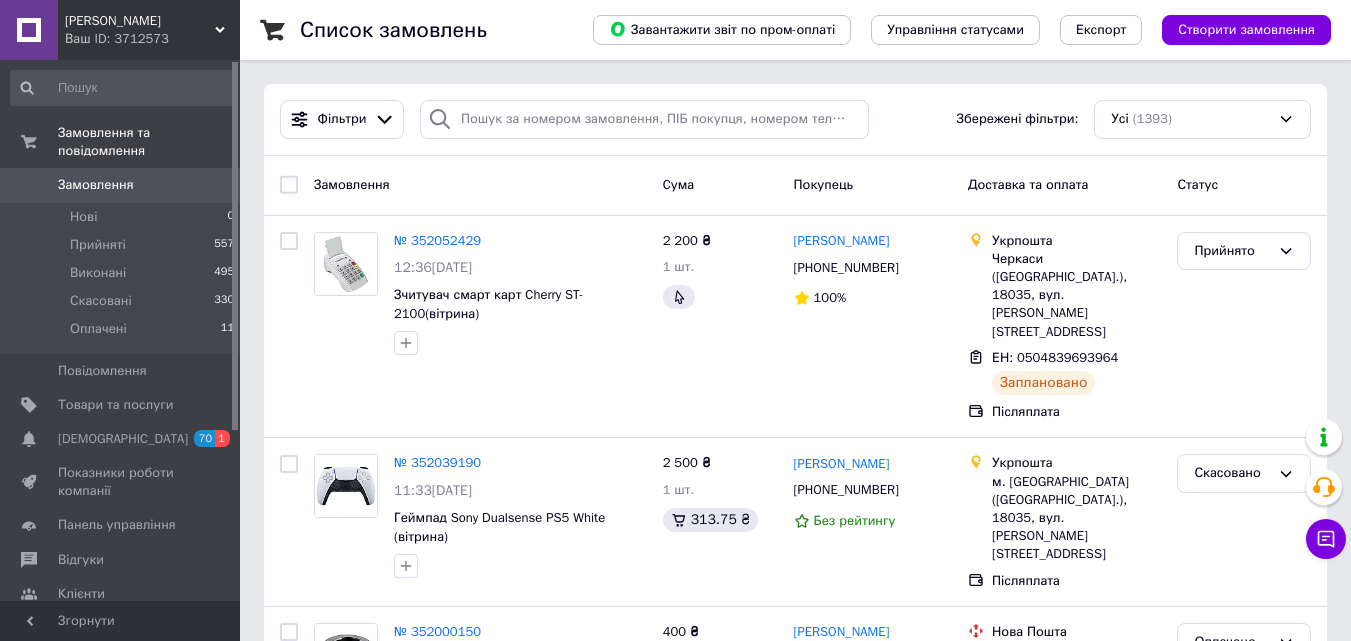 click on "Замовлення" at bounding box center (96, 185) 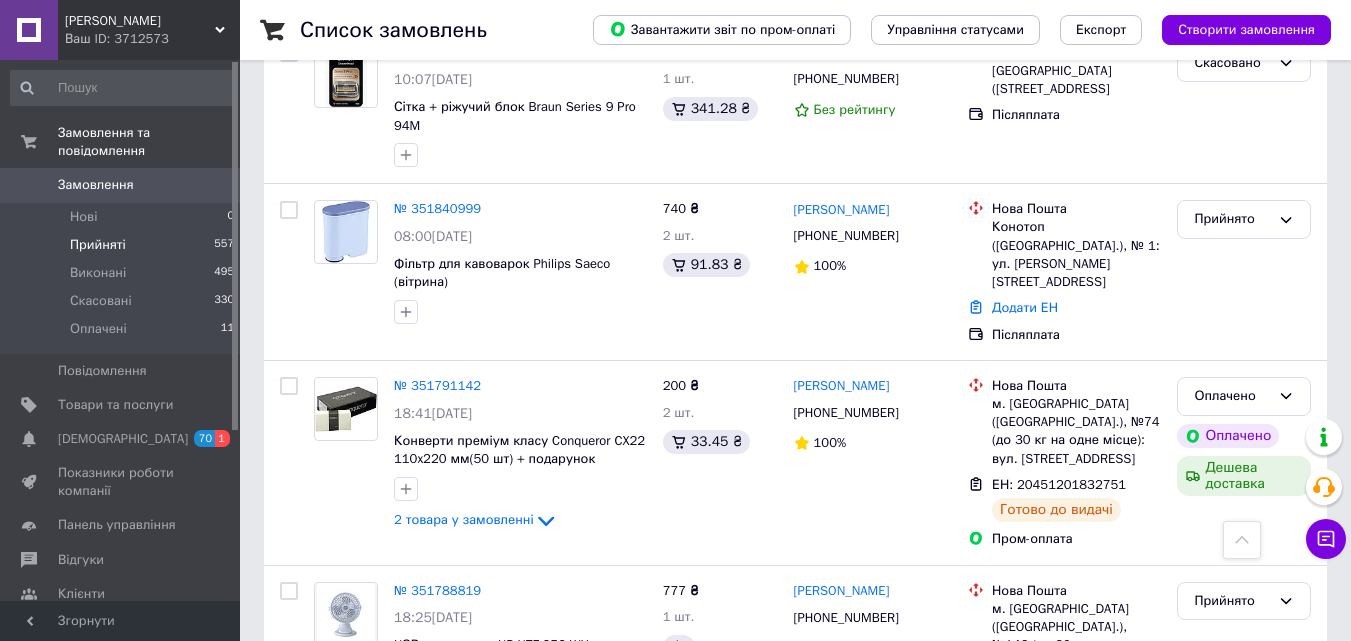 scroll, scrollTop: 1200, scrollLeft: 0, axis: vertical 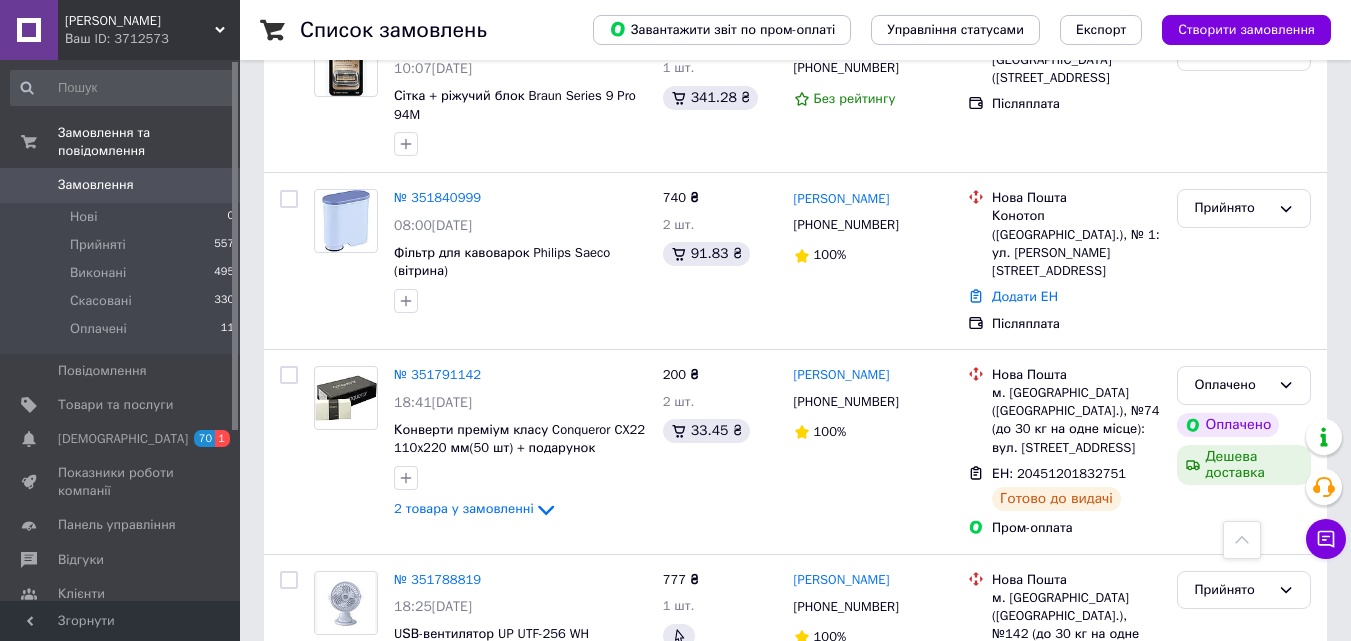 click on "Замовлення" at bounding box center [96, 185] 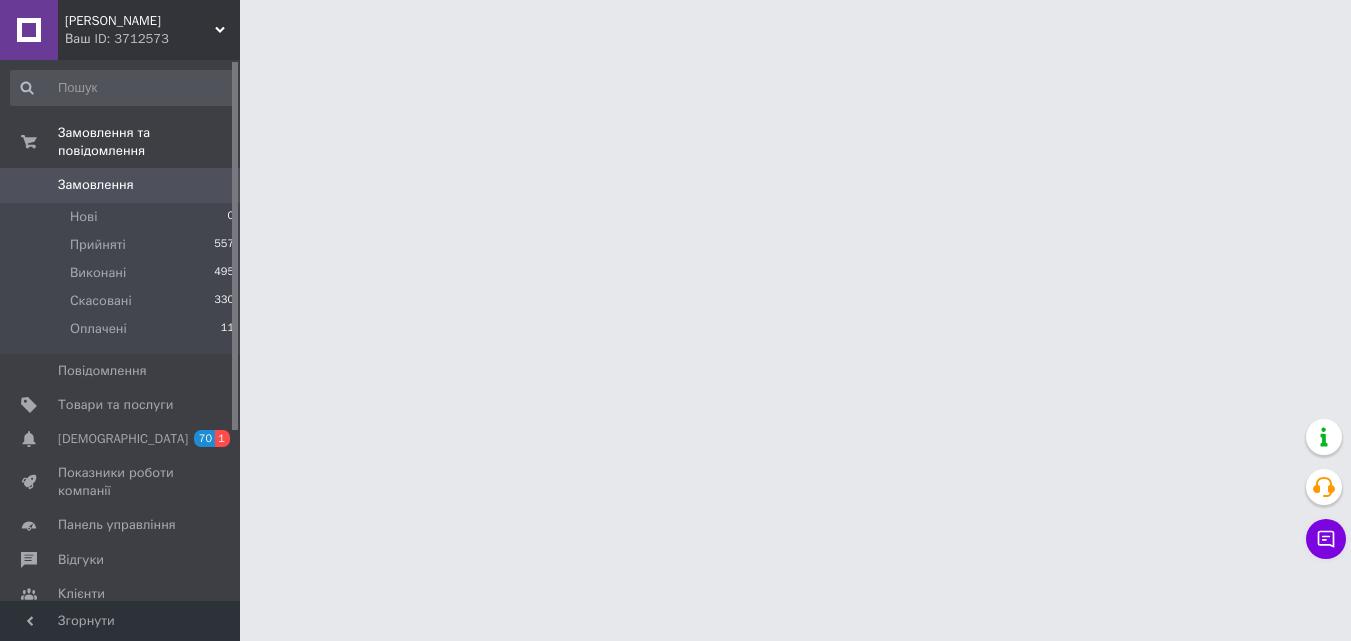 scroll, scrollTop: 0, scrollLeft: 0, axis: both 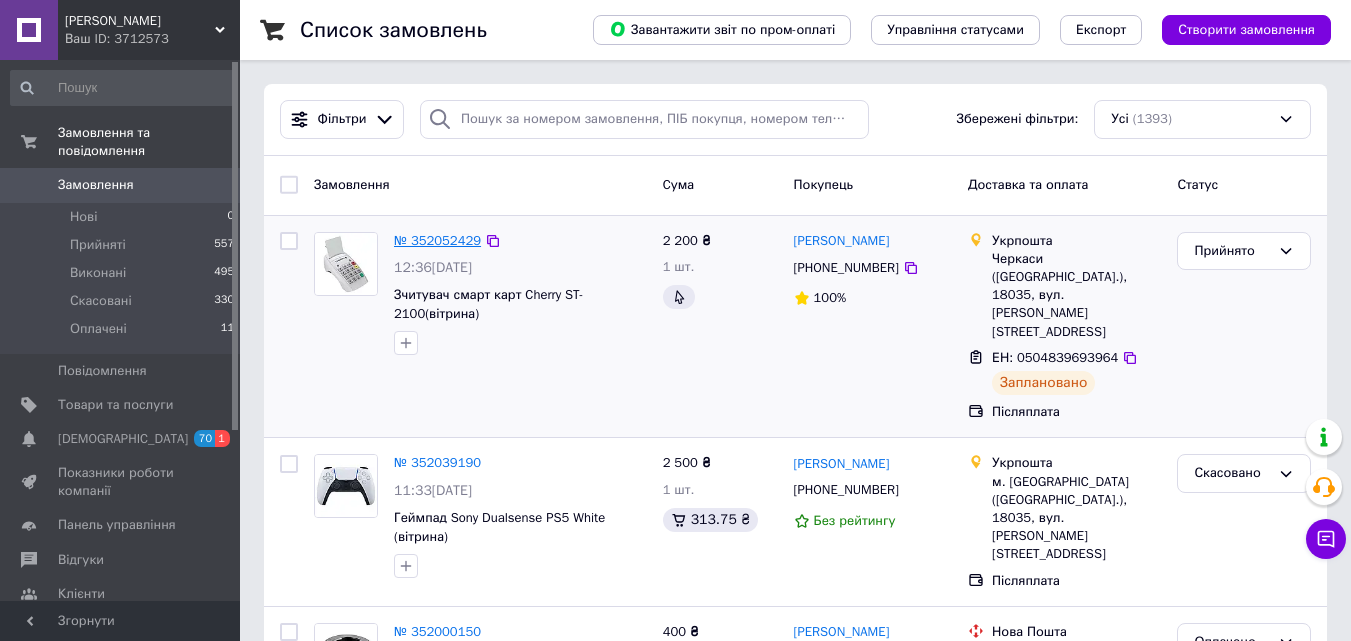 click on "№ 352052429" at bounding box center [437, 240] 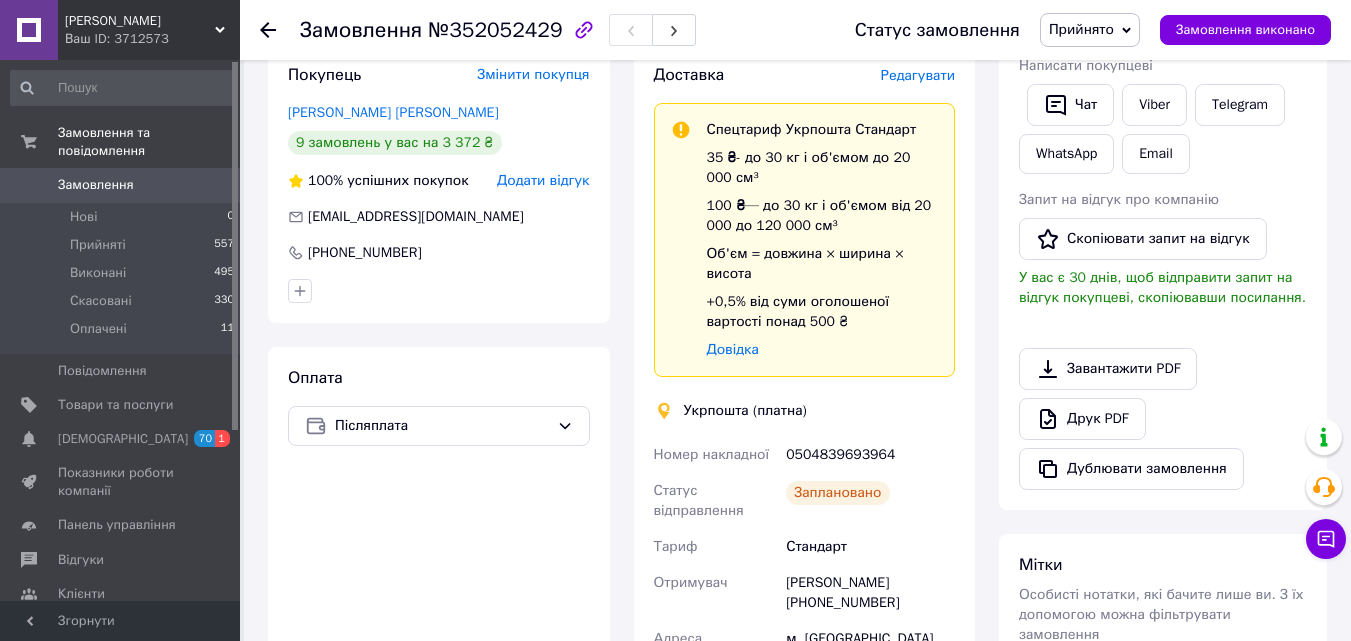 scroll, scrollTop: 300, scrollLeft: 0, axis: vertical 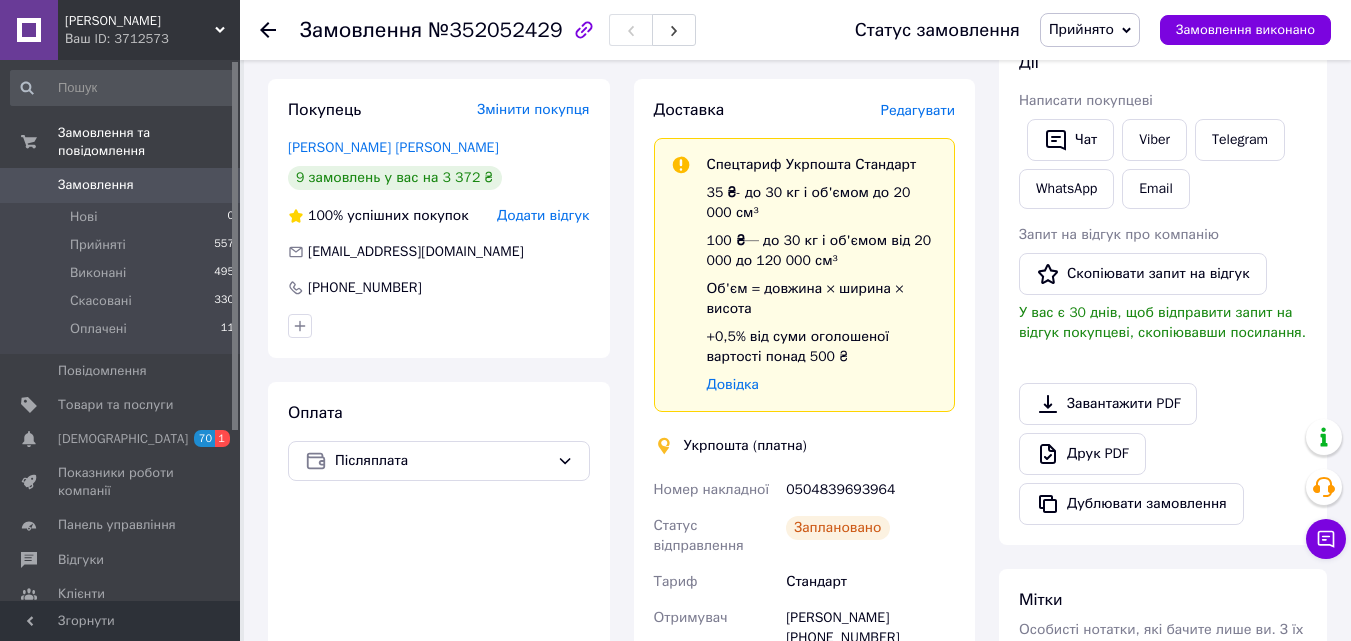 click on "Замовлення" at bounding box center (96, 185) 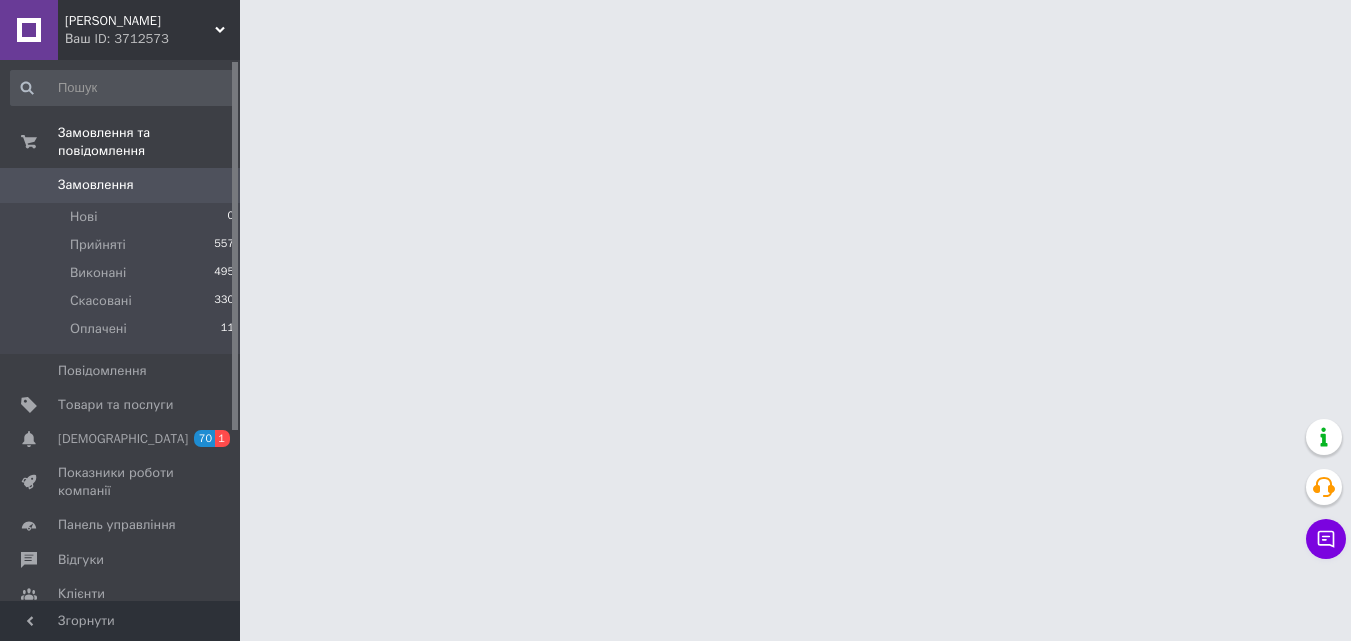 scroll, scrollTop: 0, scrollLeft: 0, axis: both 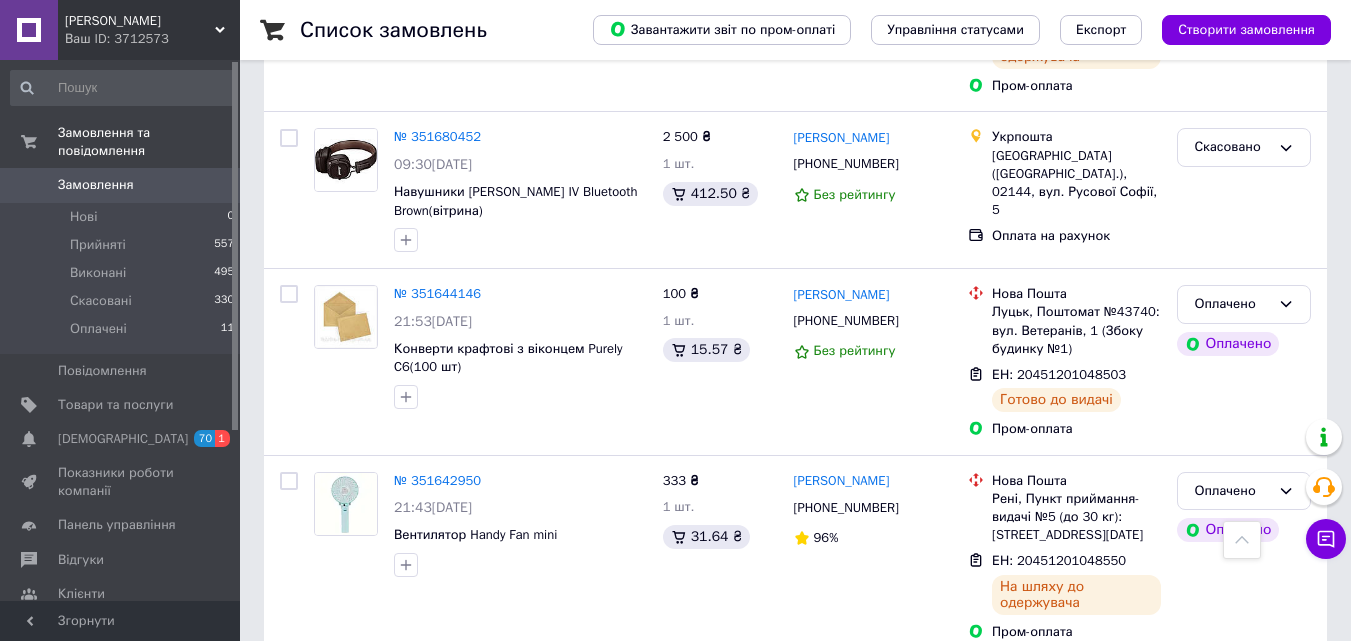 click on "2" at bounding box center [327, 859] 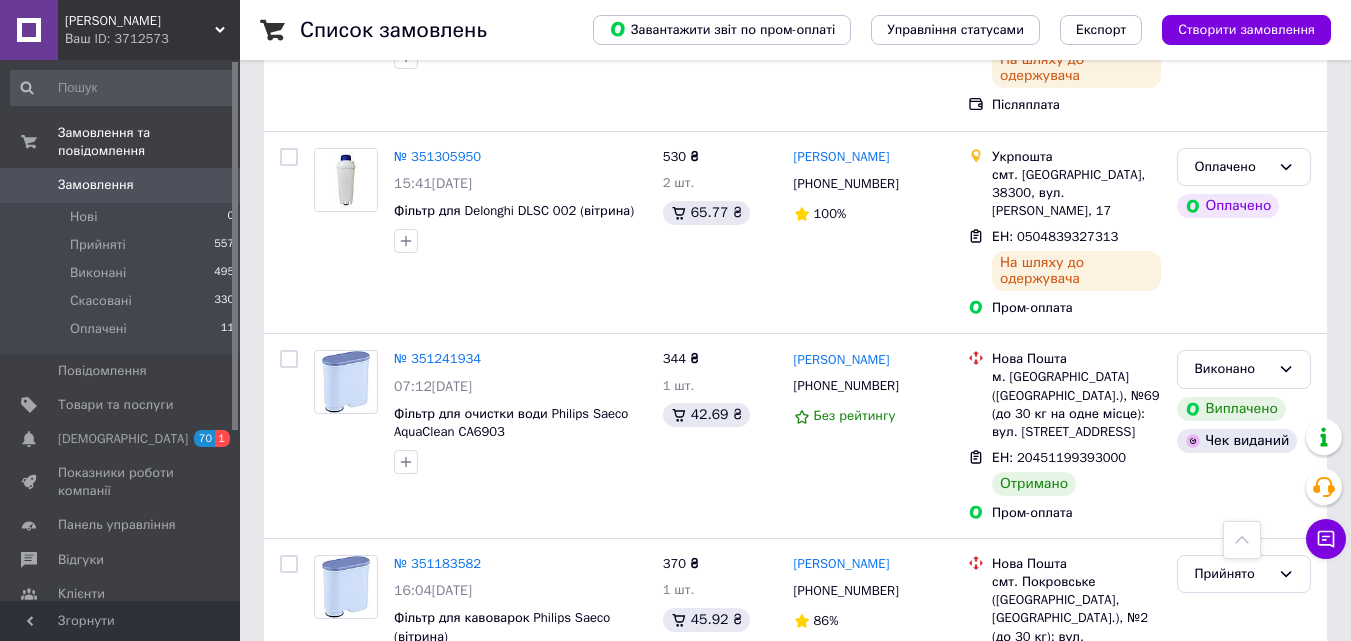 scroll, scrollTop: 2800, scrollLeft: 0, axis: vertical 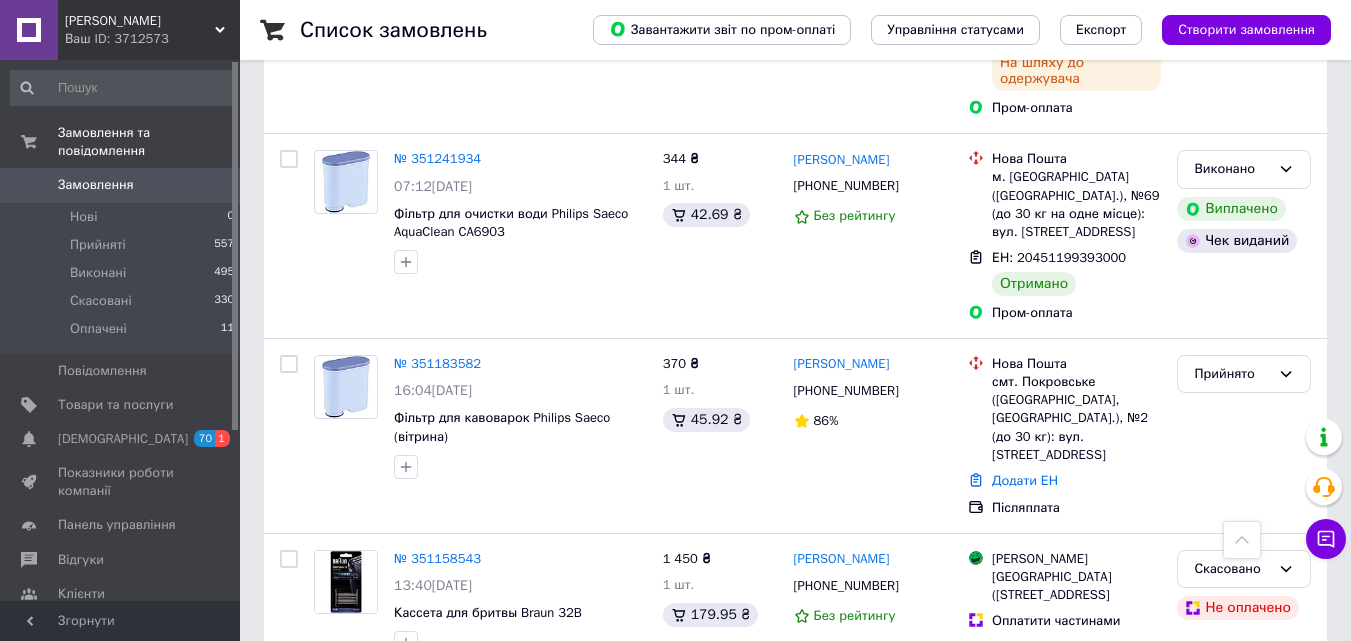 click on "Замовлення" at bounding box center [96, 185] 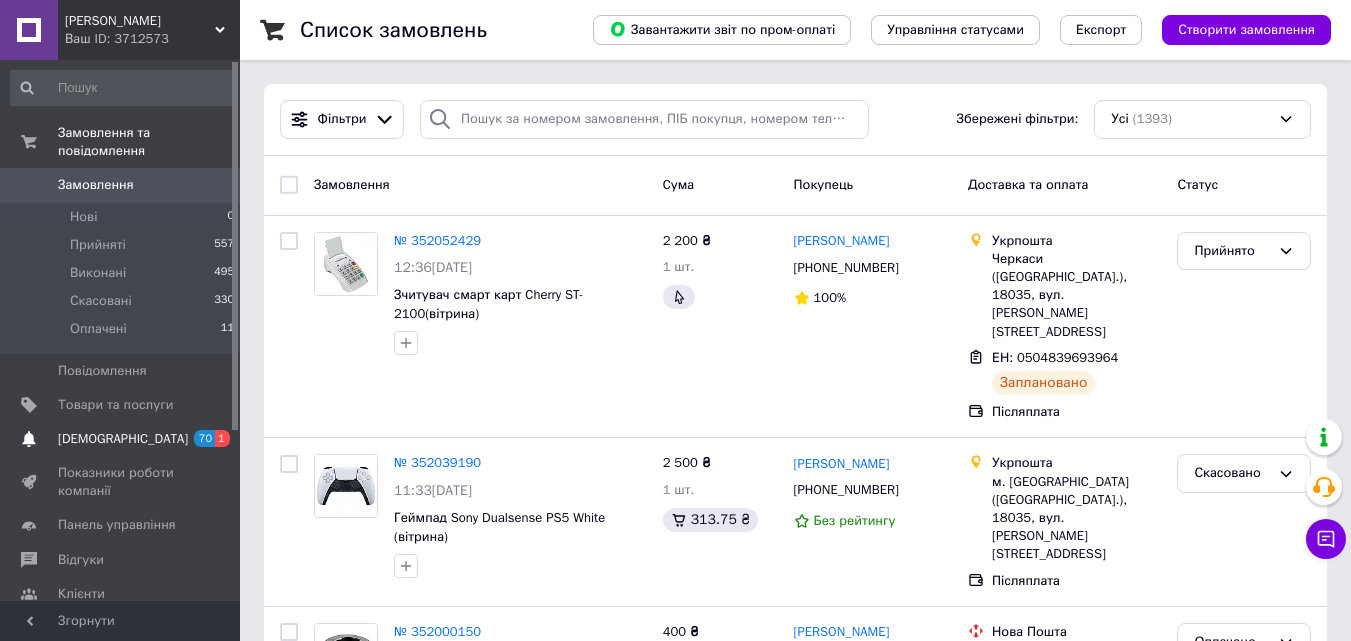 click on "[DEMOGRAPHIC_DATA]" at bounding box center [123, 439] 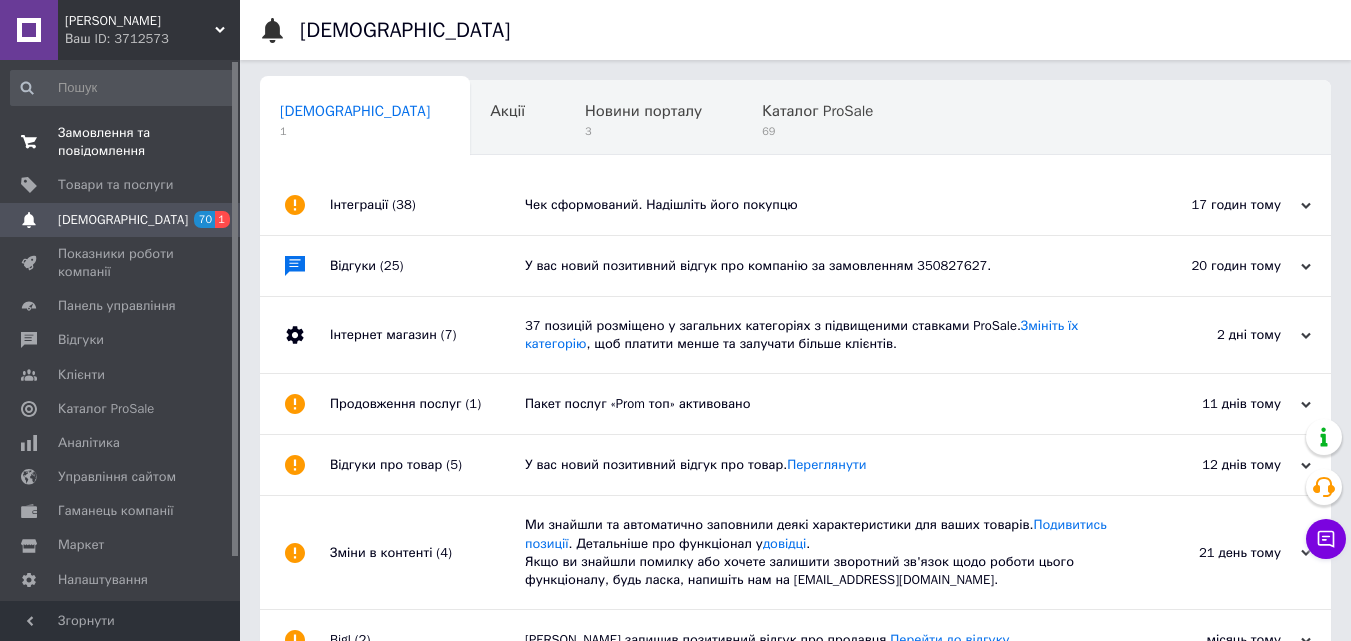click on "Замовлення та повідомлення" at bounding box center (121, 142) 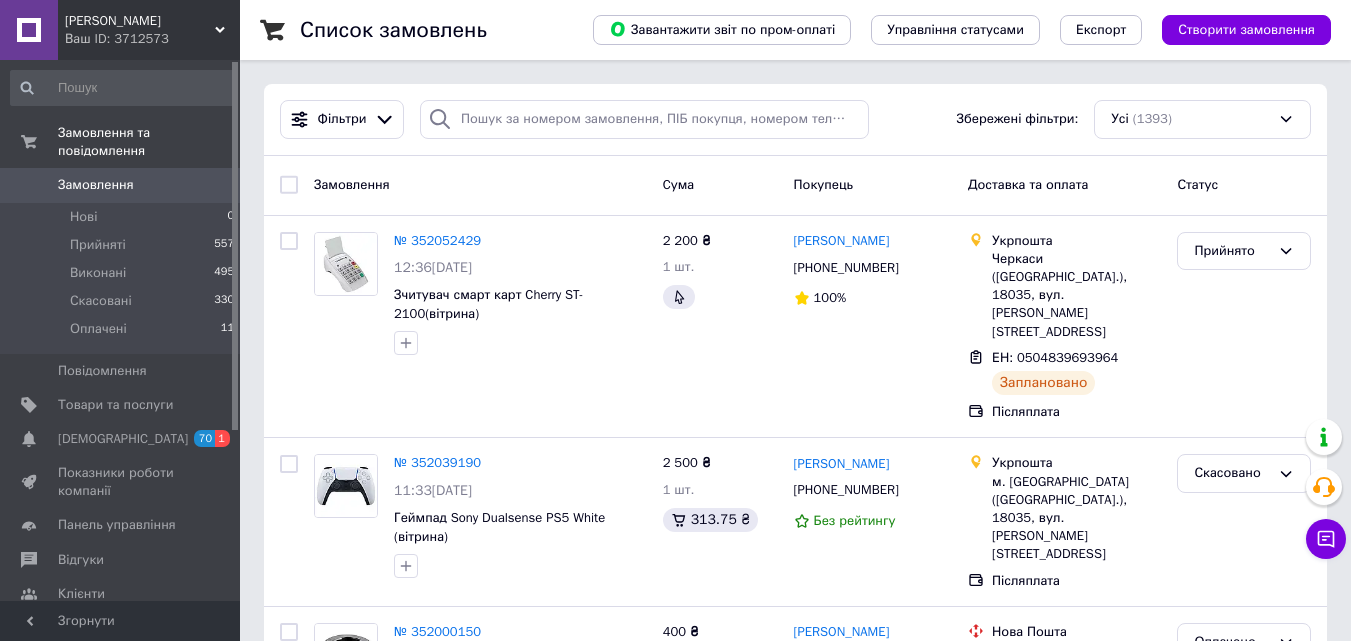 click on "Замовлення" at bounding box center (96, 185) 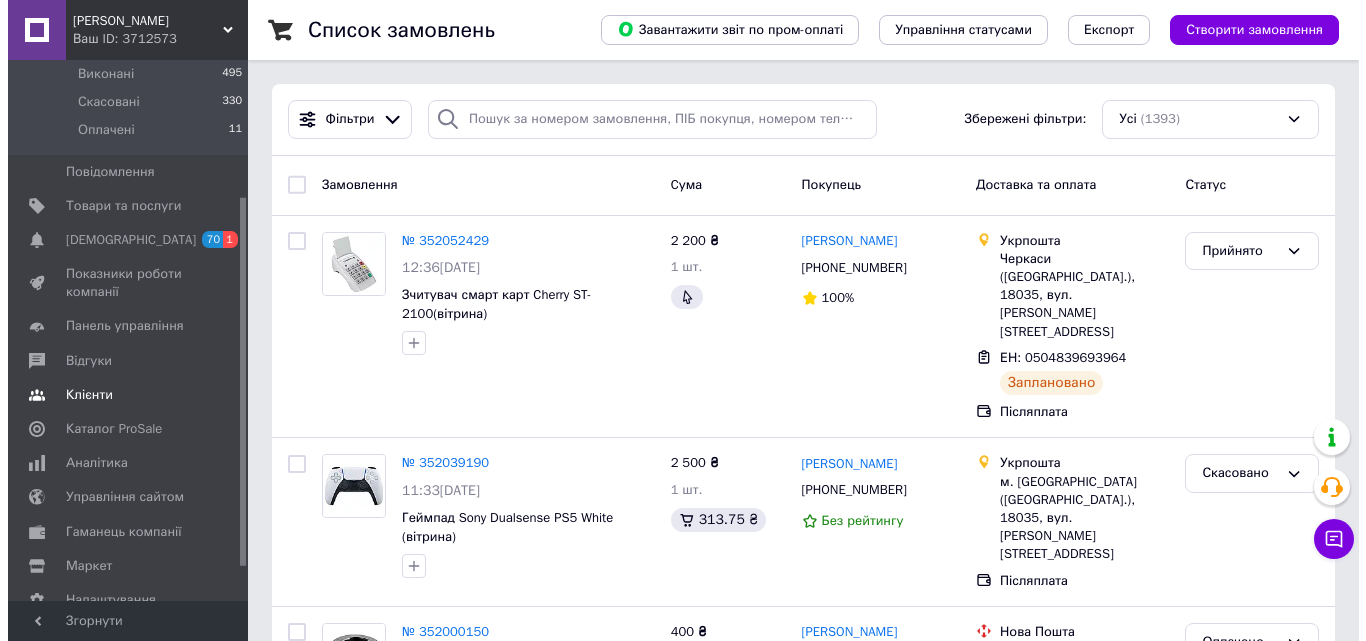 scroll, scrollTop: 200, scrollLeft: 0, axis: vertical 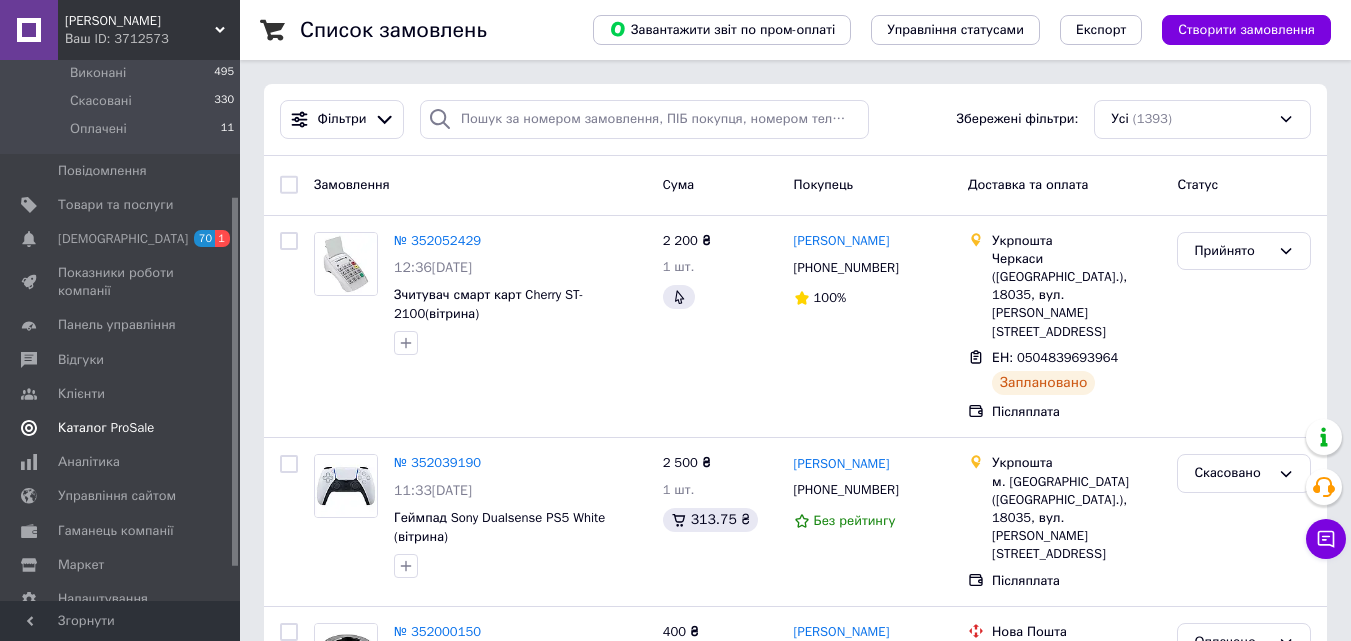 click on "Каталог ProSale" at bounding box center (106, 428) 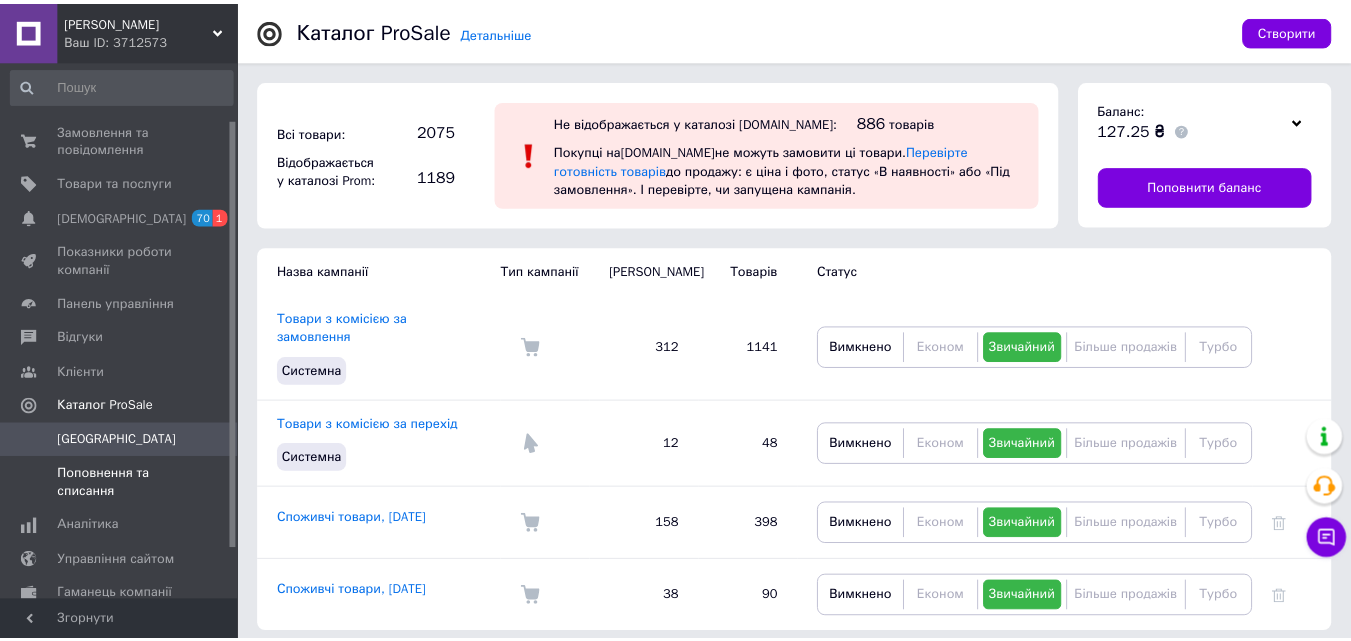 scroll, scrollTop: 0, scrollLeft: 0, axis: both 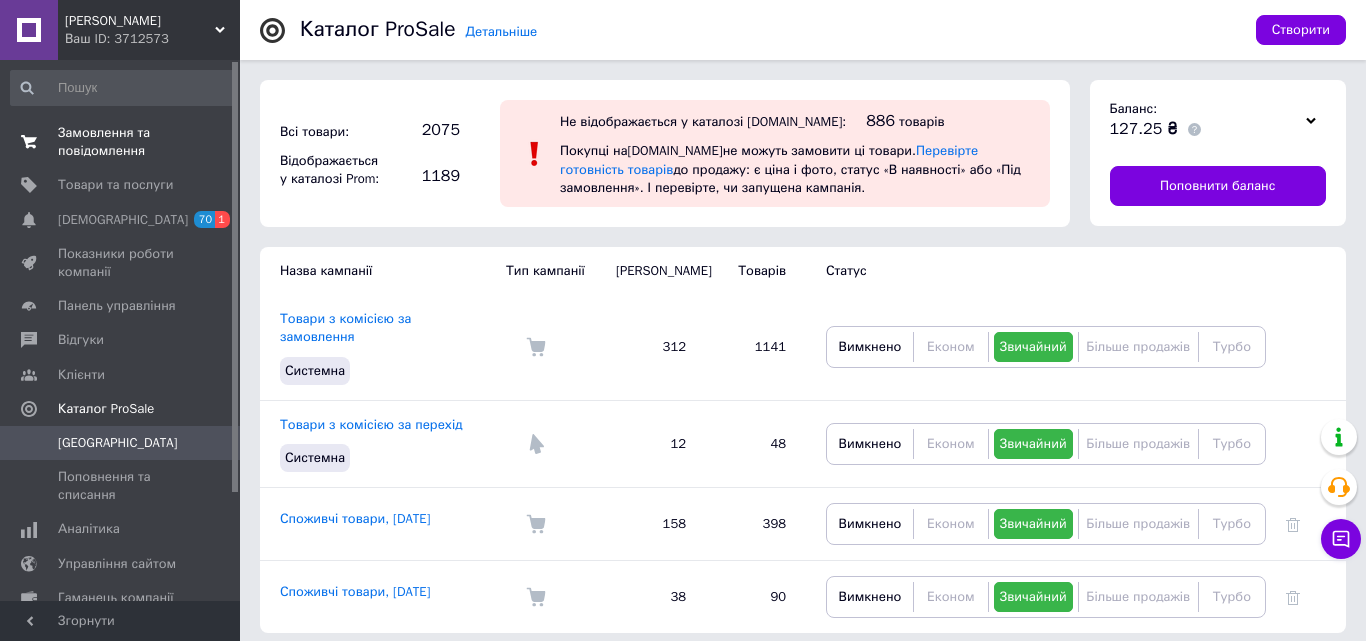 click on "Замовлення та повідомлення" at bounding box center [121, 142] 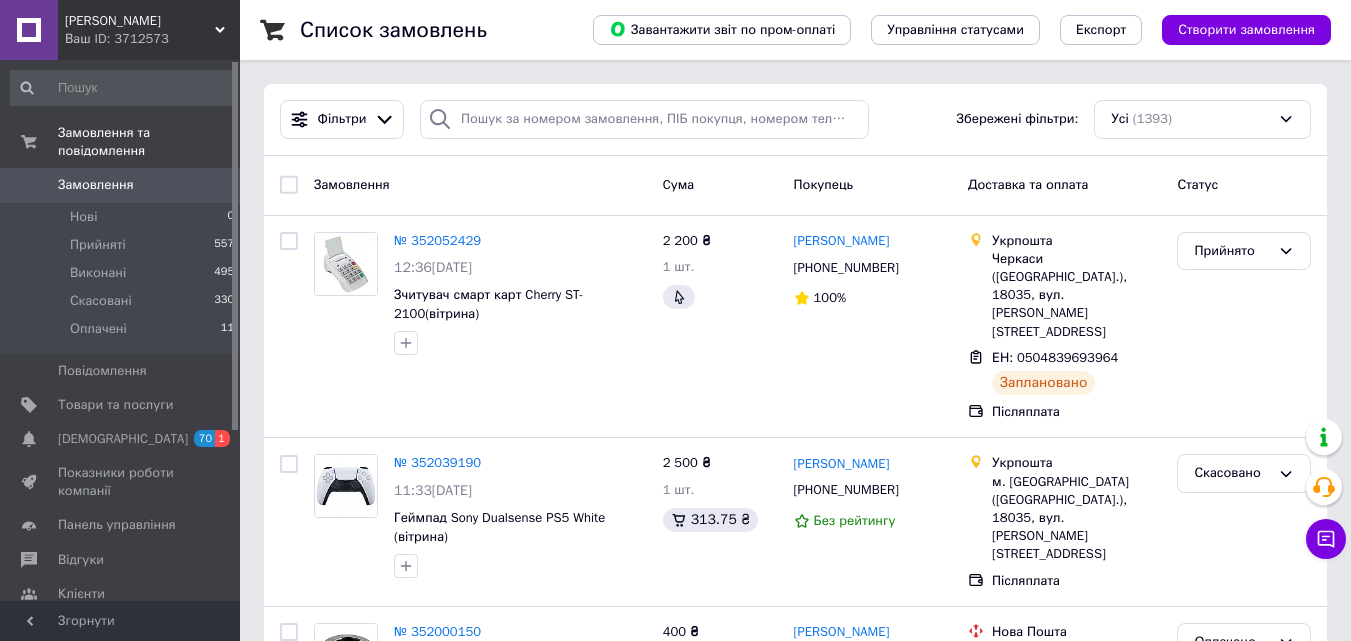 click on "Замовлення" at bounding box center (96, 185) 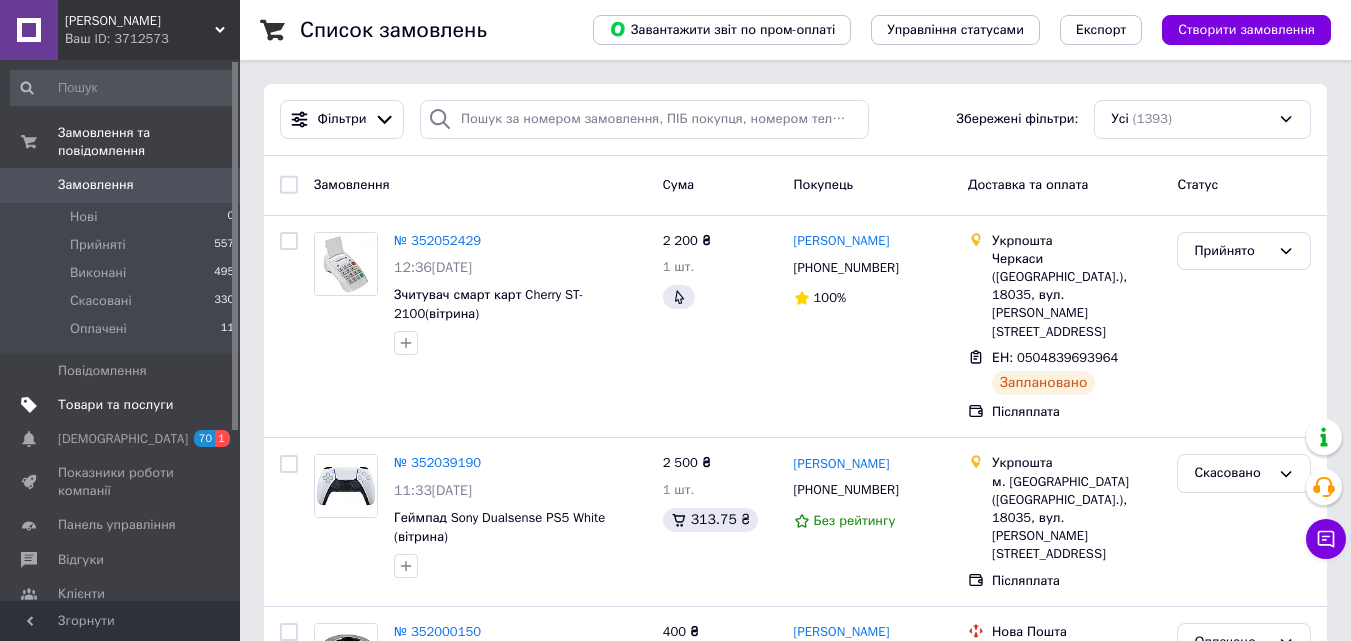 click on "Товари та послуги" at bounding box center [115, 405] 